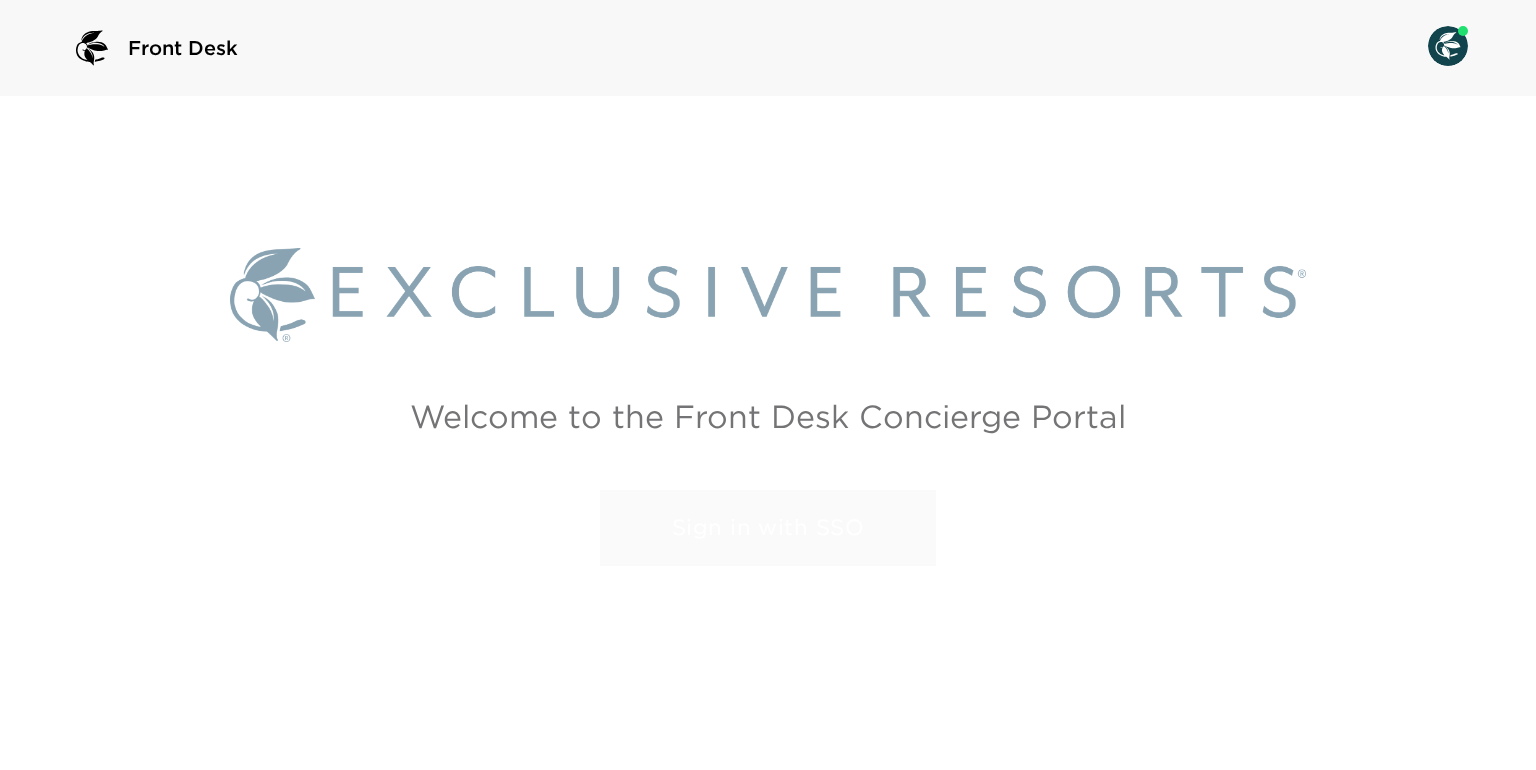 scroll, scrollTop: 0, scrollLeft: 0, axis: both 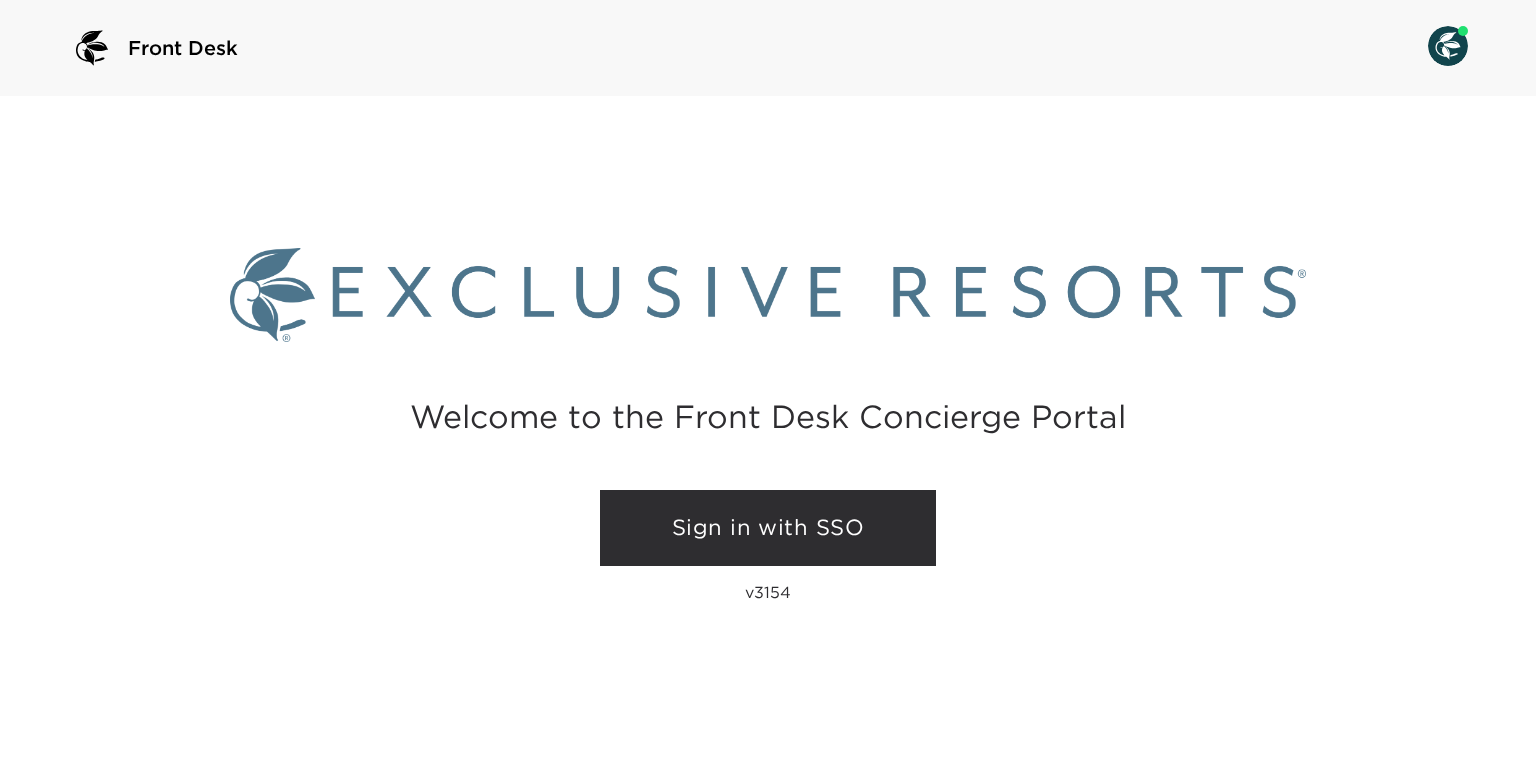 click on "Sign in with SSO" at bounding box center (768, 528) 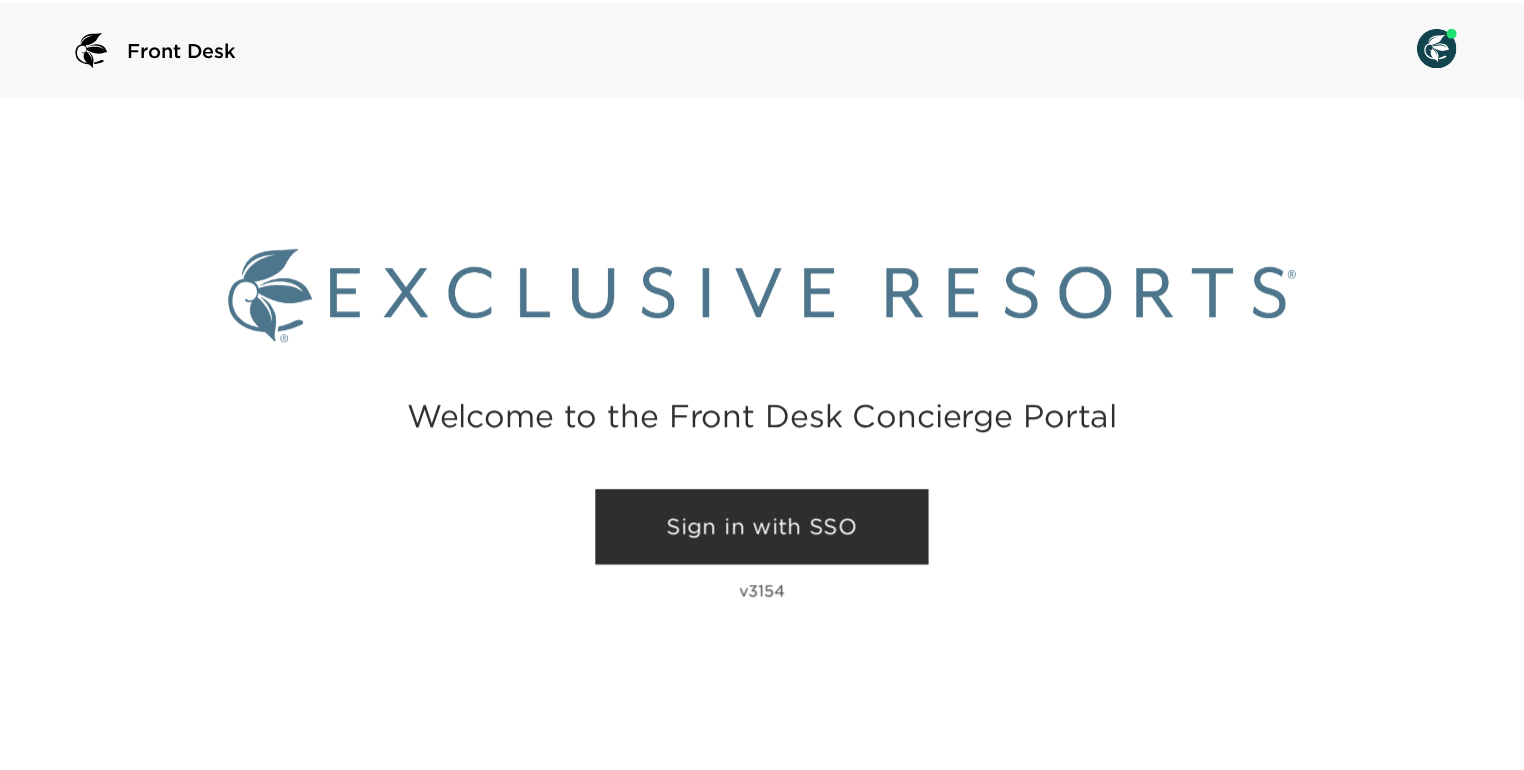 scroll, scrollTop: 0, scrollLeft: 0, axis: both 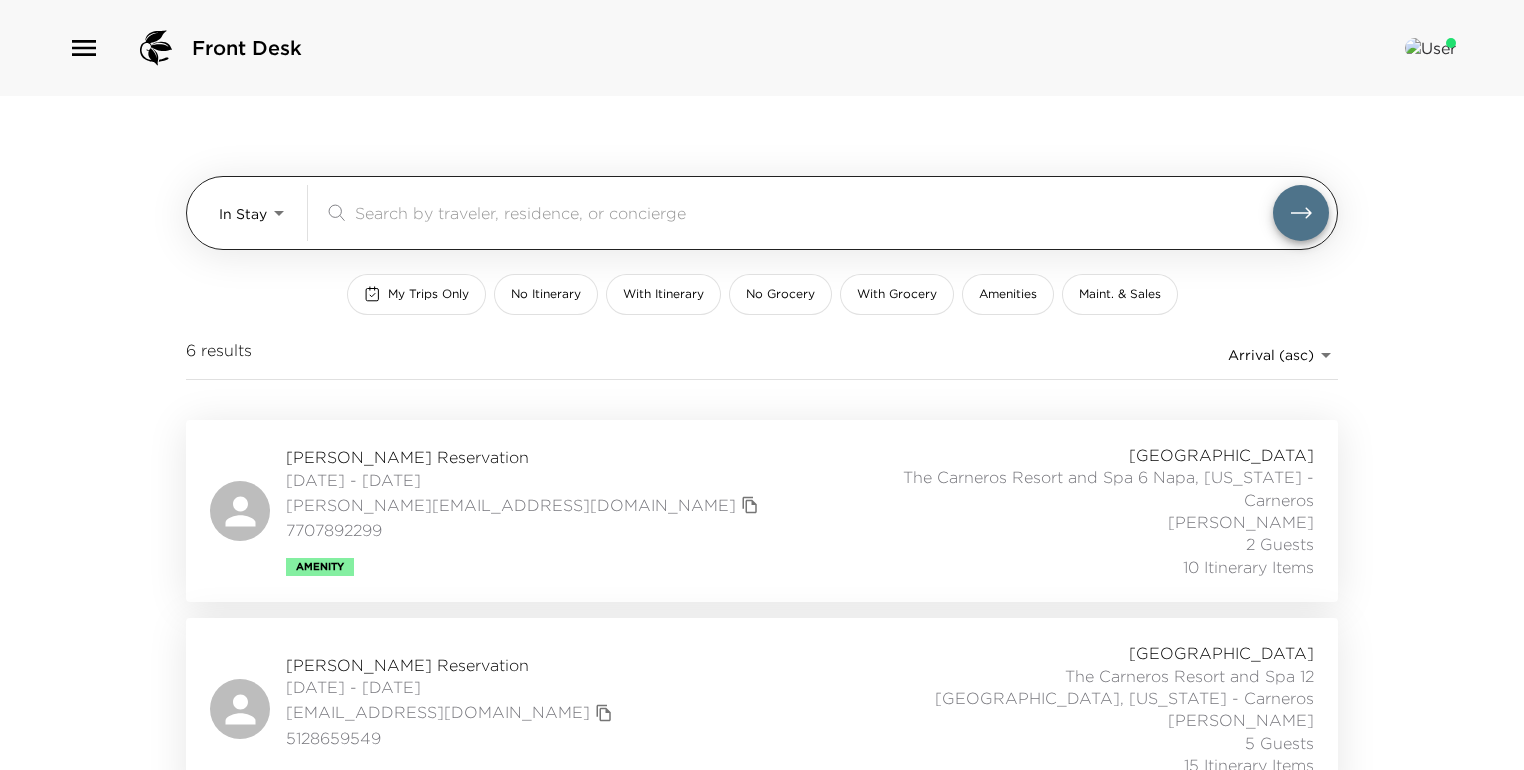 click on "Front Desk In Stay In-Stay ​ My Trips Only No Itinerary With Itinerary No Grocery With Grocery Amenities Maint. & Sales 6 results Arrival (asc) reservations_prod_arrival_asc Jan Smith Reservation 07/06/2025 - 07/10/2025 janetvsmith@comcast.net 7707892299 Amenity Carneros Resort and Spa The Carneros Resort and Spa 6 Napa, California - Carneros Sandra Grignon 2 Guests 10 Itinerary Items Mark Pringle Reservation 07/06/2025 - 07/10/2025 mpringle1965@gmail.com 5128659549 Carneros Resort and Spa The Carneros Resort and Spa 12 Napa, California - Carneros Courtney Wilson 5 Guests 15 Itinerary Items Jessica Burrow Reservation 07/06/2025 - 07/13/2025 jessica.burrow@sbcglobal.net 214.394.4027 Carneros Resort and Spa The Carneros Resort and Spa 3 Napa, California - Carneros Sandra Grignon 2 Guests 21 Itinerary Items David Blaskowsky Reservation 07/06/2025 - 07/13/2025 david@blaskowsky.com 5035164031 Carneros Resort and Spa The Carneros Resort and Spa 7 Napa, California - Carneros Courtney Wilson 4 Guests 3105608764" at bounding box center (762, 385) 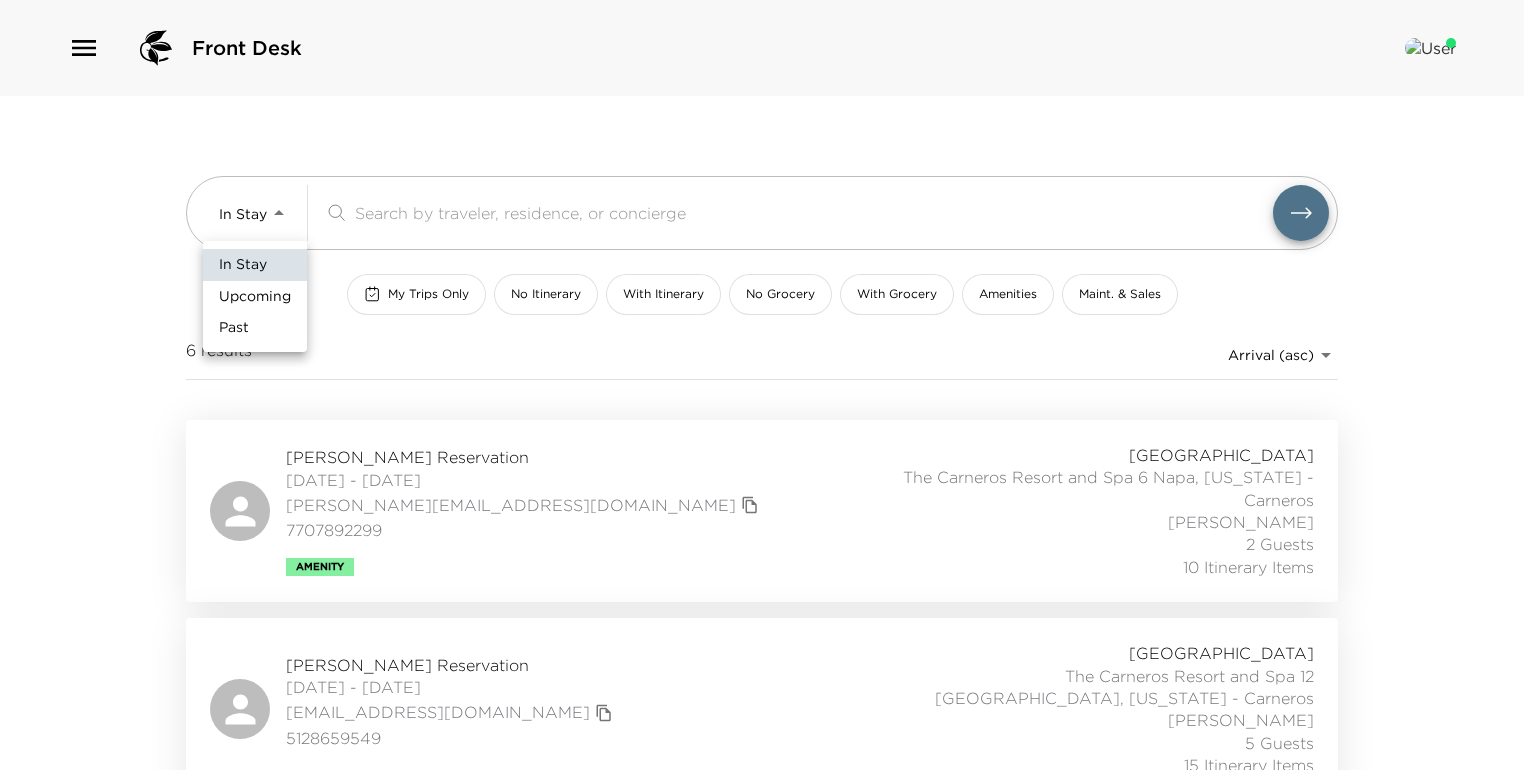 drag, startPoint x: 262, startPoint y: 301, endPoint x: 275, endPoint y: 287, distance: 19.104973 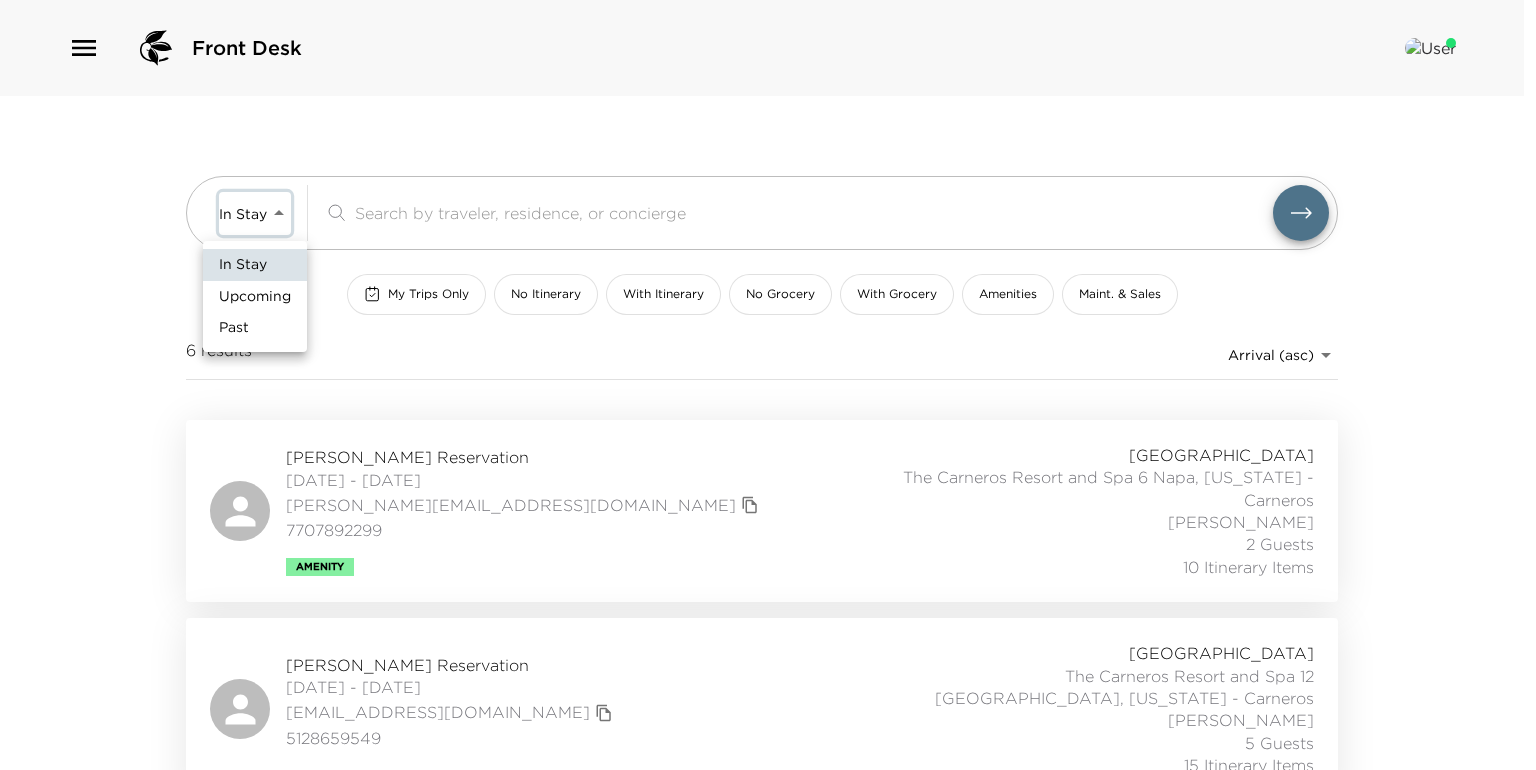type on "Upcoming" 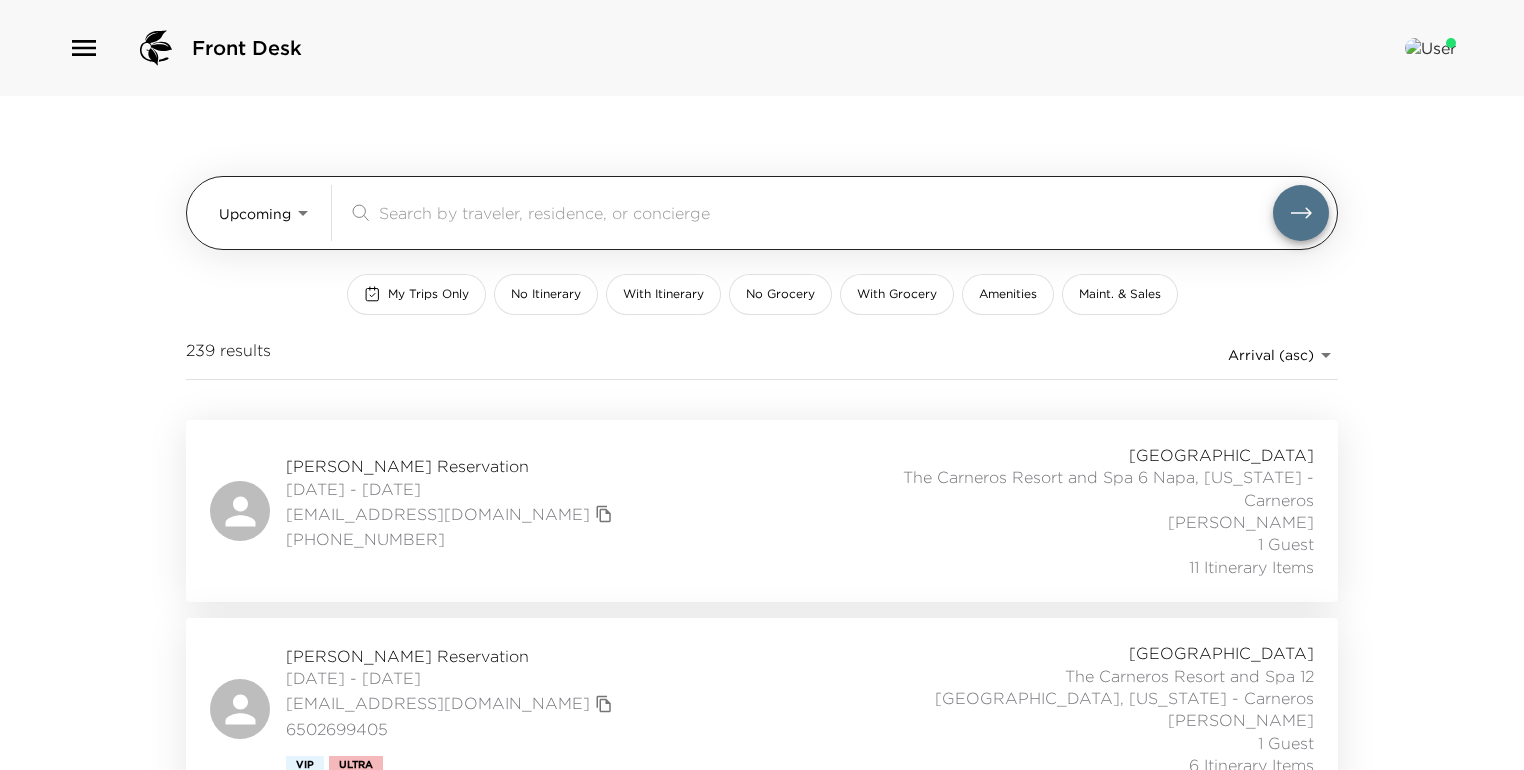 click at bounding box center (826, 212) 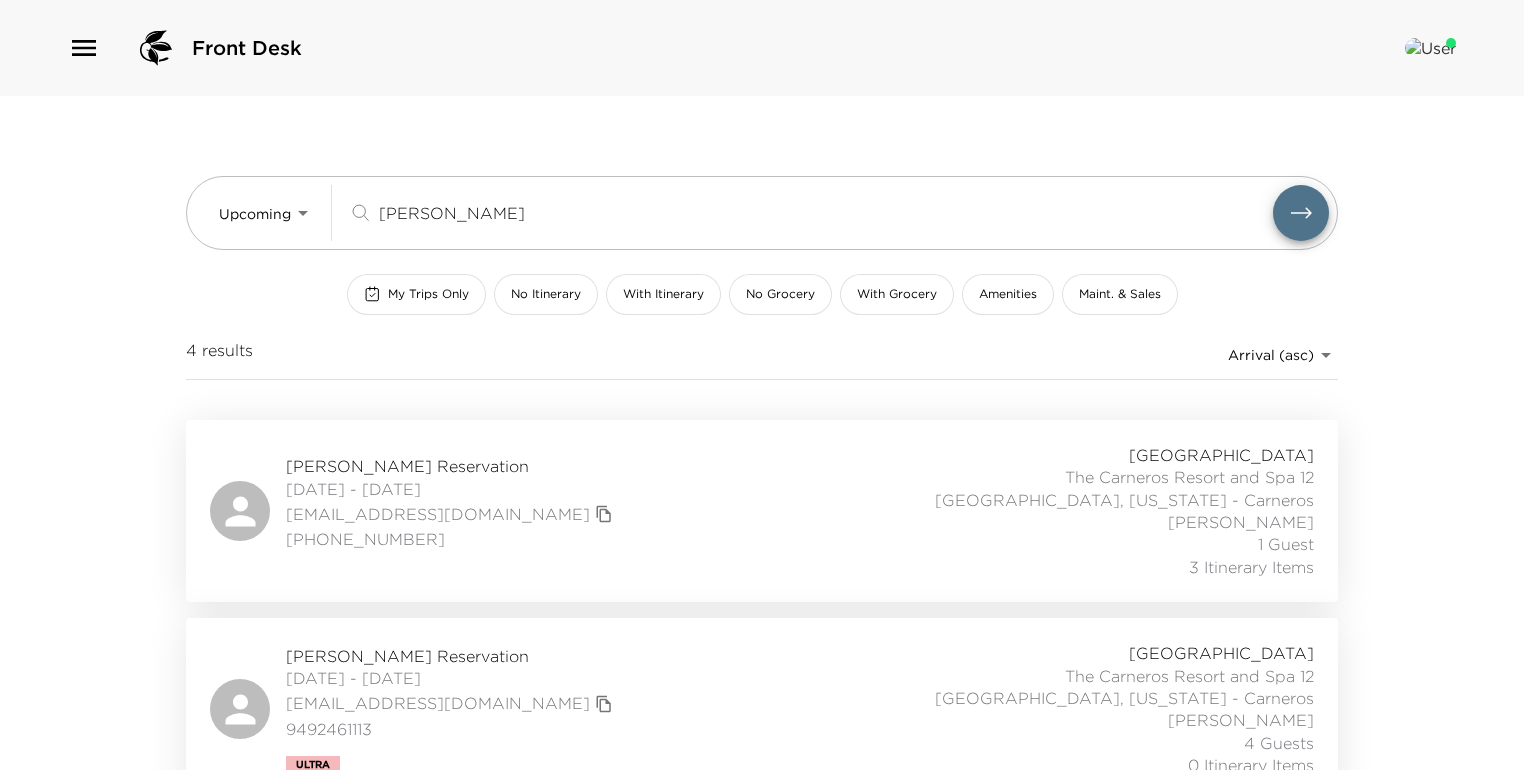 type on "carol" 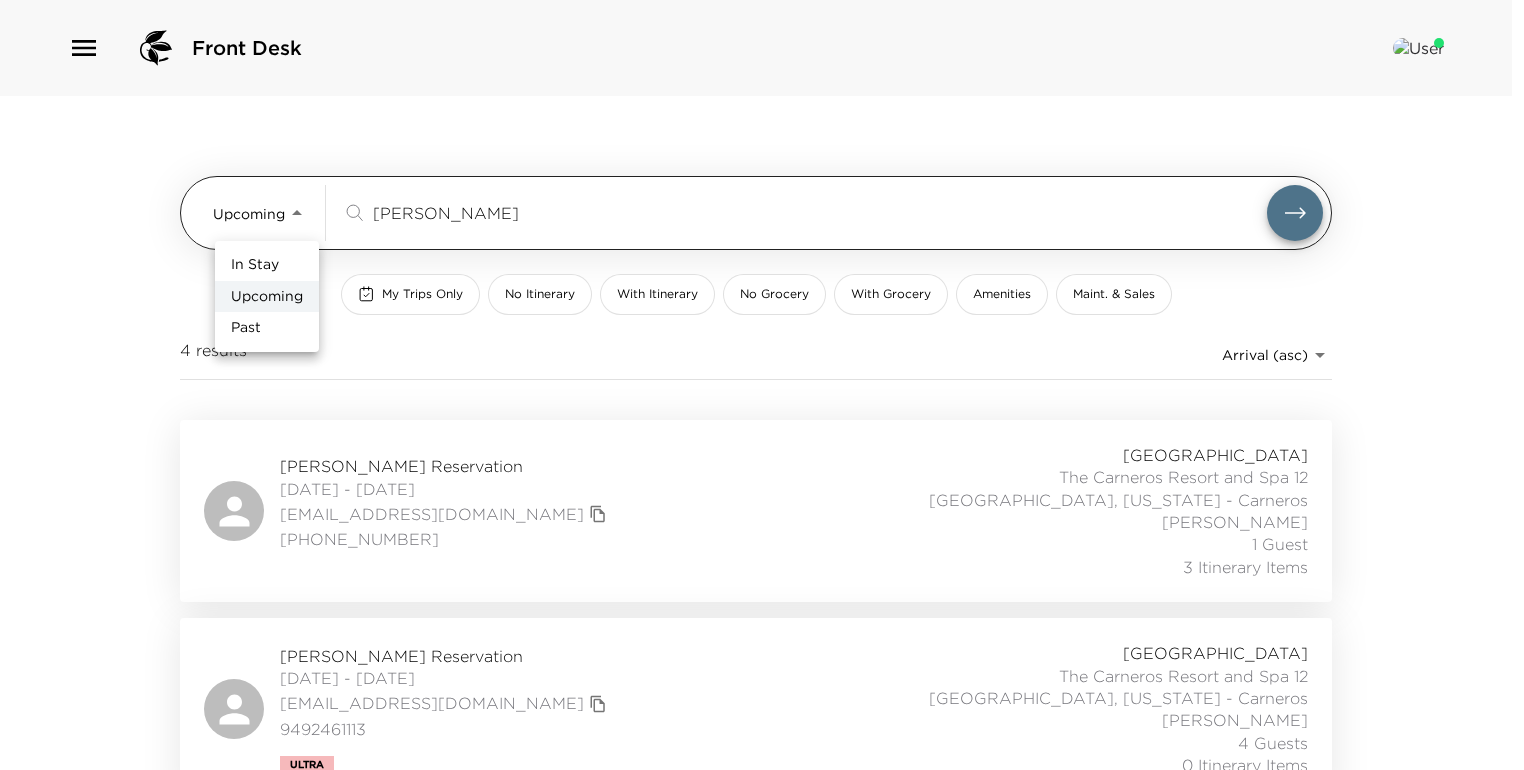 click on "Front Desk Upcoming Upcoming carol ​ My Trips Only No Itinerary With Itinerary No Grocery With Grocery Amenities Maint. & Sales 4 results Arrival (asc) reservations_prod_arrival_asc Carol Kelly Reservation 08/24/2025 - 08/26/2025 clk.designimage@gmail.com 650-964-6780 Carneros Resort and Spa The Carneros Resort and Spa 12 Napa, California - Carneros Courtney Wilson 1 Guest 3 Itinerary Items Carol Andrews Reservation 08/26/2025 - 08/28/2025 carolandrews2468@gmail.com 9492461113 Ultra Carneros Resort and Spa The Carneros Resort and Spa 12 Napa, California - Carneros Courtney Wilson 4 Guests 0 Itinerary Items Carole Walter Reservation 09/23/2025 - 09/28/2025 carolewjane@gmail.com (703) 901-7591 Ultra Carneros Resort and Spa The Carneros Resort and Spa 6 Napa, California - Carneros Sandra Grignon 3 Guests 0 Itinerary Items Patty Scarafile Reservation 10/06/2025 - 10/11/2025 prs@carolinaoneplus.com 8433711078 Carneros Resort and Spa The Carneros Resort and Spa 6 Napa, California - Carneros Sandra Grignon 1 Guest" at bounding box center [762, 385] 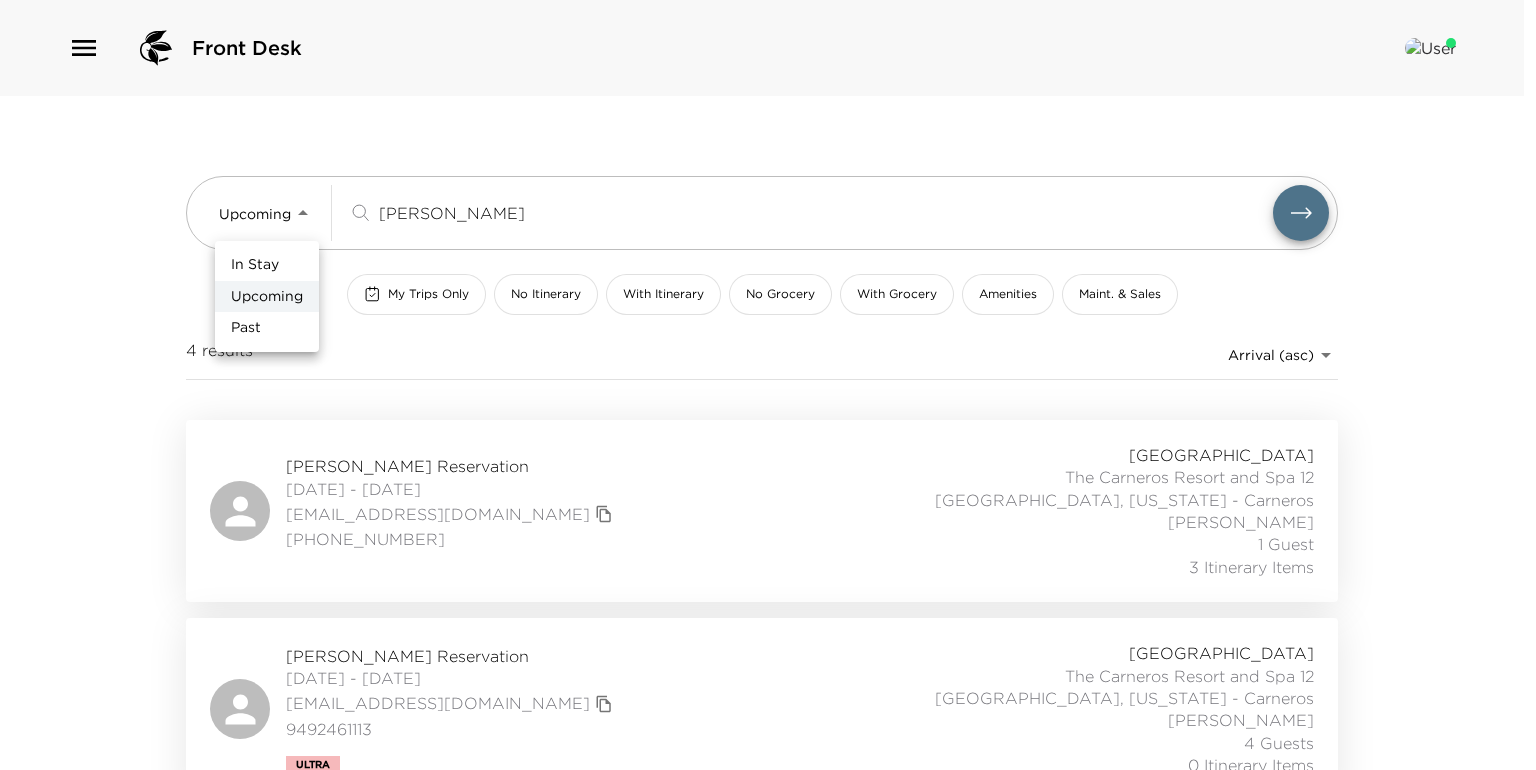 click on "In Stay" at bounding box center (267, 265) 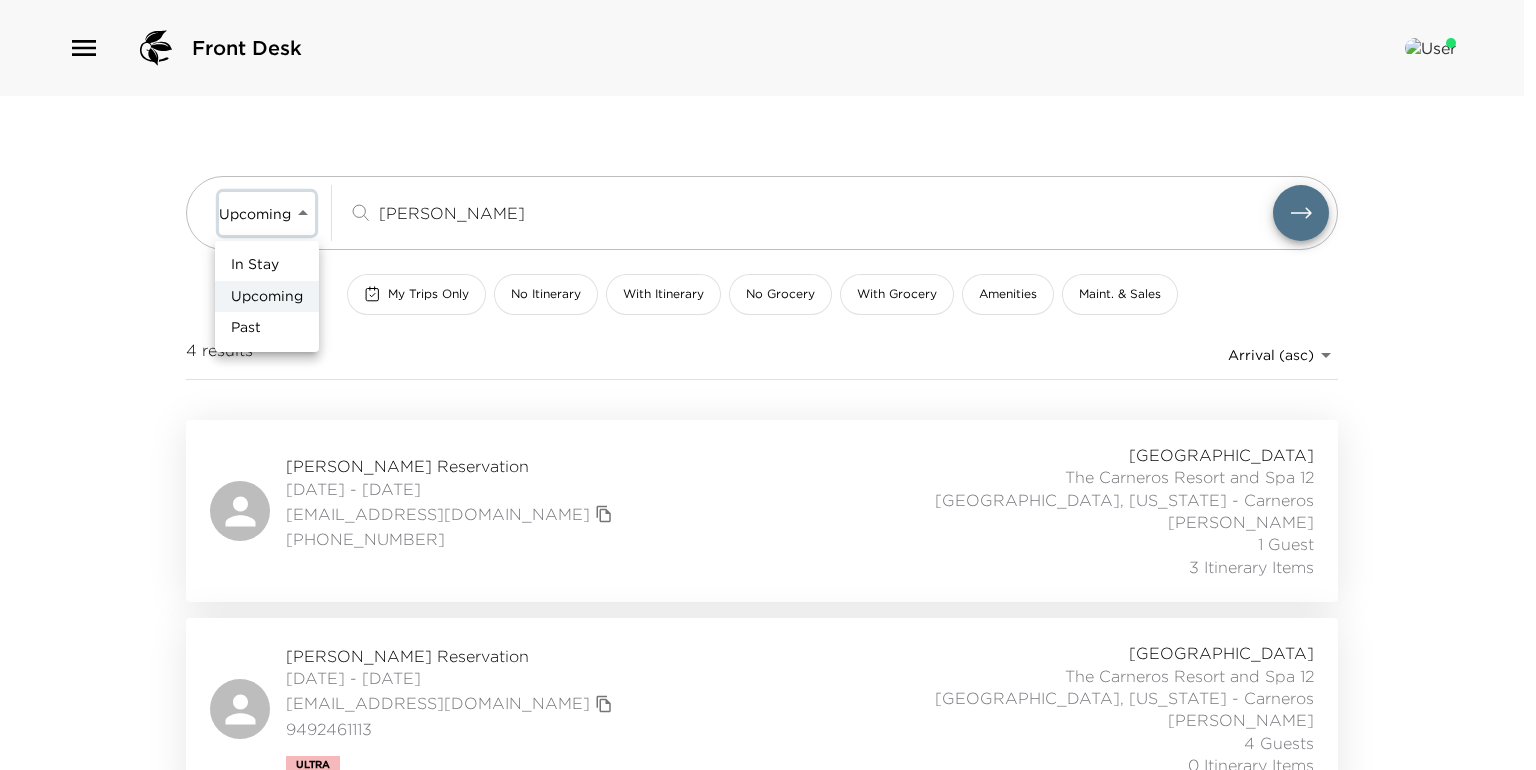 type on "In-Stay" 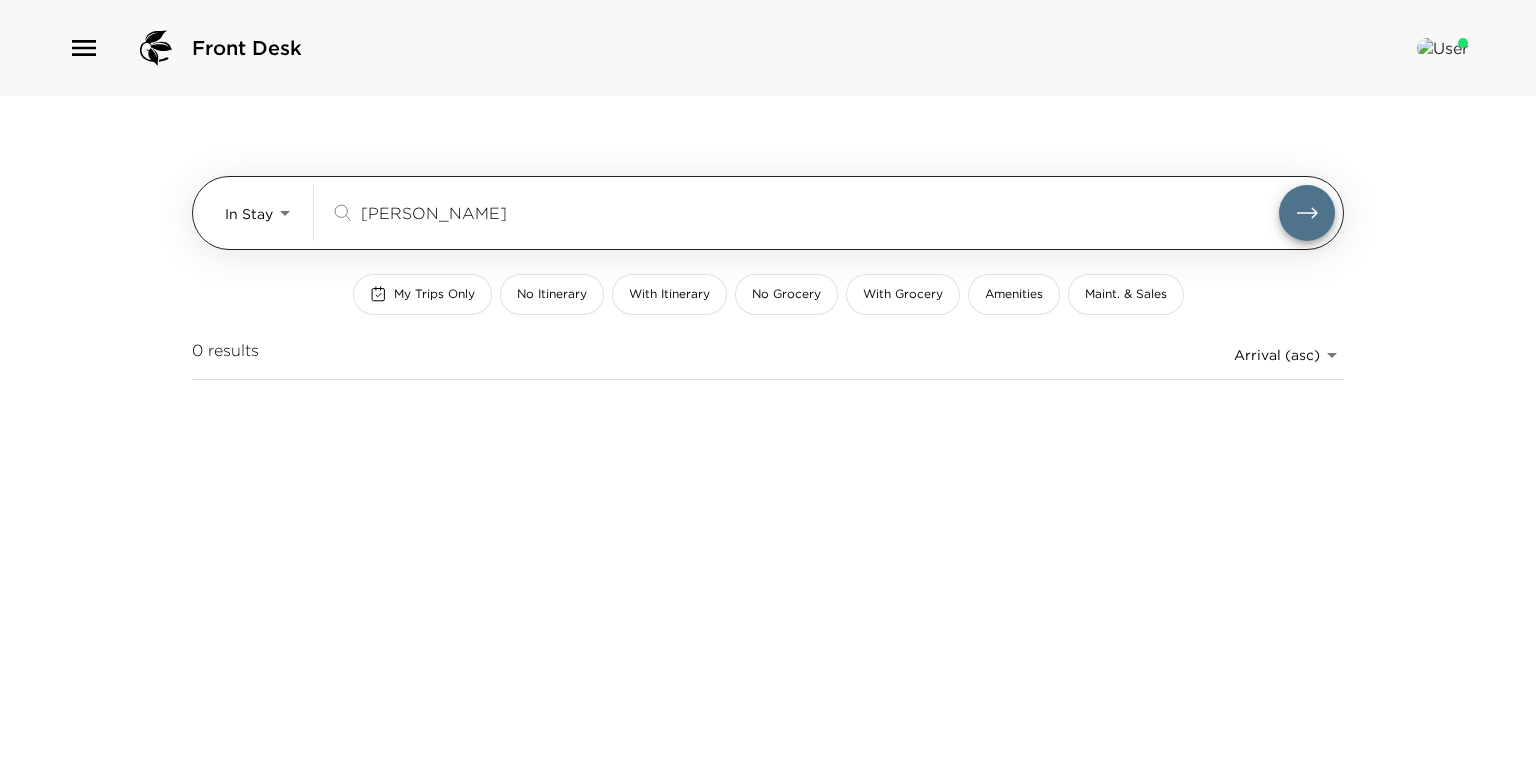drag, startPoint x: 438, startPoint y: 204, endPoint x: 331, endPoint y: 199, distance: 107.11676 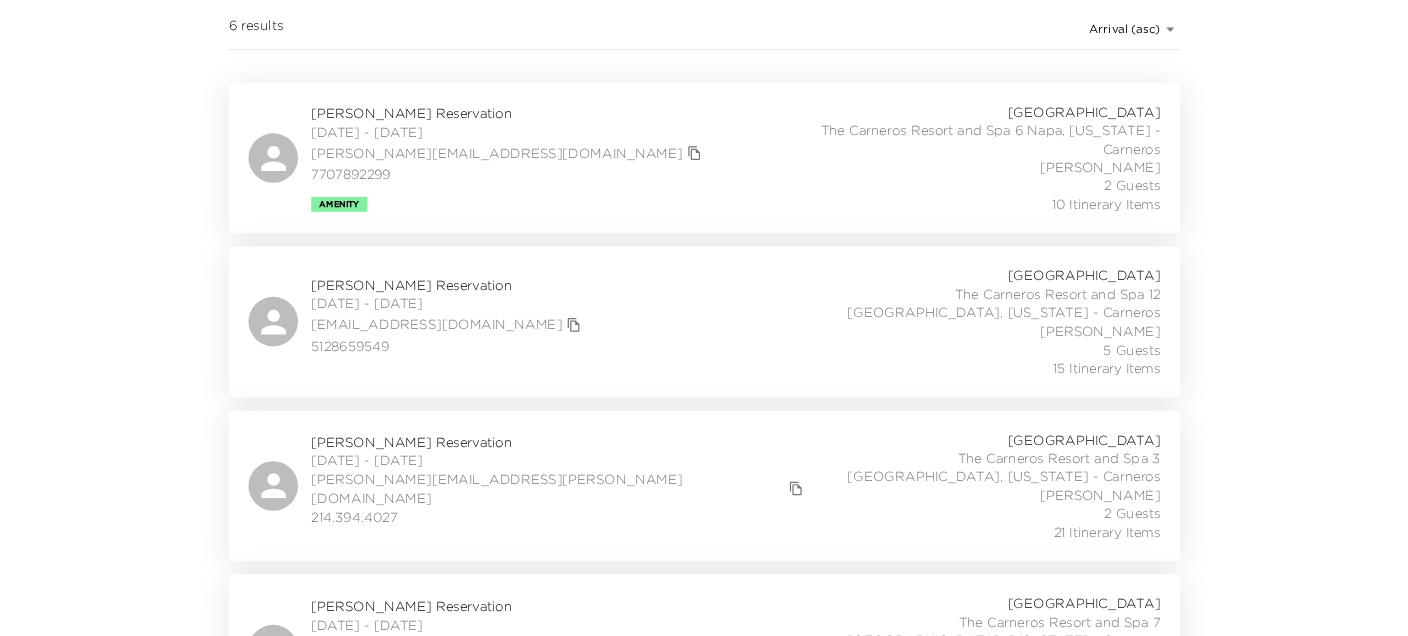 scroll, scrollTop: 720, scrollLeft: 0, axis: vertical 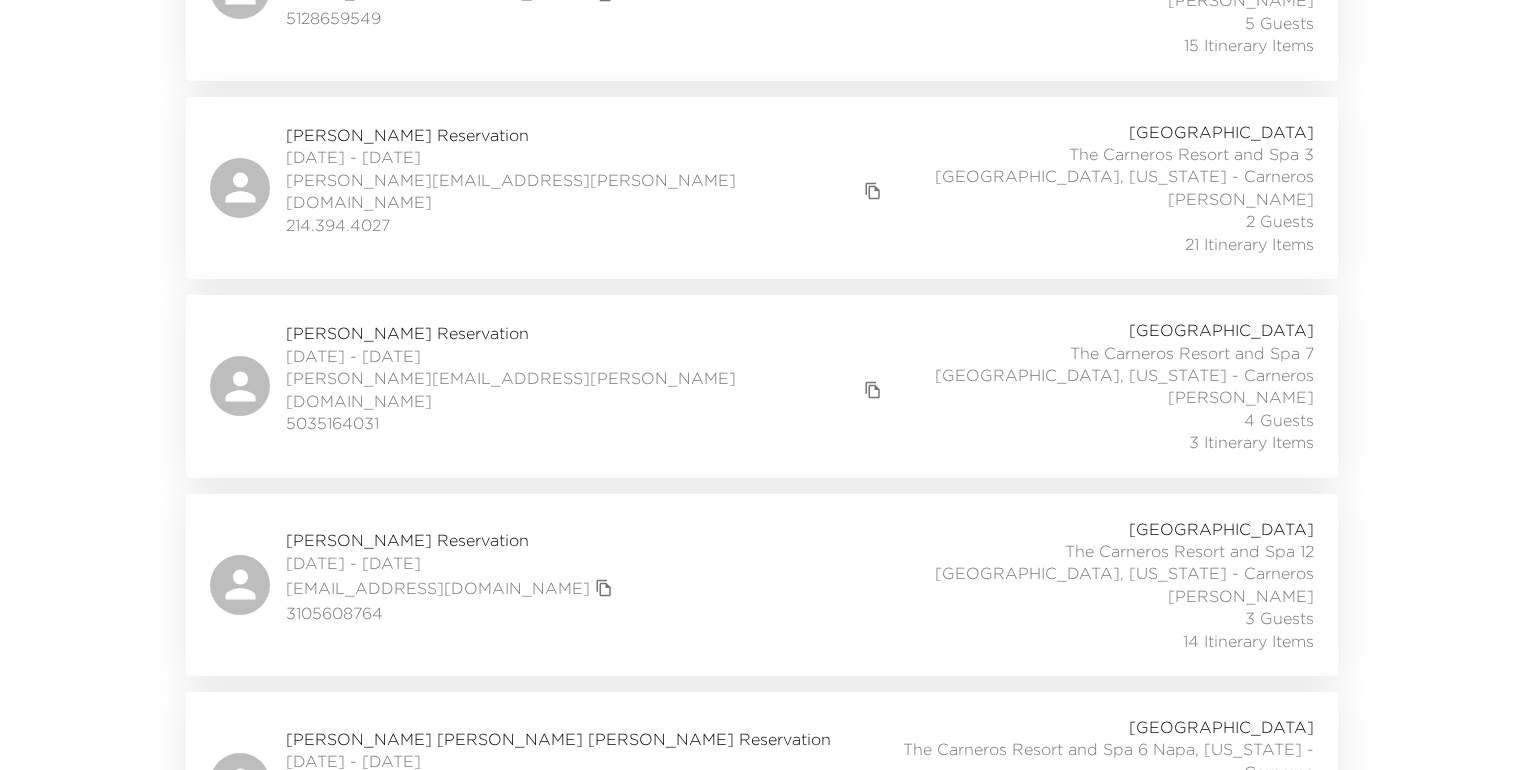 type 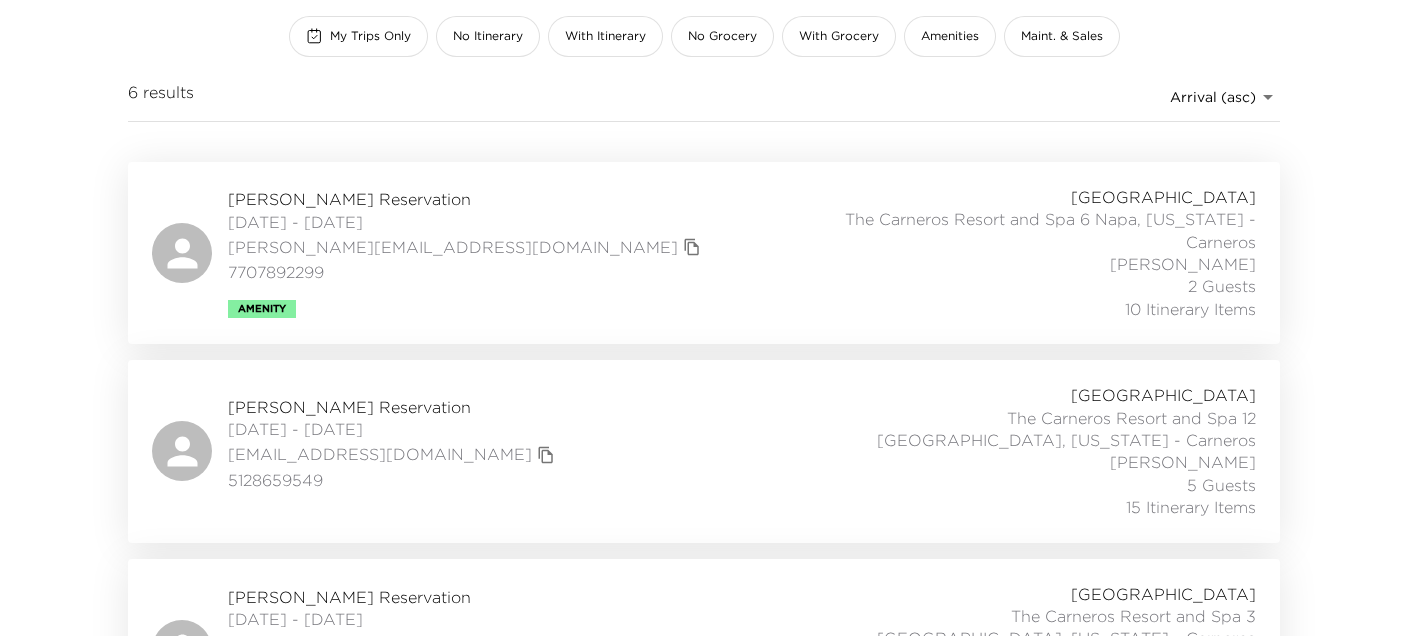 scroll, scrollTop: 0, scrollLeft: 0, axis: both 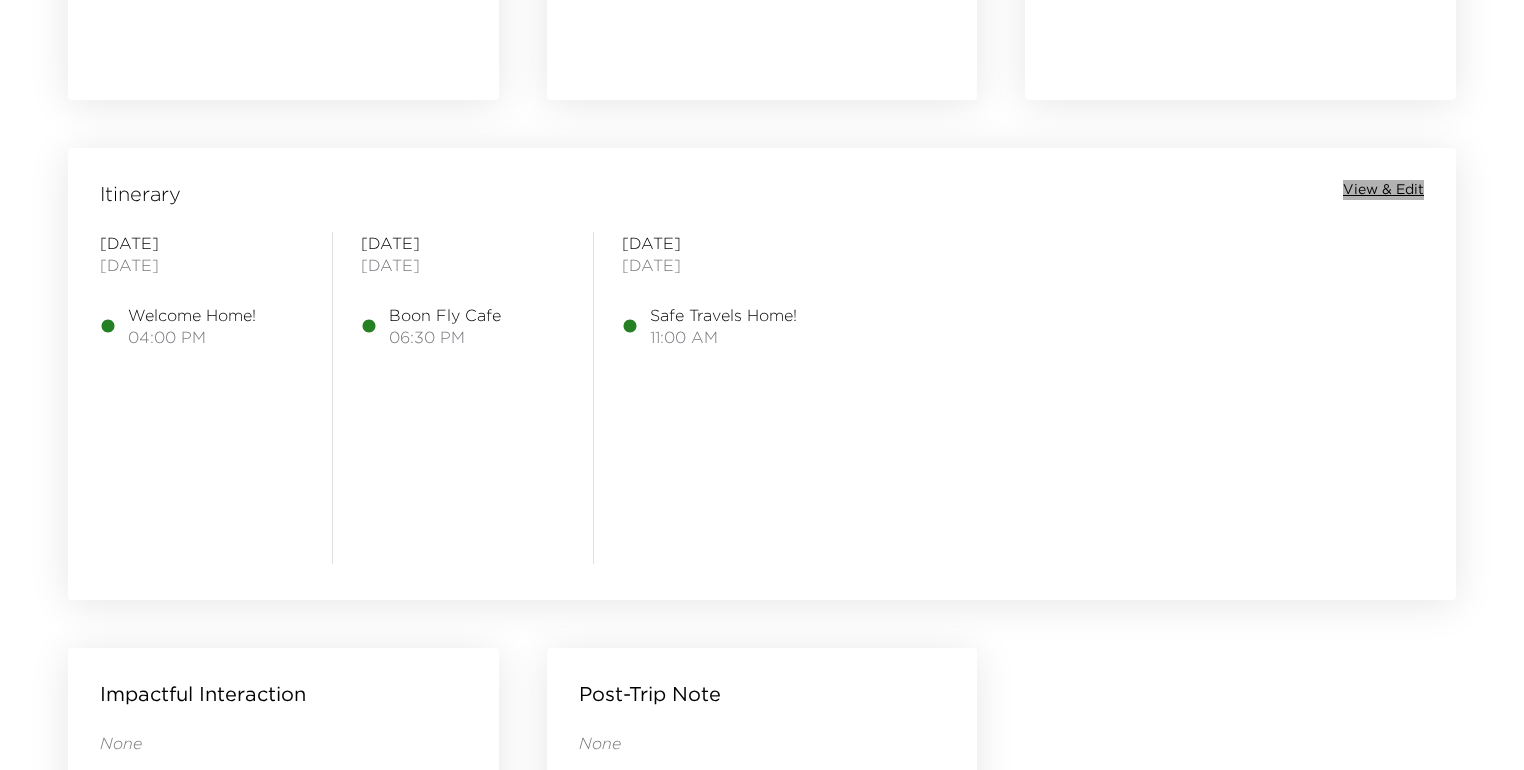 click on "View & Edit" at bounding box center (1383, 190) 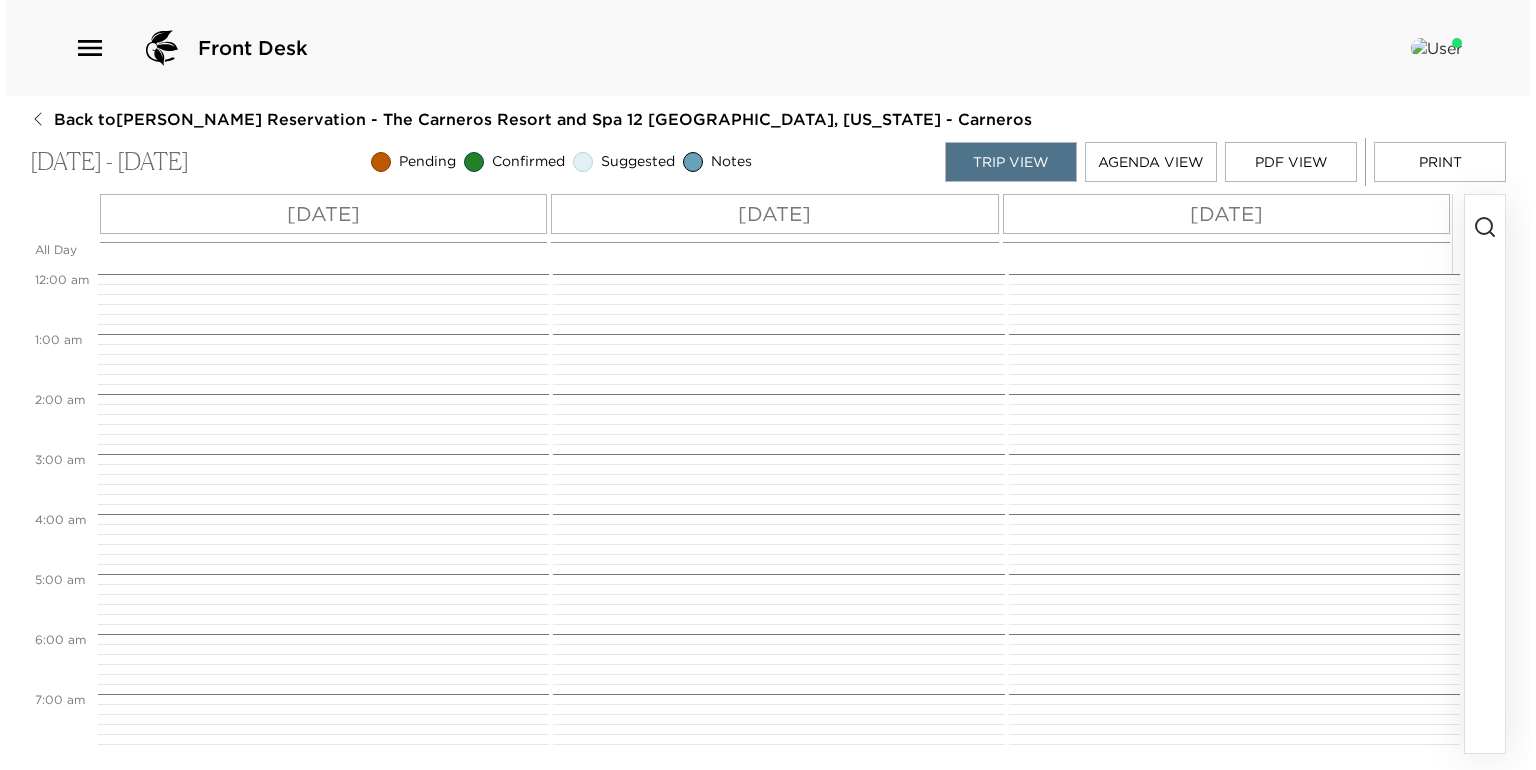 scroll, scrollTop: 0, scrollLeft: 0, axis: both 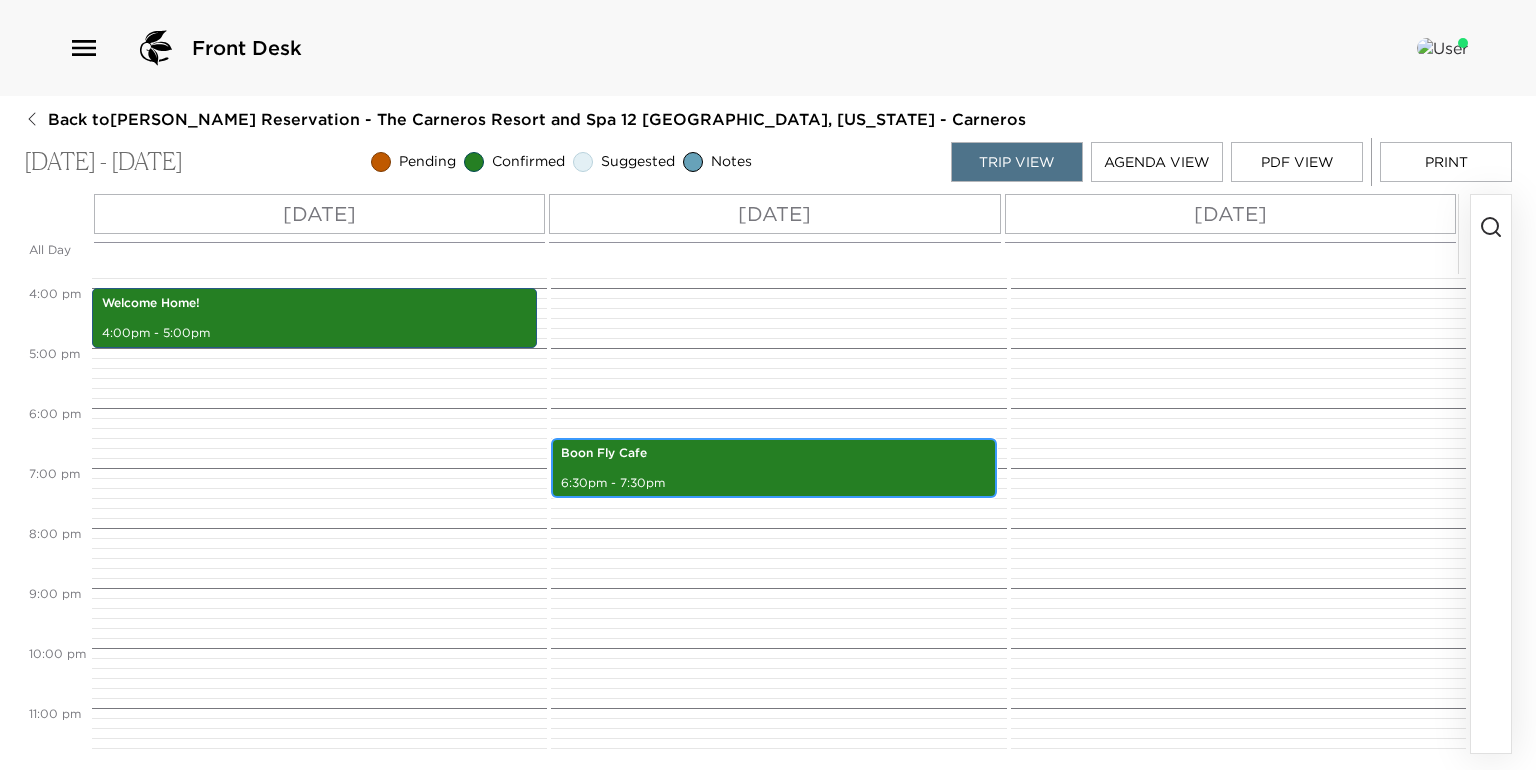 click on "Boon Fly Cafe 6:30pm - 7:30pm" at bounding box center (773, 468) 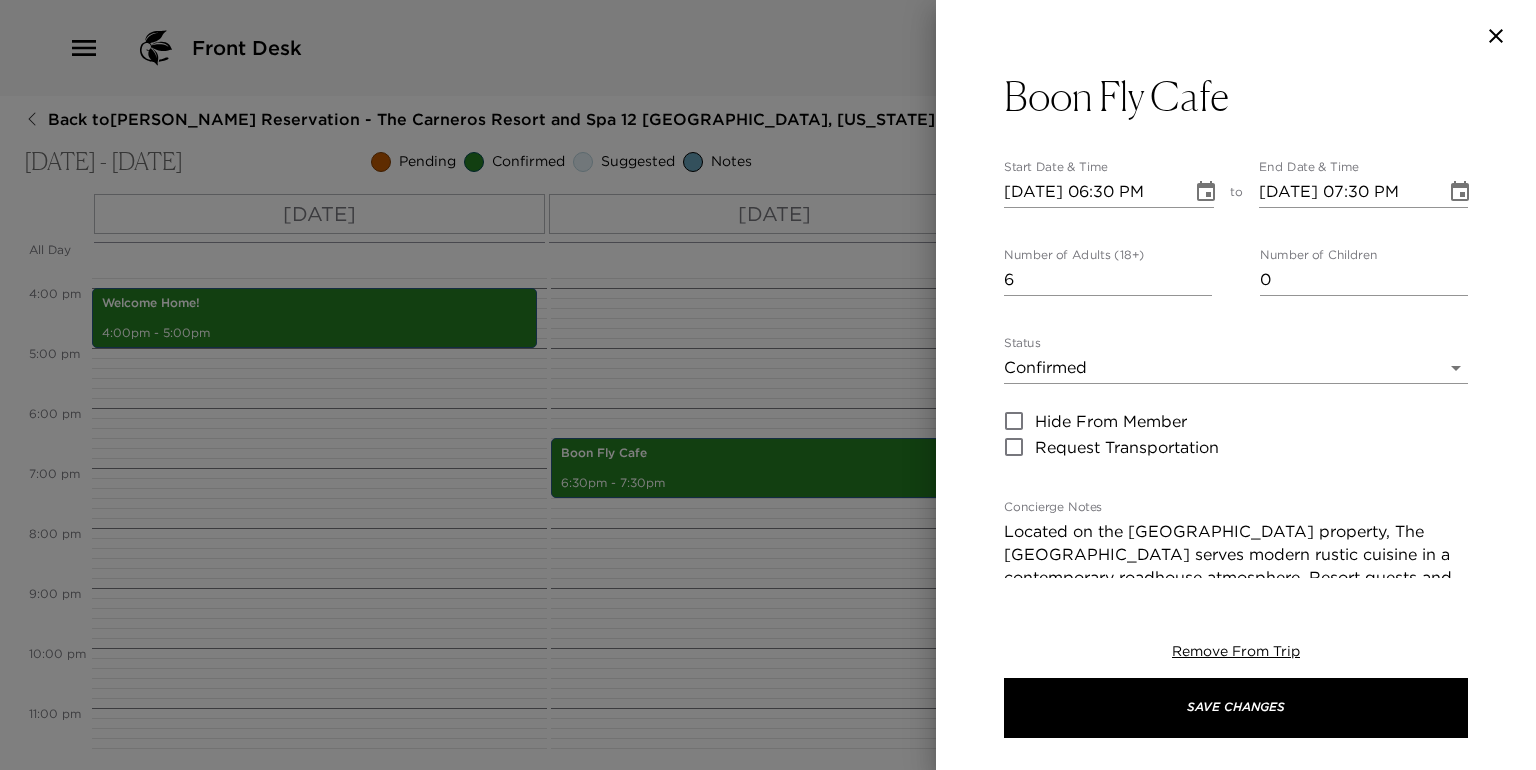 click on "08/25/2025 06:30 PM" at bounding box center (1091, 192) 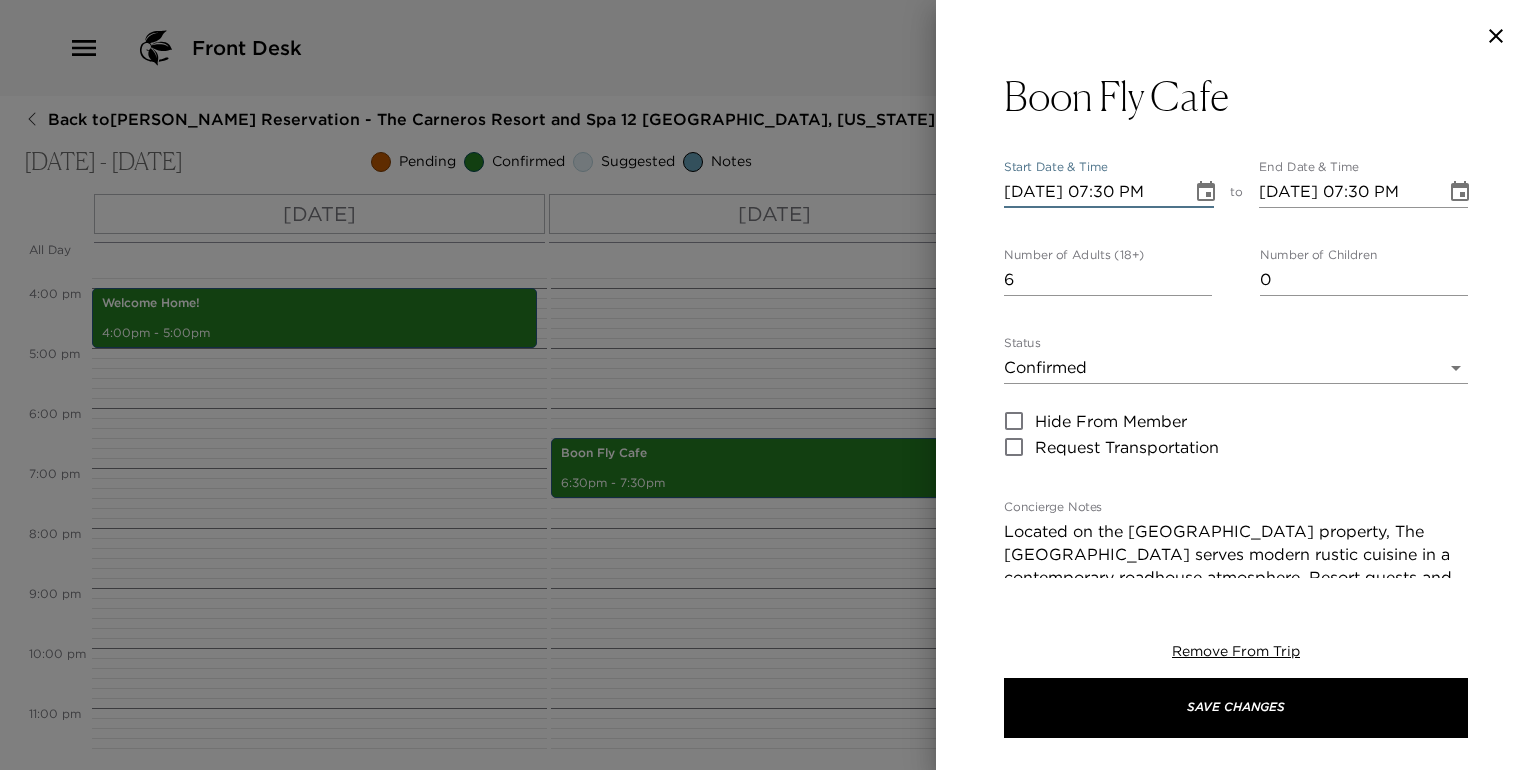 type on "08/25/2025 07:30 PM" 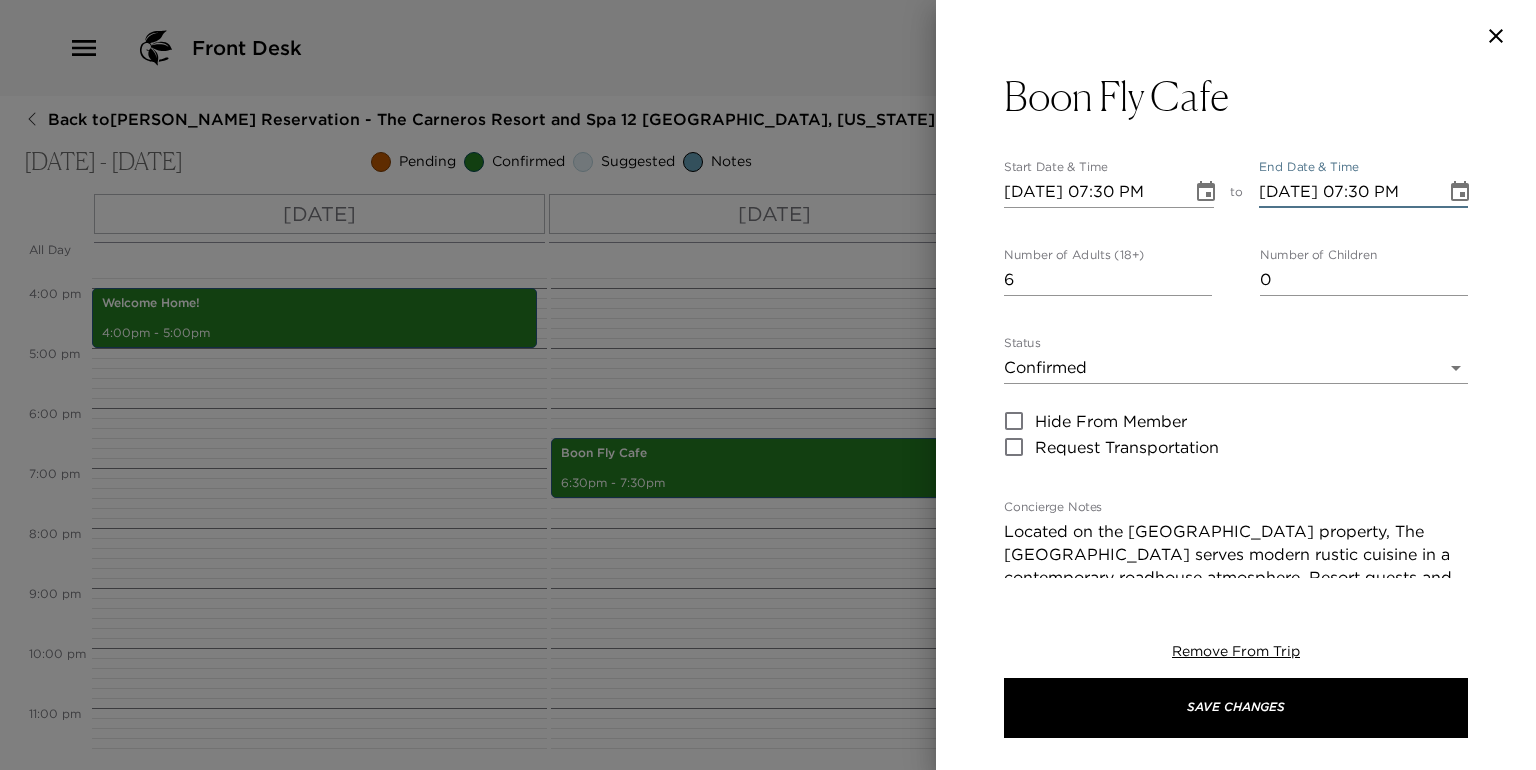 click on "08/25/2025 07:30 PM" at bounding box center [1346, 192] 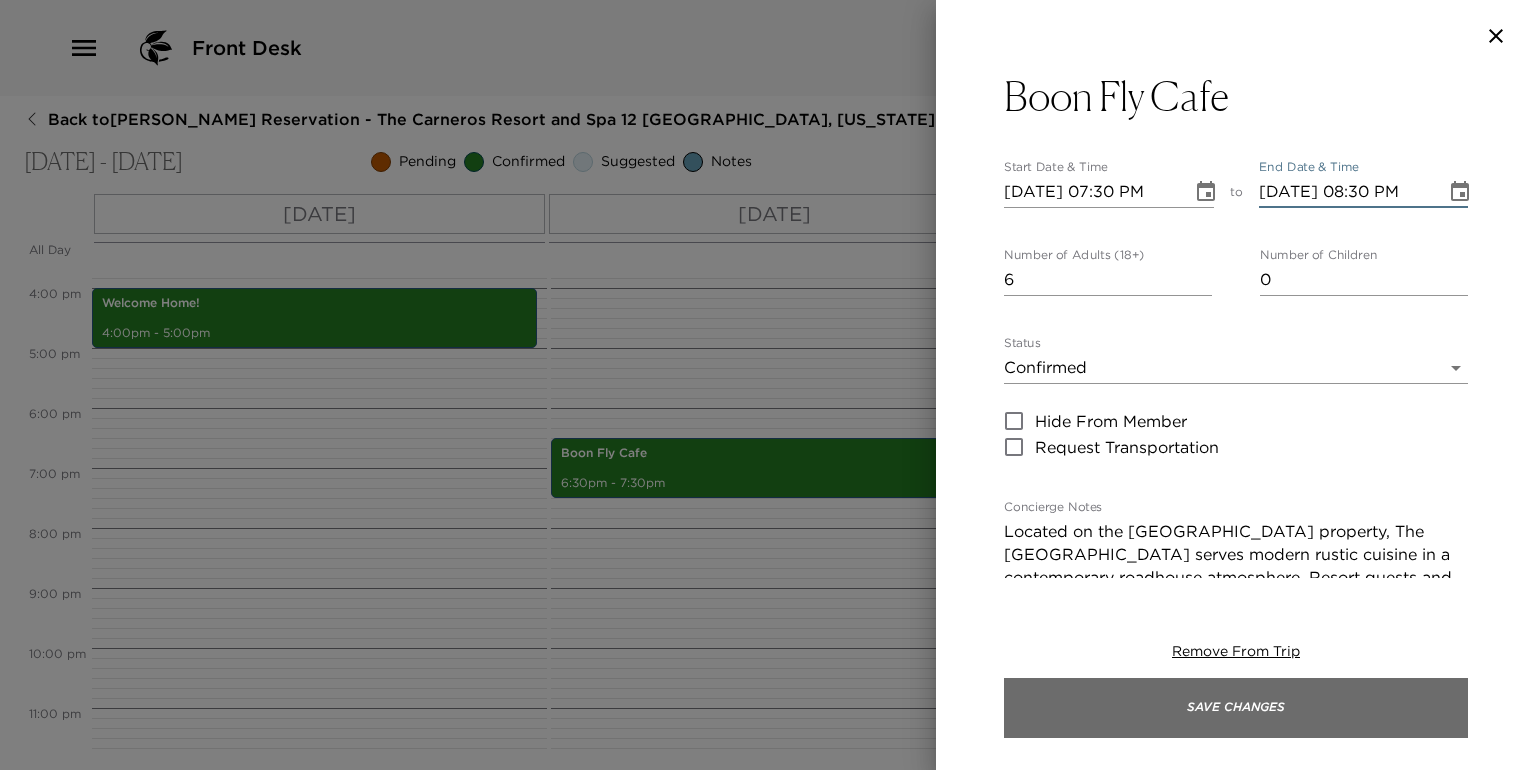type on "08/25/2025 08:30 PM" 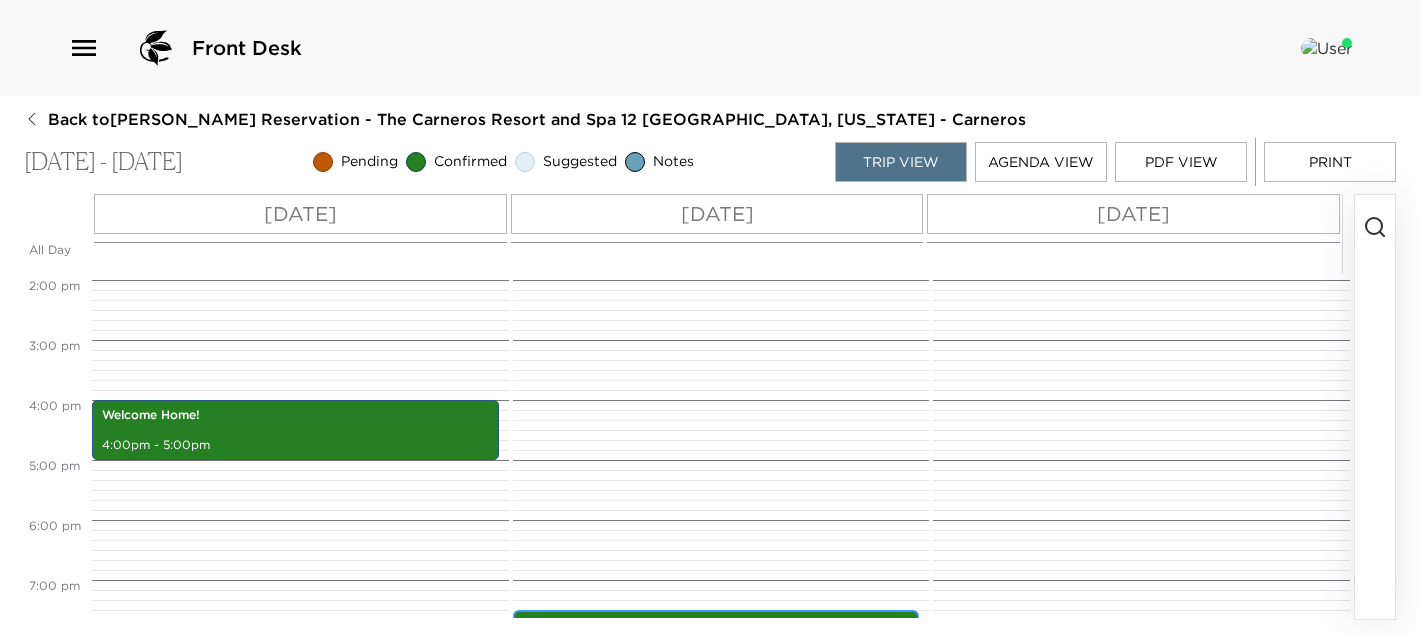 scroll, scrollTop: 616, scrollLeft: 0, axis: vertical 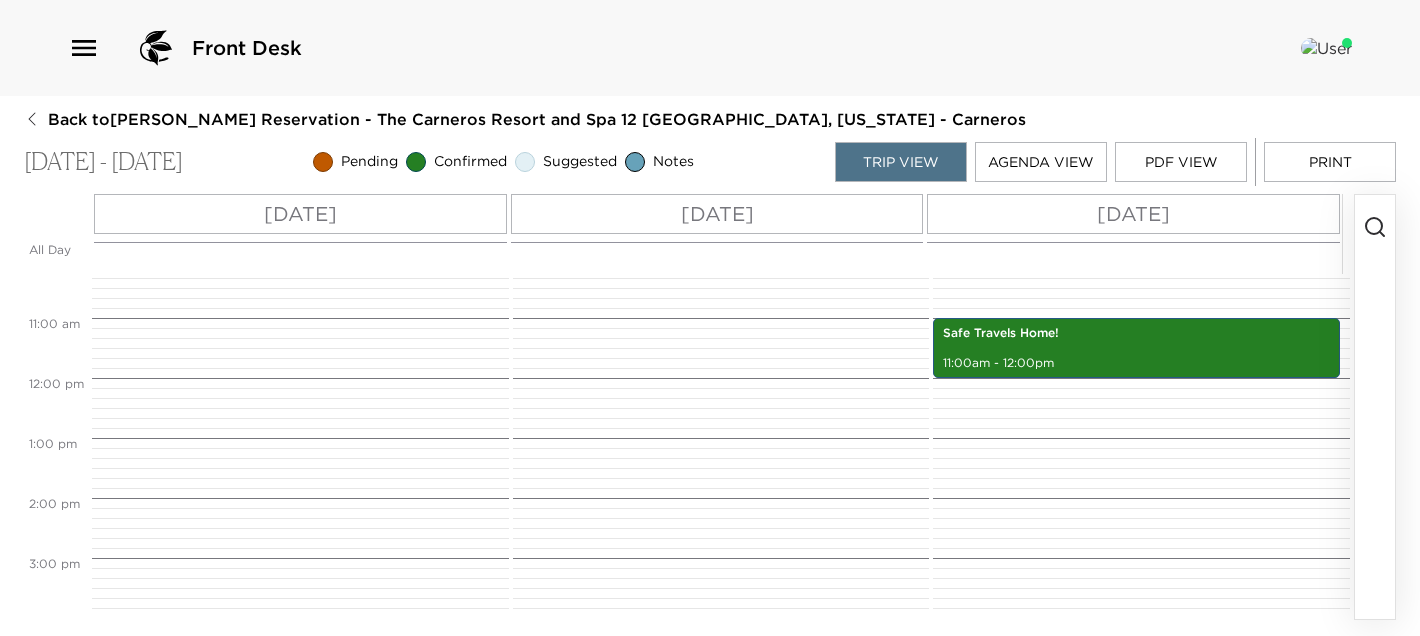 click 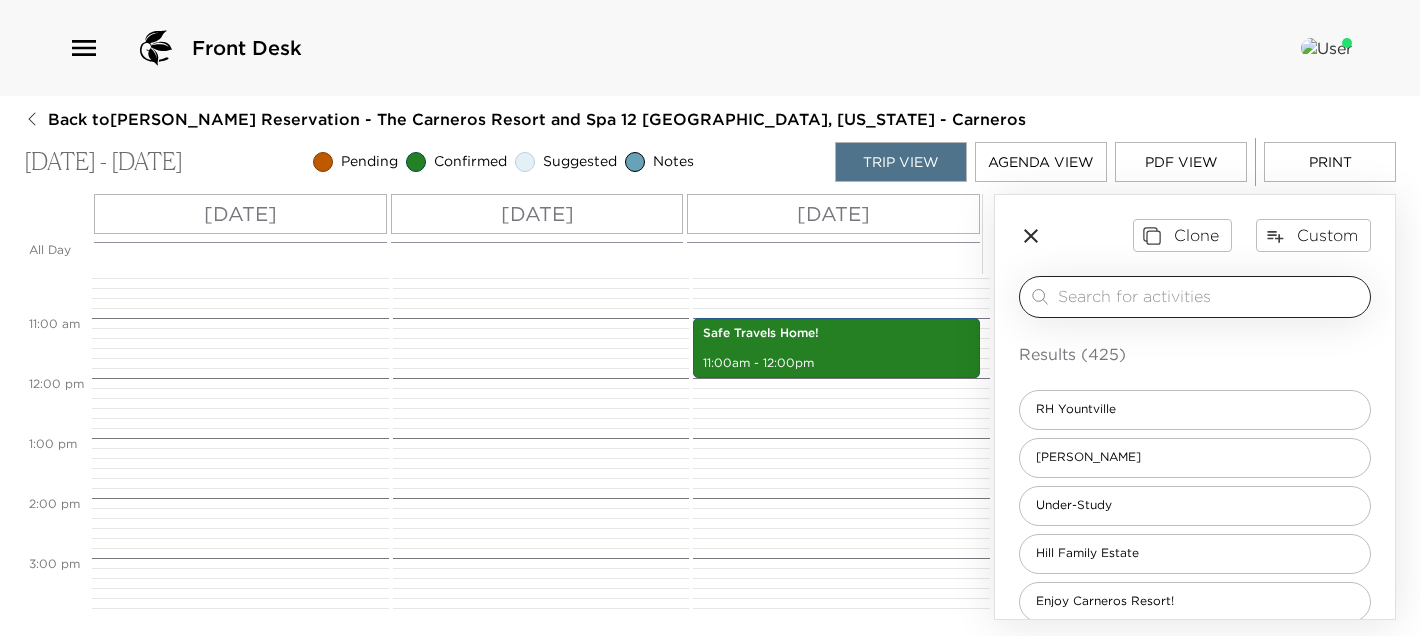 click at bounding box center (1210, 296) 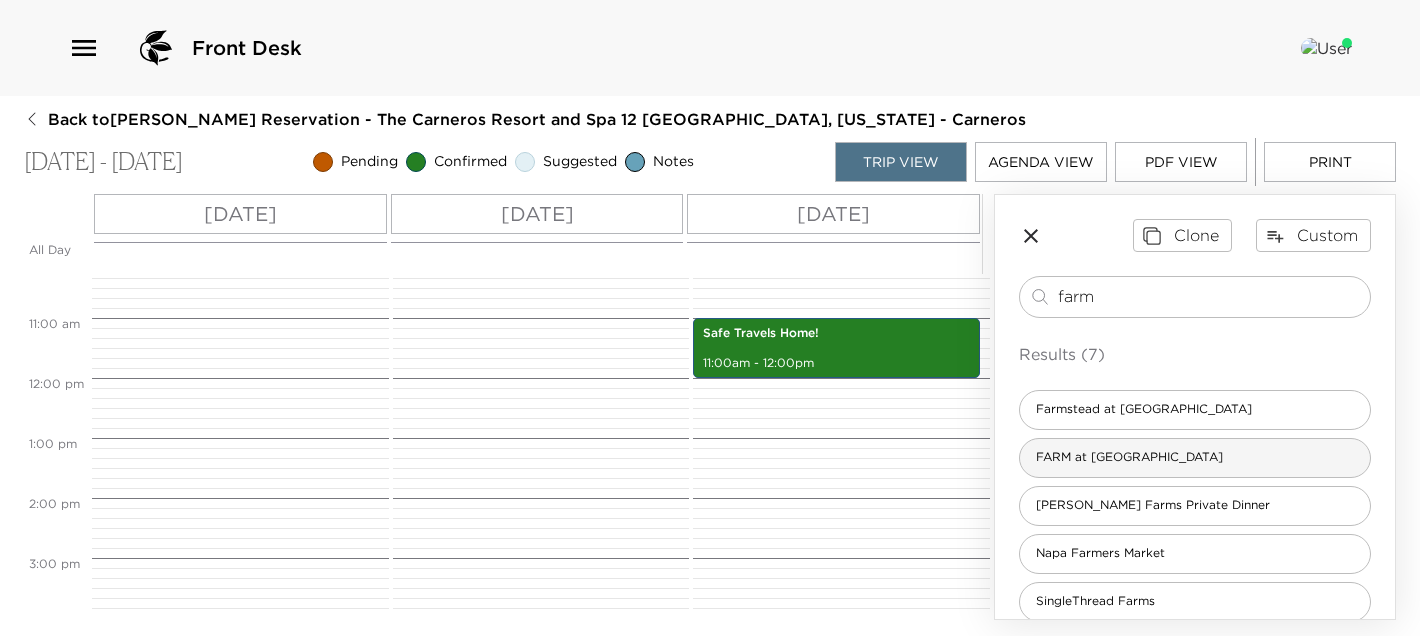 type on "farm" 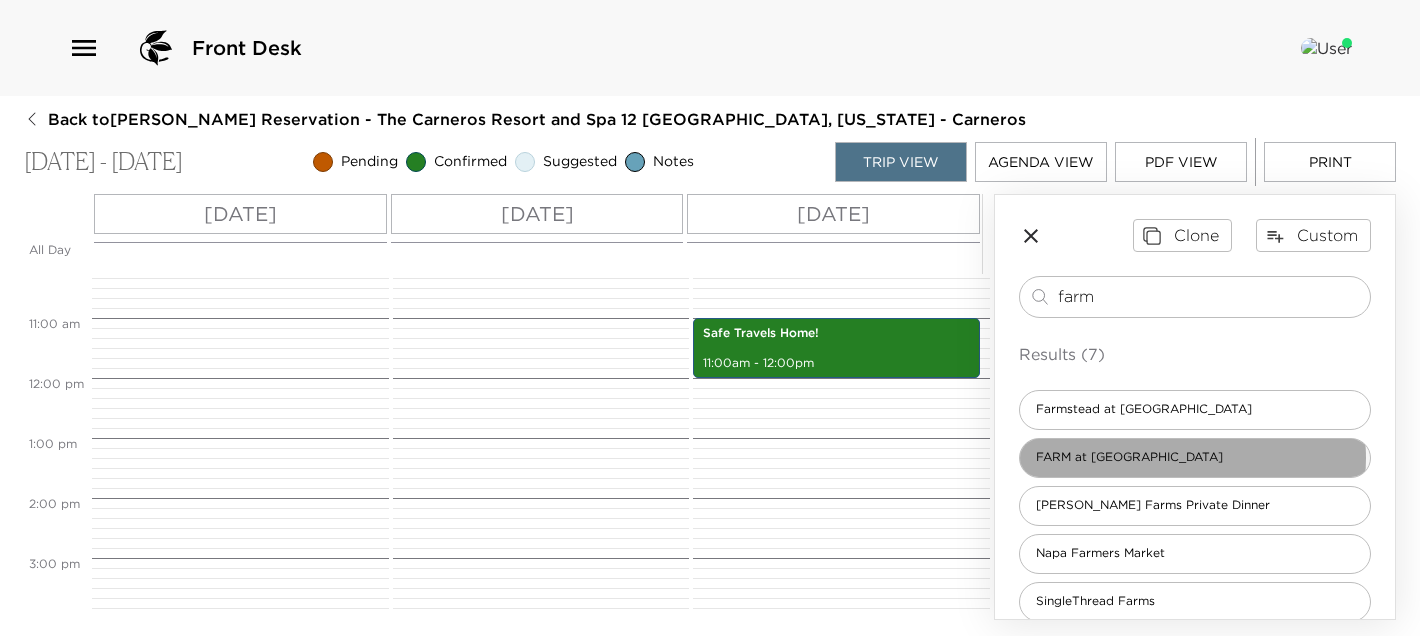 click on "FARM at Carneros" at bounding box center [1195, 458] 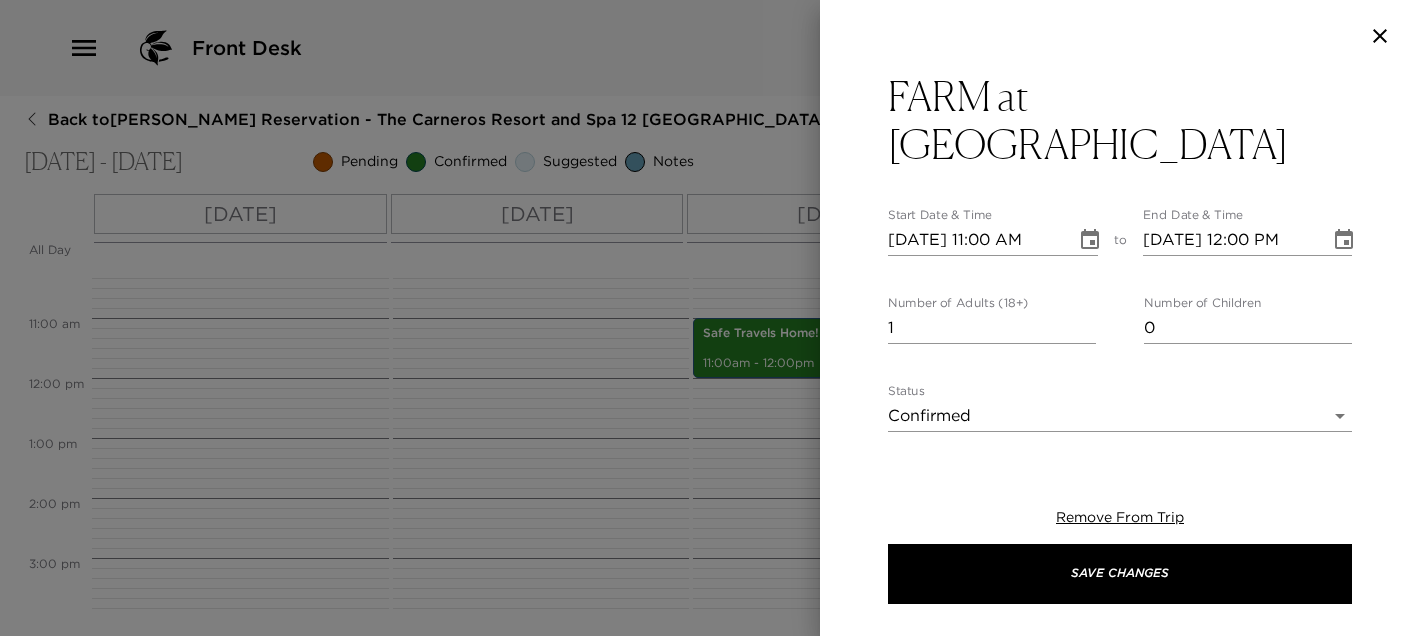 type on "The bar serves imaginative, hand-crafted cocktails, as well as an extensive list of regional wines, while the alfresco lounge area offers a relaxed atmosphere in which to enjoy your beverages with outdoor fireplaces and living room-style seating. Enjoy some of the best fine dining in Napa Valley when you settle in for dinner in their elegant dining room featuring fireplaces, dramatic lighting, and a cathedral ceiling, or dine alfresco on the patio and enjoy the glorious Napa Valley evenings." 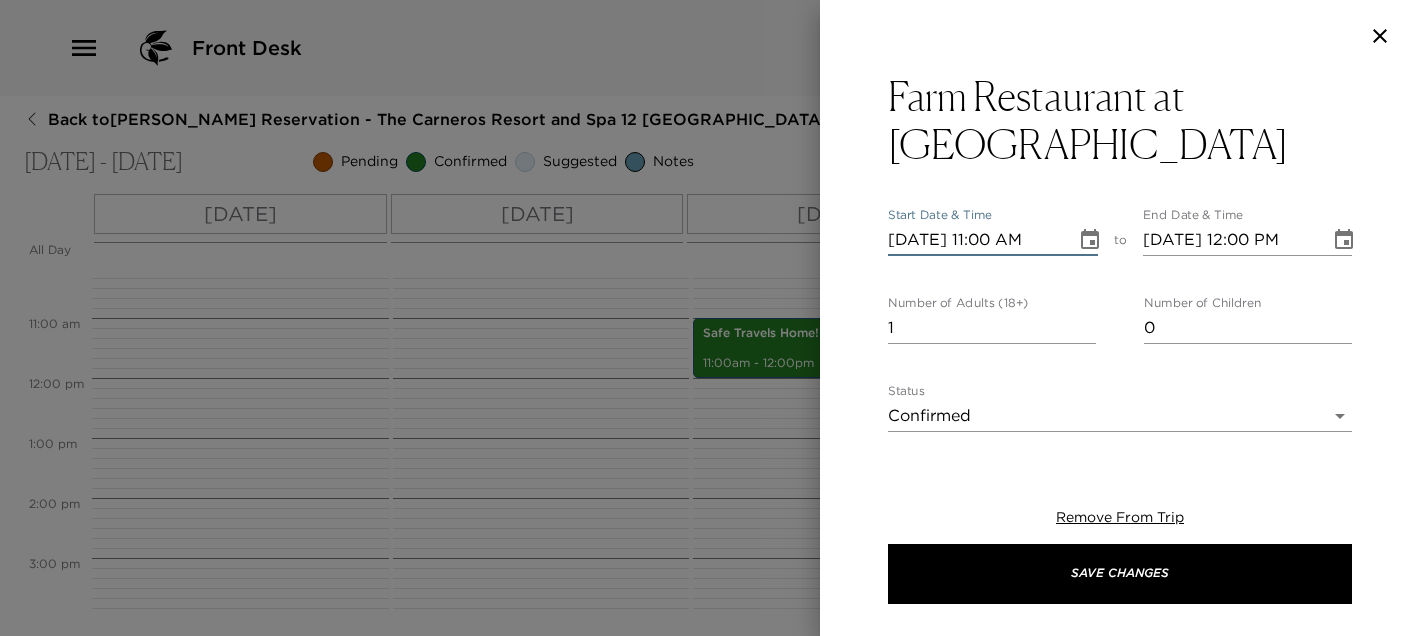 click on "08/24/2025 11:00 AM" at bounding box center [975, 240] 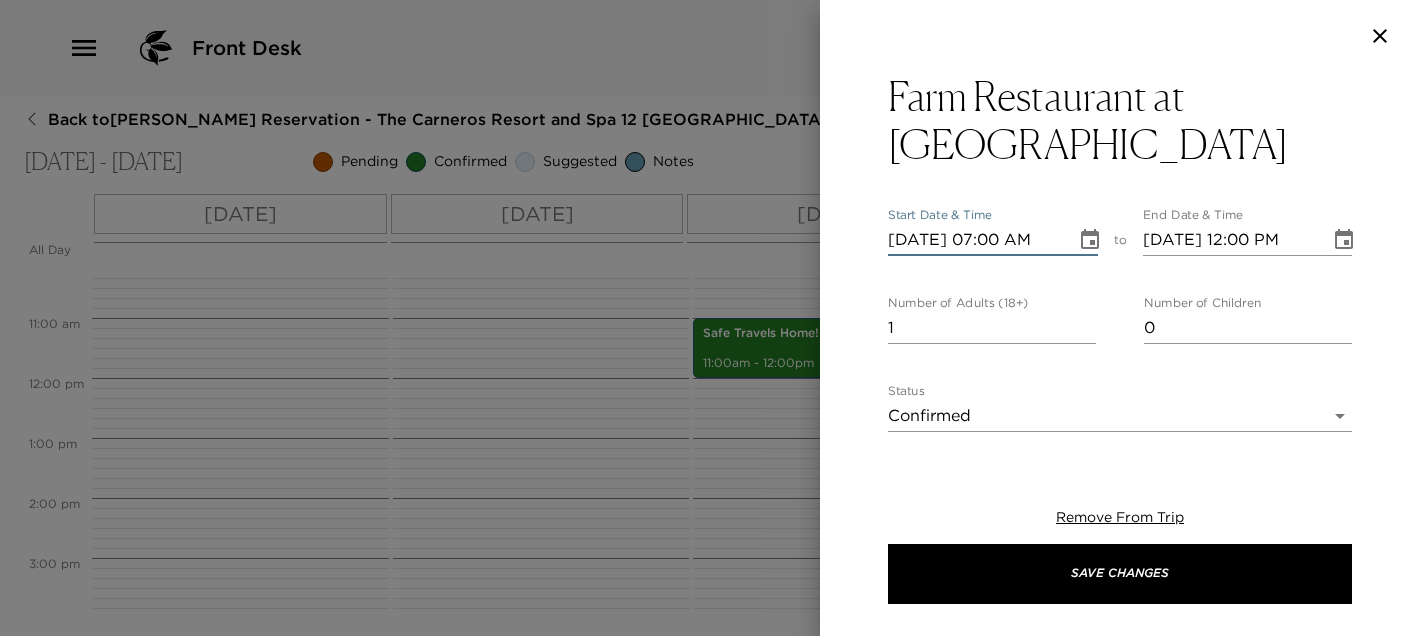 type on "08/24/2025 07:00 PM" 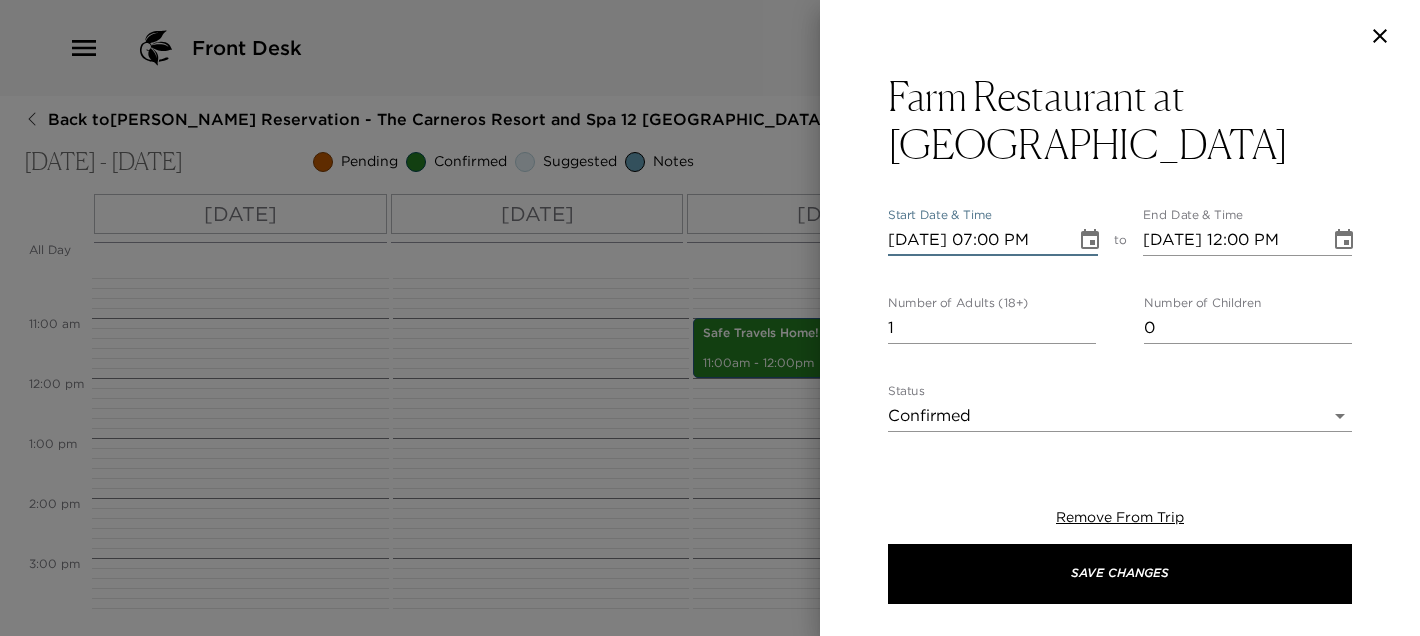 type on "08/24/2025 08:00 PM" 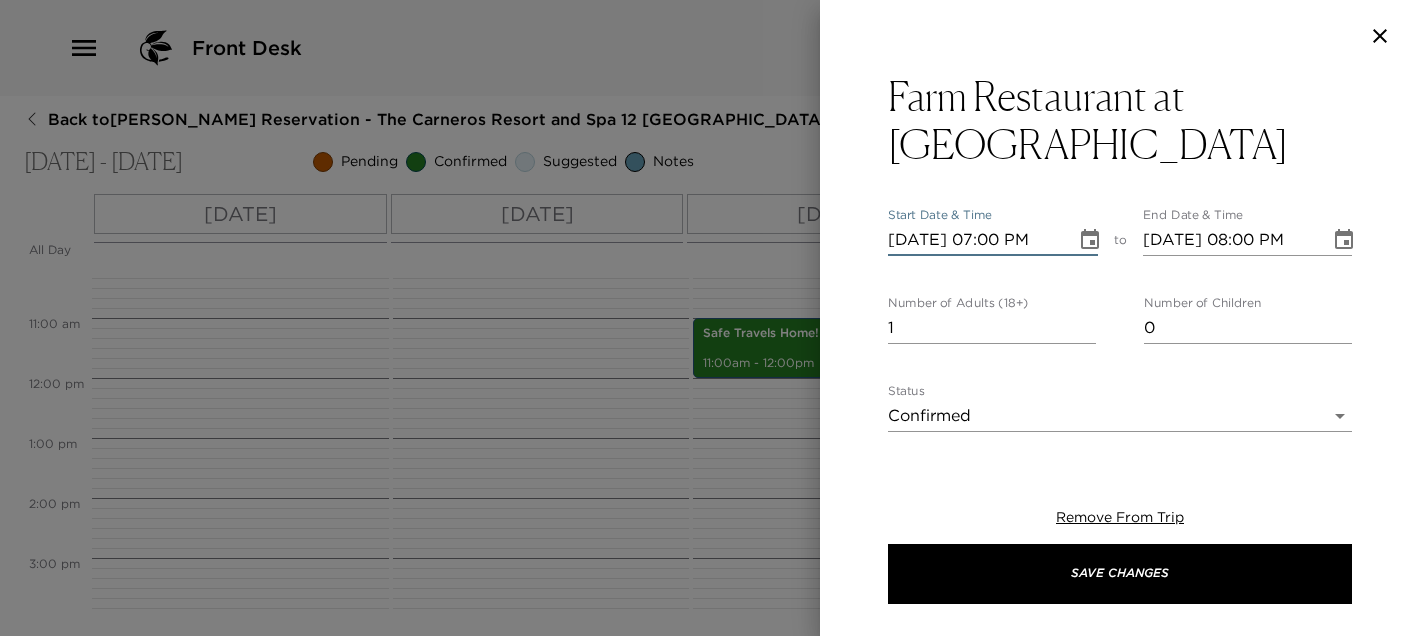 type on "08/24/2025 07:00 PM" 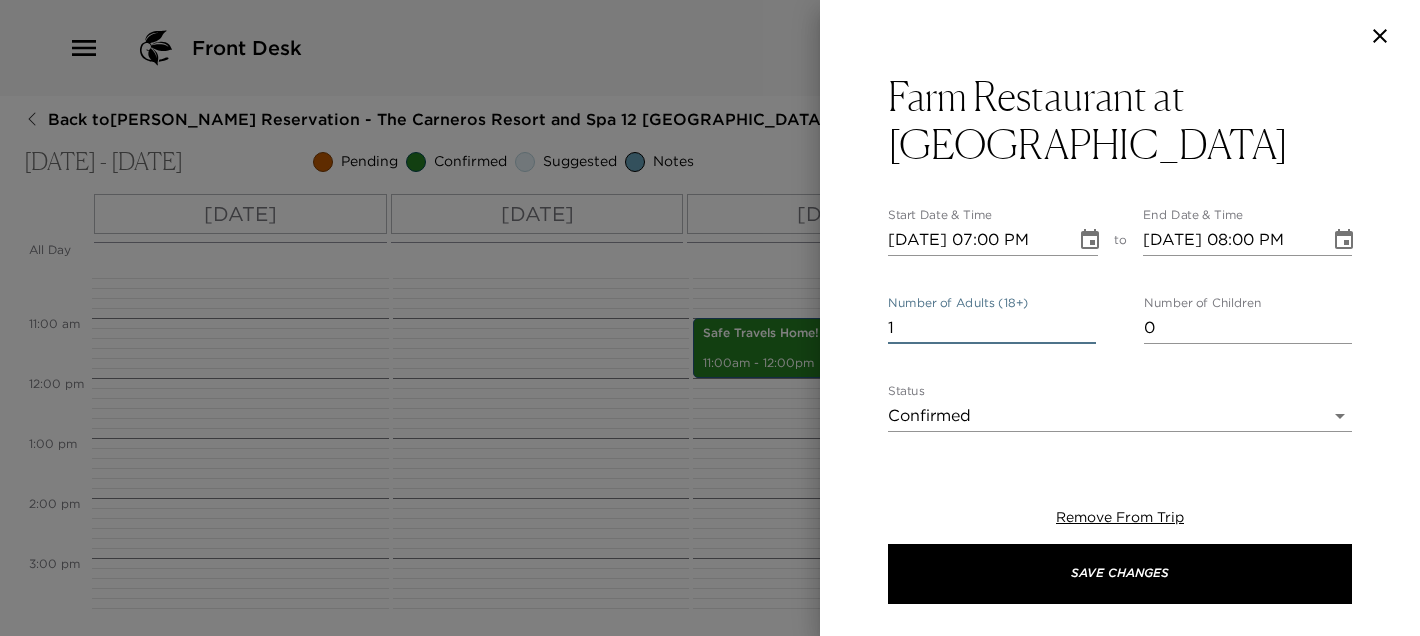 drag, startPoint x: 906, startPoint y: 320, endPoint x: 844, endPoint y: 328, distance: 62.514 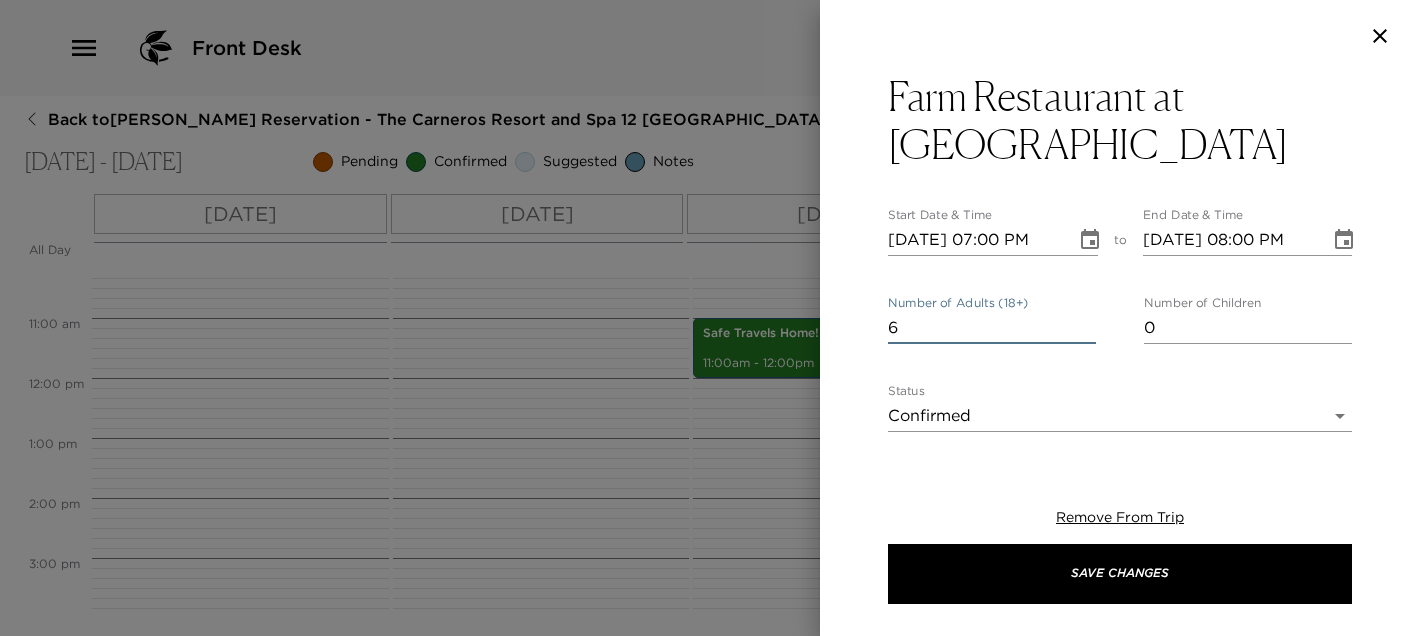 type on "6" 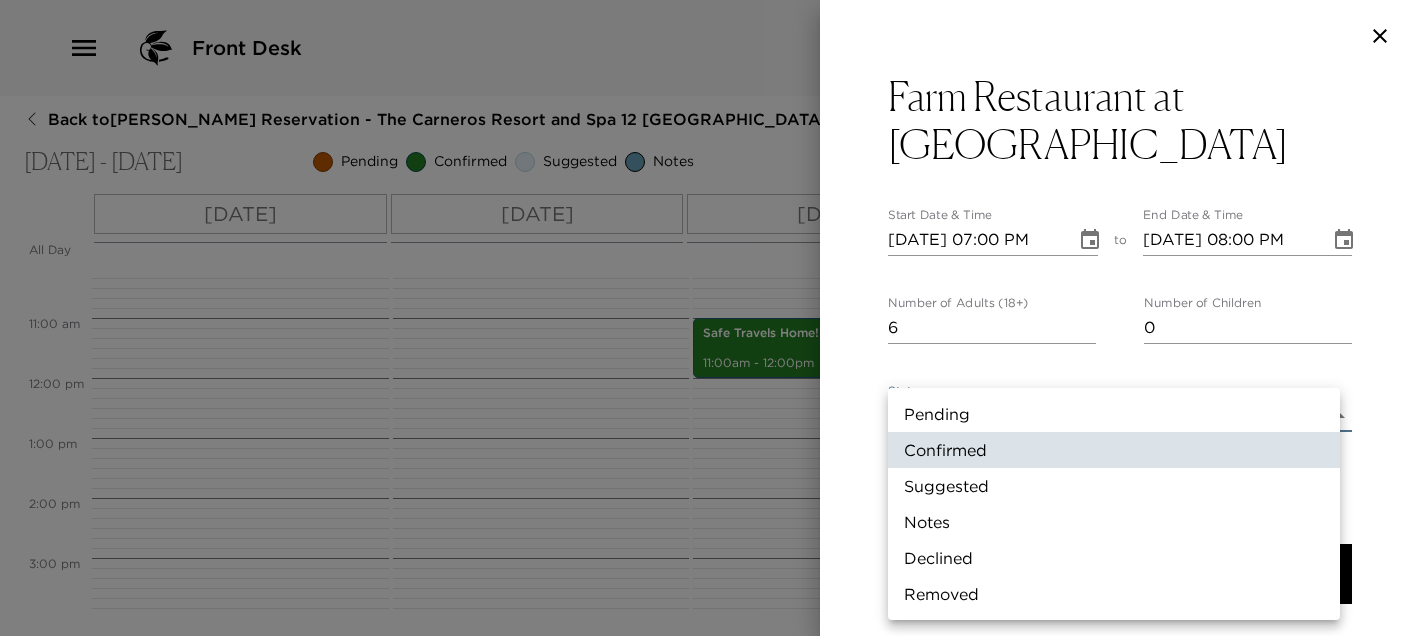 click on "Pending" at bounding box center (1114, 414) 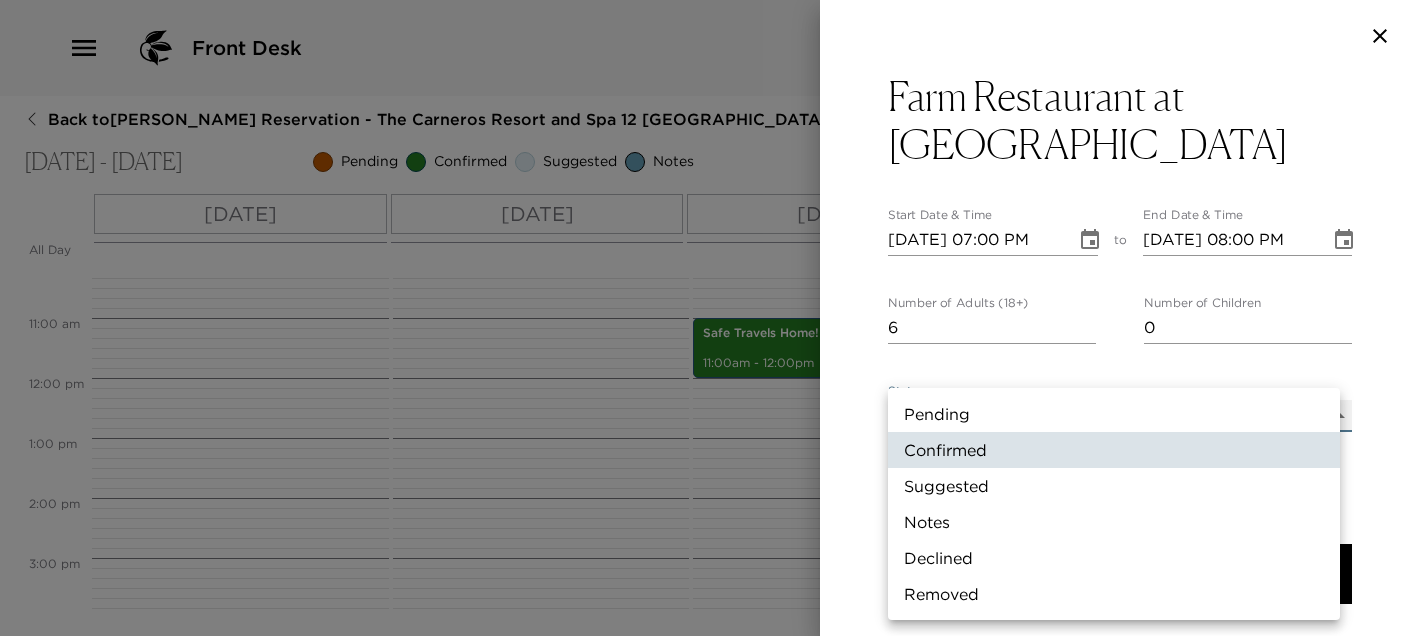 type on "Pending" 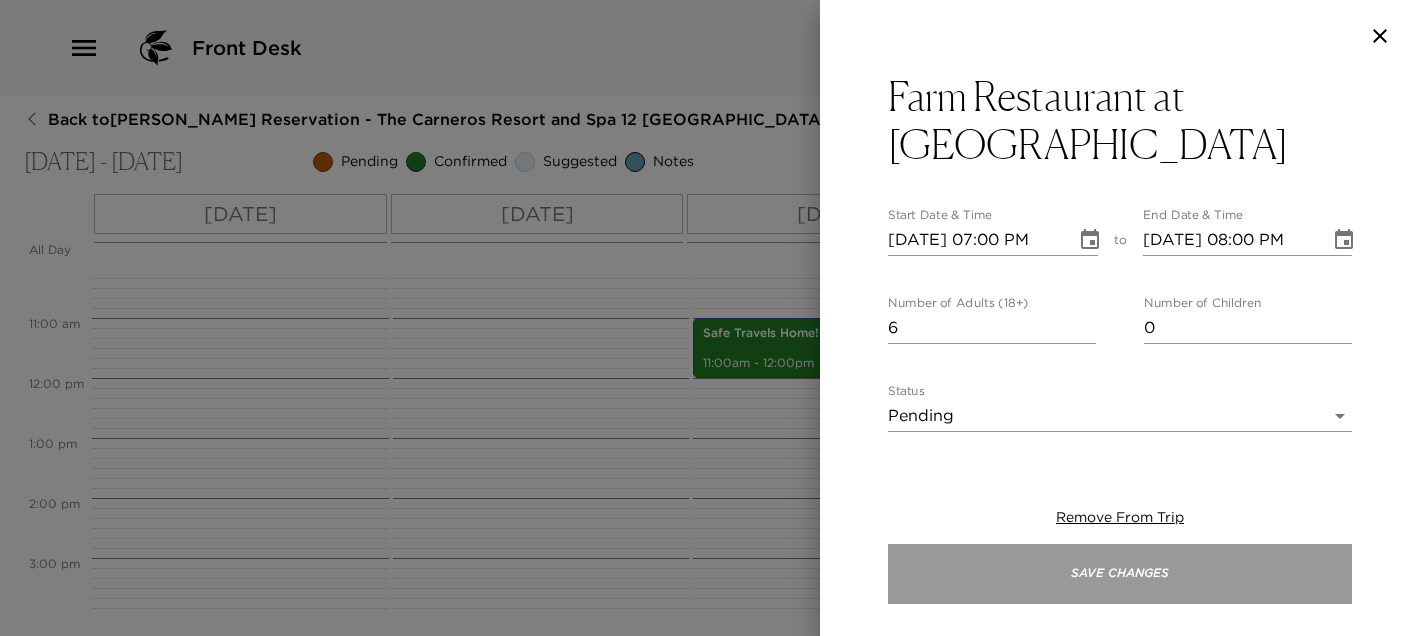 click on "Save Changes" at bounding box center [1120, 574] 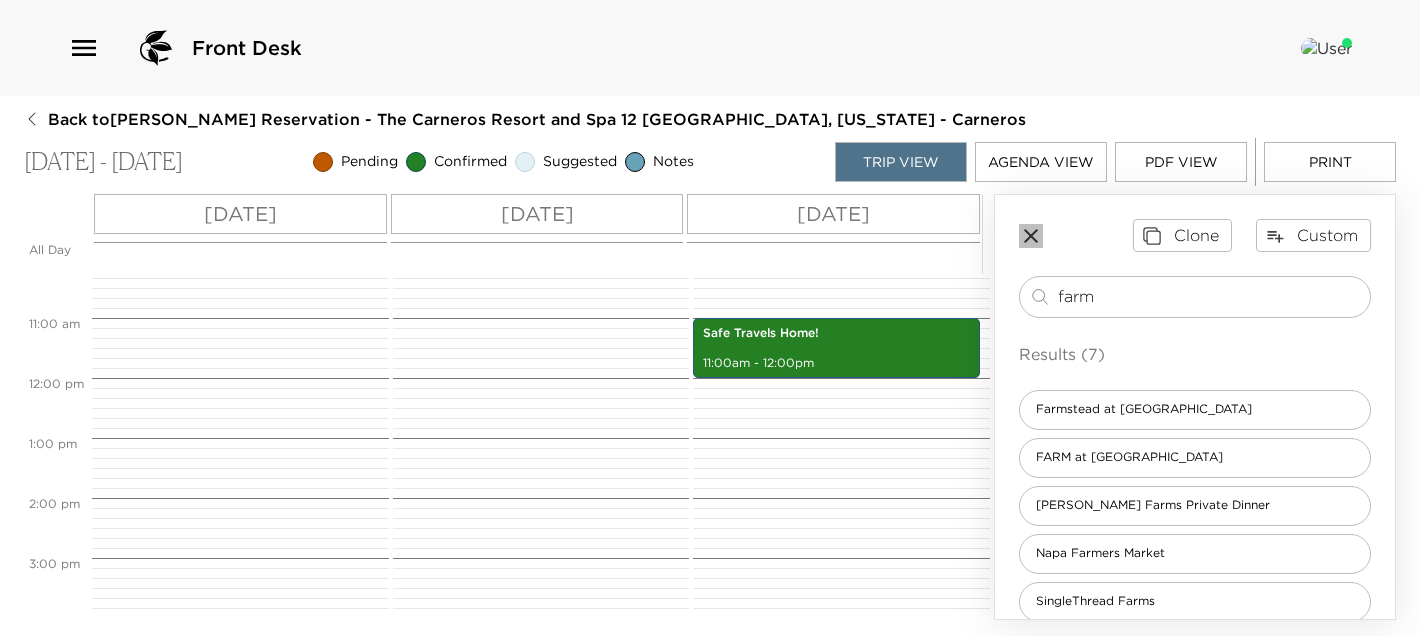 click 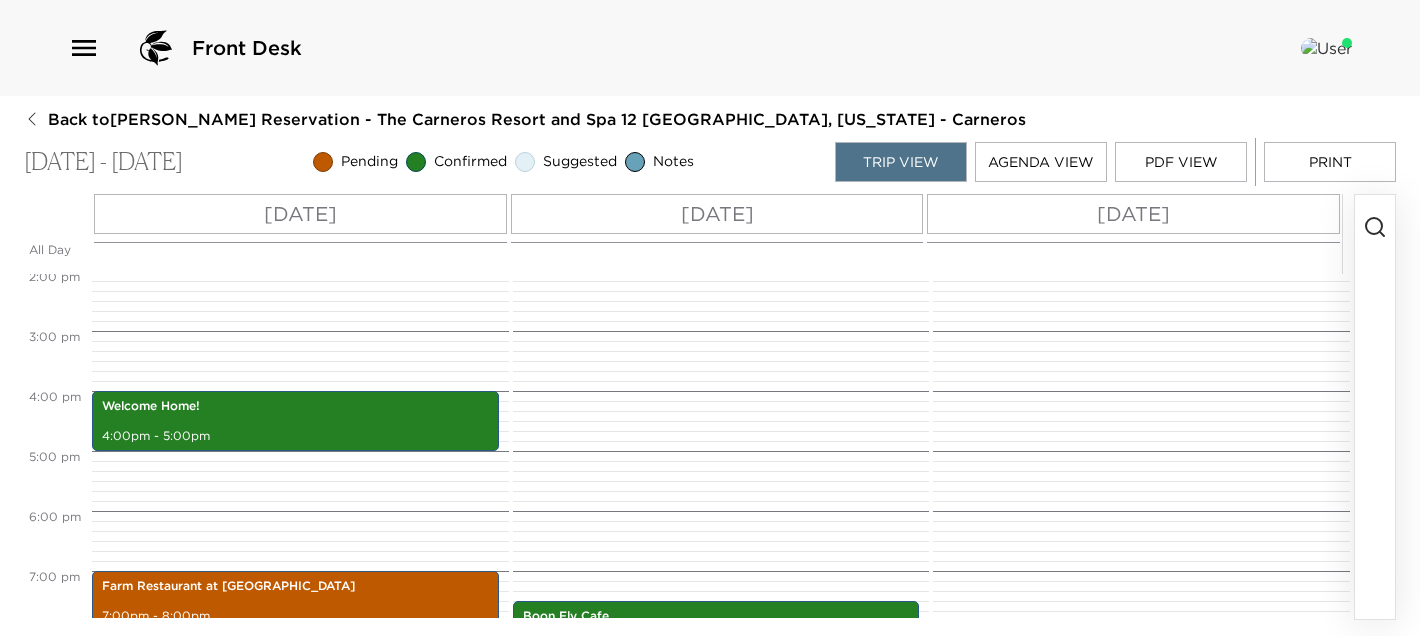 scroll, scrollTop: 1096, scrollLeft: 0, axis: vertical 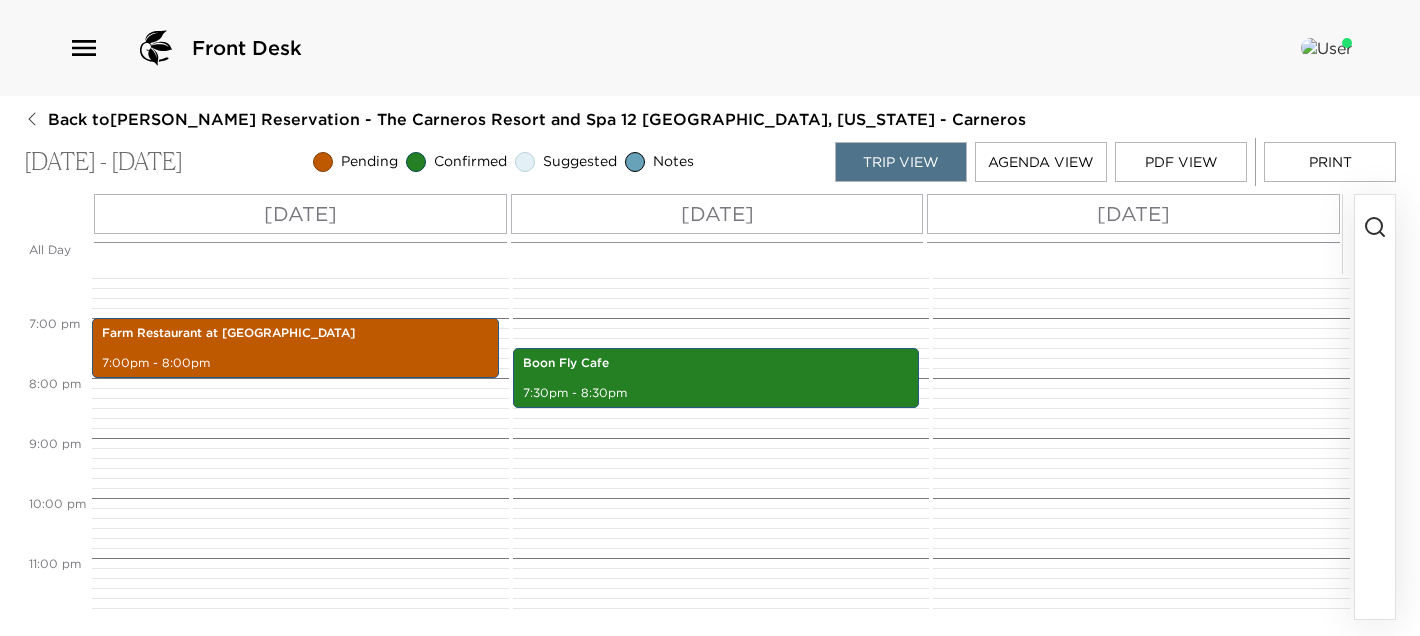 click on "Safe Travels Home! 11:00am - 12:00pm" at bounding box center (1138, -102) 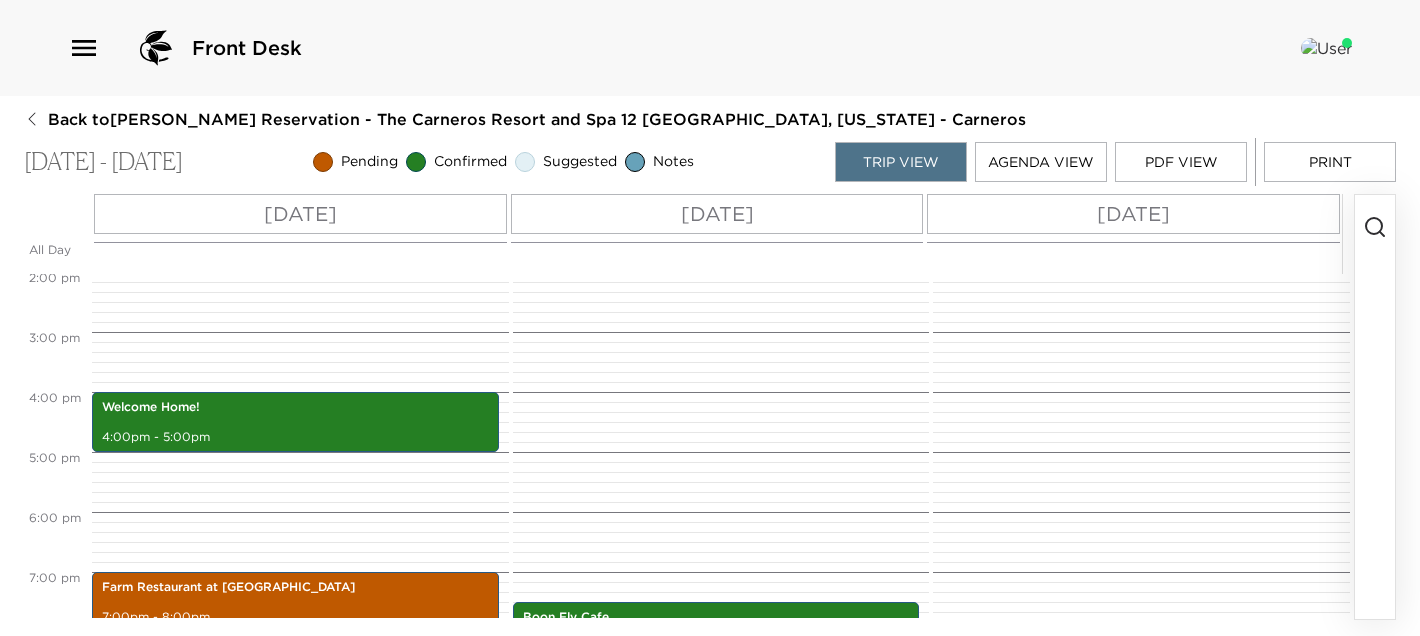scroll, scrollTop: 616, scrollLeft: 0, axis: vertical 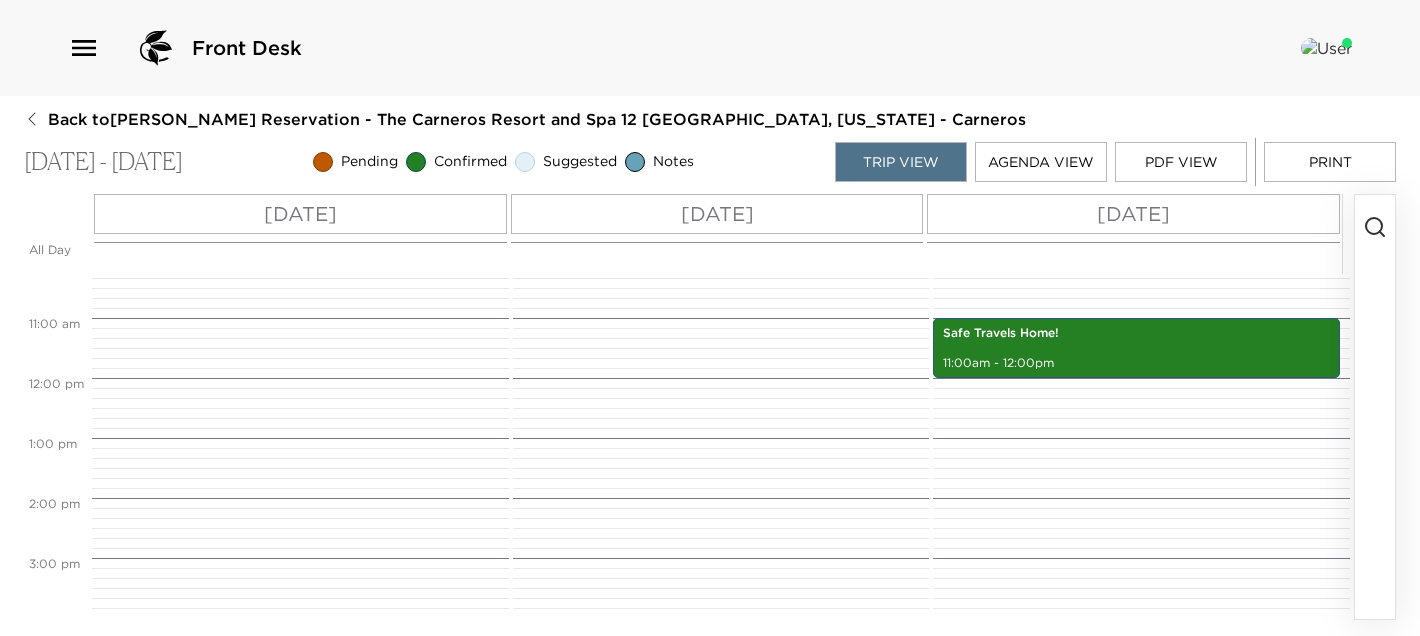 drag, startPoint x: 1214, startPoint y: 316, endPoint x: 1213, endPoint y: 306, distance: 10.049875 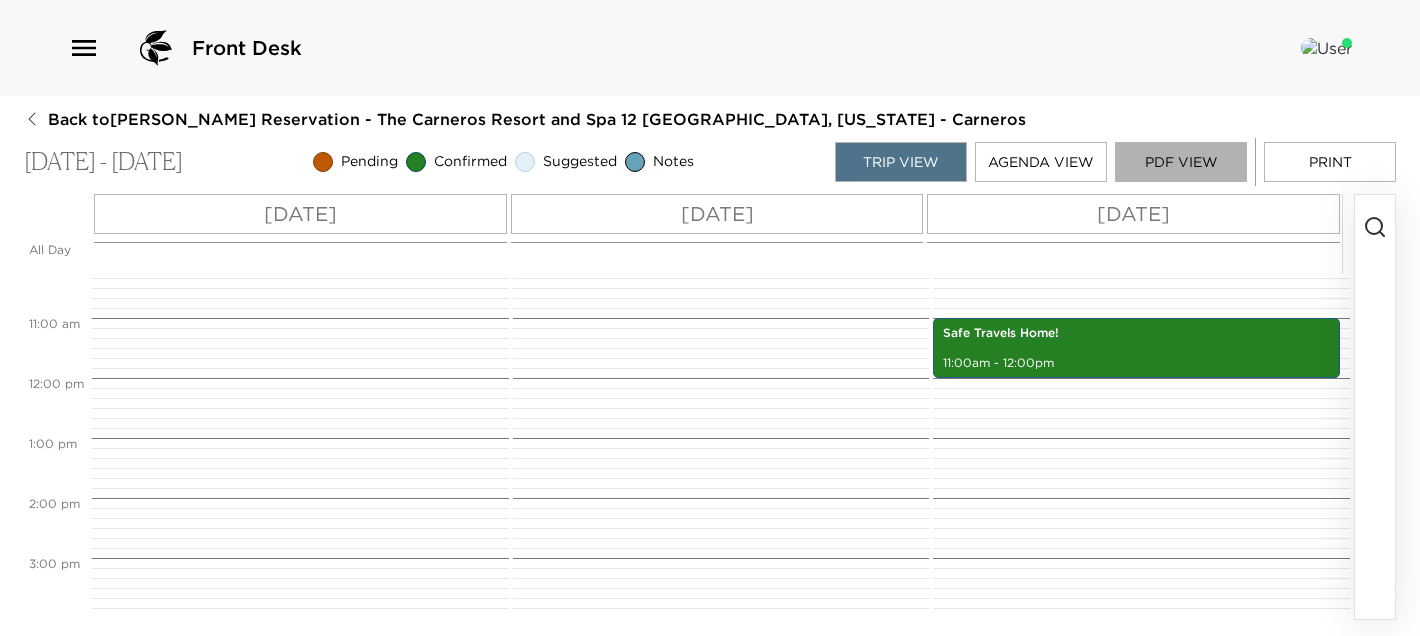 click on "PDF View" at bounding box center (1181, 162) 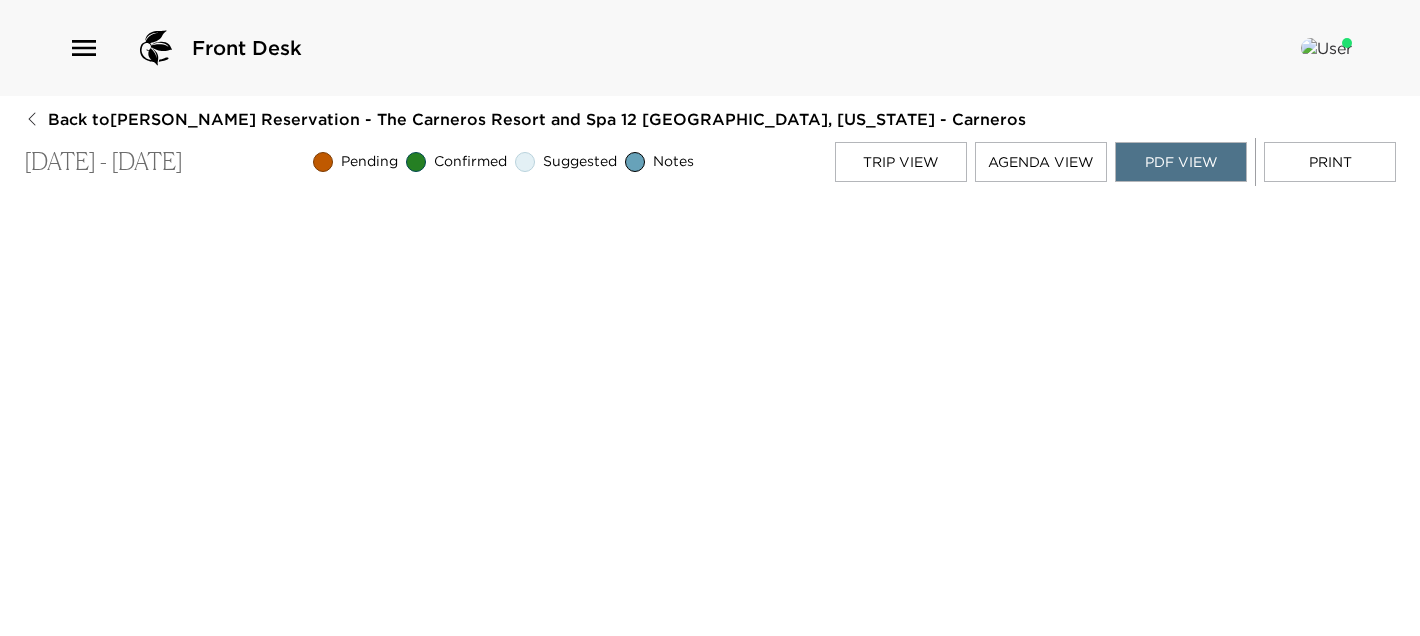 click on "Print" at bounding box center (1330, 162) 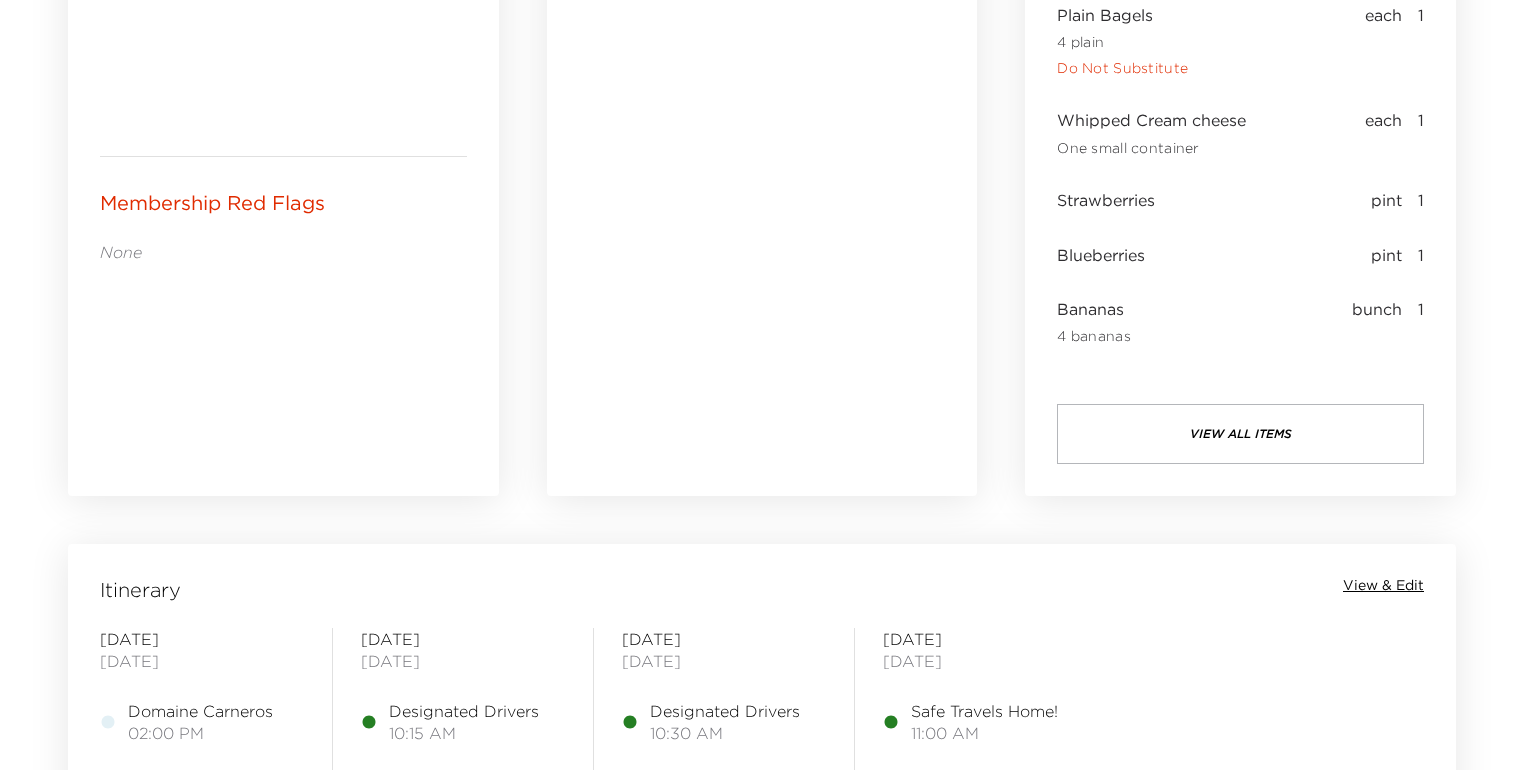 scroll, scrollTop: 1440, scrollLeft: 0, axis: vertical 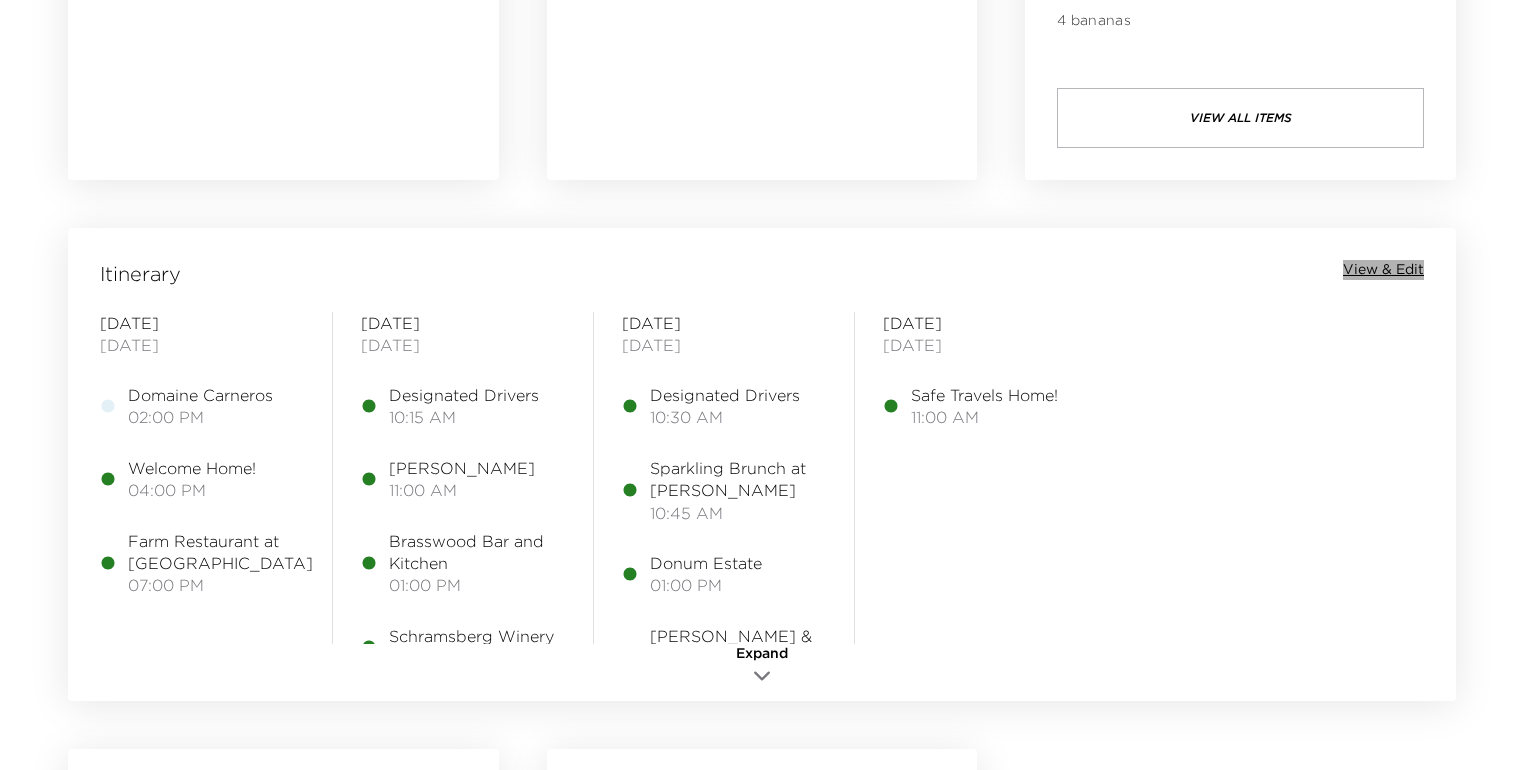 click on "View & Edit" at bounding box center (1383, 270) 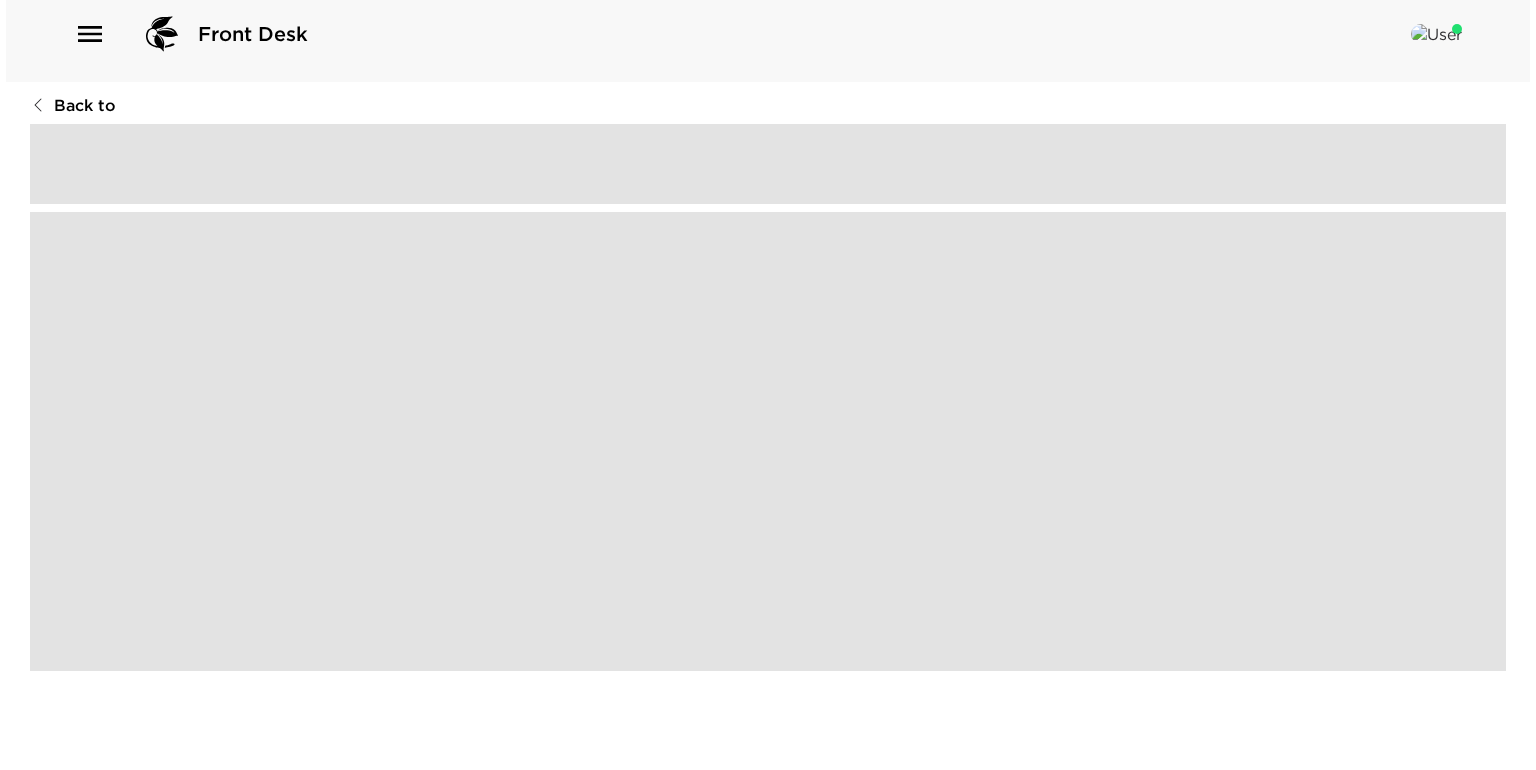 scroll, scrollTop: 0, scrollLeft: 0, axis: both 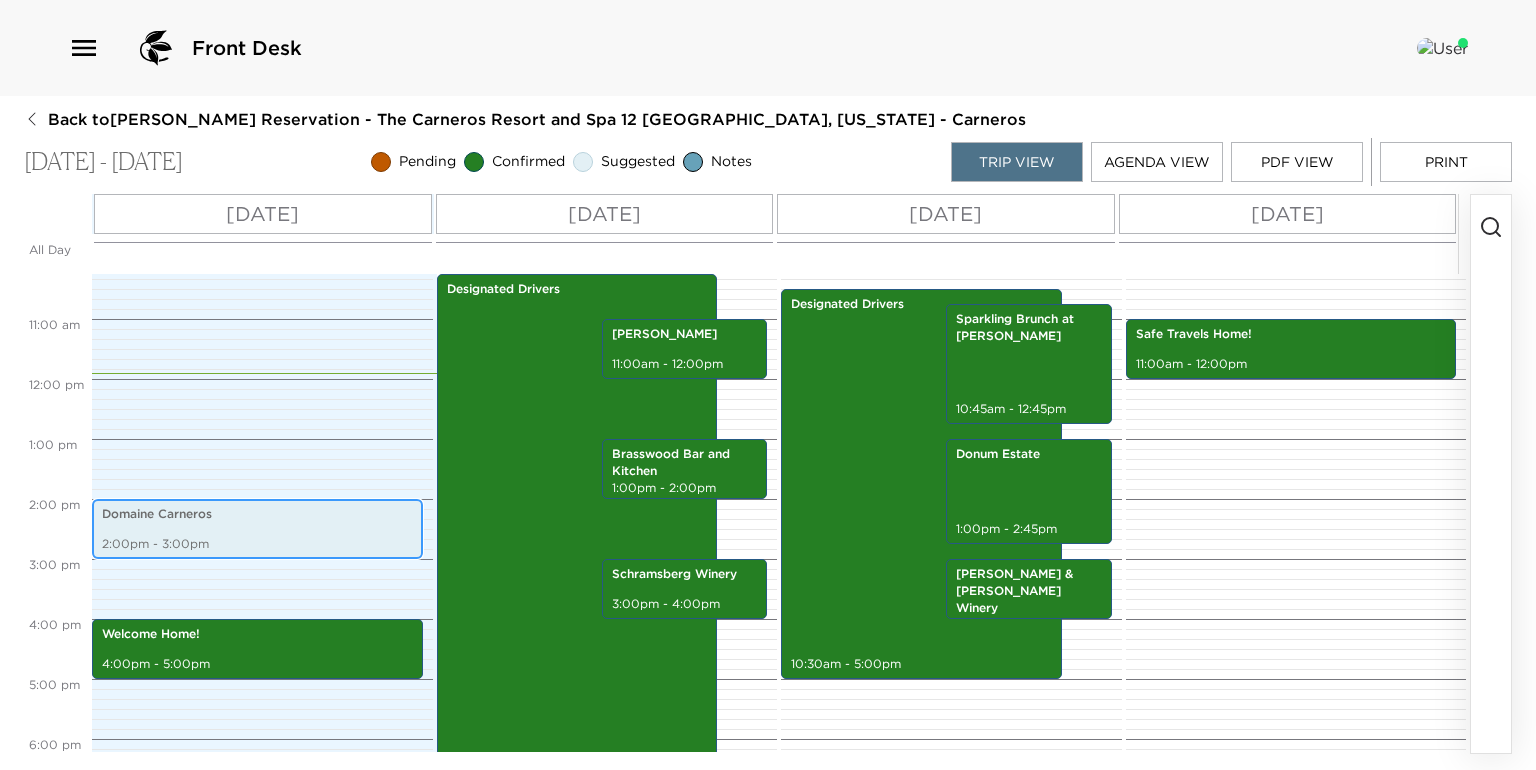 click on "Domaine Carneros" at bounding box center (257, 514) 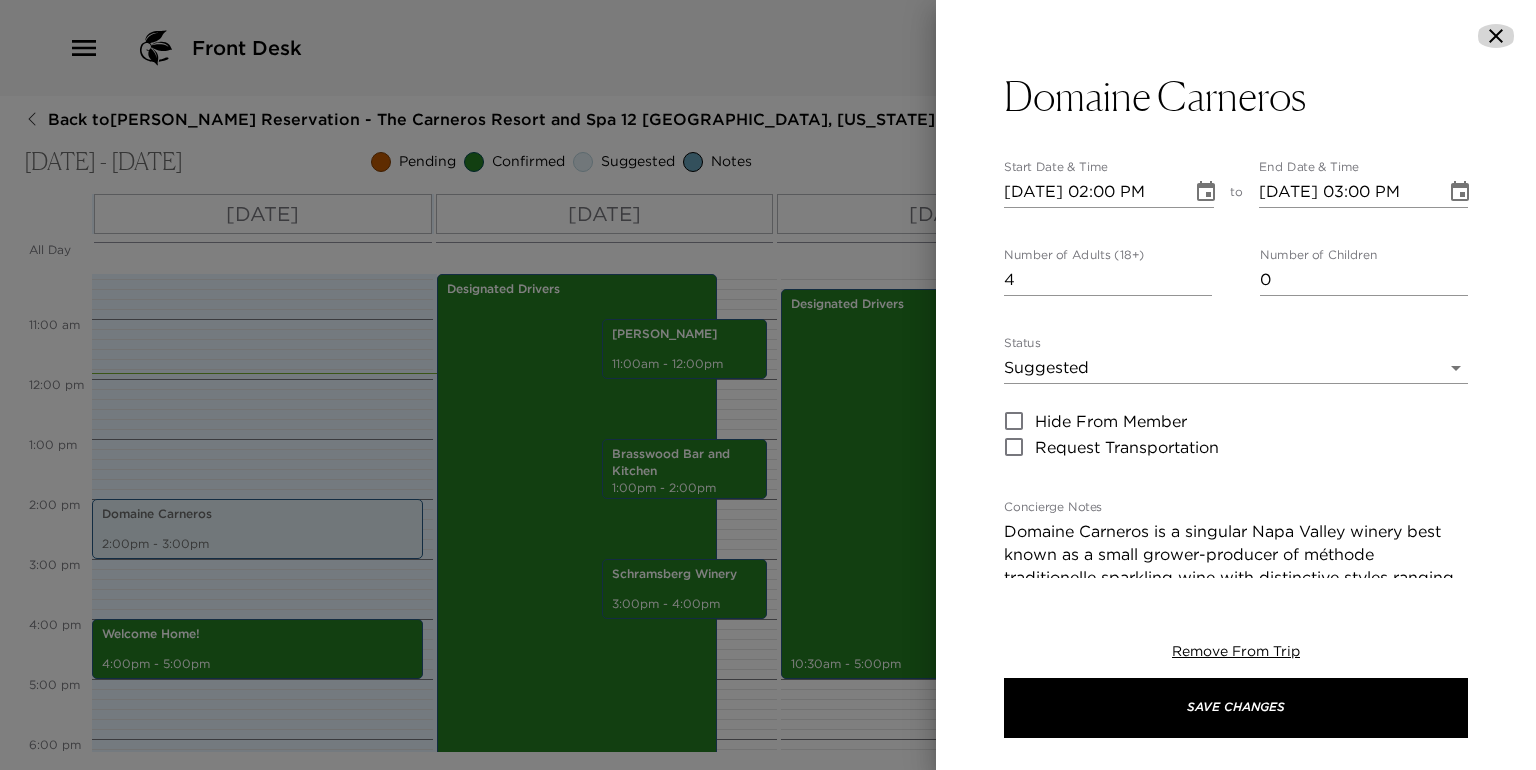 click 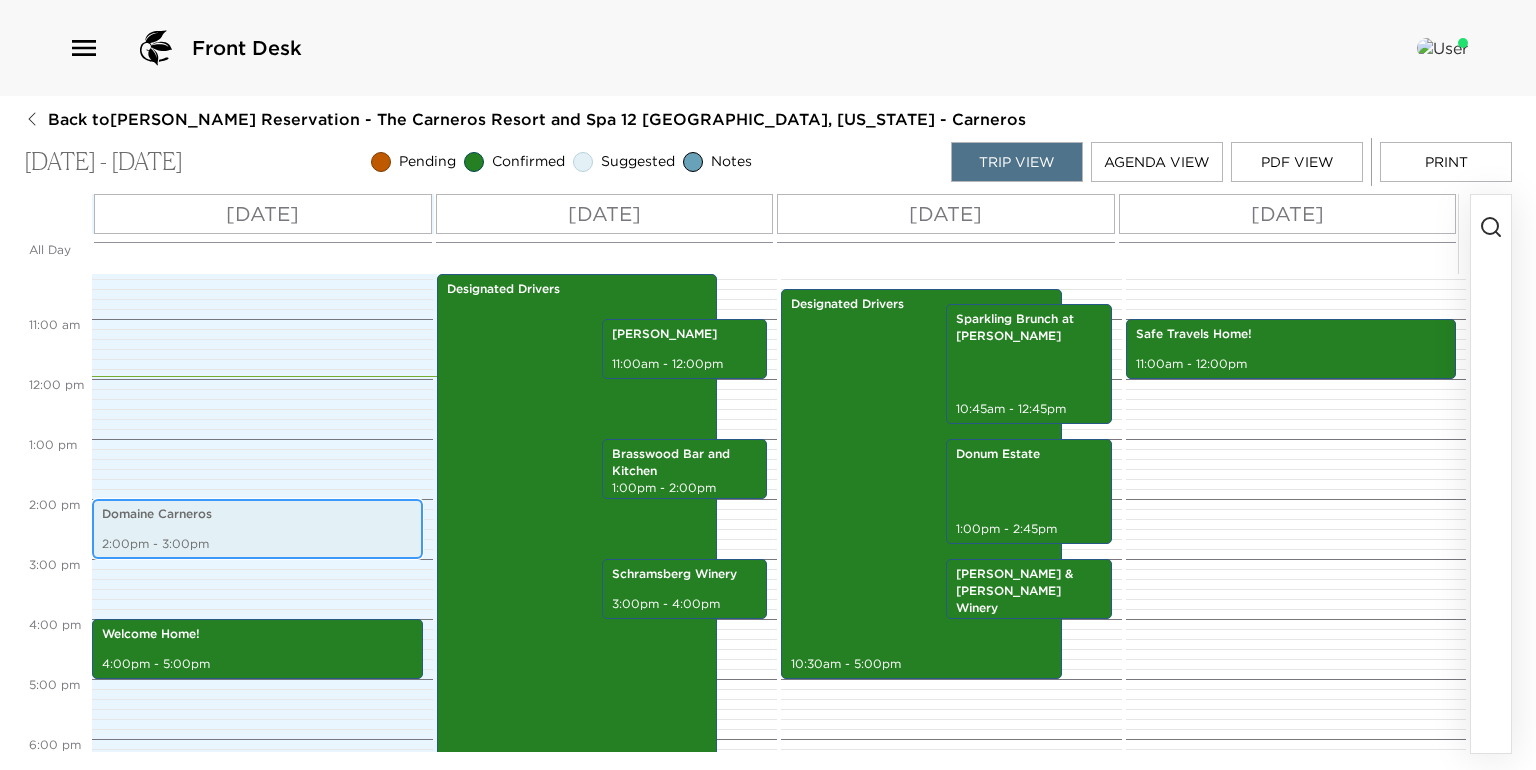 click on "Domaine Carneros 2:00pm - 3:00pm" at bounding box center [257, 529] 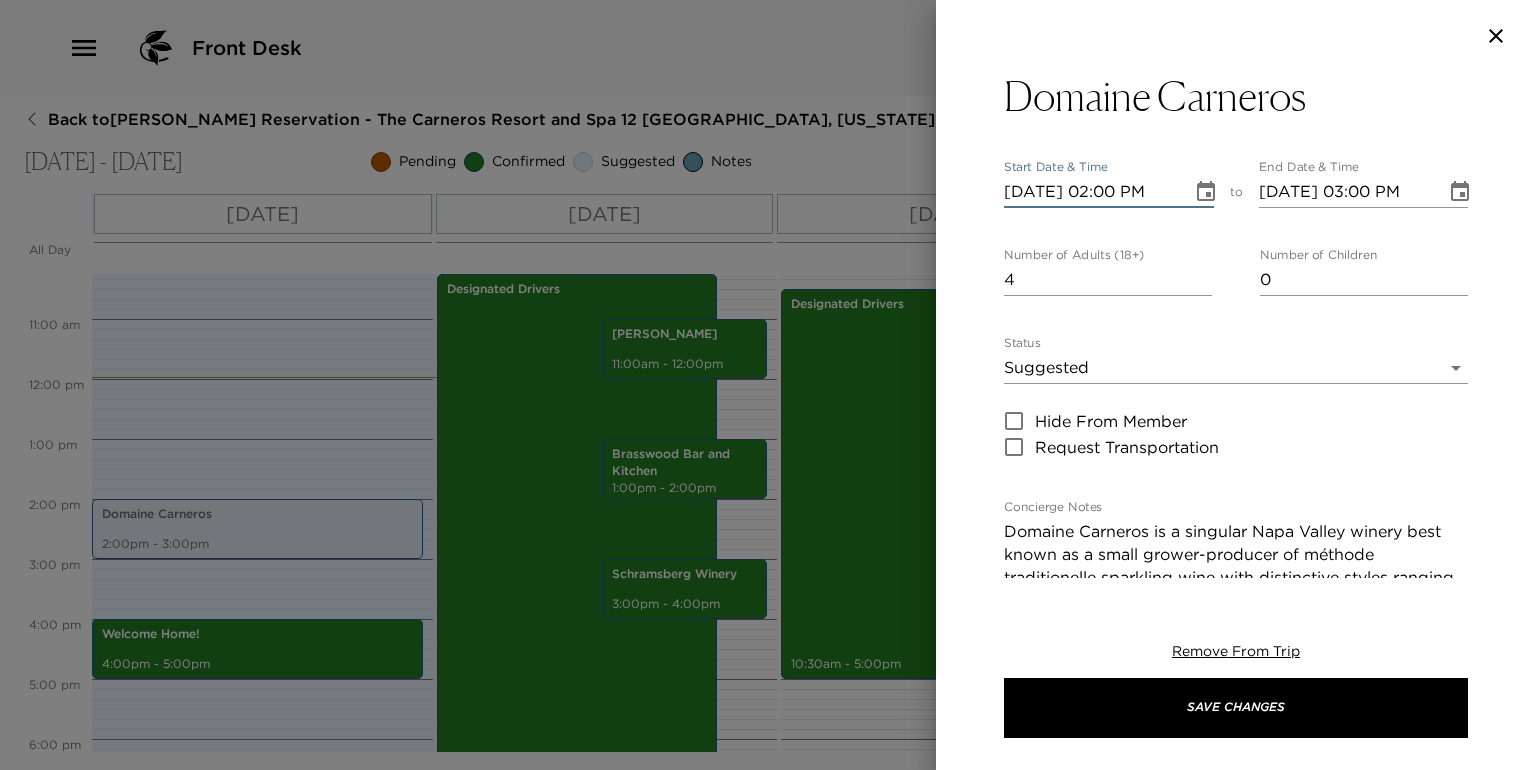 click on "07/10/2025 02:00 PM" at bounding box center (1091, 192) 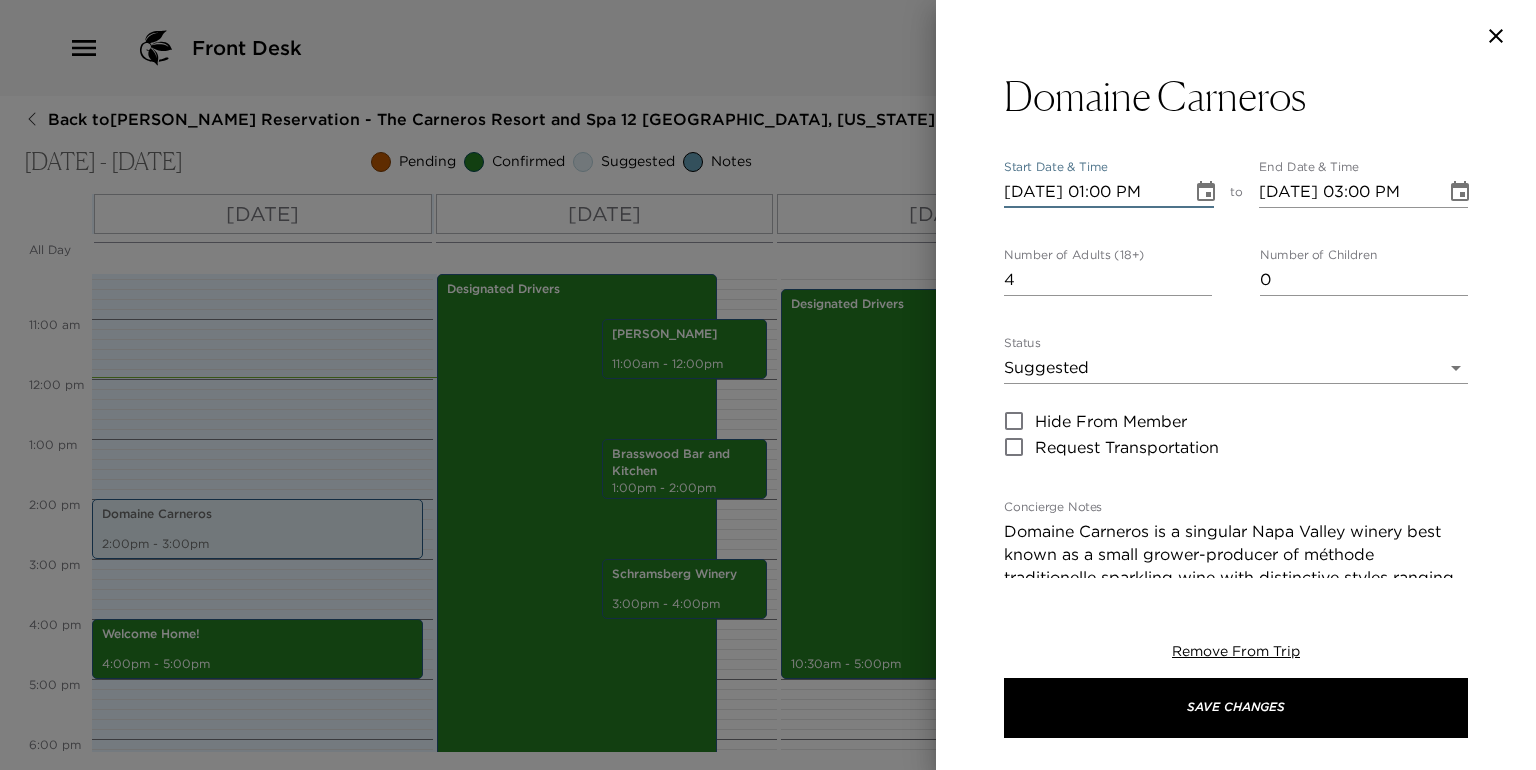 type on "07/10/2025 01:00 PM" 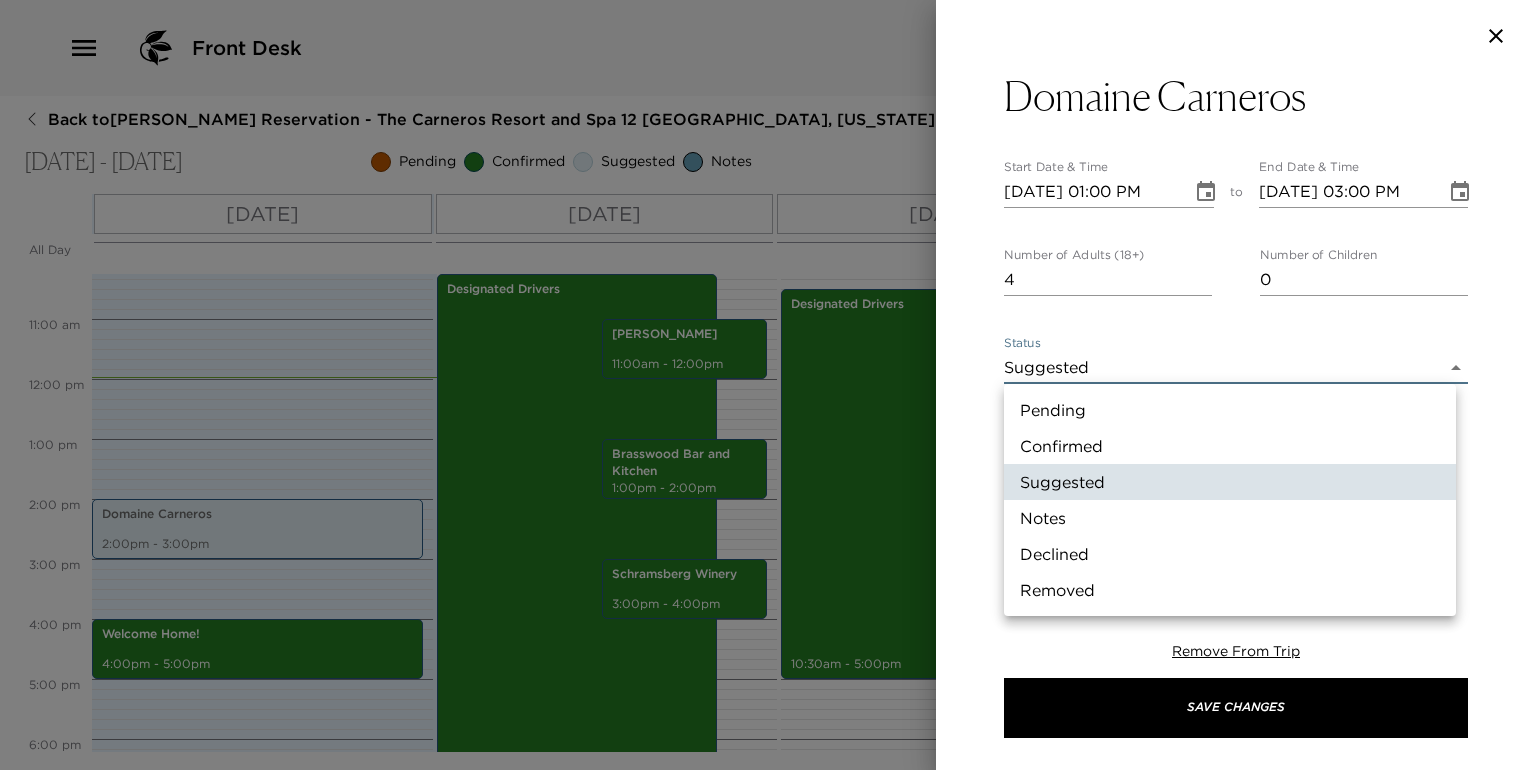 click on "Front Desk Back to  David Zebrack Reservation - The Carneros Resort and Spa 12 Napa, California - Carneros Jul 10 - Jul 13, 2025 Pending Confirmed Suggested Notes Trip View Agenda View PDF View Print All Day Thu 07/10 Fri 07/11 Sat 07/12 Sun 07/13 12:00 AM 1:00 AM 2:00 AM 3:00 AM 4:00 AM 5:00 AM 6:00 AM 7:00 AM 8:00 AM 9:00 AM 10:00 AM 11:00 AM 12:00 PM 1:00 PM 2:00 PM 3:00 PM 4:00 PM 5:00 PM 6:00 PM 7:00 PM 8:00 PM 9:00 PM 10:00 PM 11:00 PM Domaine Carneros 2:00pm - 3:00pm Welcome Home! 4:00pm - 5:00pm Farm Restaurant at Carneros Resort 7:00pm - 8:00pm Designated Drivers 10:15am - 11:15pm Phifer Pavitt 11:00am - 12:00pm Brasswood Bar and Kitchen 1:00pm - 2:00pm Schramsberg Winery 3:00pm - 4:00pm Angèle 7:00pm - 8:00pm Designated Drivers 10:30am - 5:00pm Scala Osteria 7:45pm - 8:00pm Sparkling Brunch at Gloria Ferrer 10:45am - 12:45pm Donum Estate 1:00pm - 2:45pm Patz & Hall Winery 3:00pm - 4:00pm Safe Travels Home! 11:00am - 12:00pm Domaine Carneros Start Date & Time 07/10/2025 01:00 PM to End Date & Time 4" at bounding box center [768, 385] 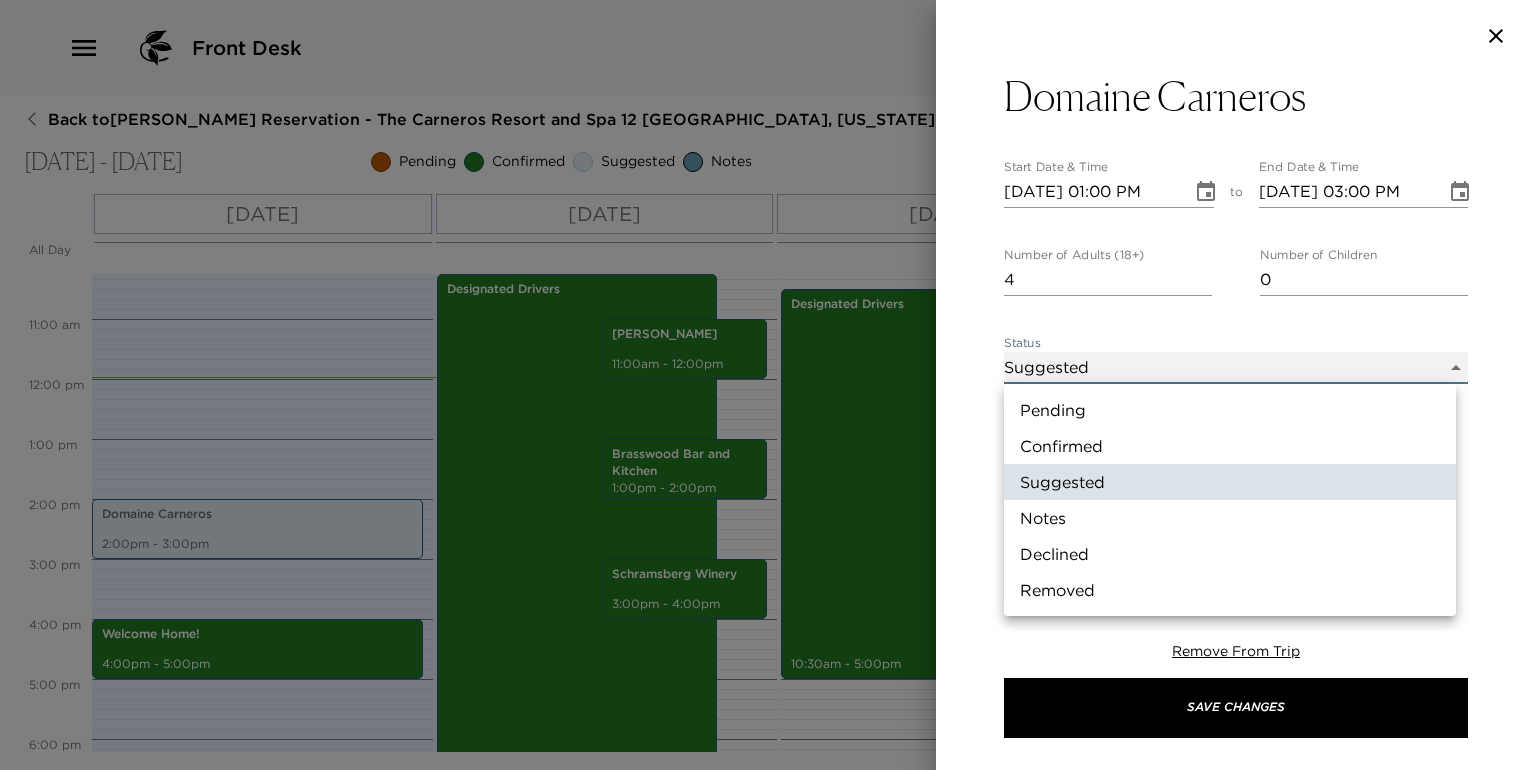 type on "Confirmed" 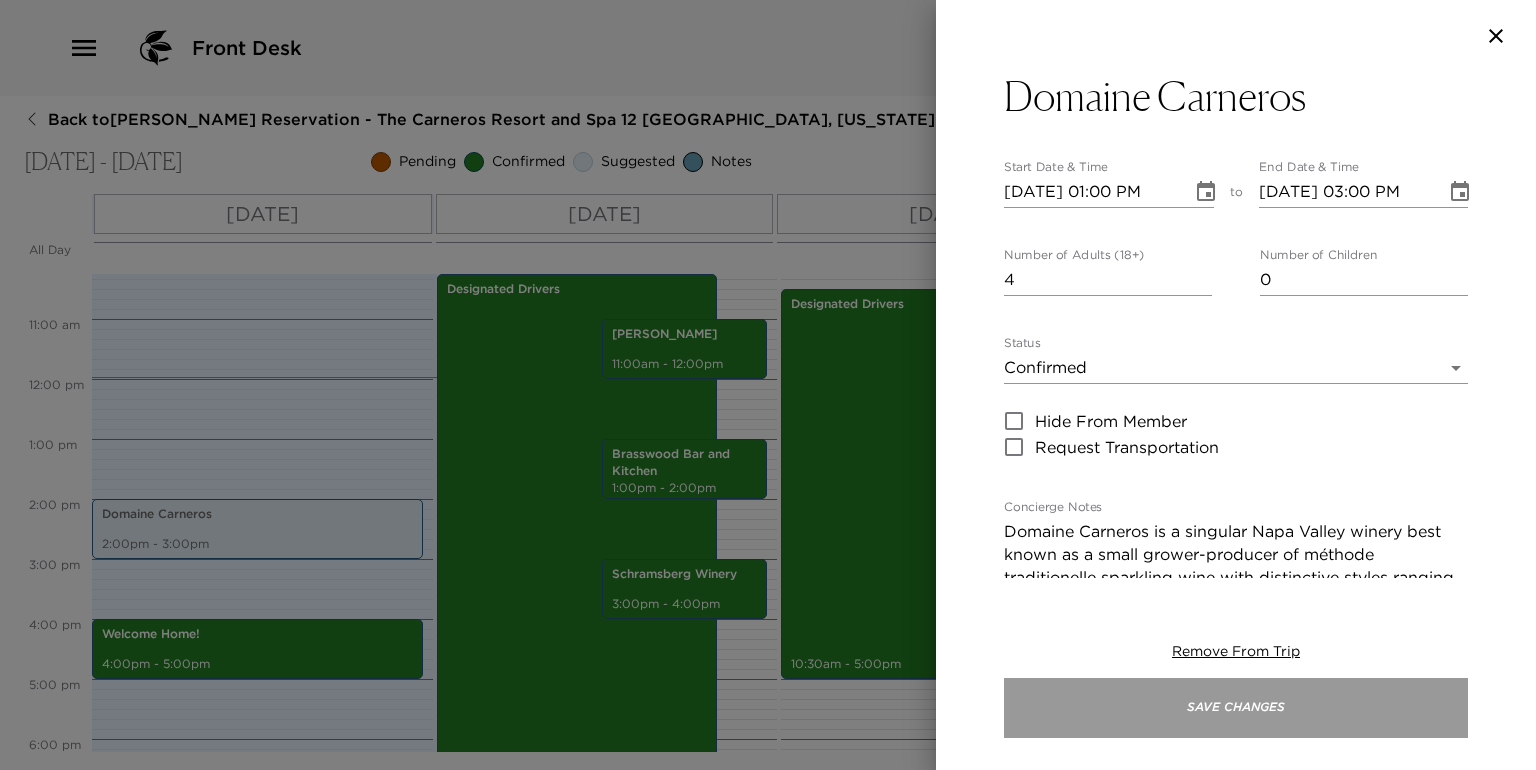 click on "Save Changes" at bounding box center [1236, 708] 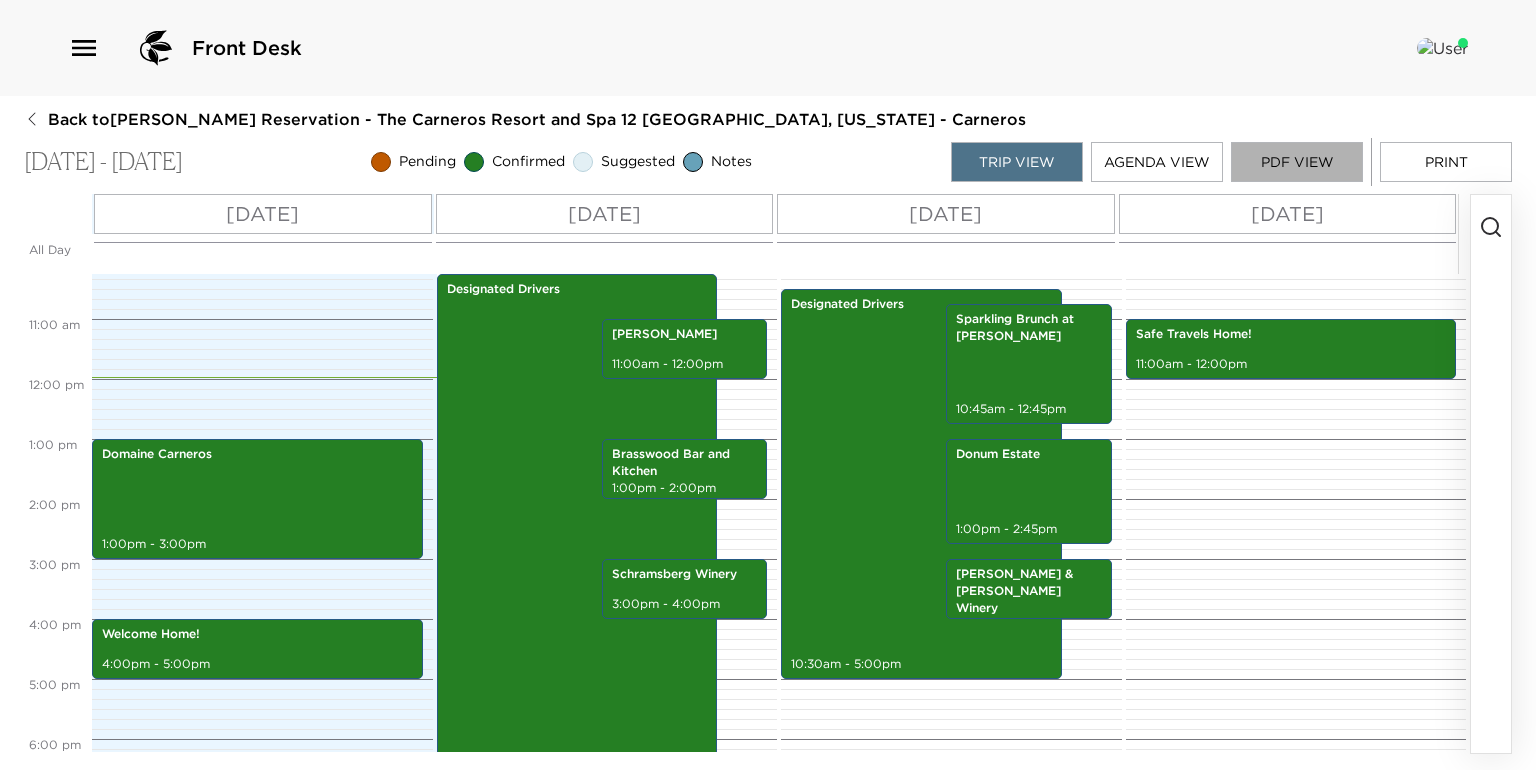 click on "PDF View" at bounding box center (1297, 162) 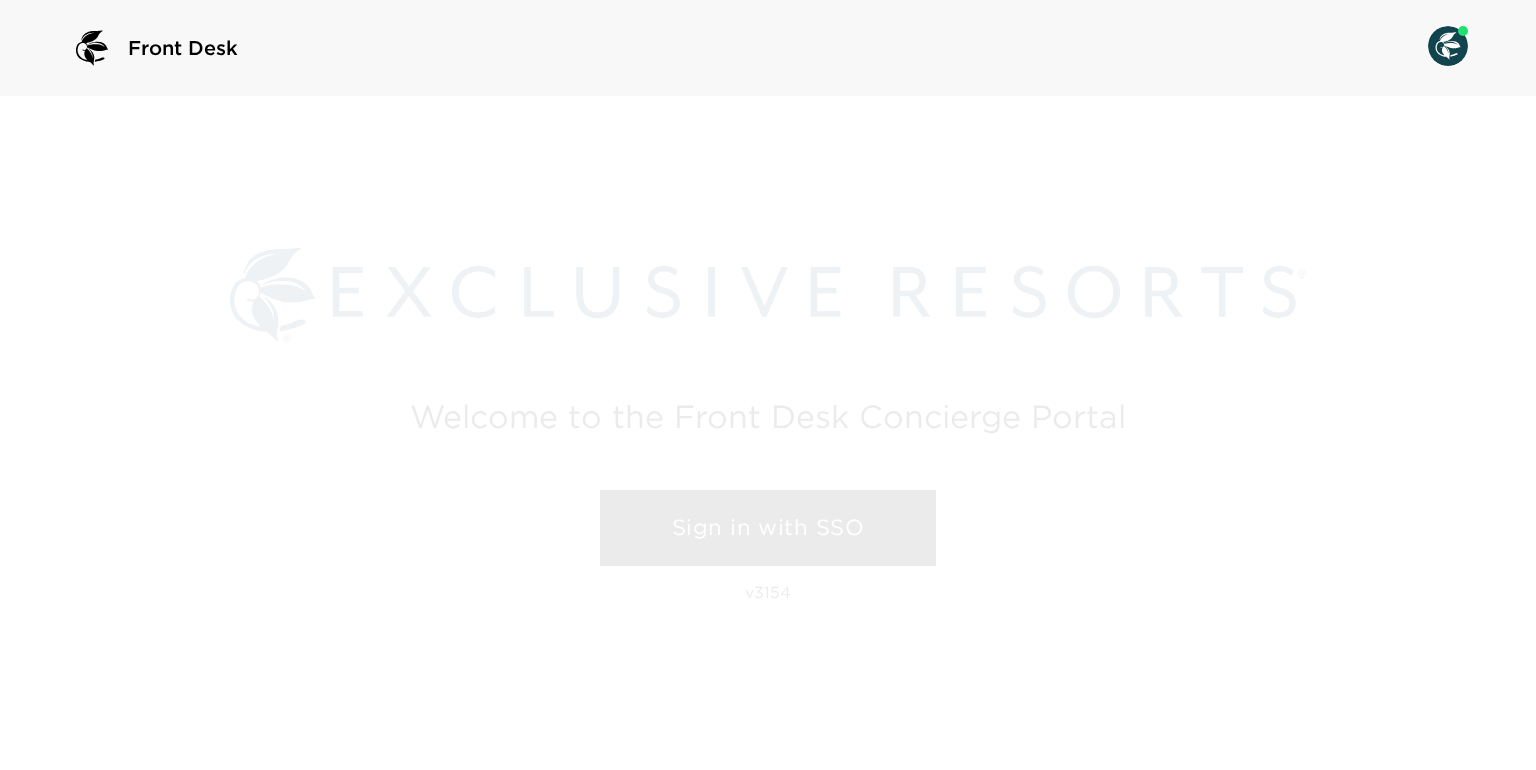 scroll, scrollTop: 0, scrollLeft: 0, axis: both 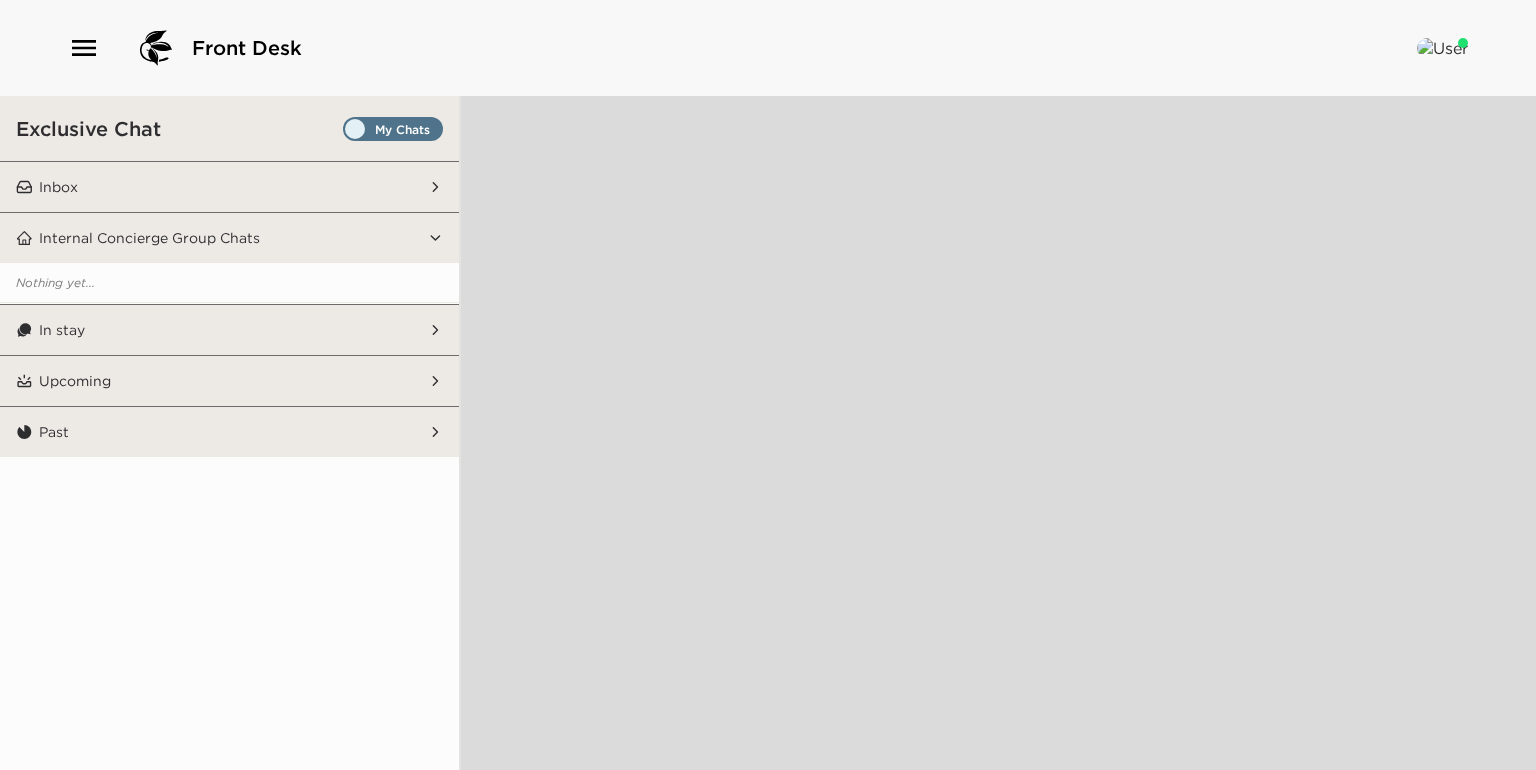click on "In stay" at bounding box center [230, 330] 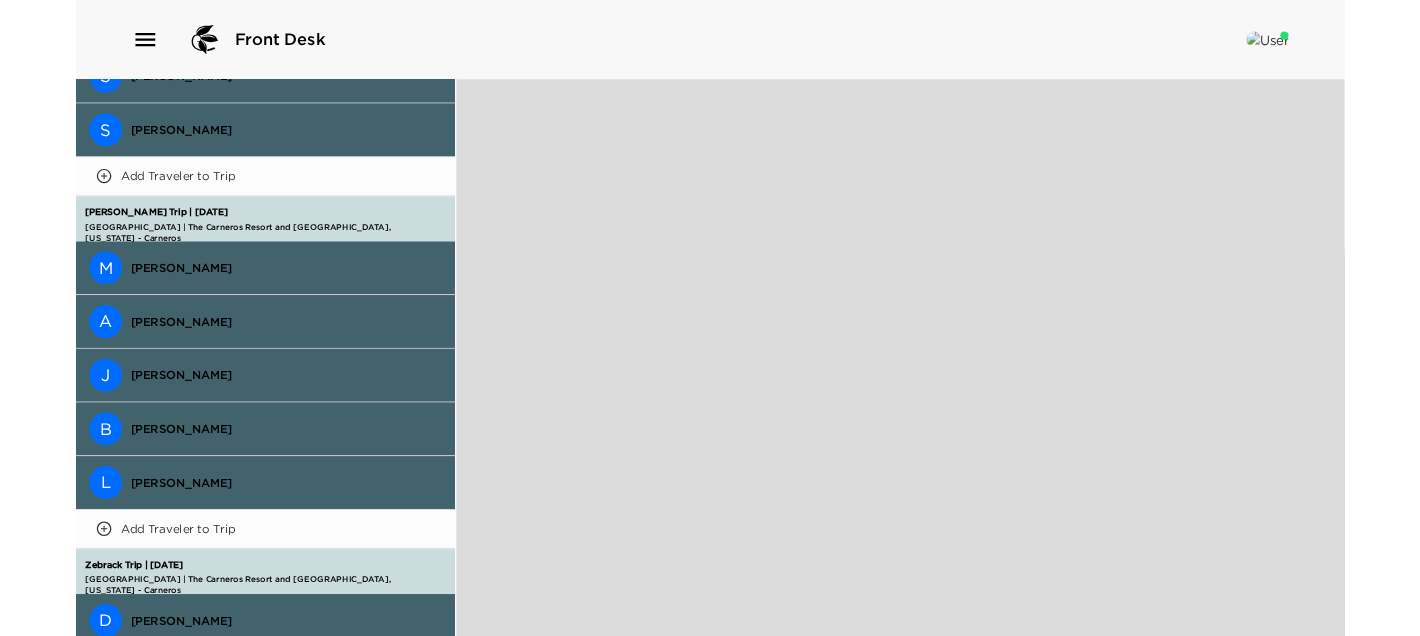 scroll, scrollTop: 698, scrollLeft: 0, axis: vertical 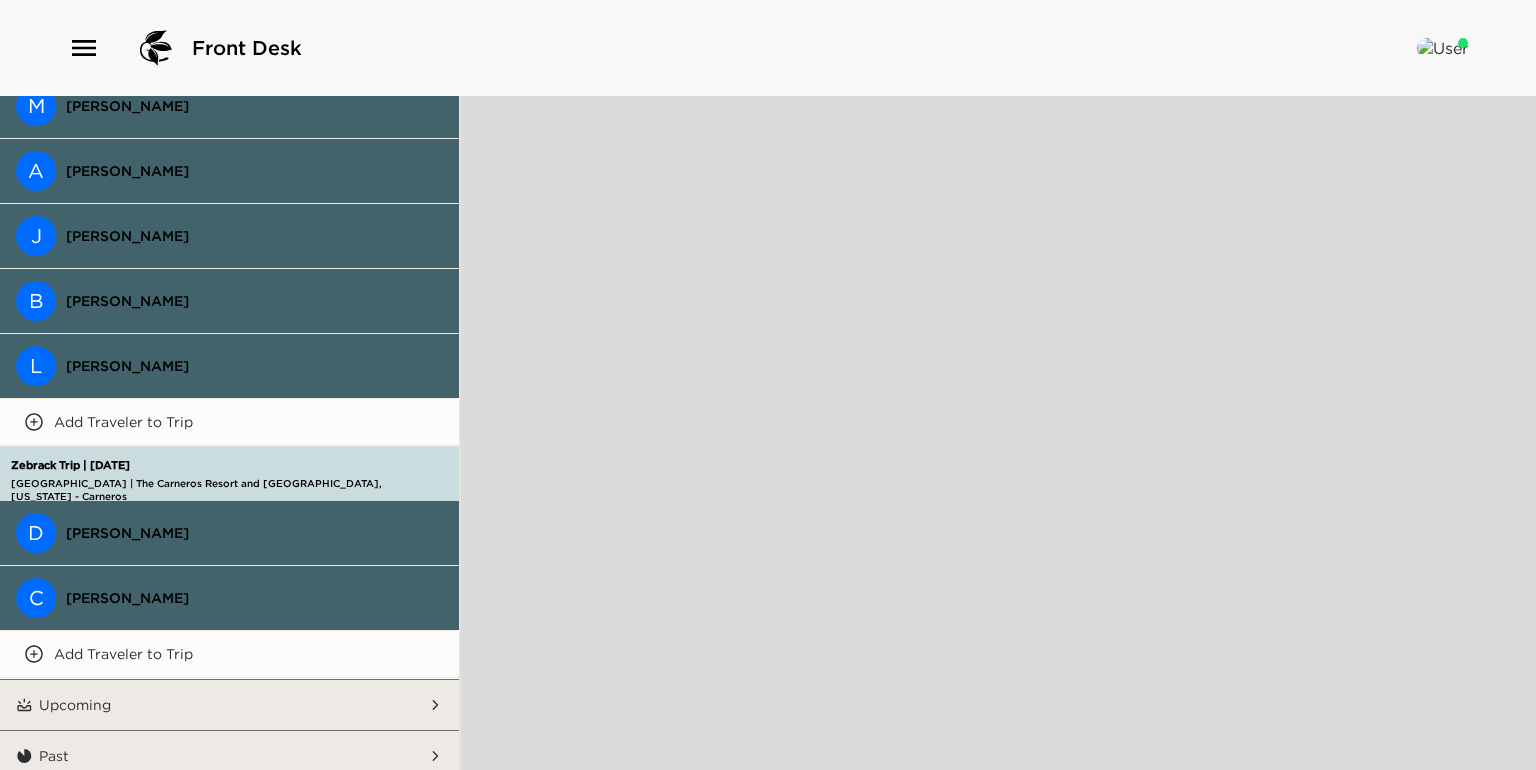 click on "[PERSON_NAME]" at bounding box center [254, 598] 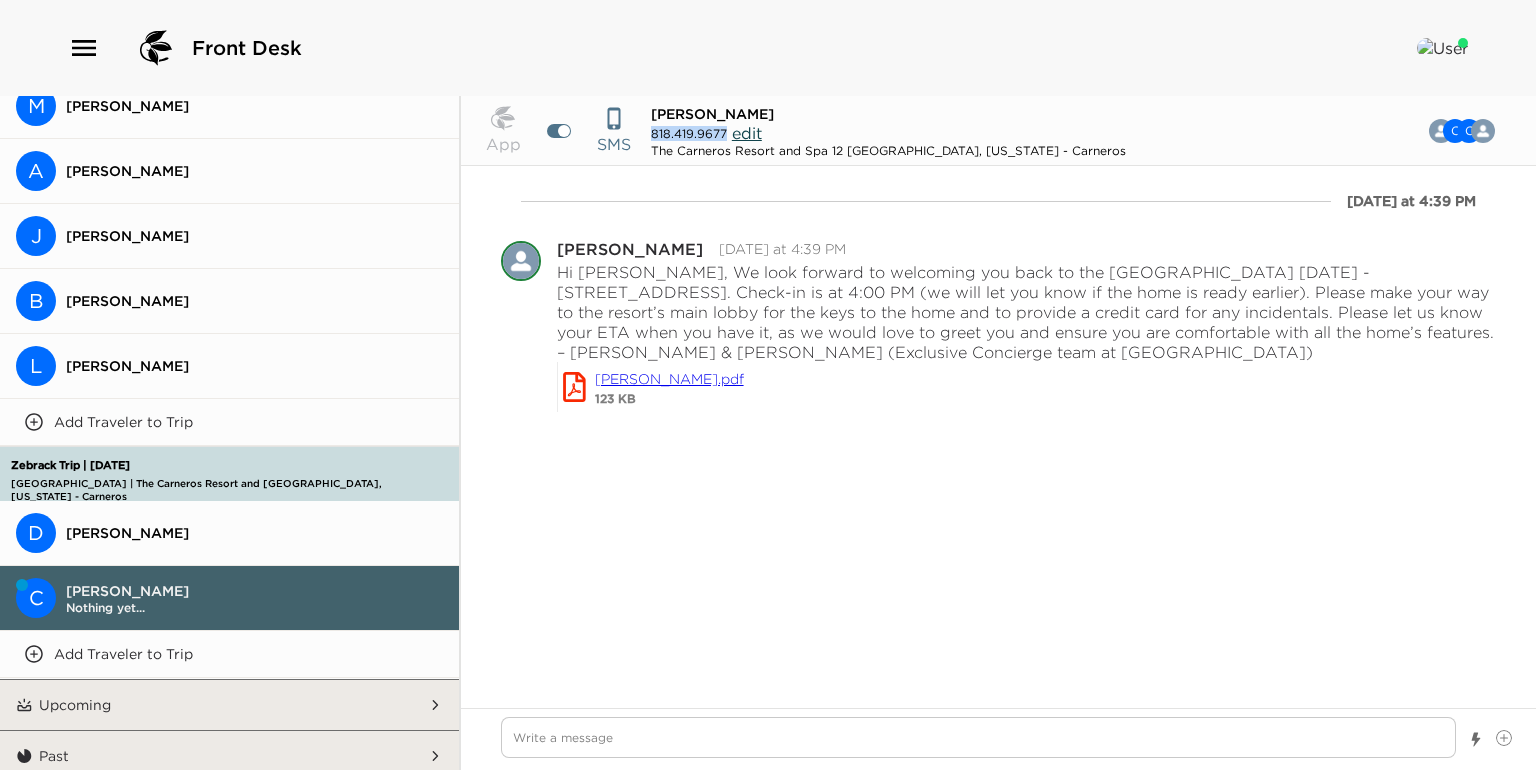 drag, startPoint x: 651, startPoint y: 129, endPoint x: 724, endPoint y: 132, distance: 73.061615 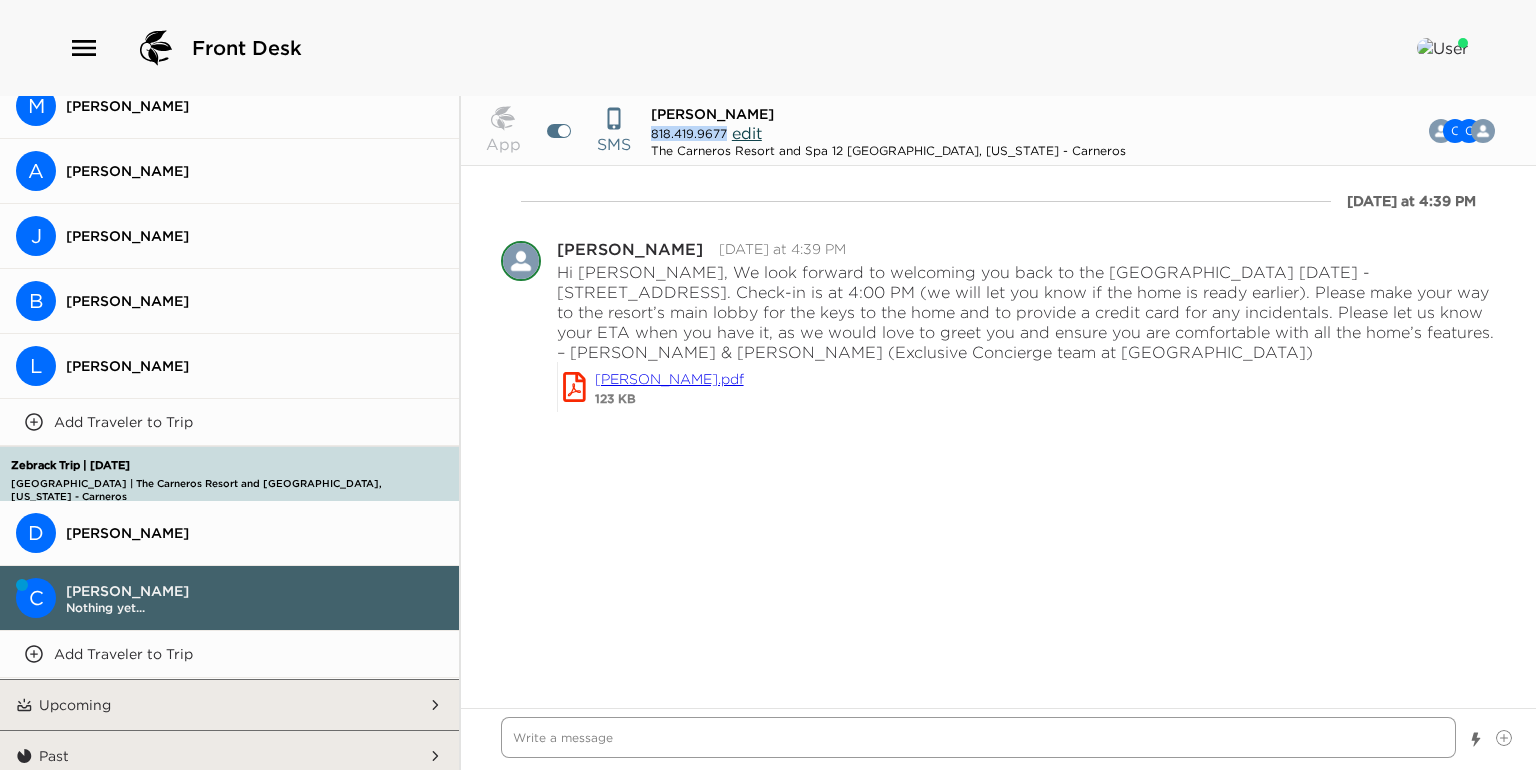 click at bounding box center (978, 737) 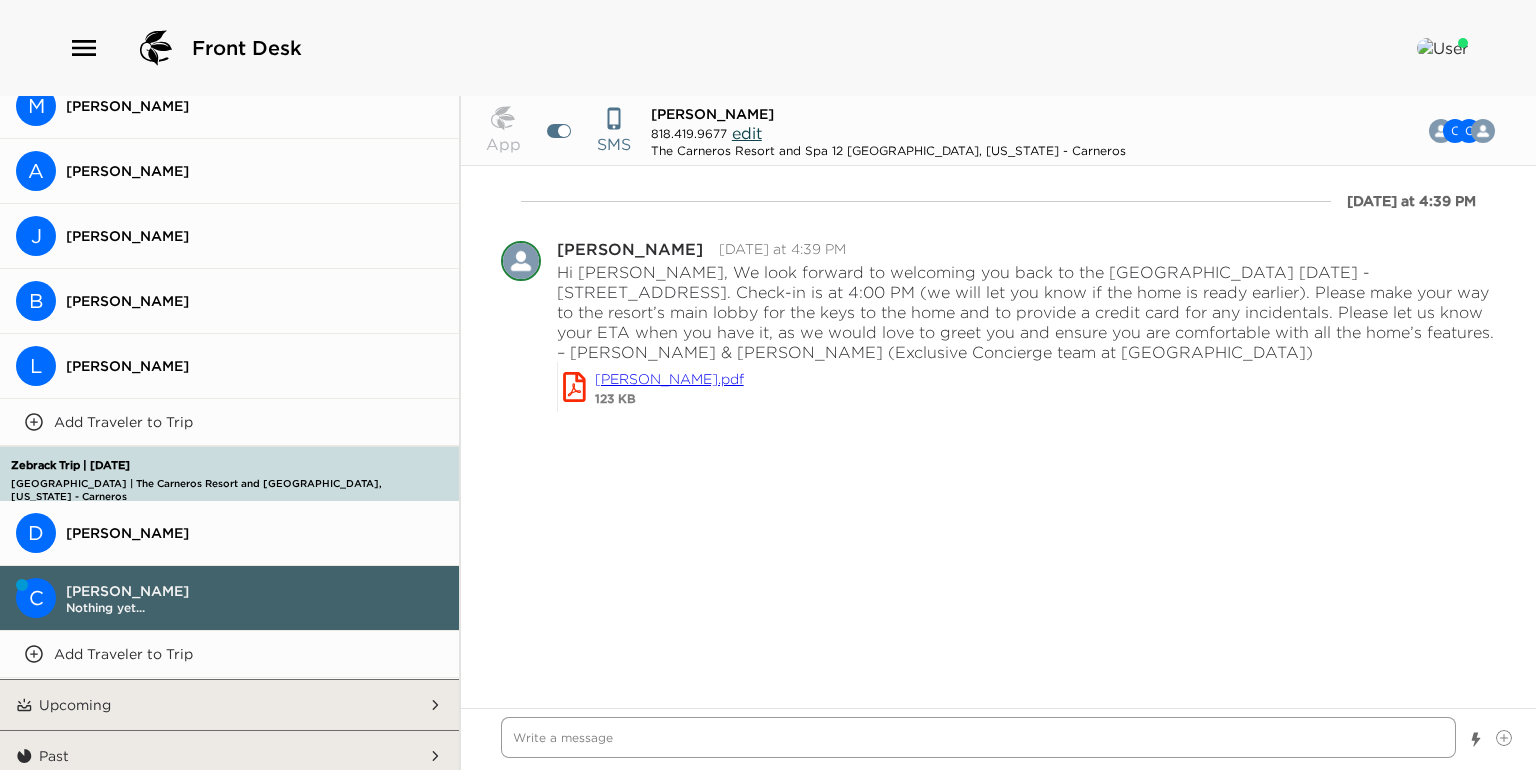 type on "x" 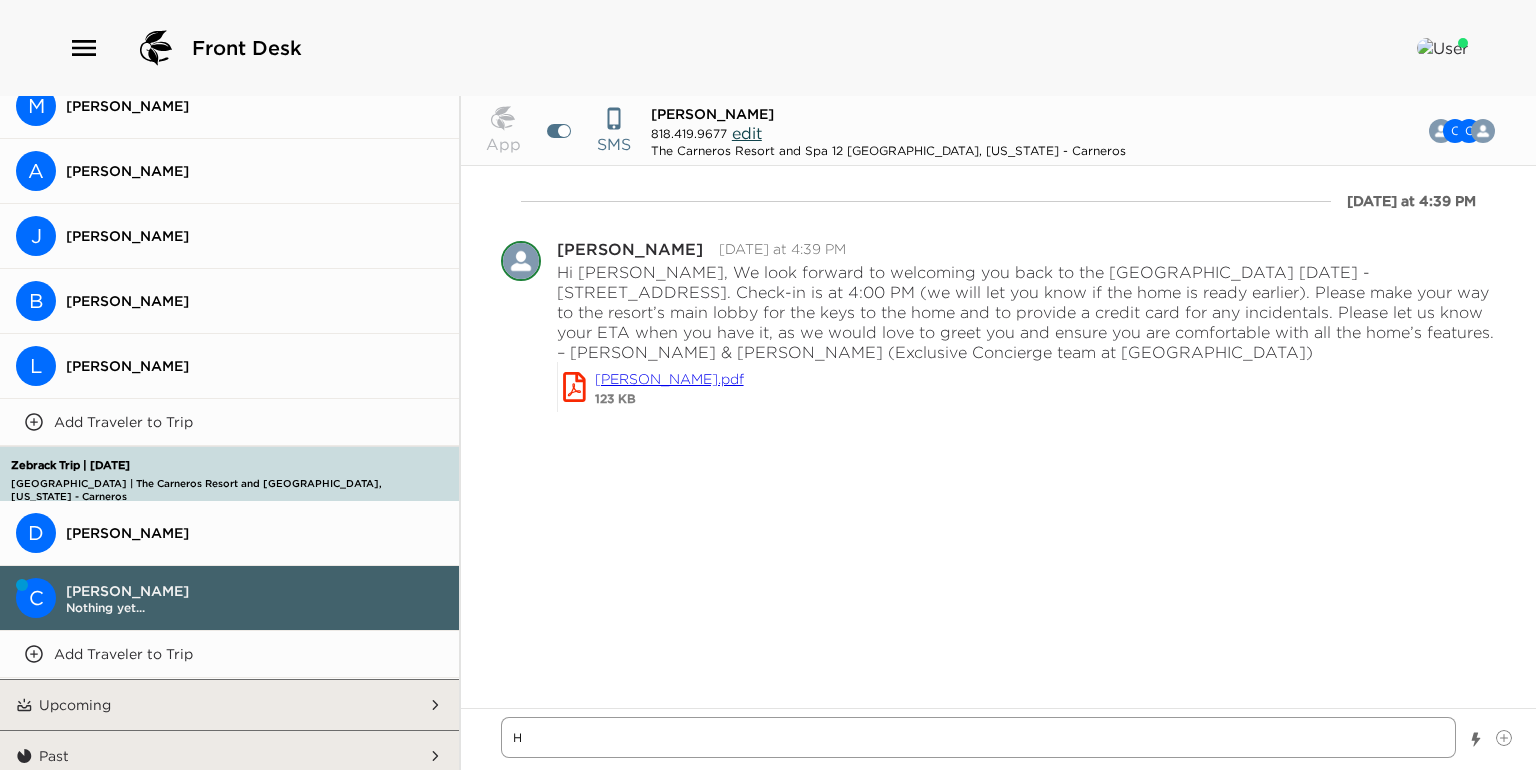 type on "x" 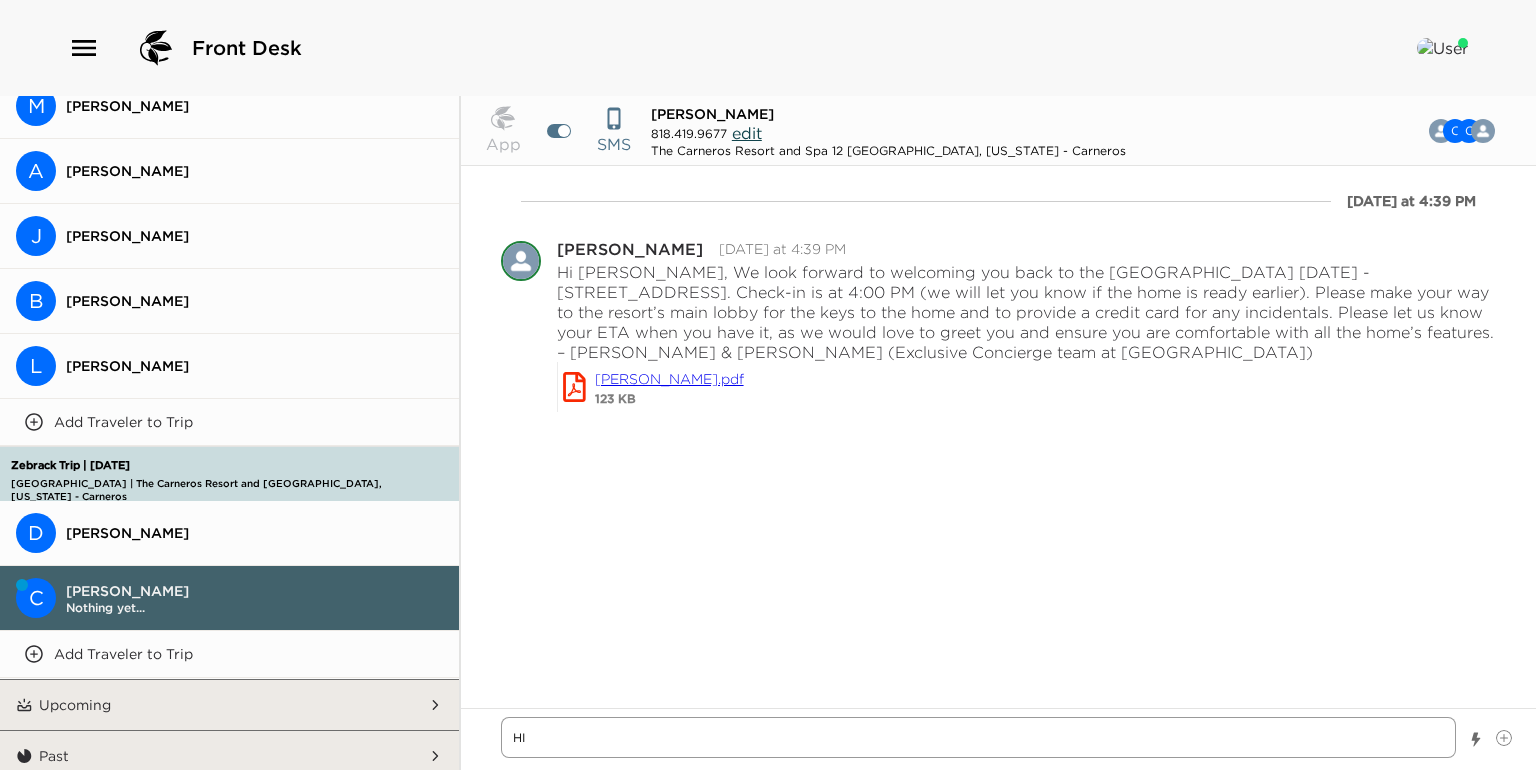 type on "x" 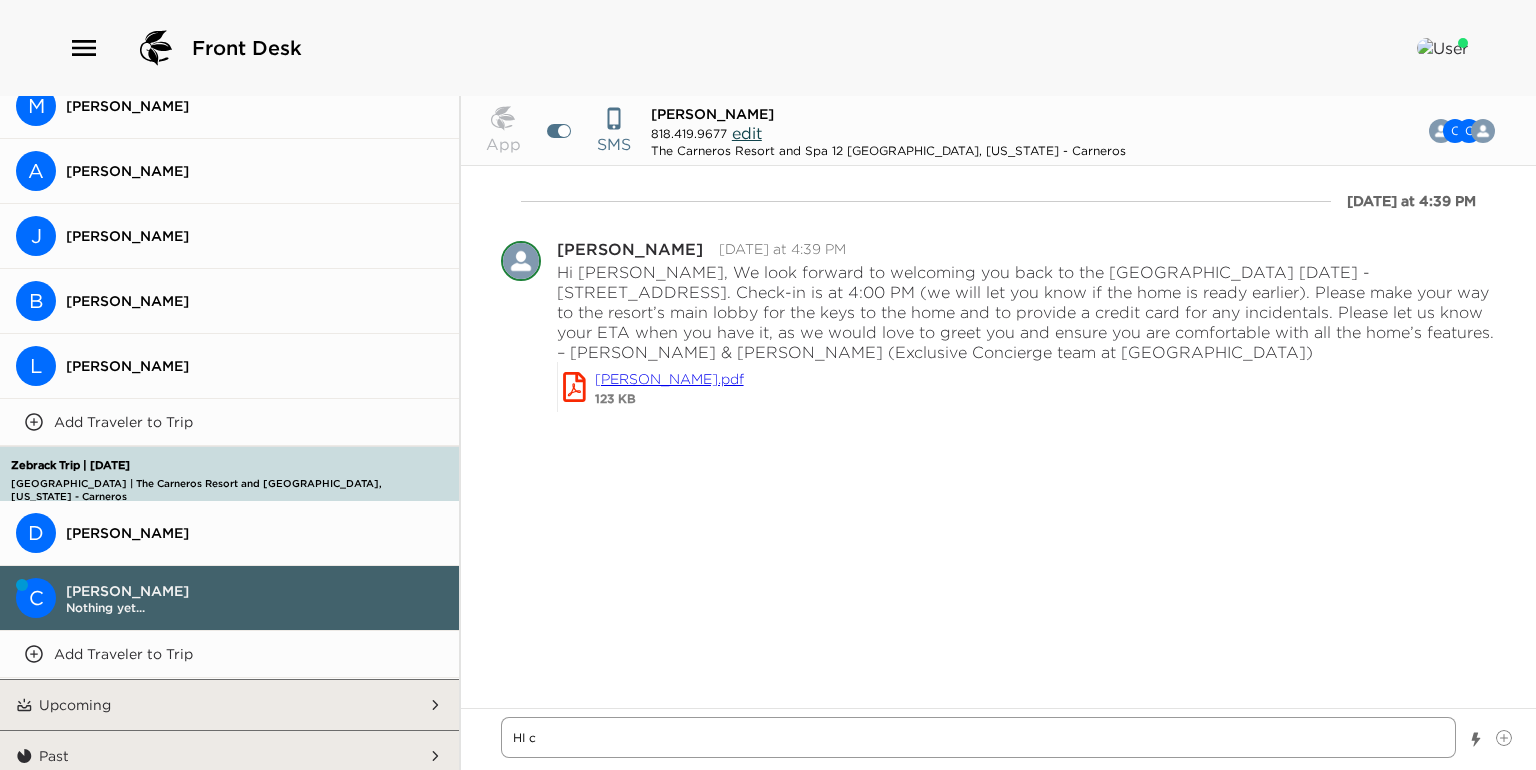 type on "x" 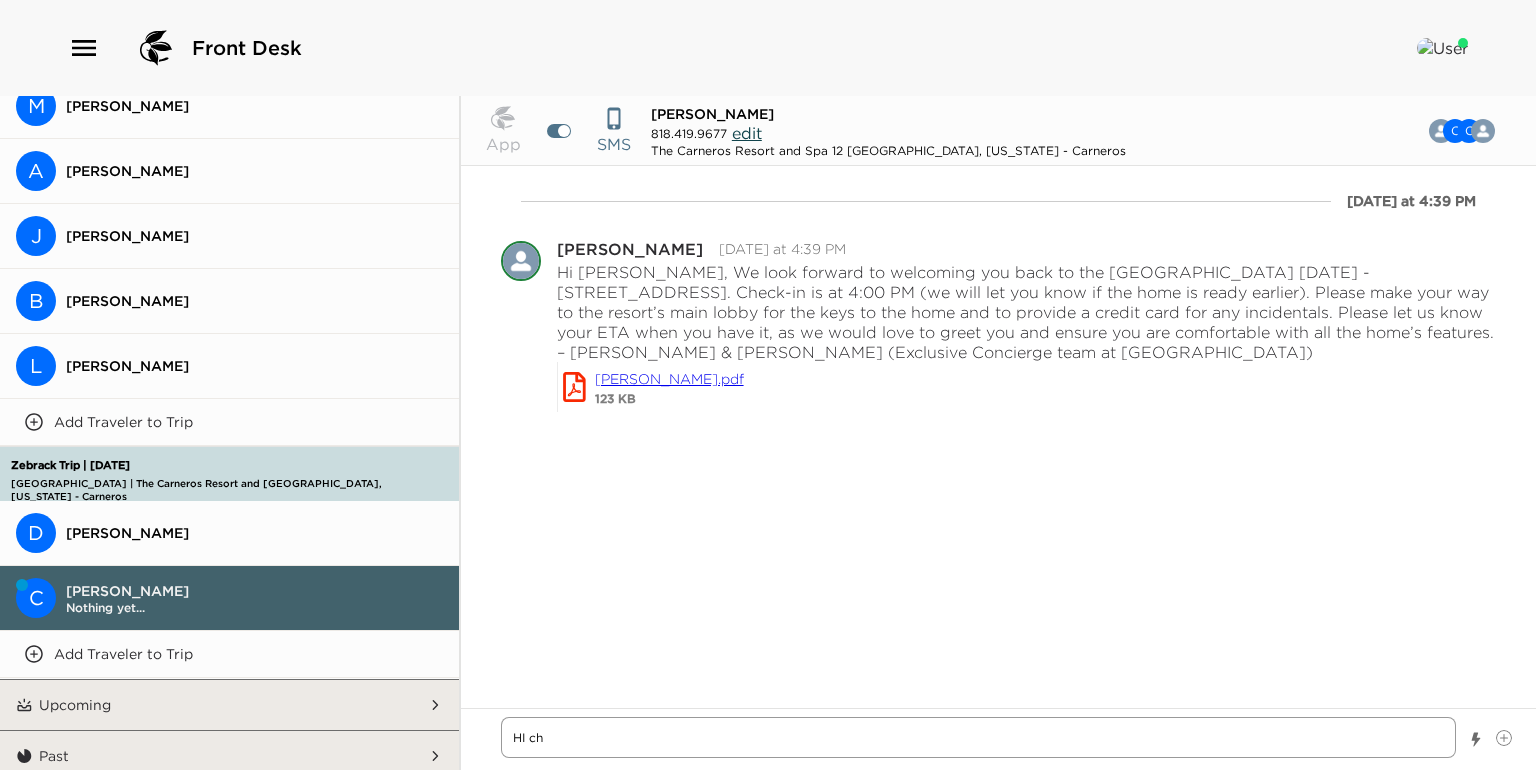 type on "x" 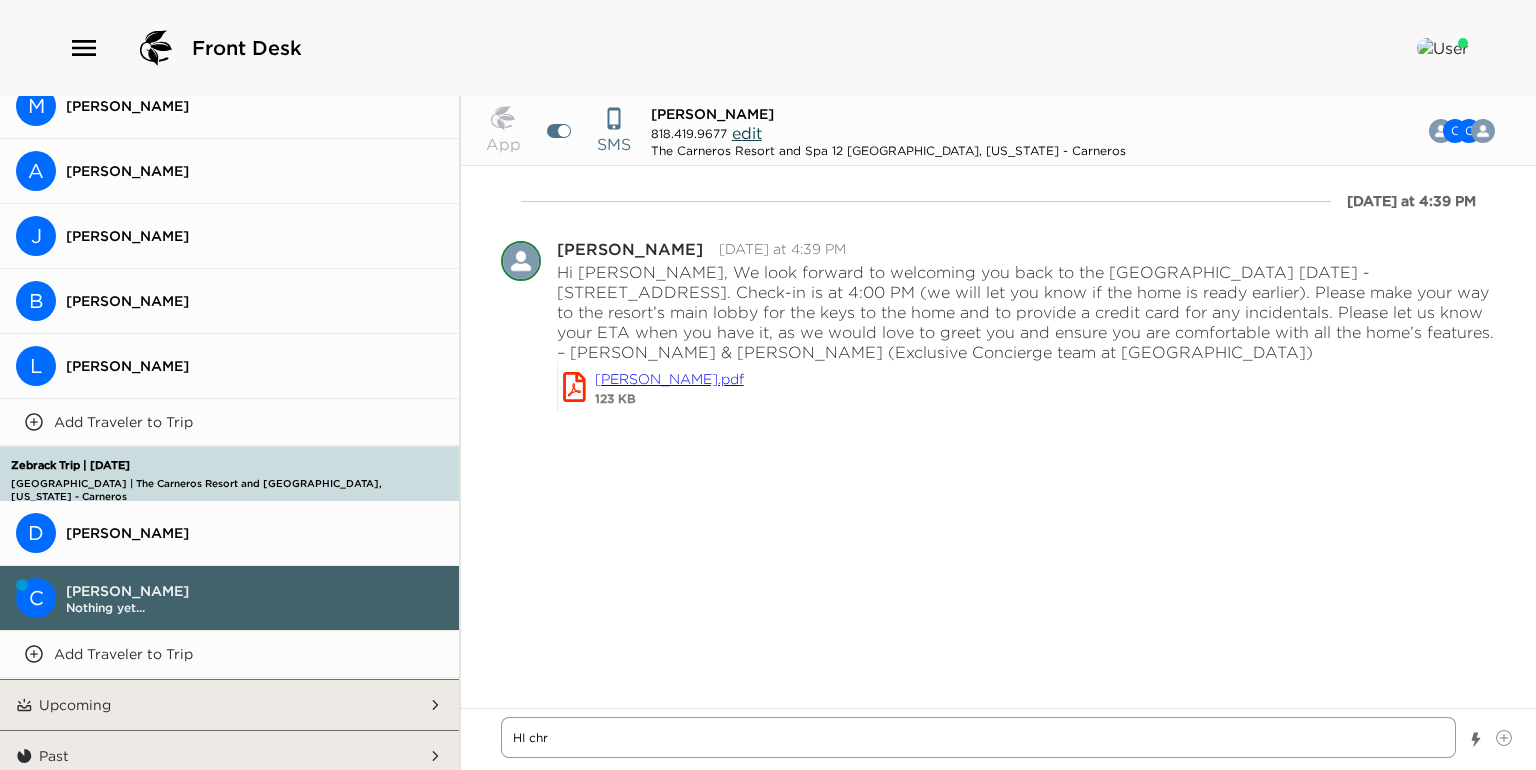 type on "x" 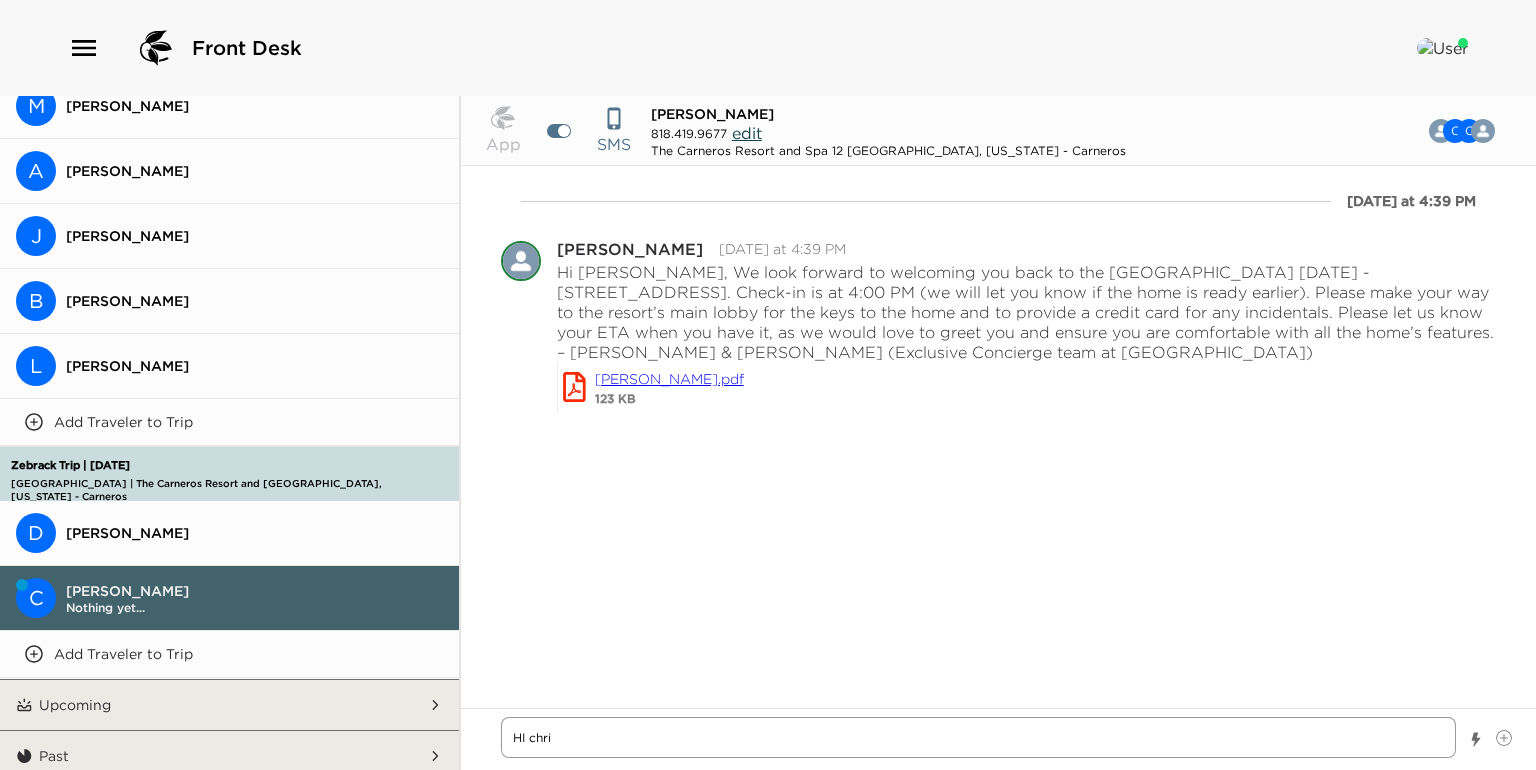 type on "x" 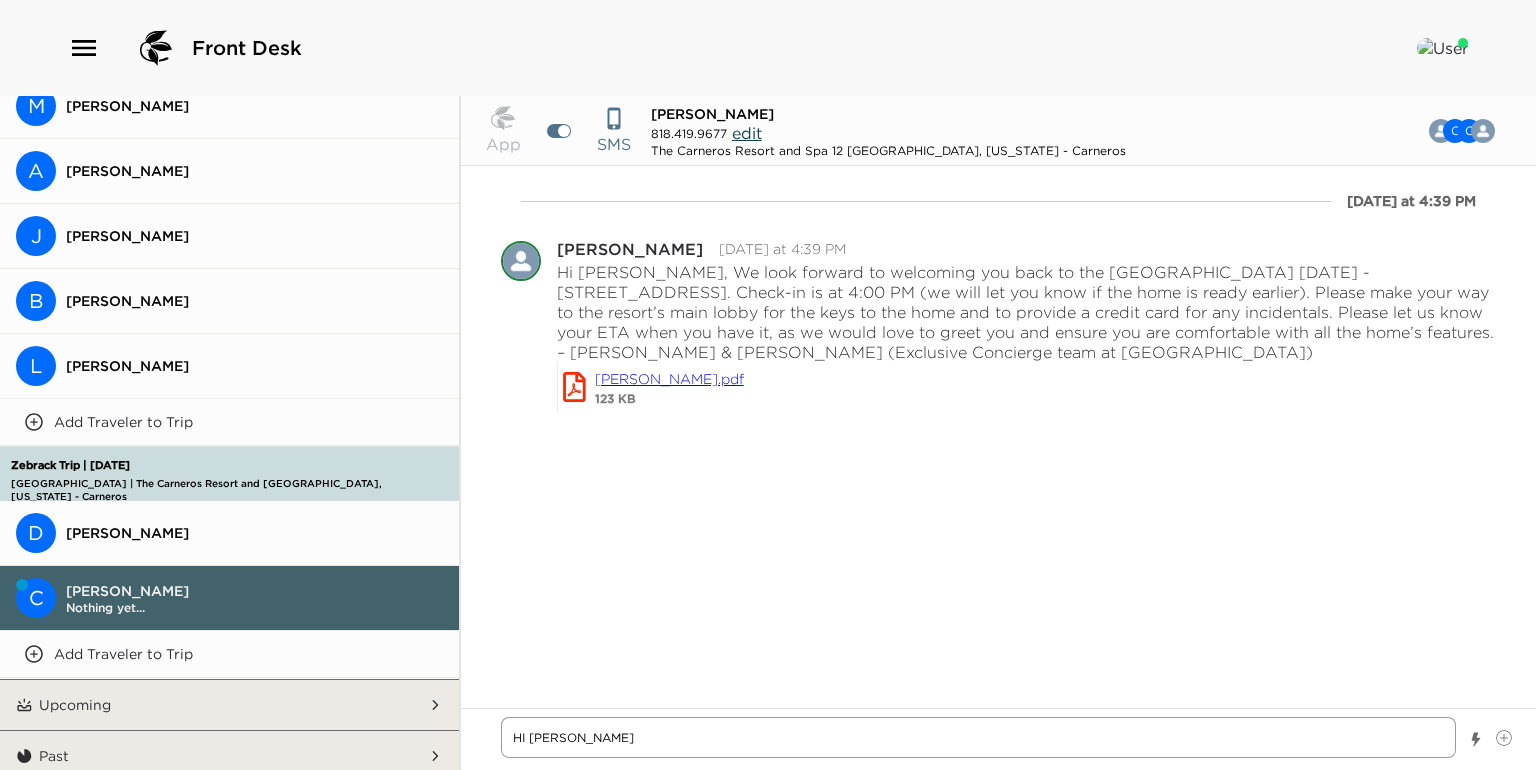 type on "x" 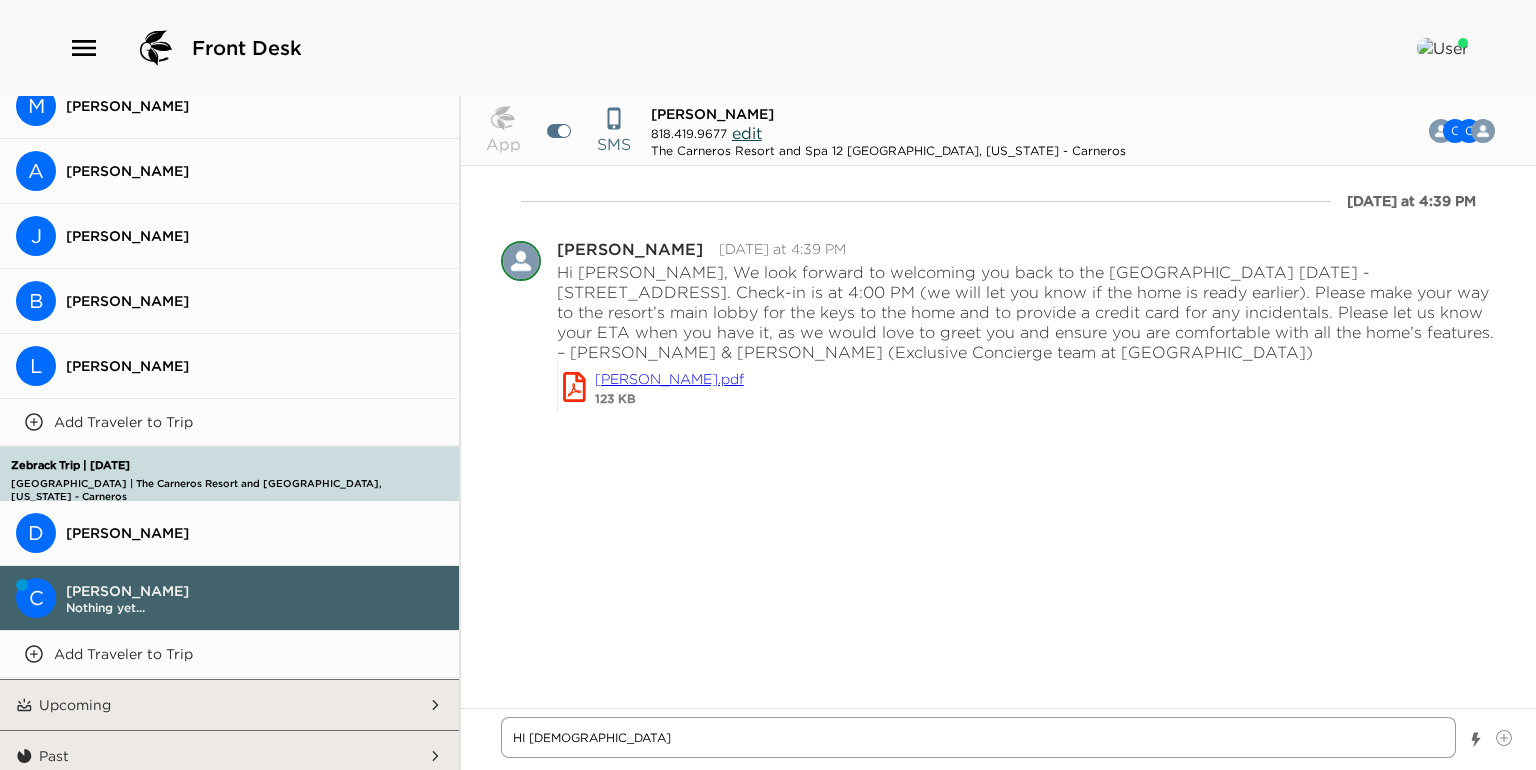 type on "x" 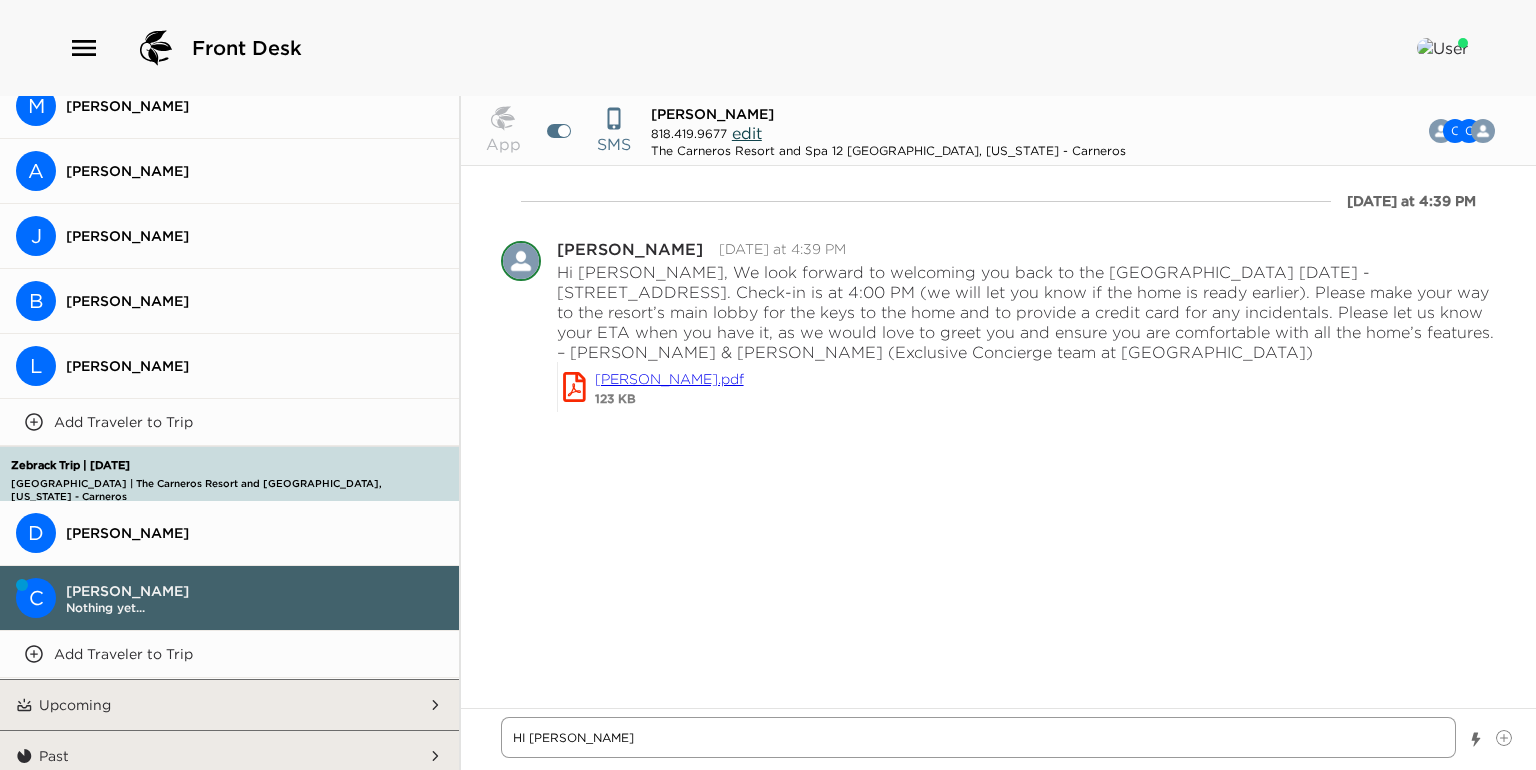 type on "x" 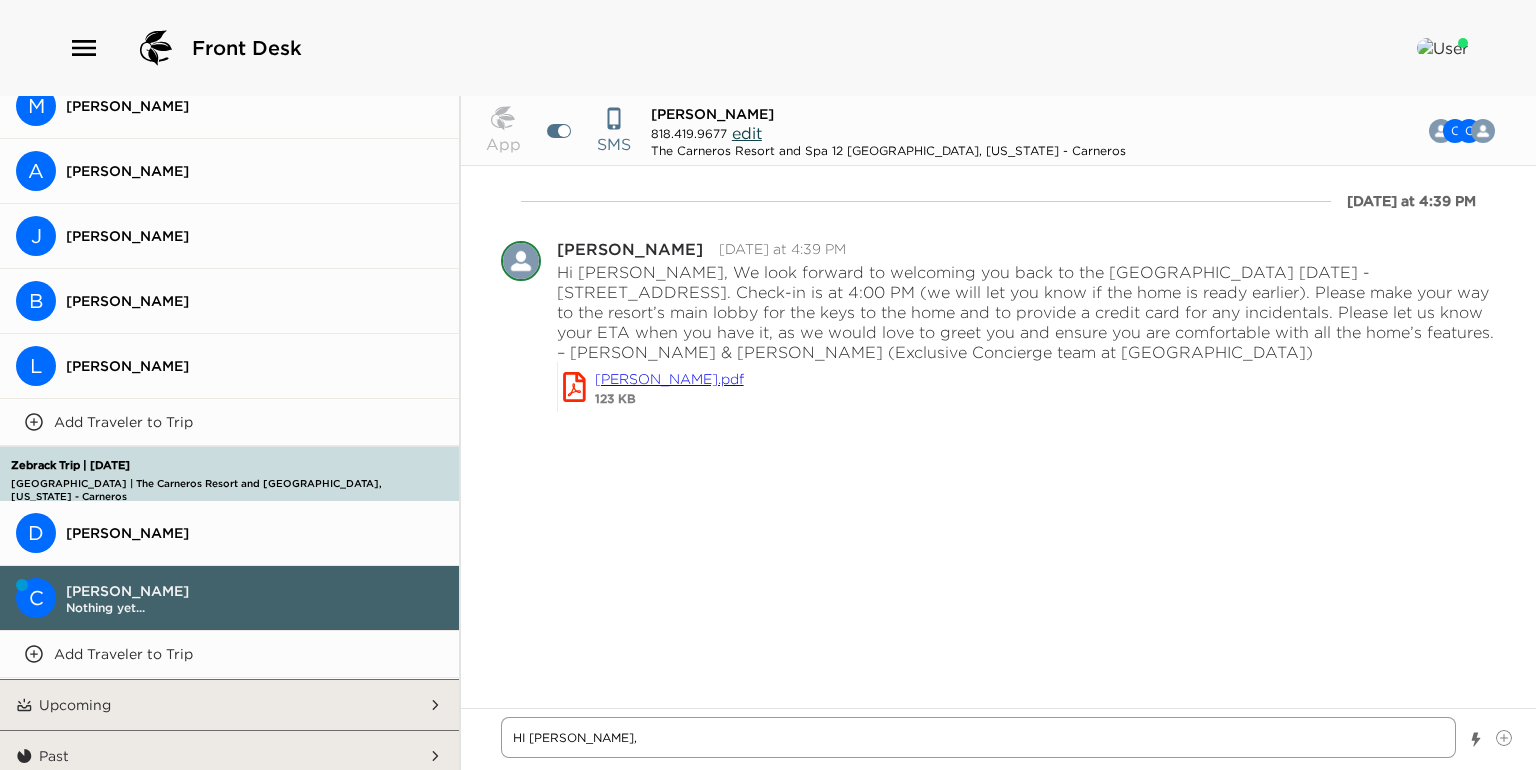 type on "x" 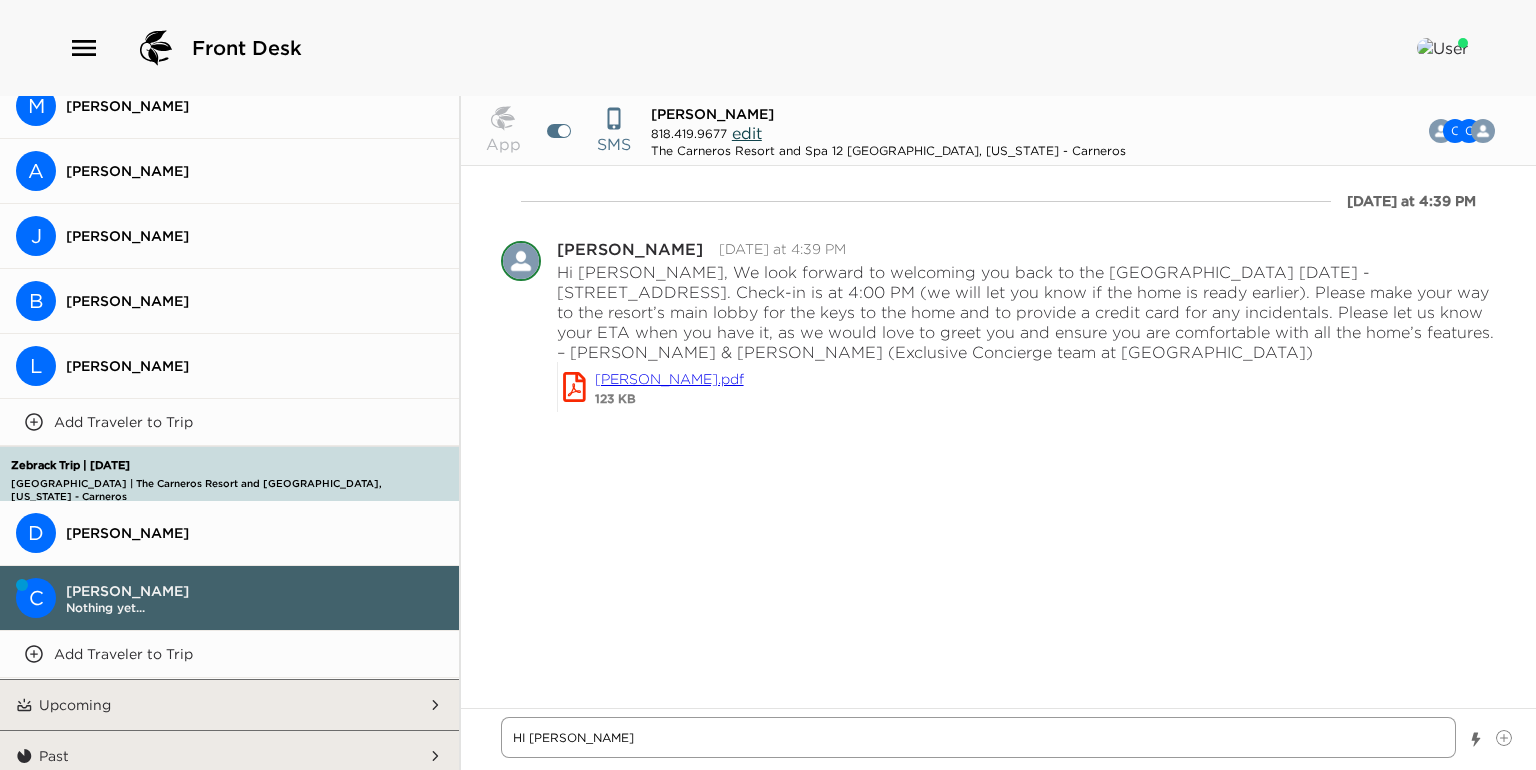 type on "x" 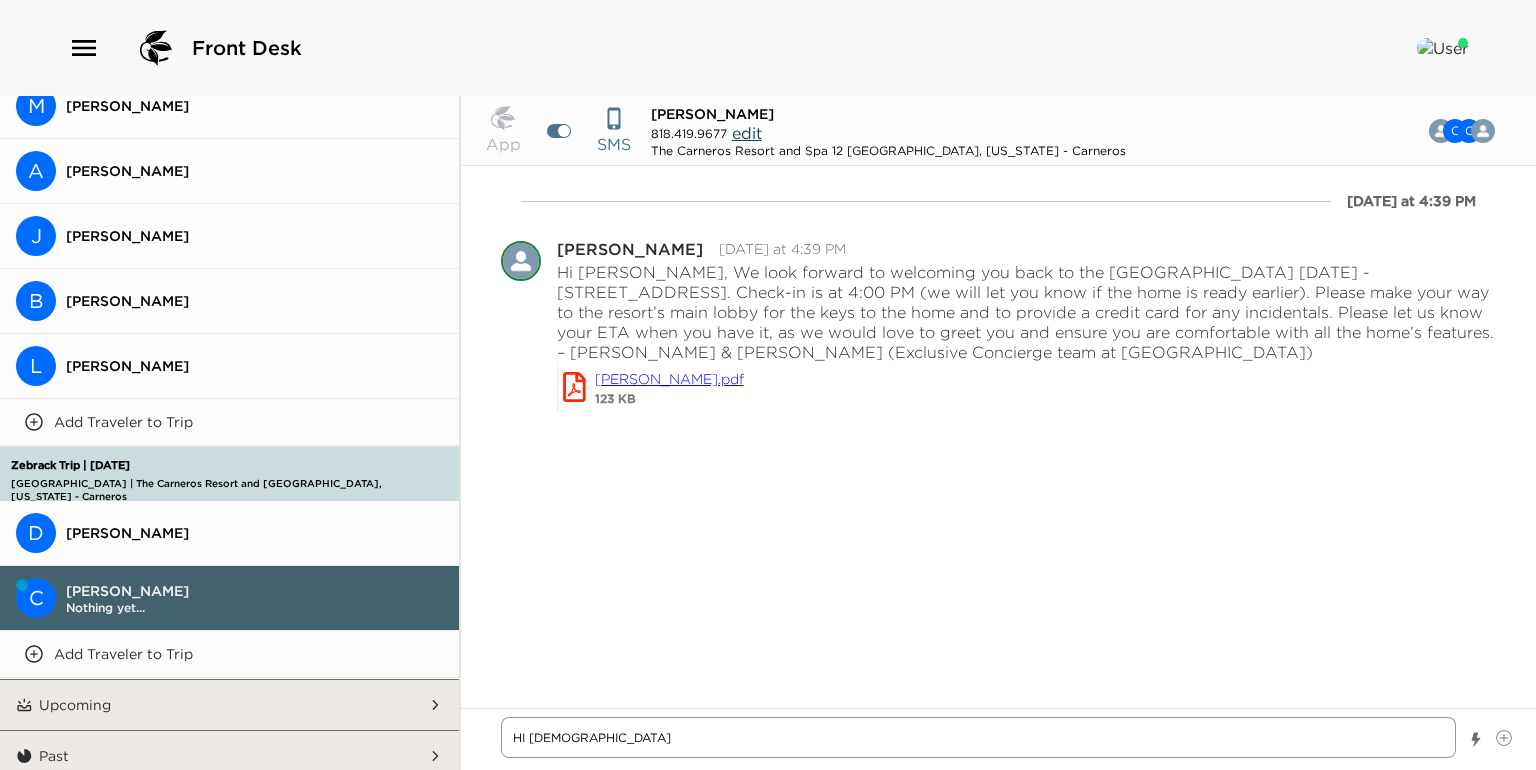 type on "x" 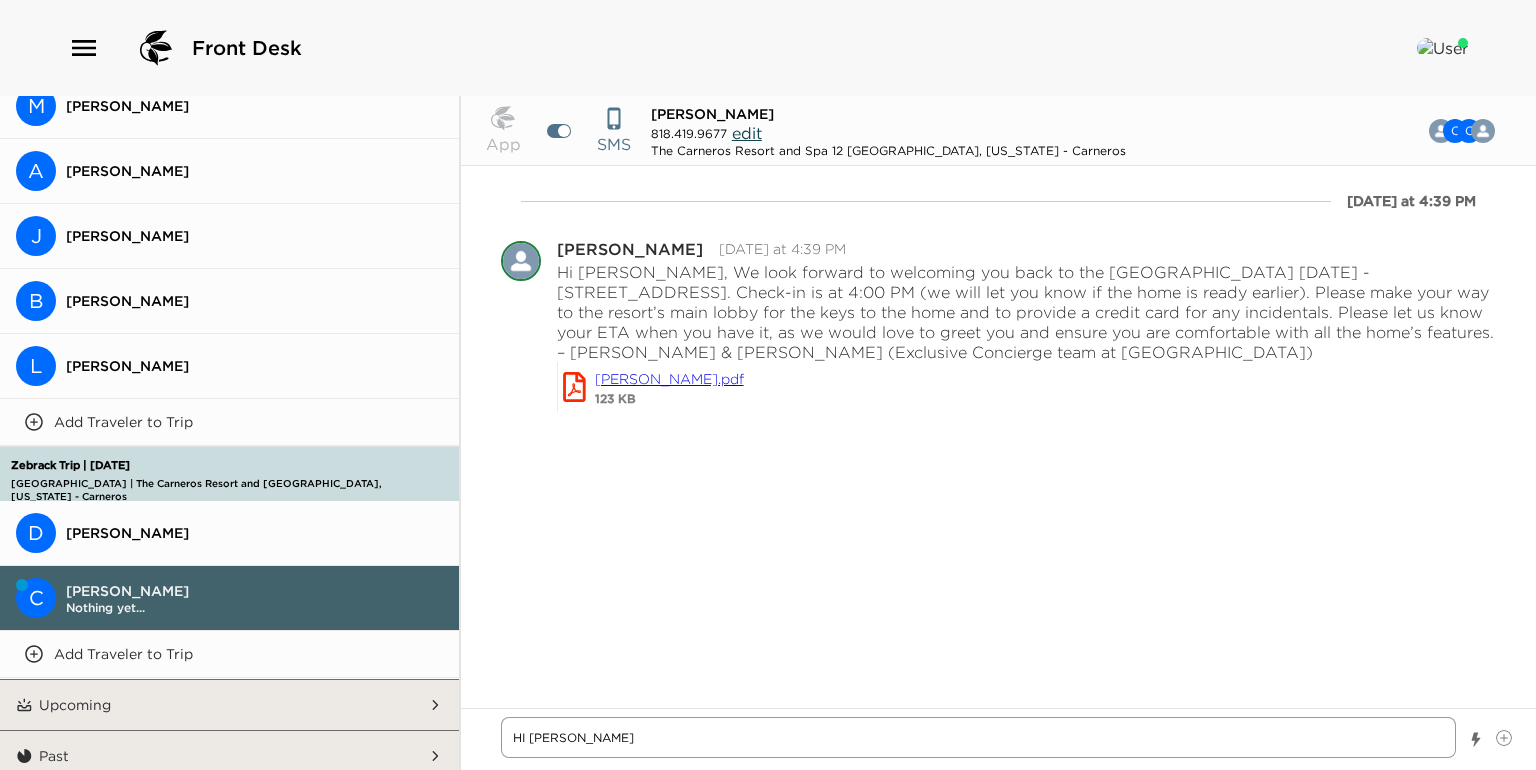 type on "x" 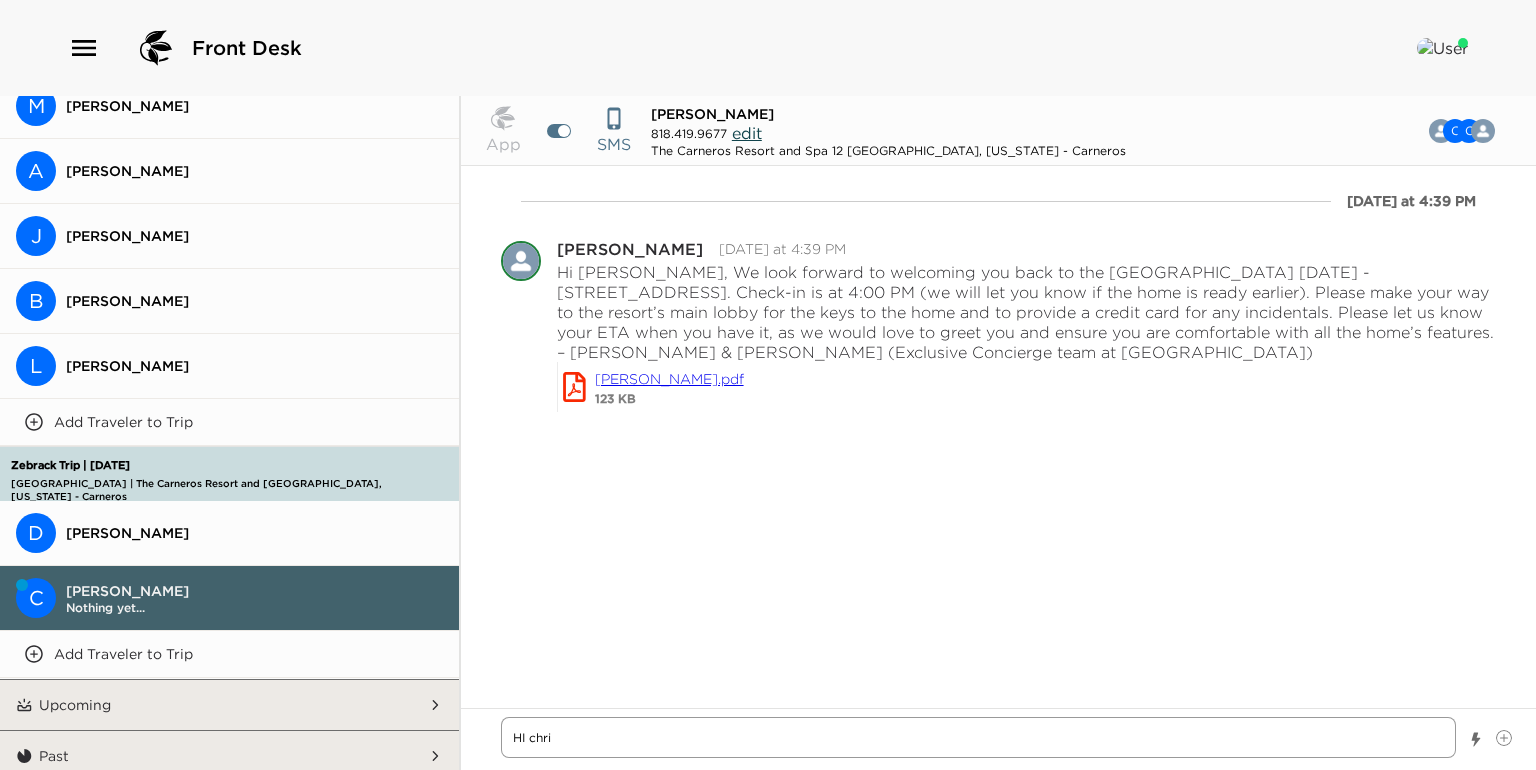 type on "x" 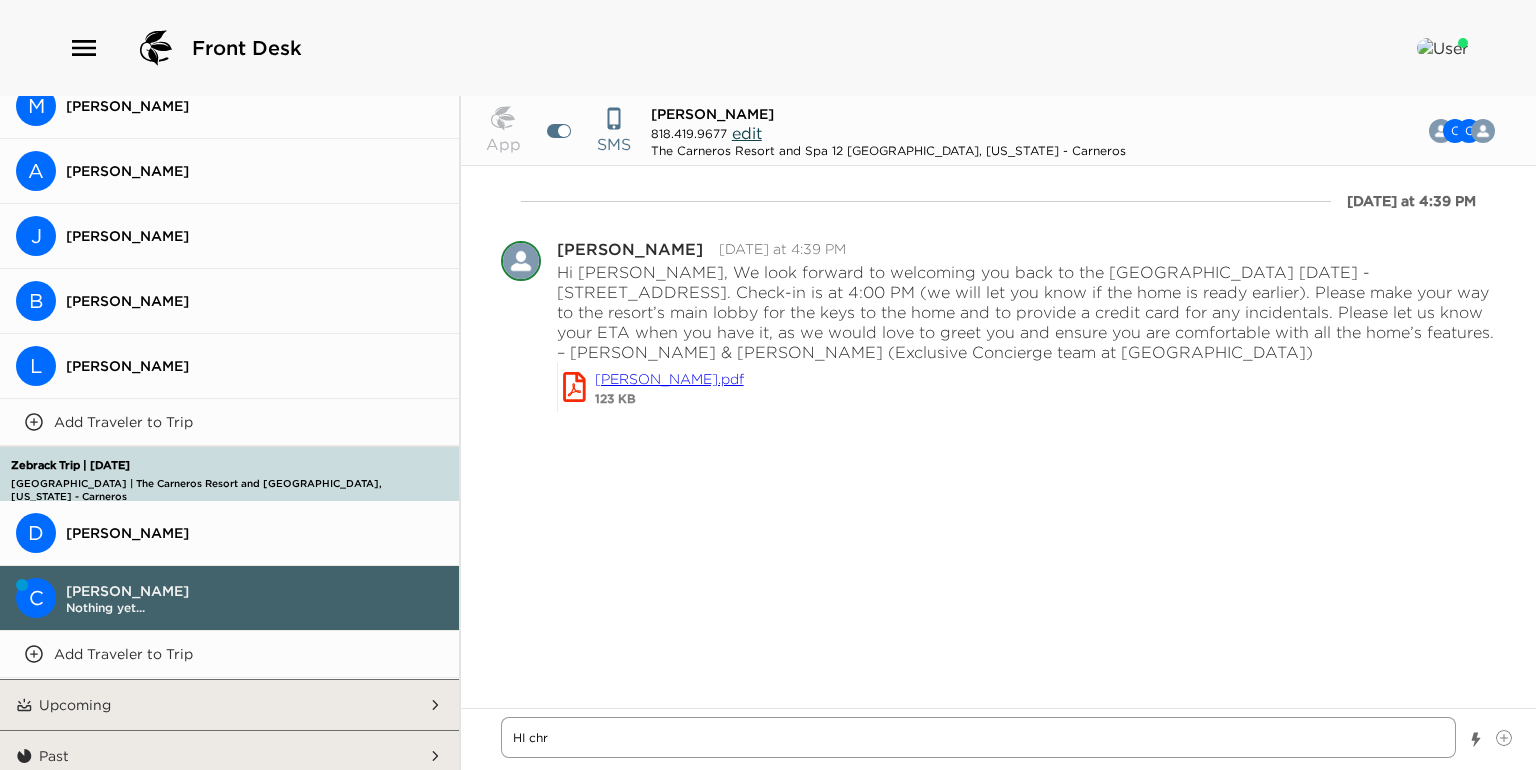 type on "x" 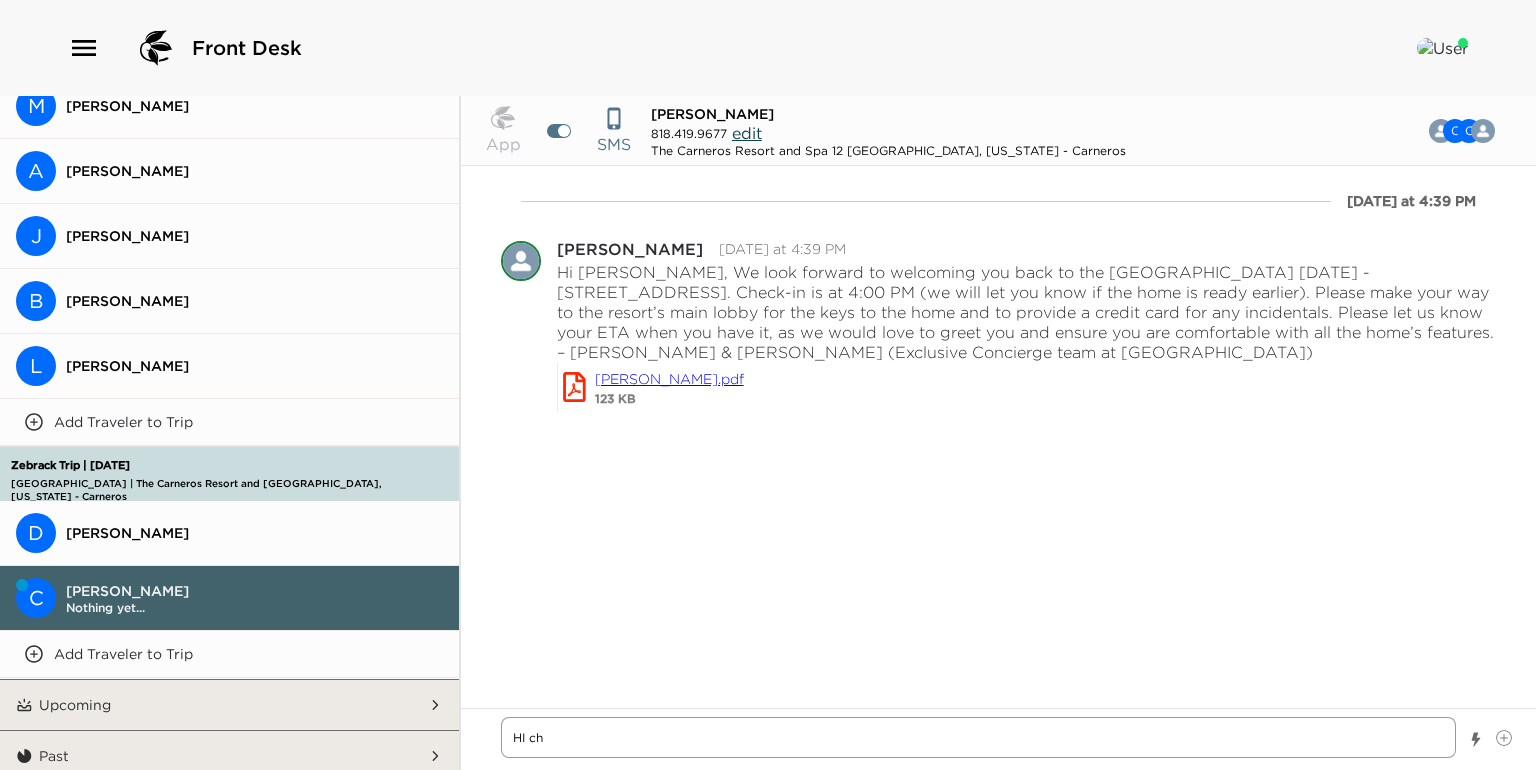 type on "x" 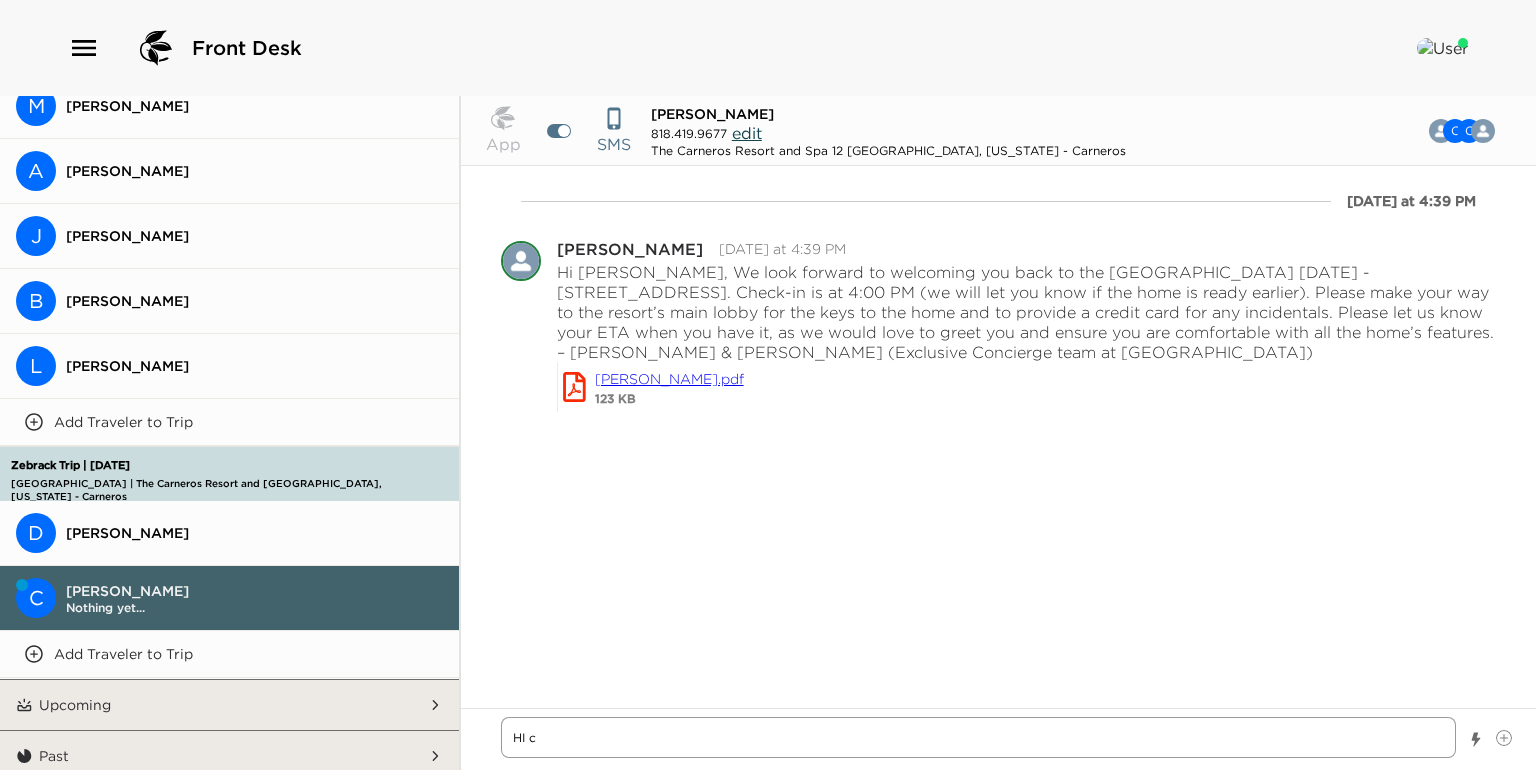 type on "x" 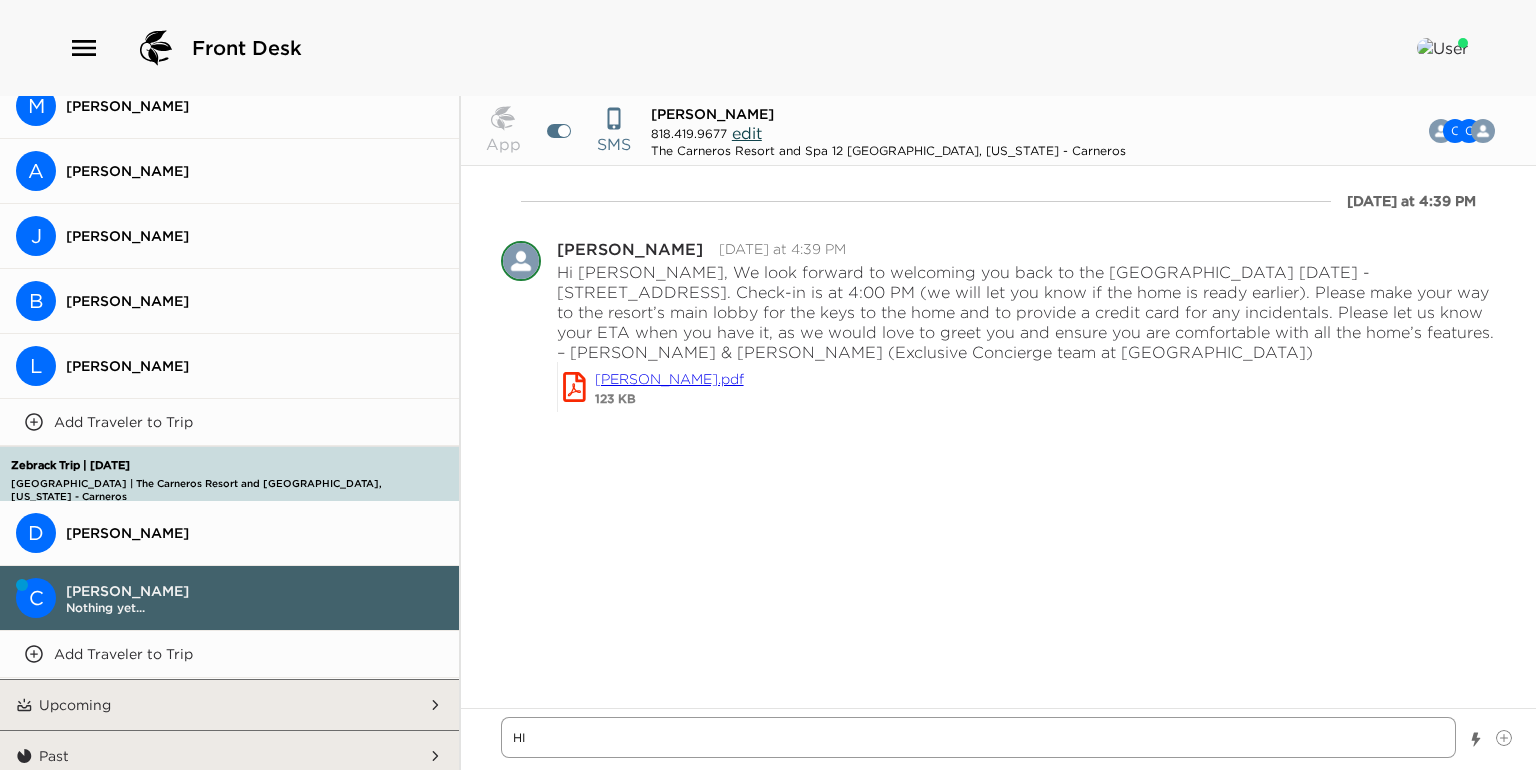 type on "HI" 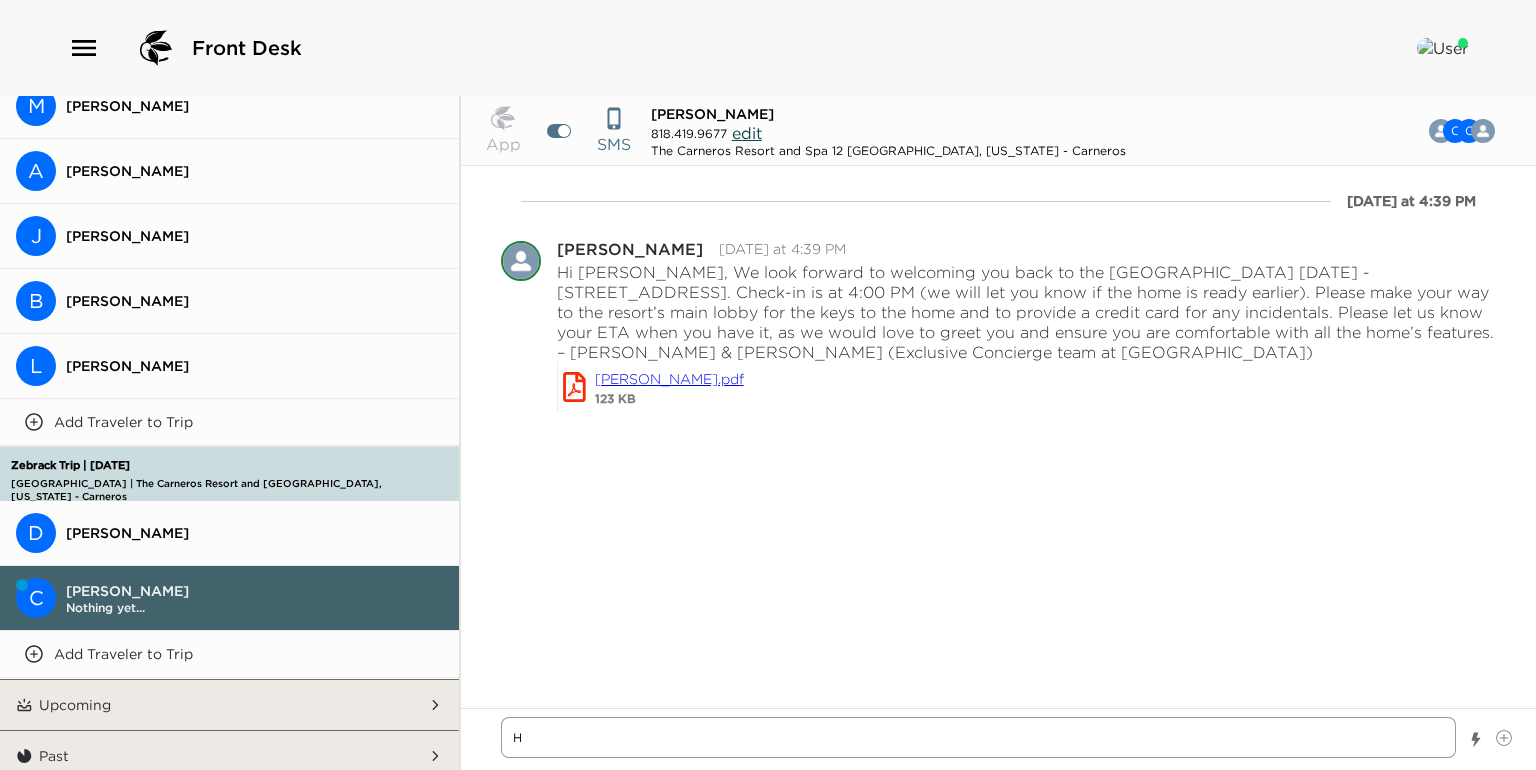 type on "x" 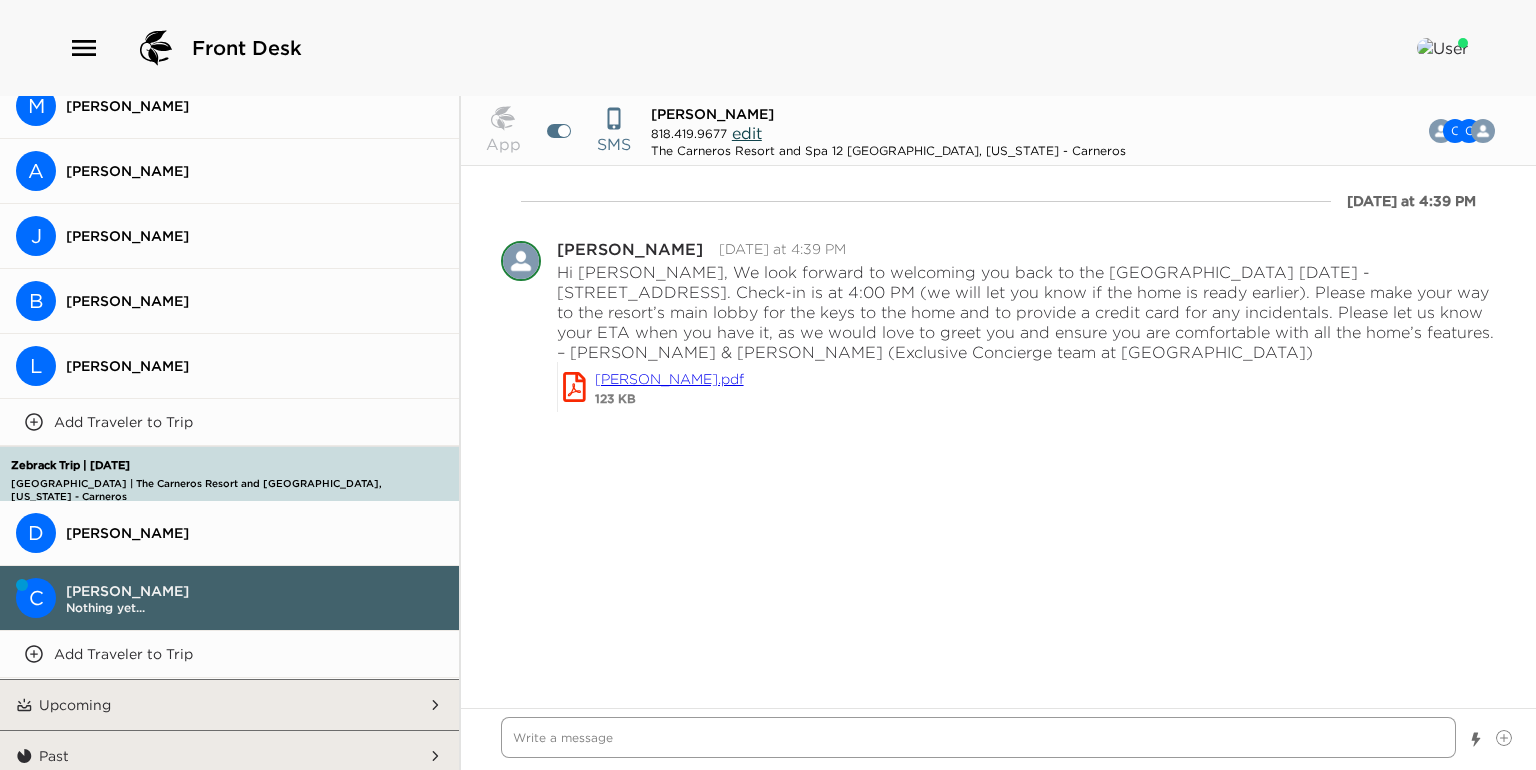 type on "x" 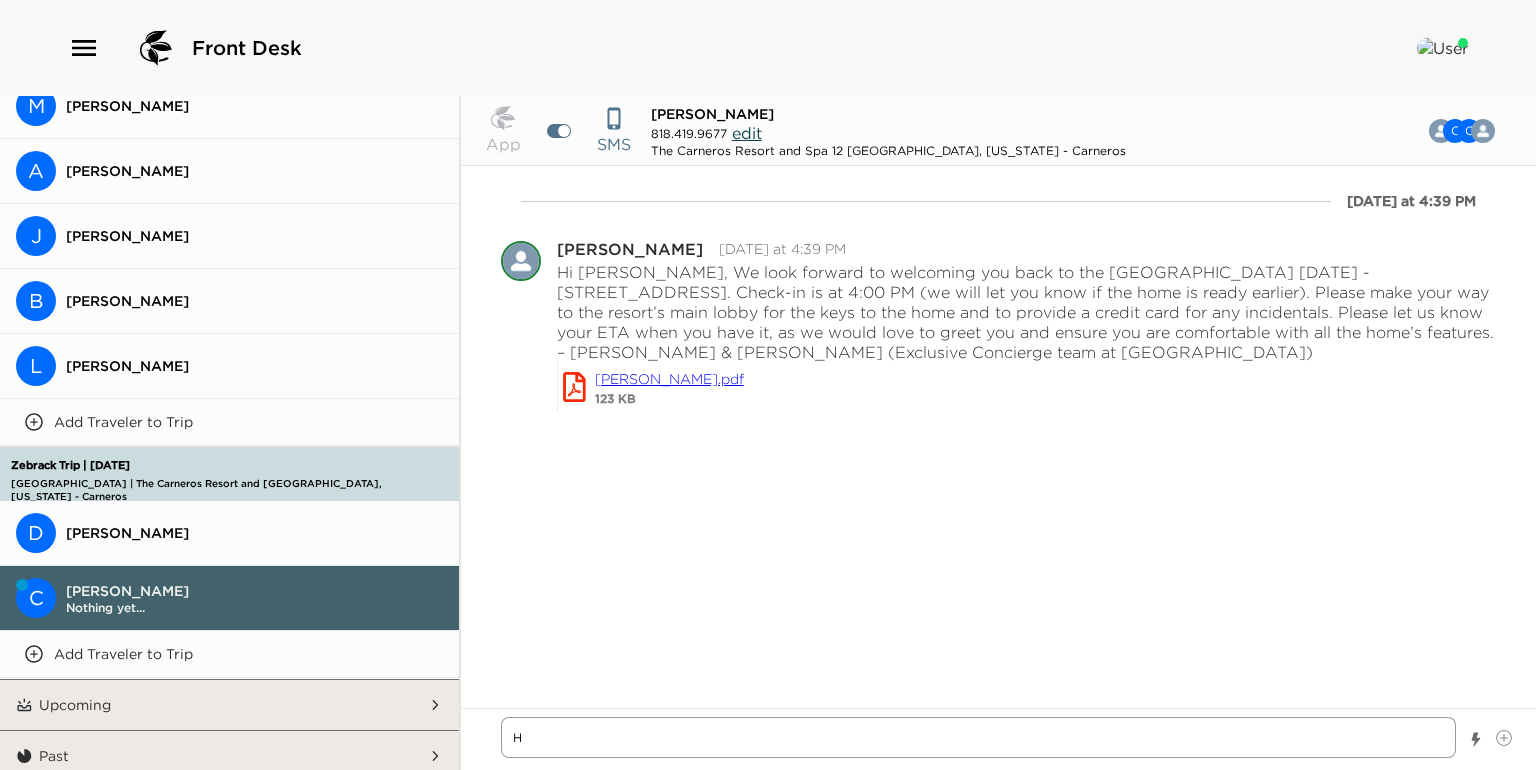 type on "x" 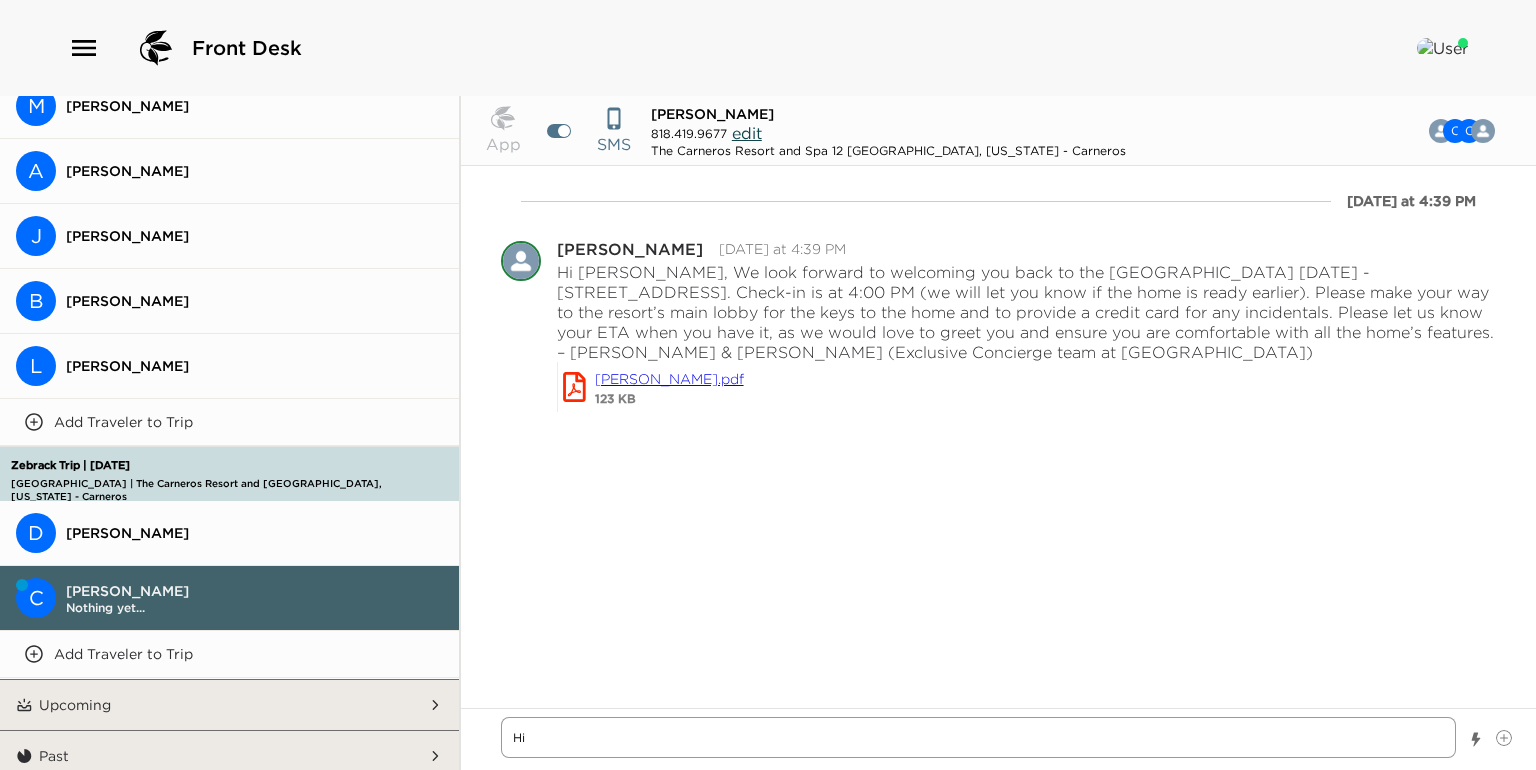 type on "x" 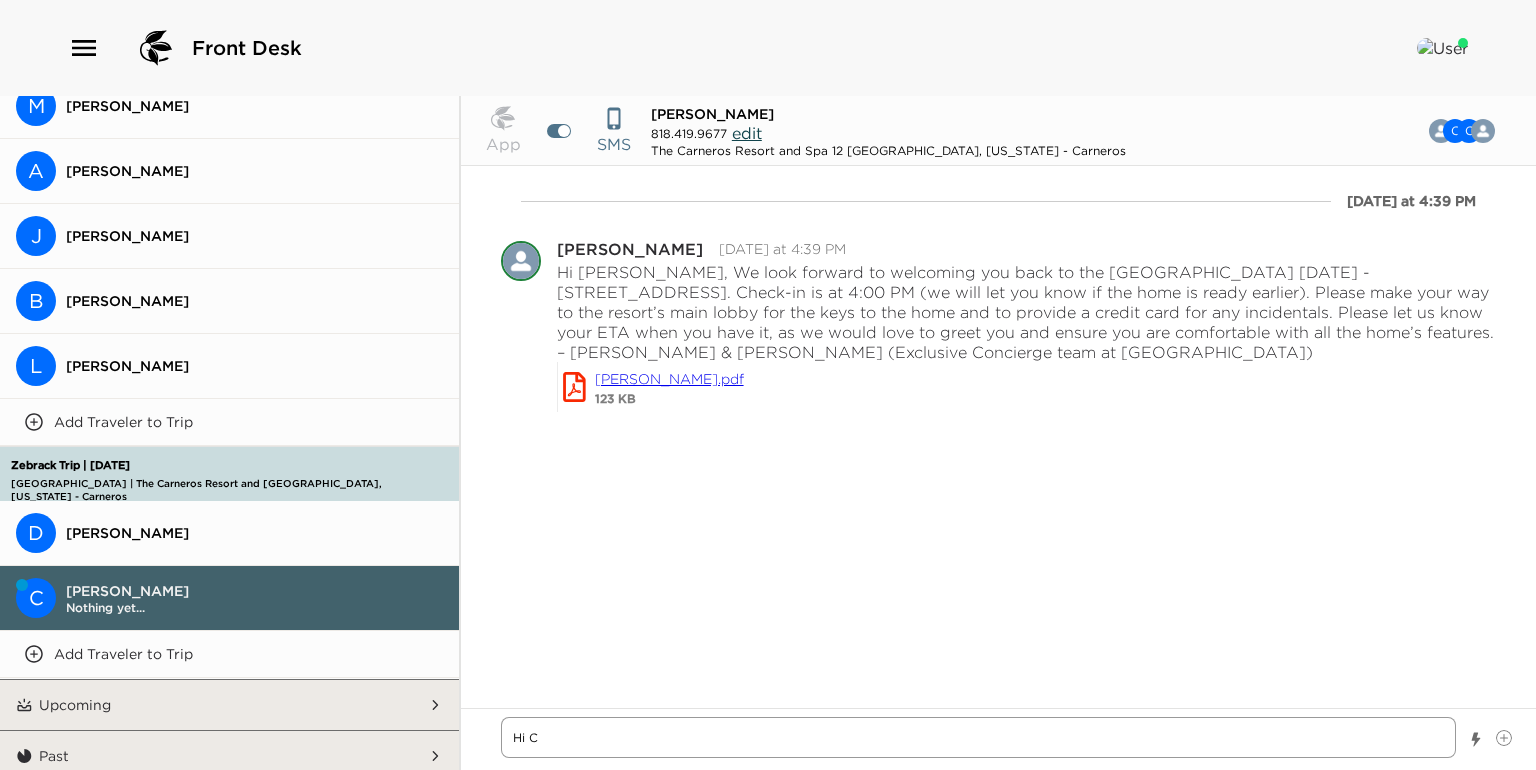 type on "x" 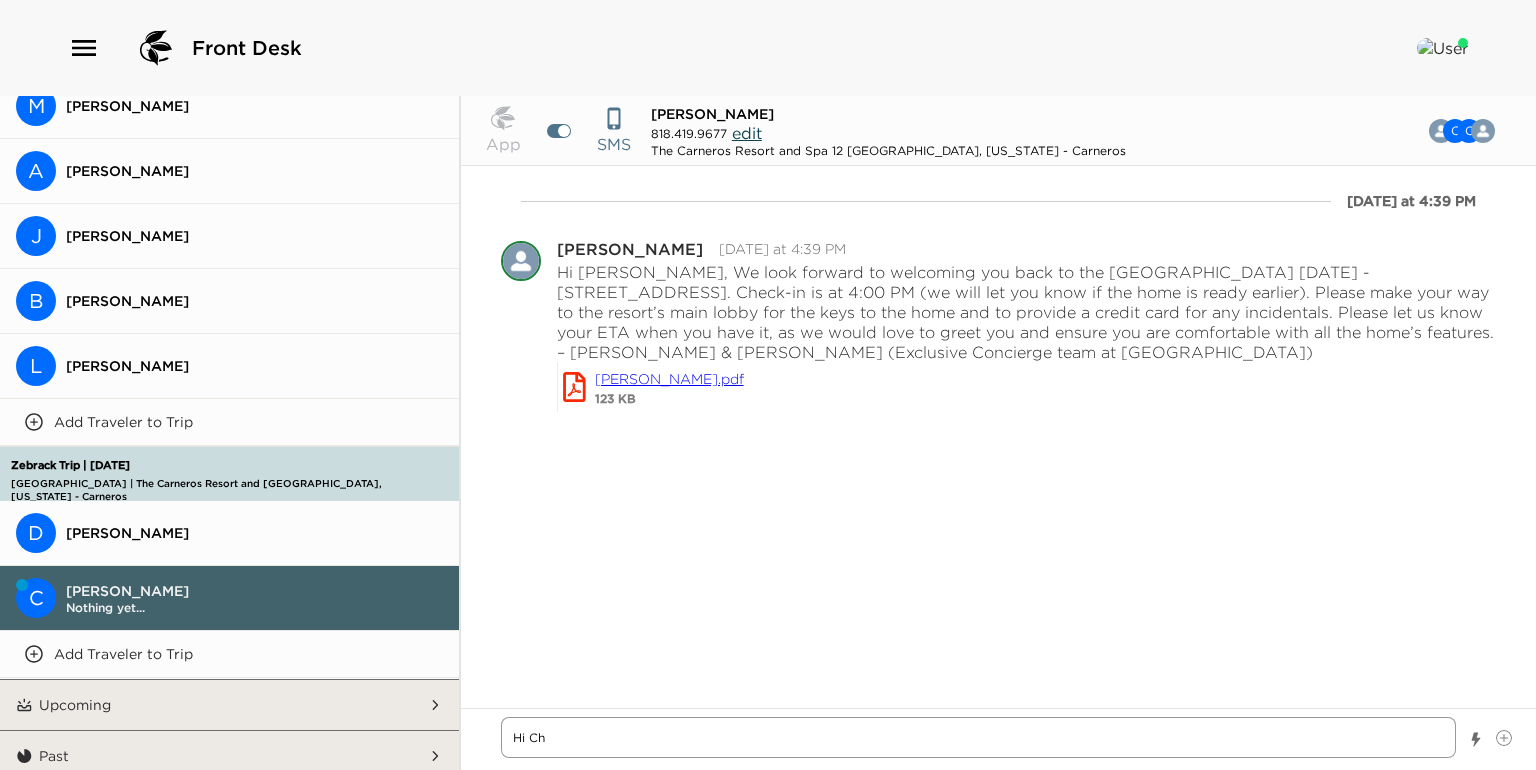 type on "x" 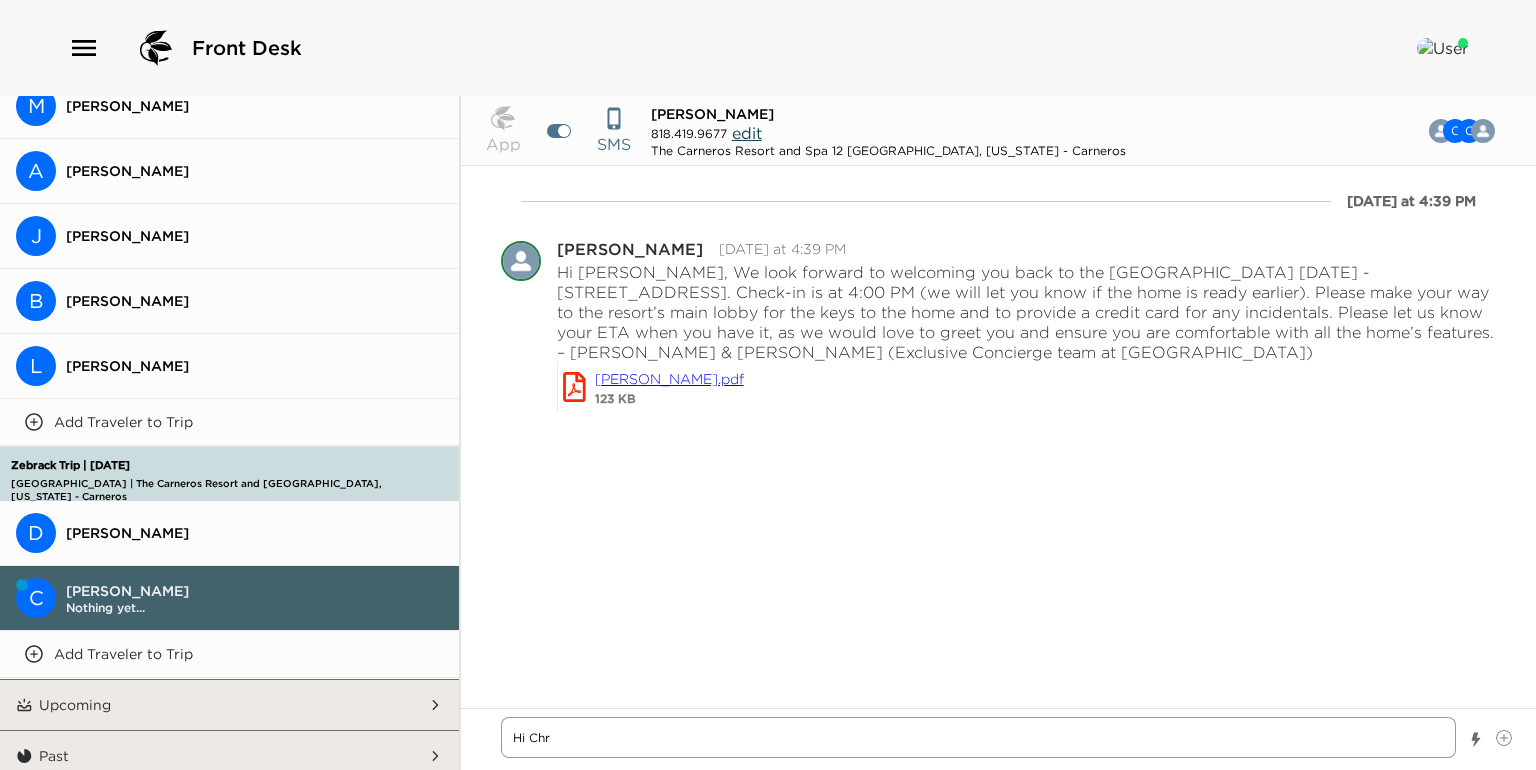 type on "x" 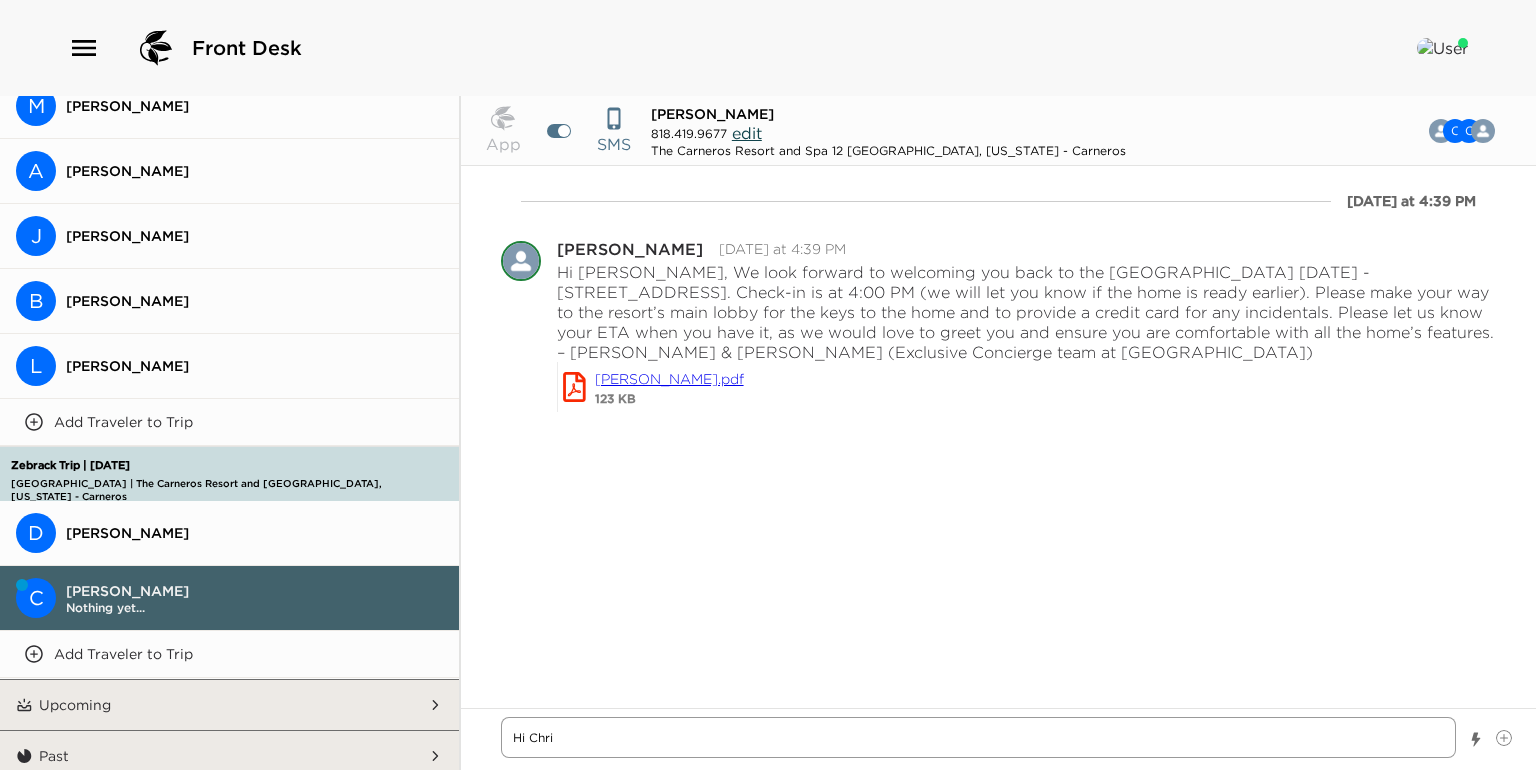 type on "x" 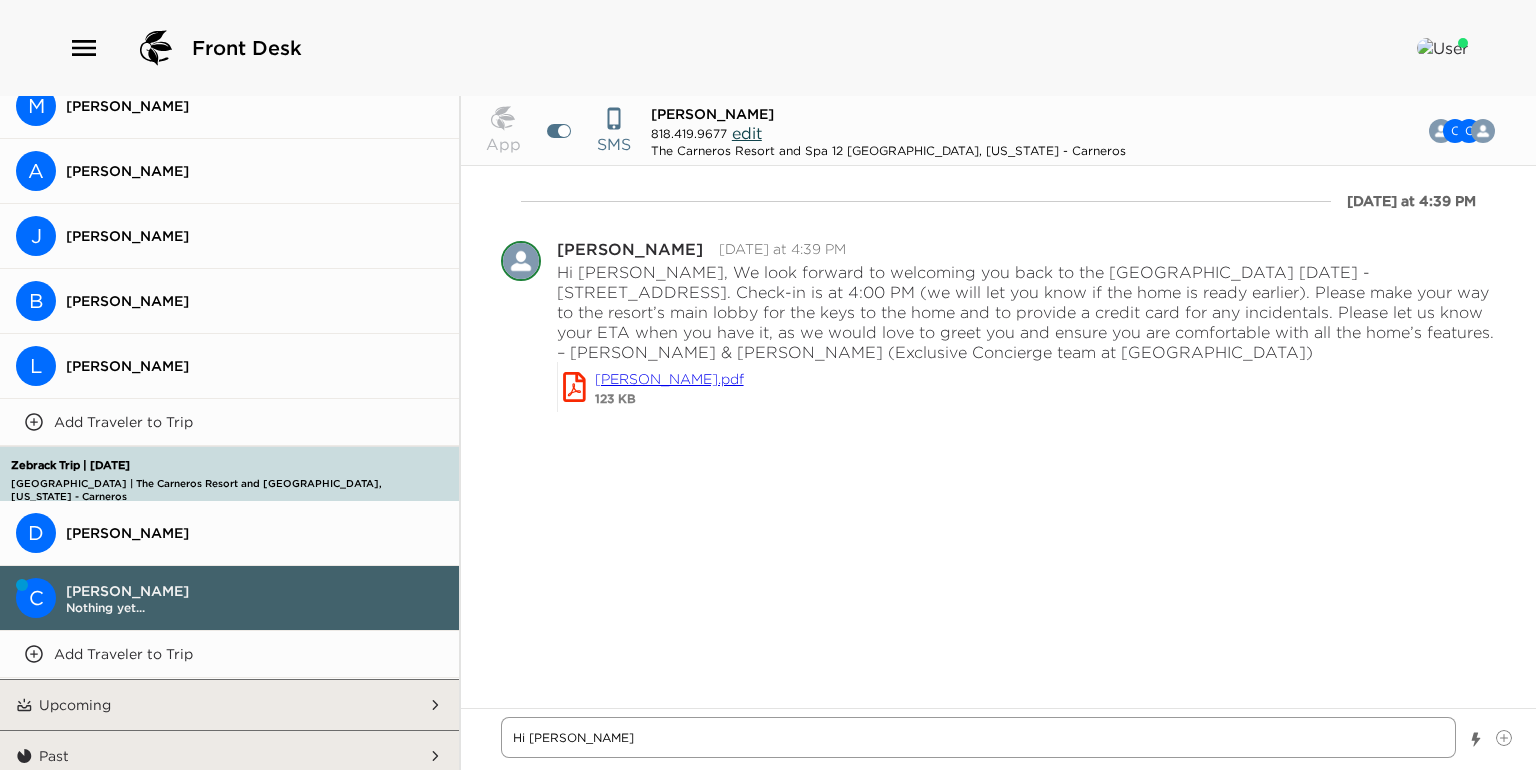 type on "x" 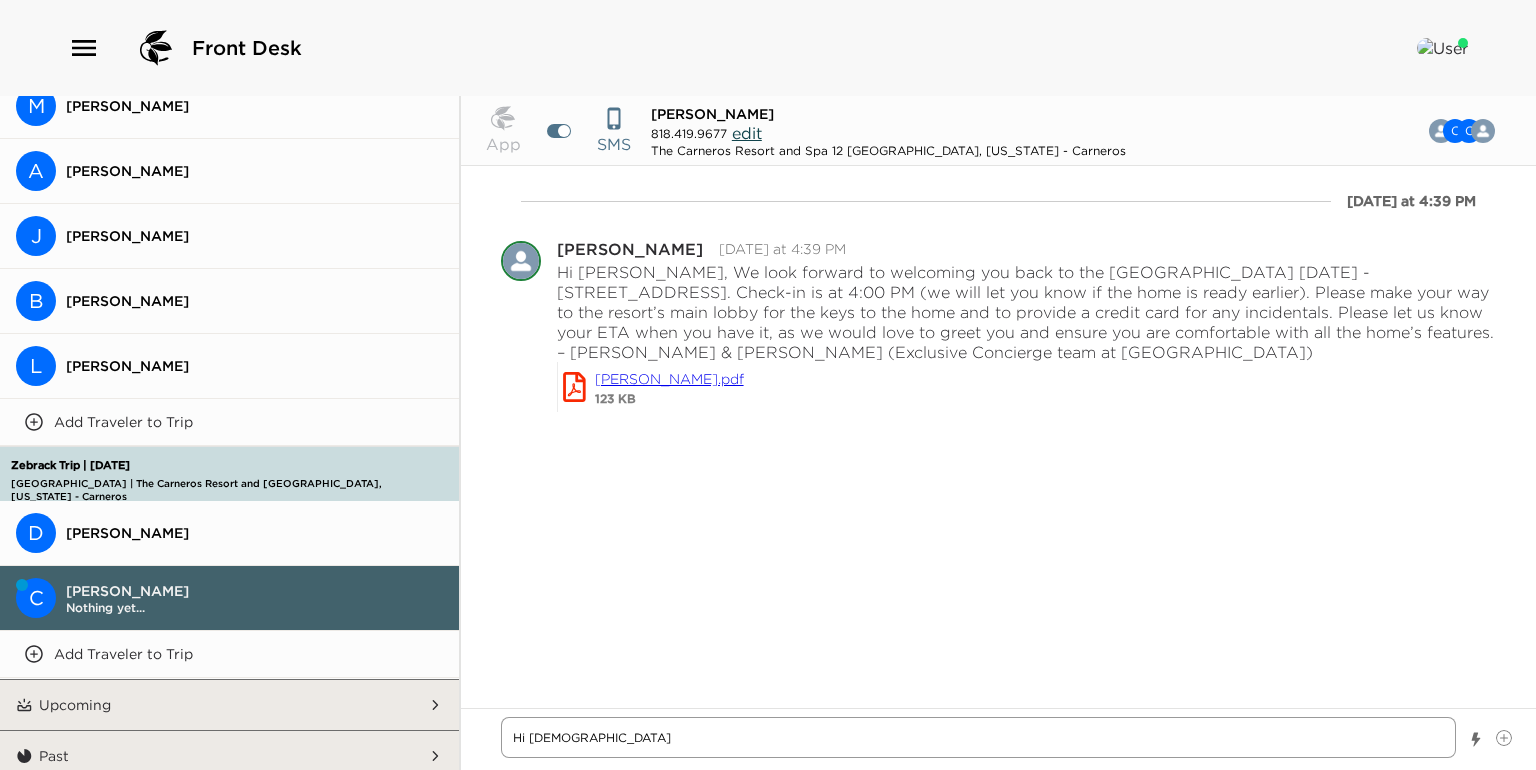 type on "x" 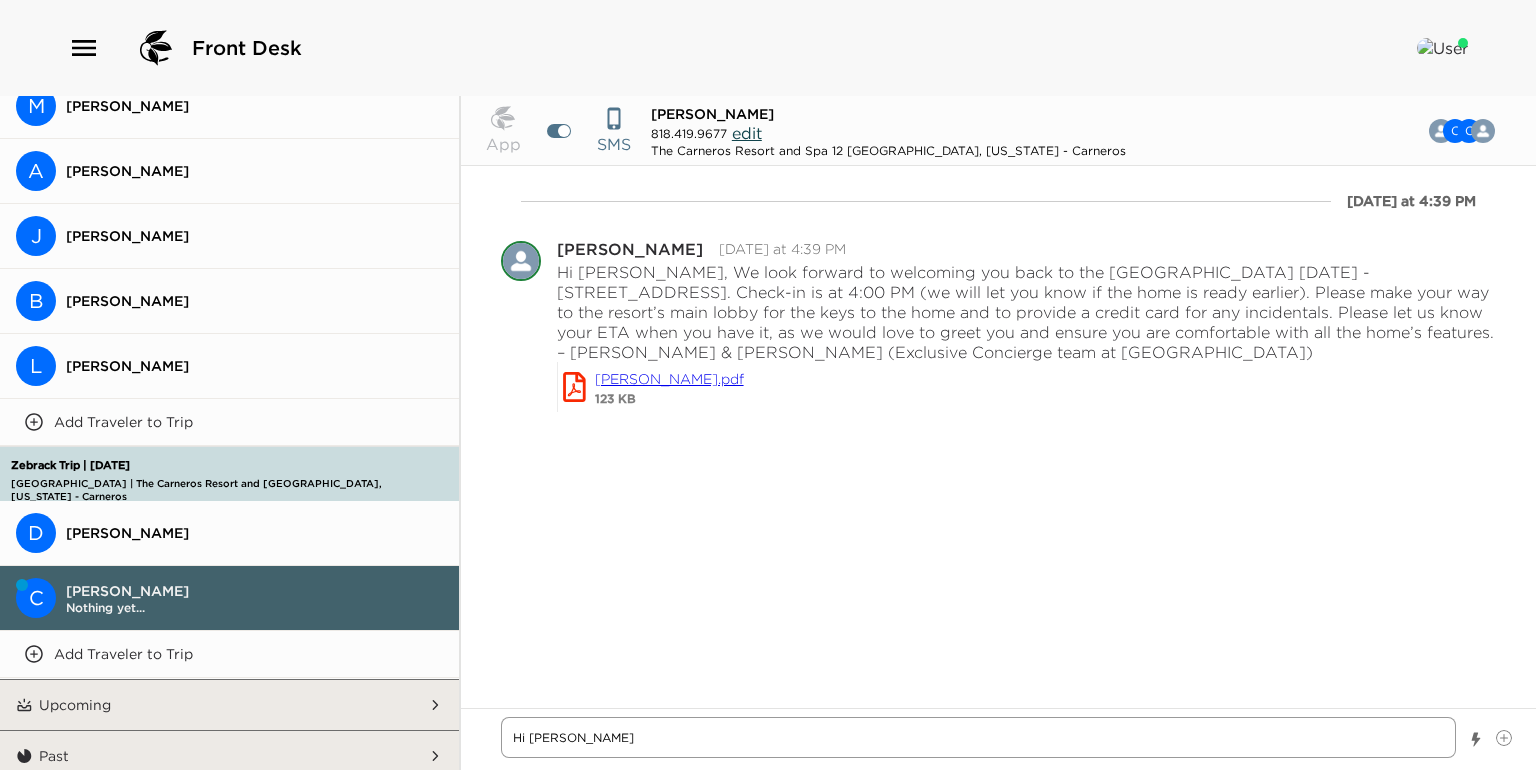type on "x" 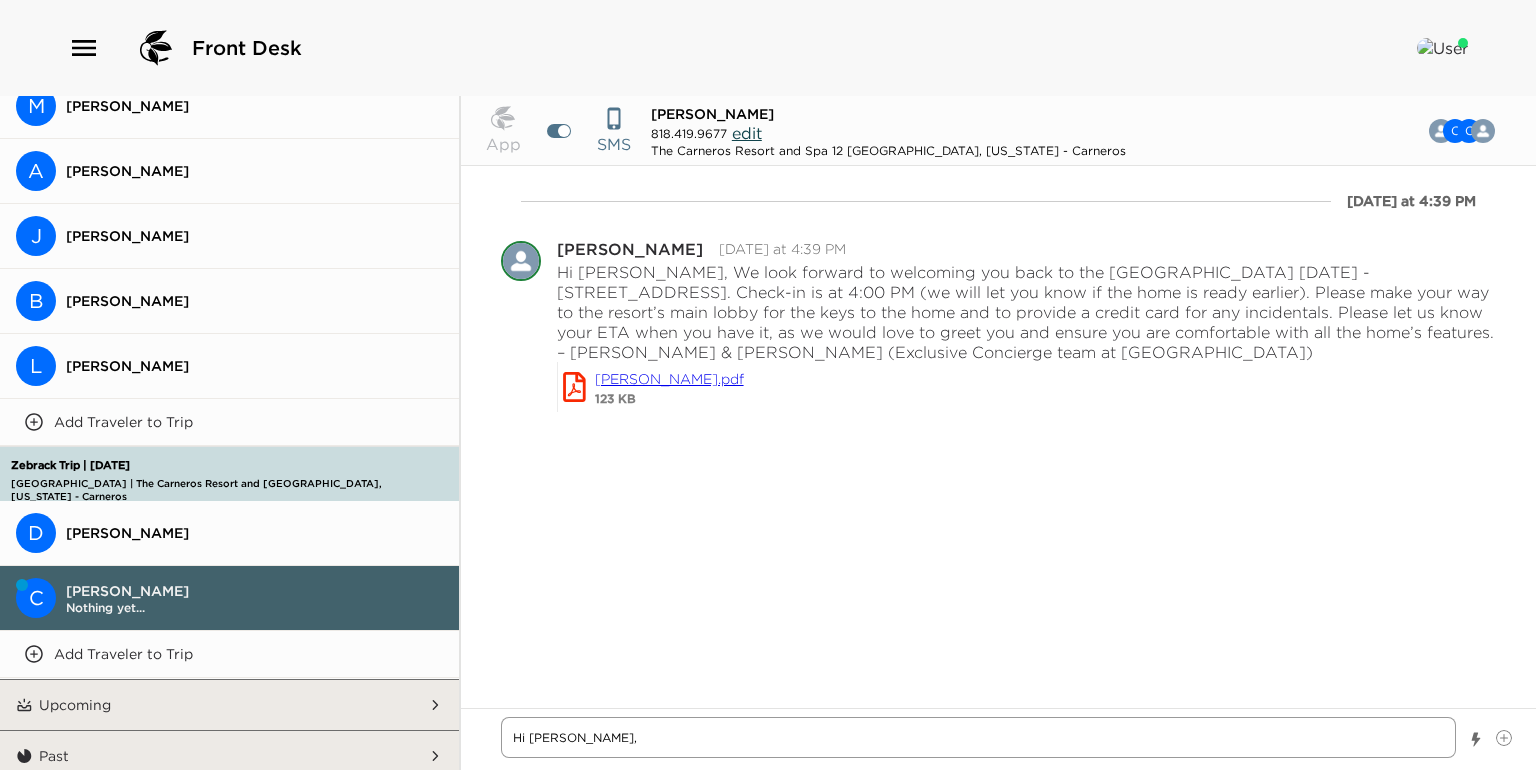 type on "x" 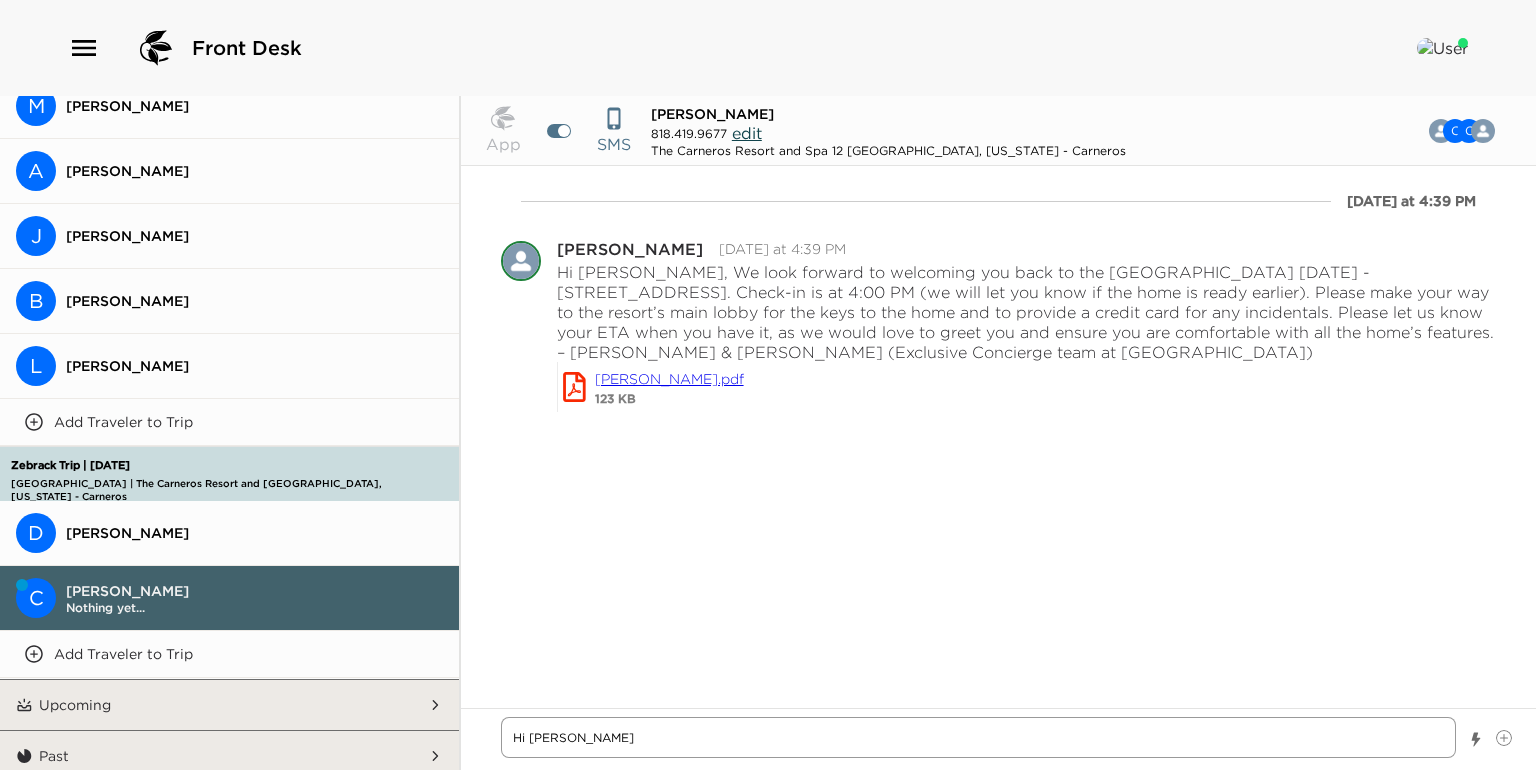 type on "x" 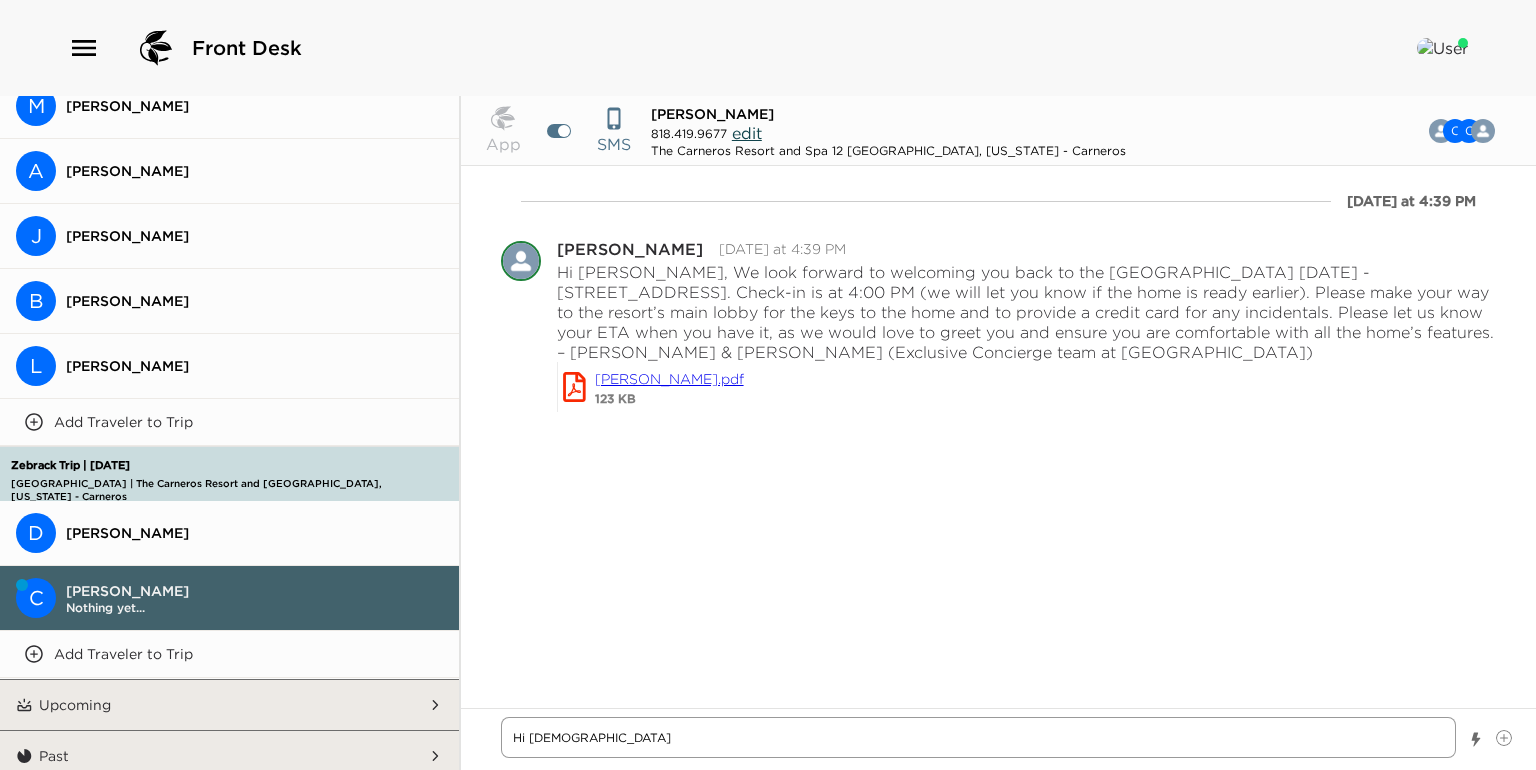type on "x" 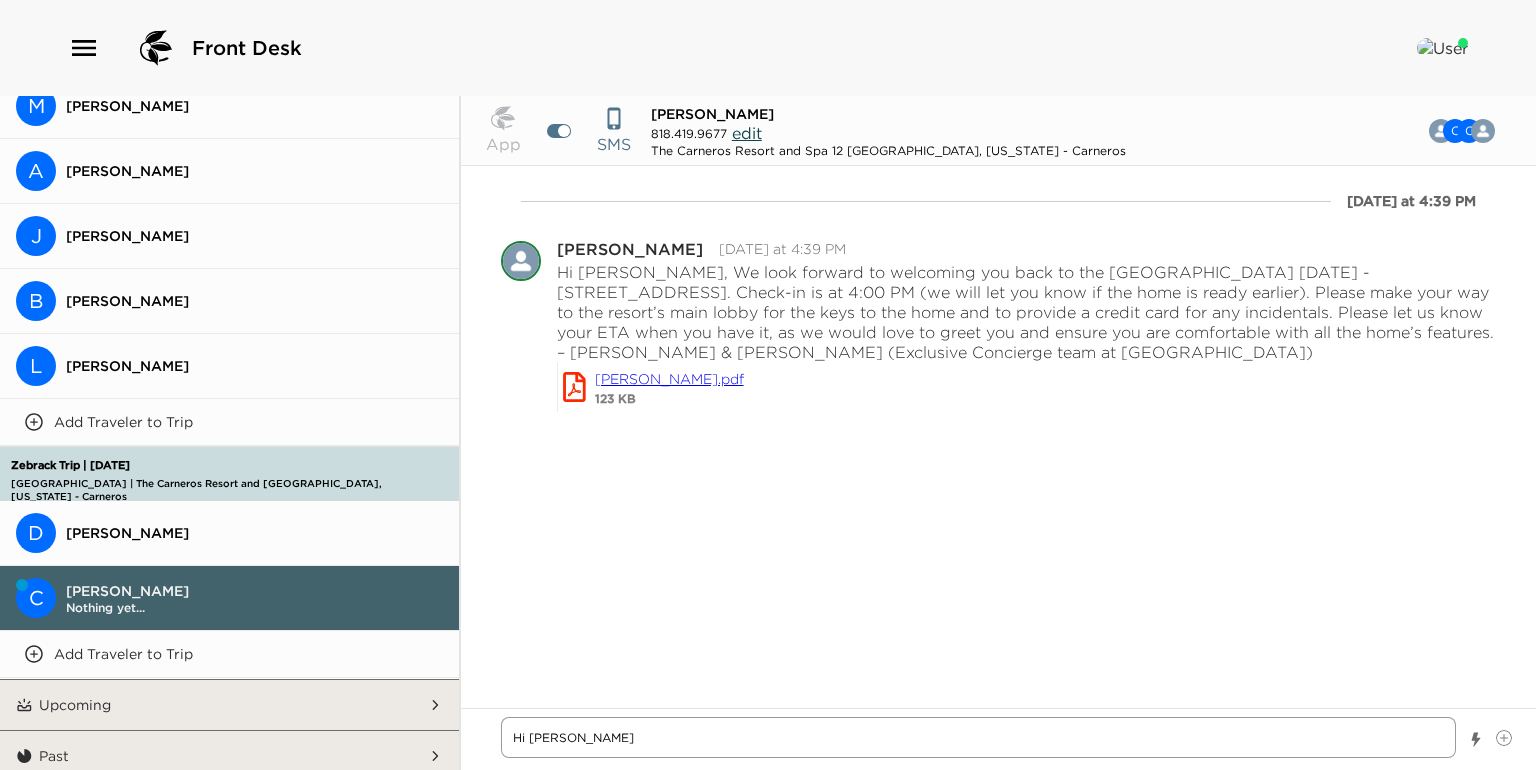 type on "x" 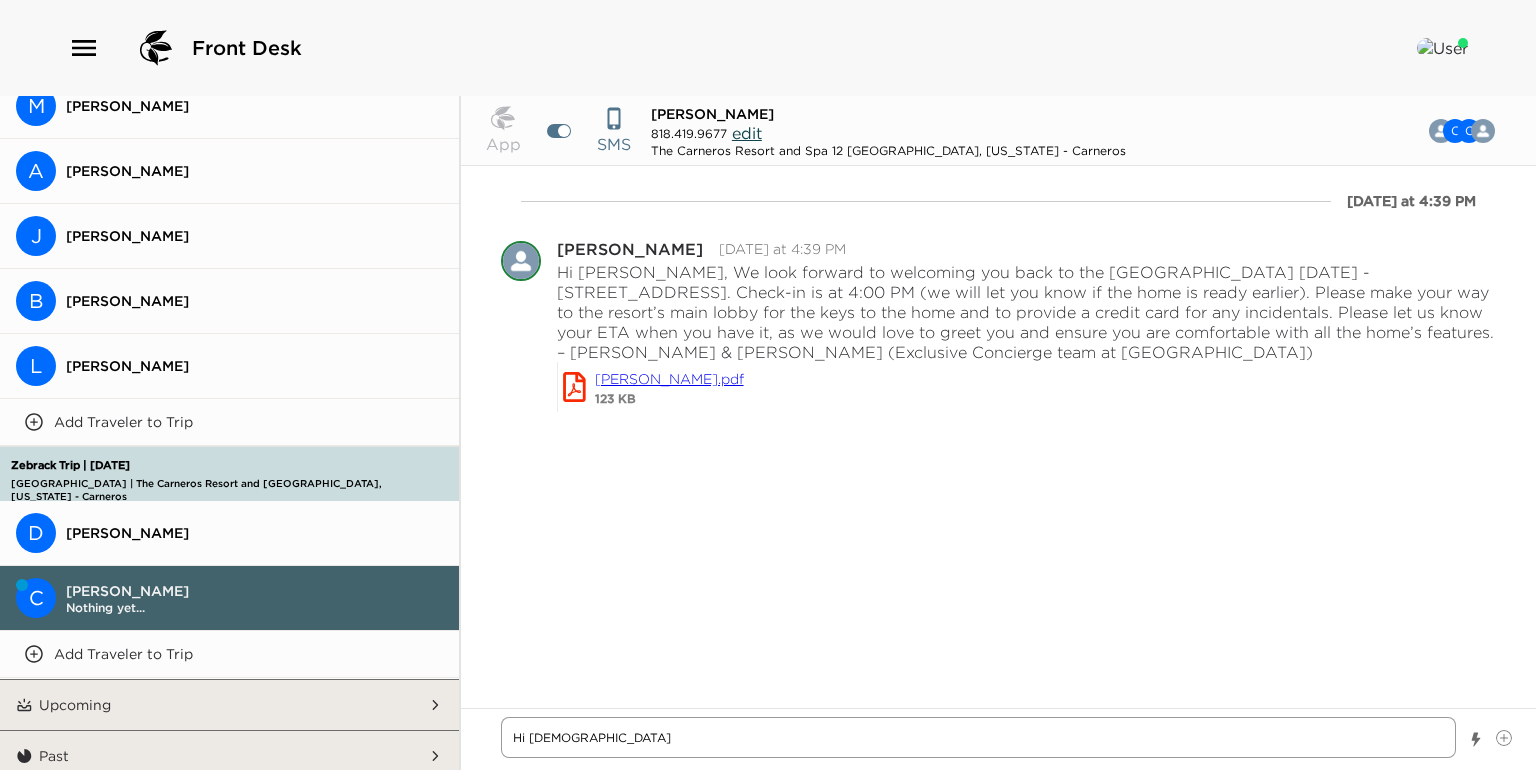 type on "x" 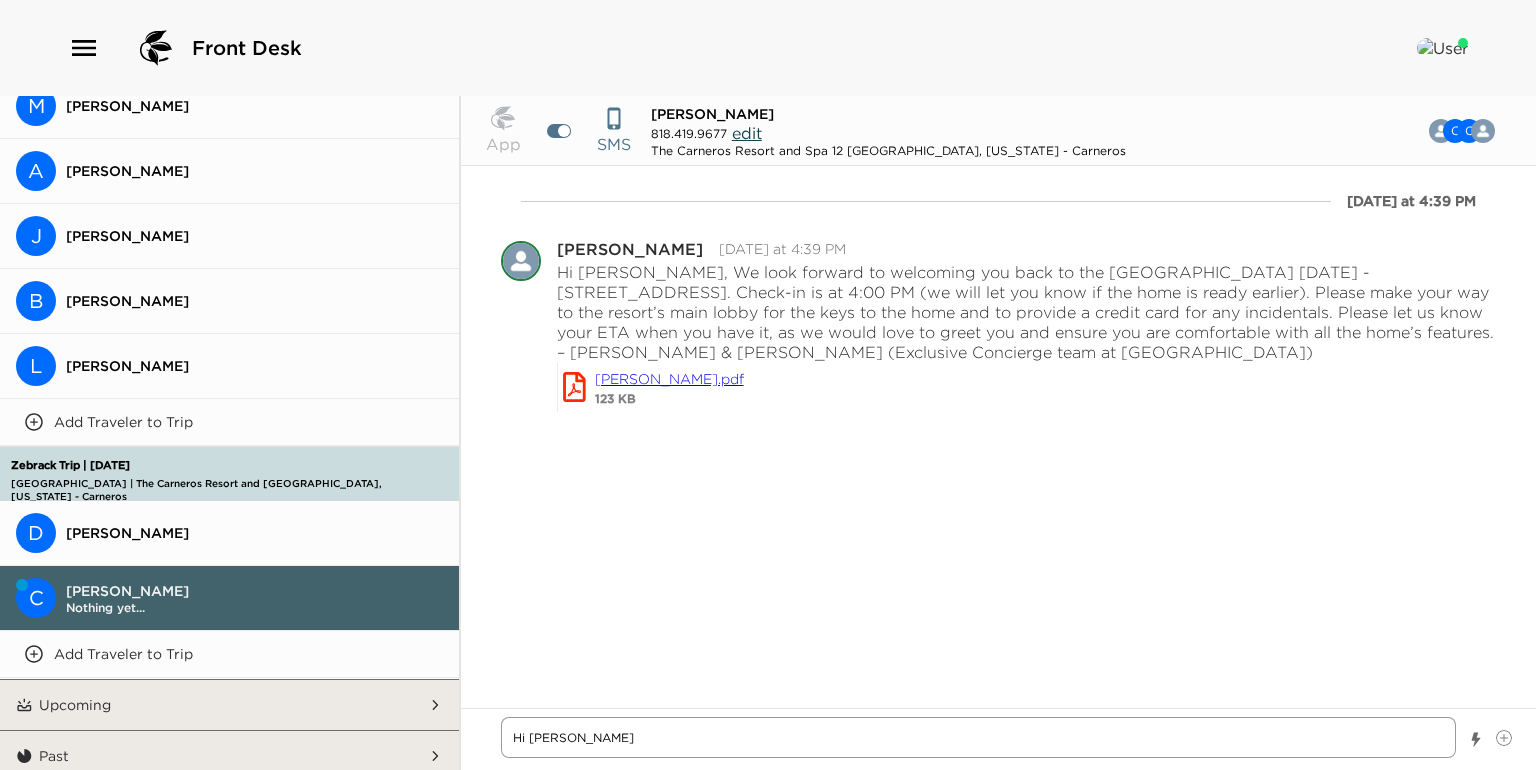 type on "x" 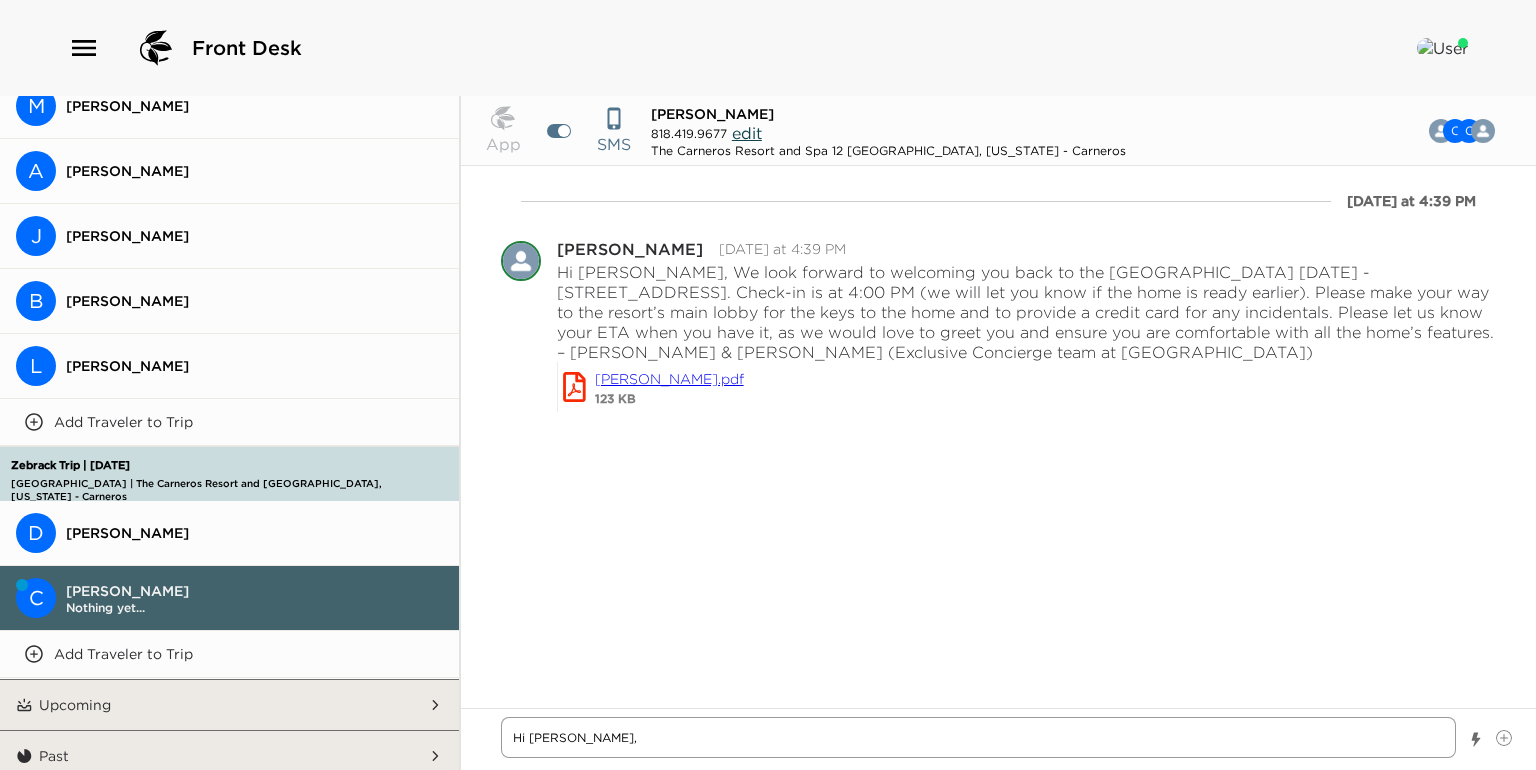 type on "x" 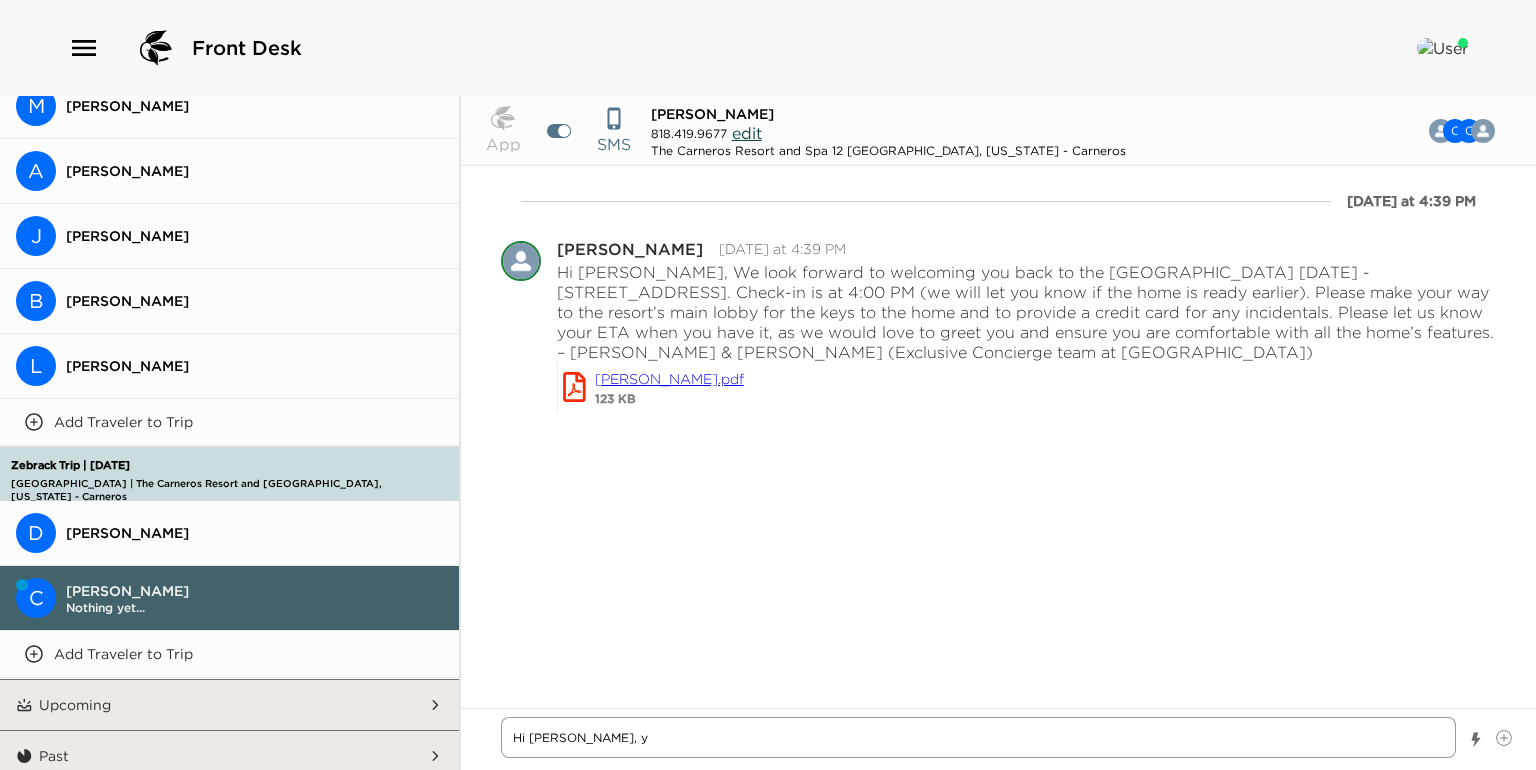 type on "x" 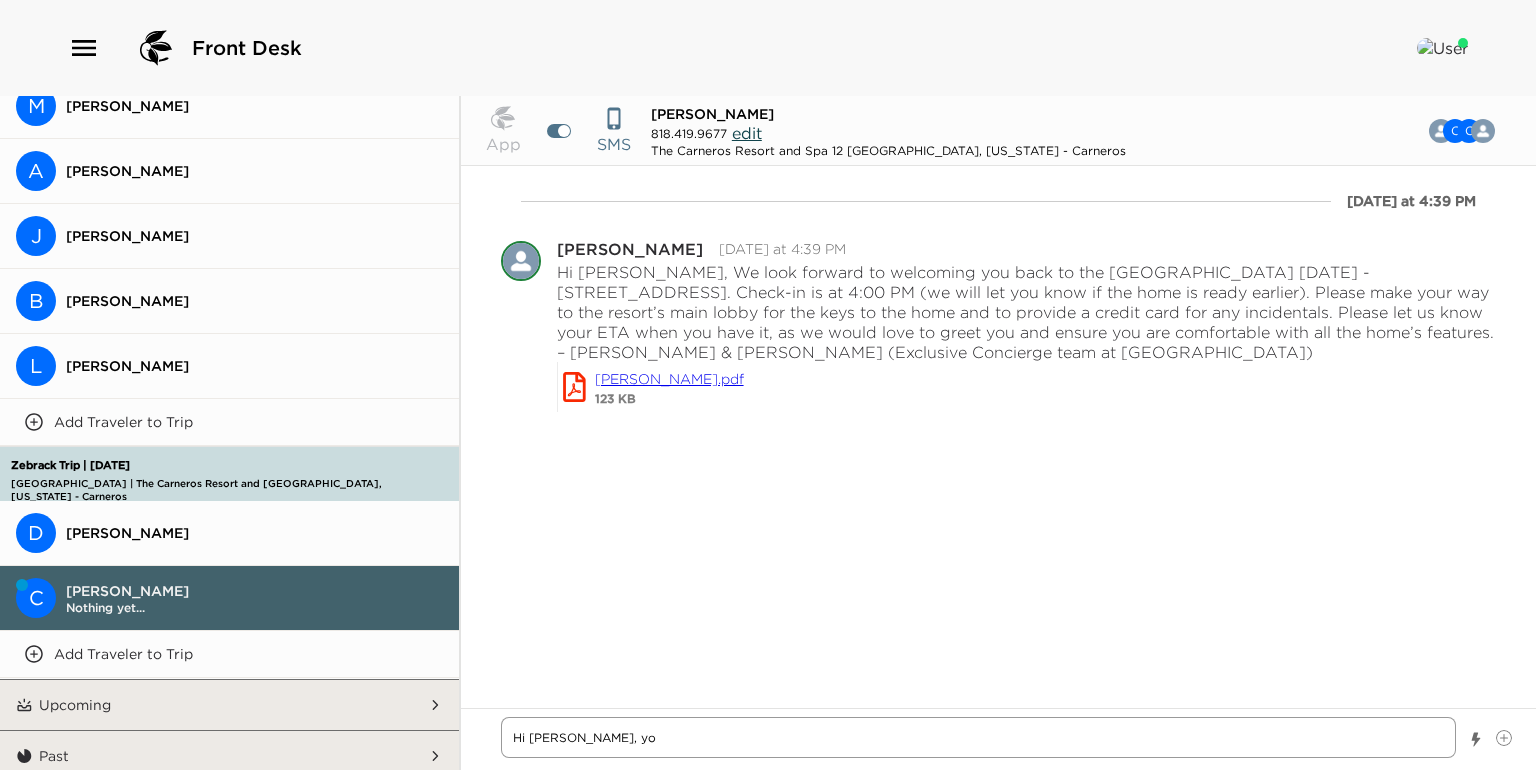 type on "x" 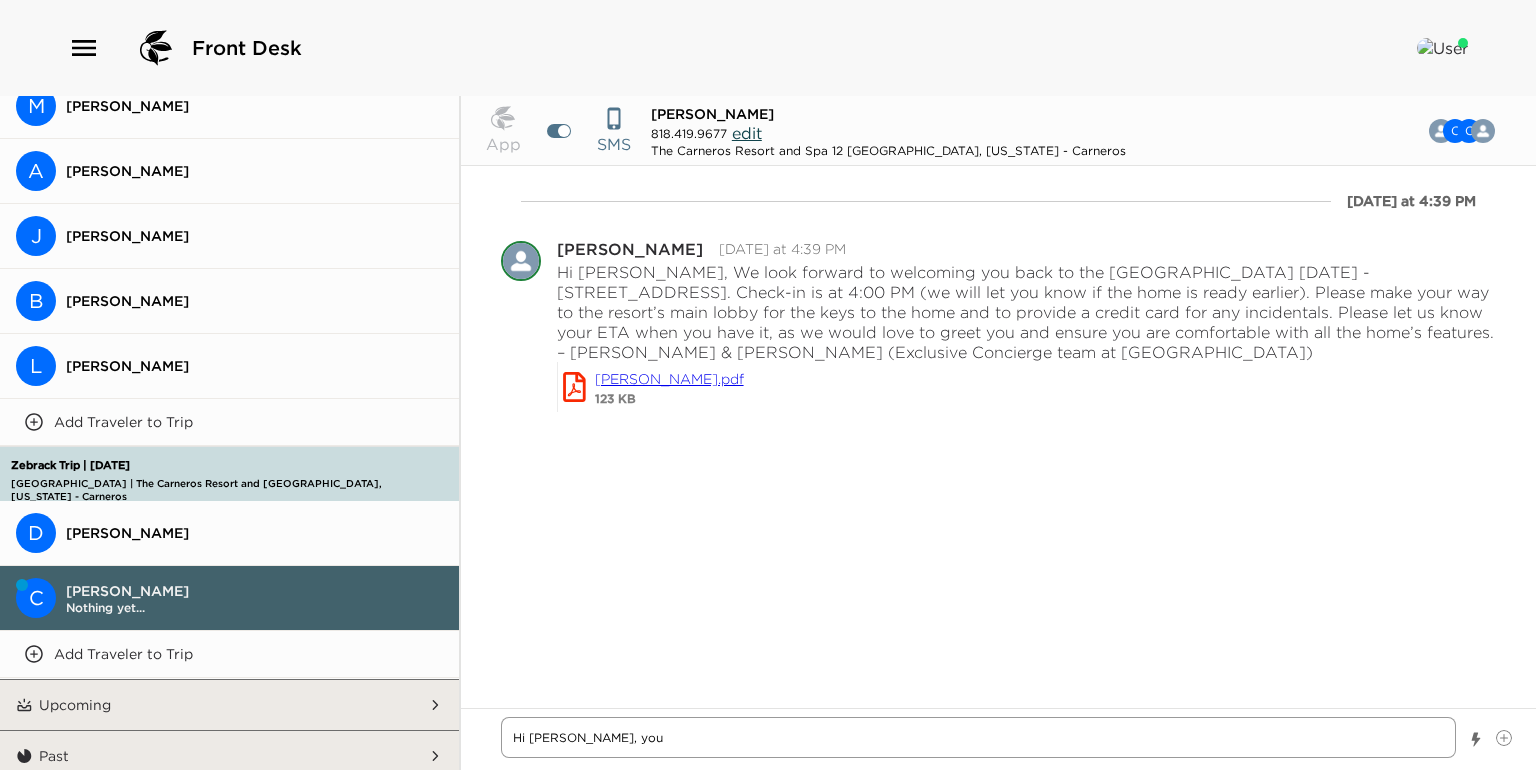 type on "x" 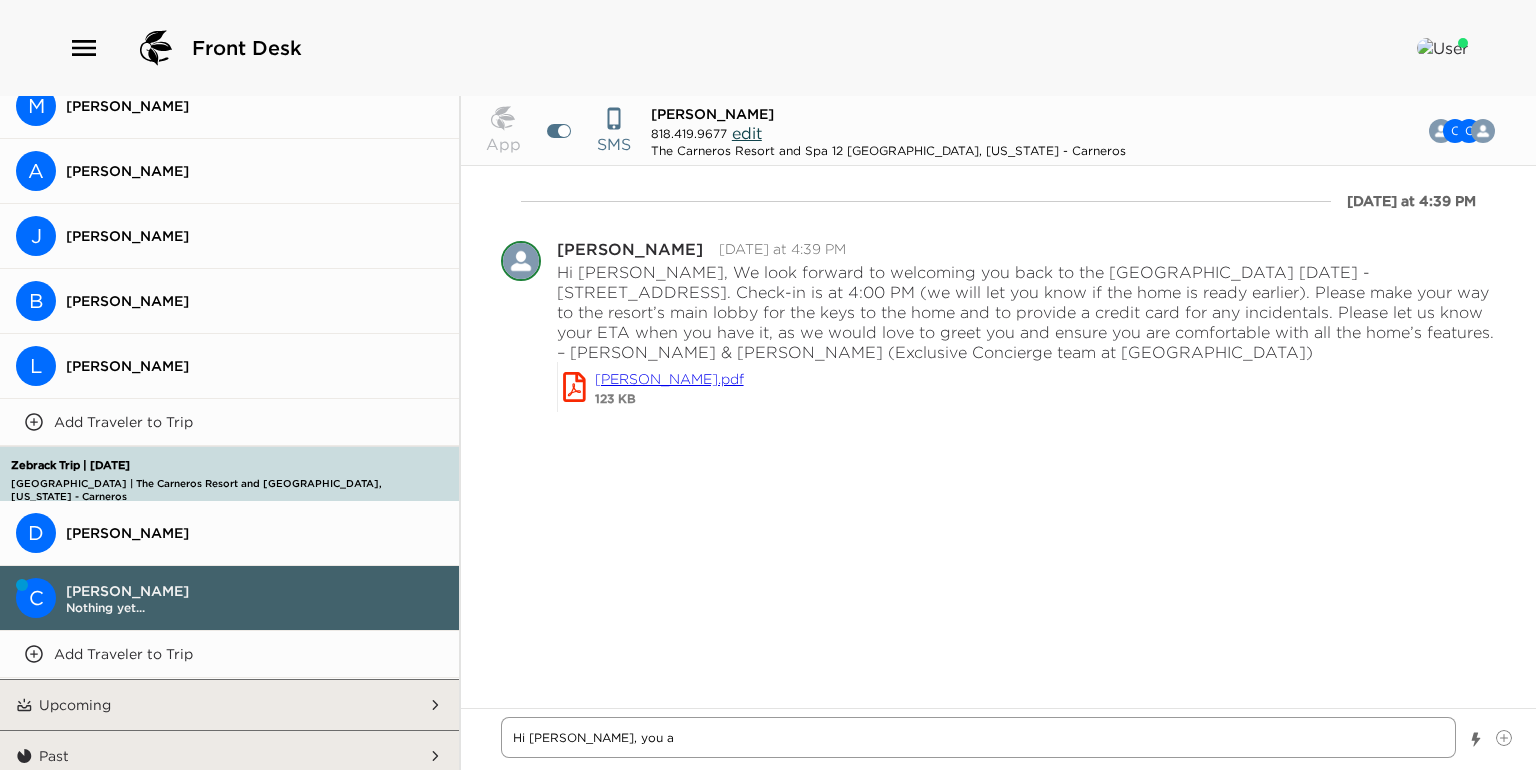 type on "x" 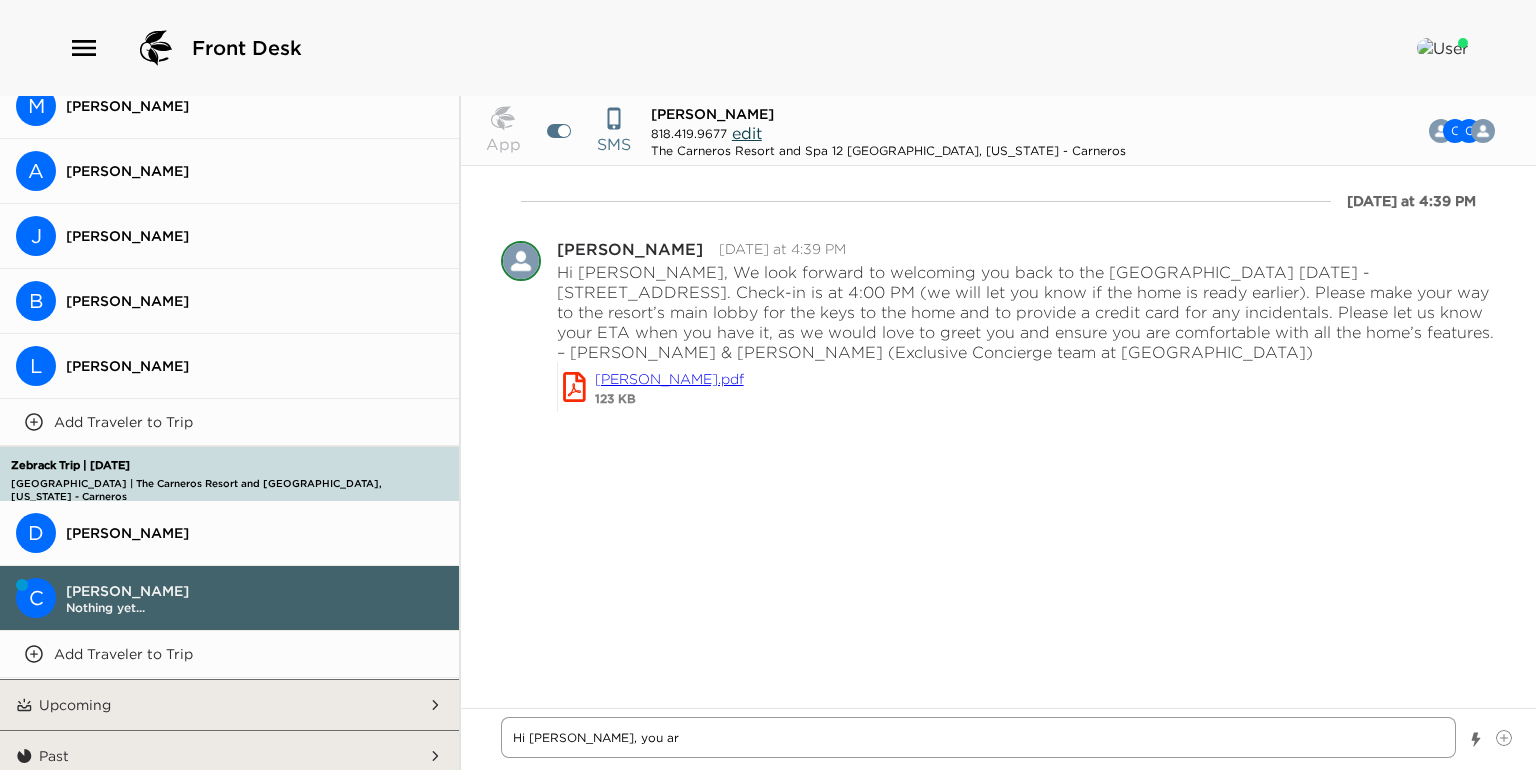 type on "x" 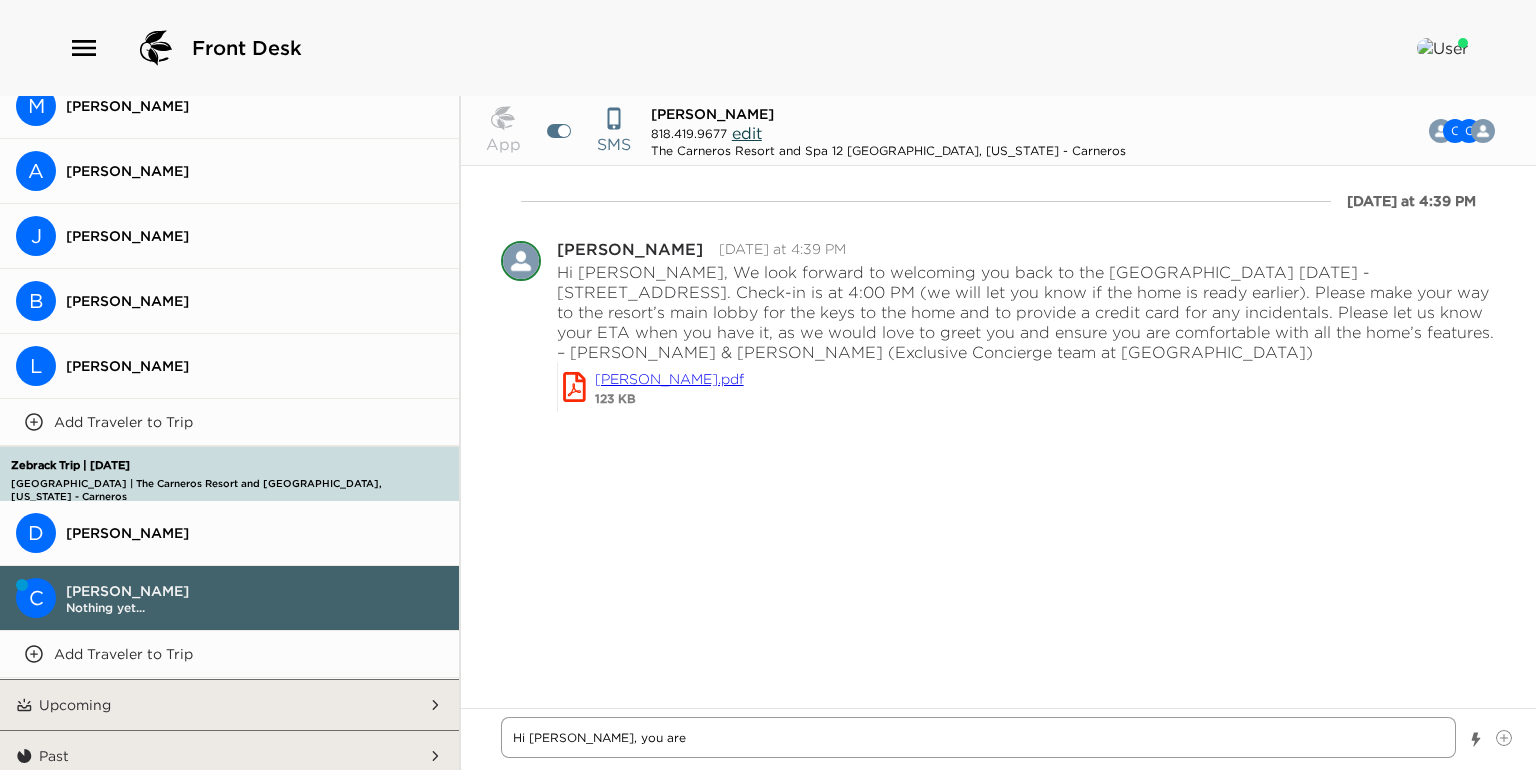 type on "Hi Christine, you are" 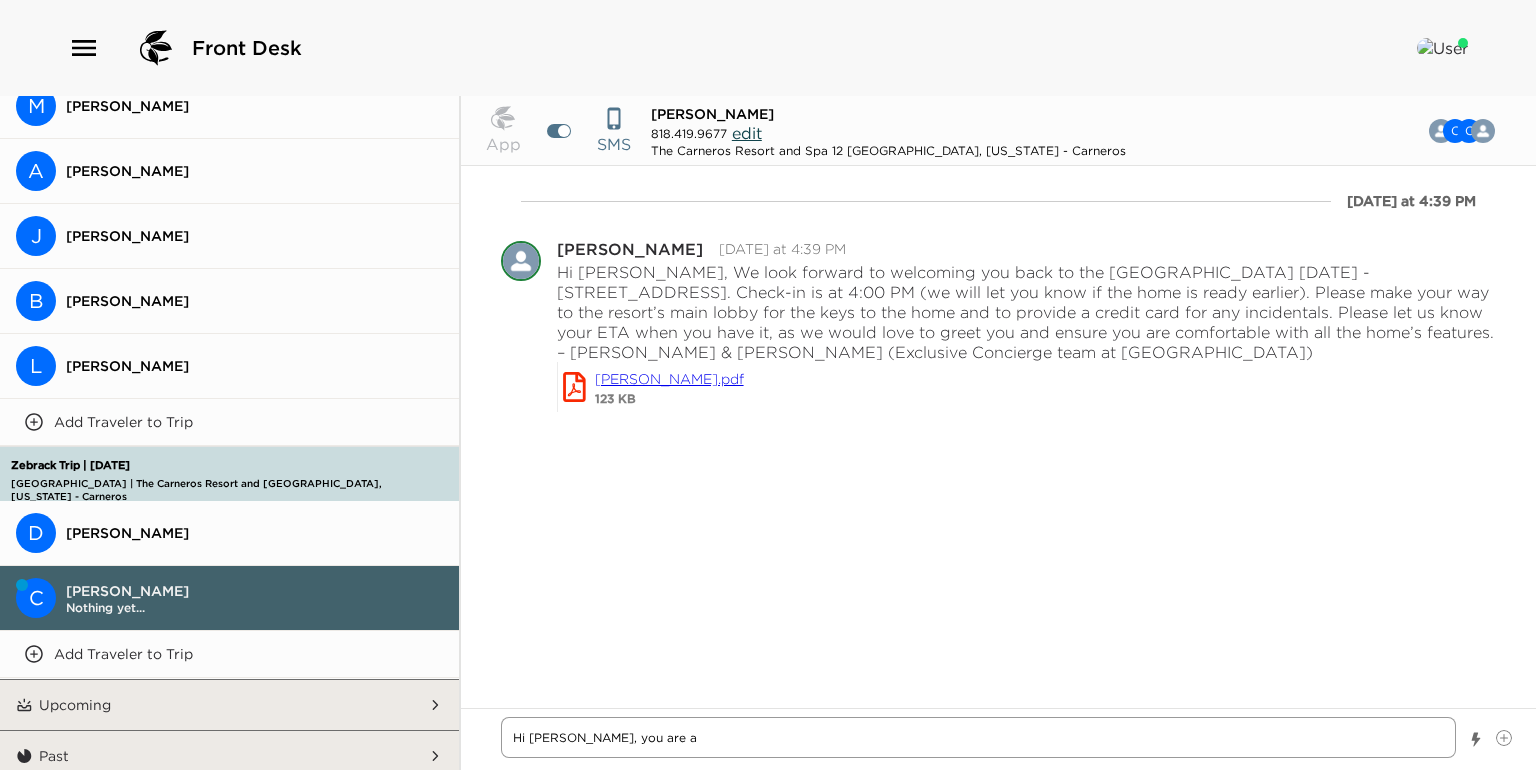 type on "x" 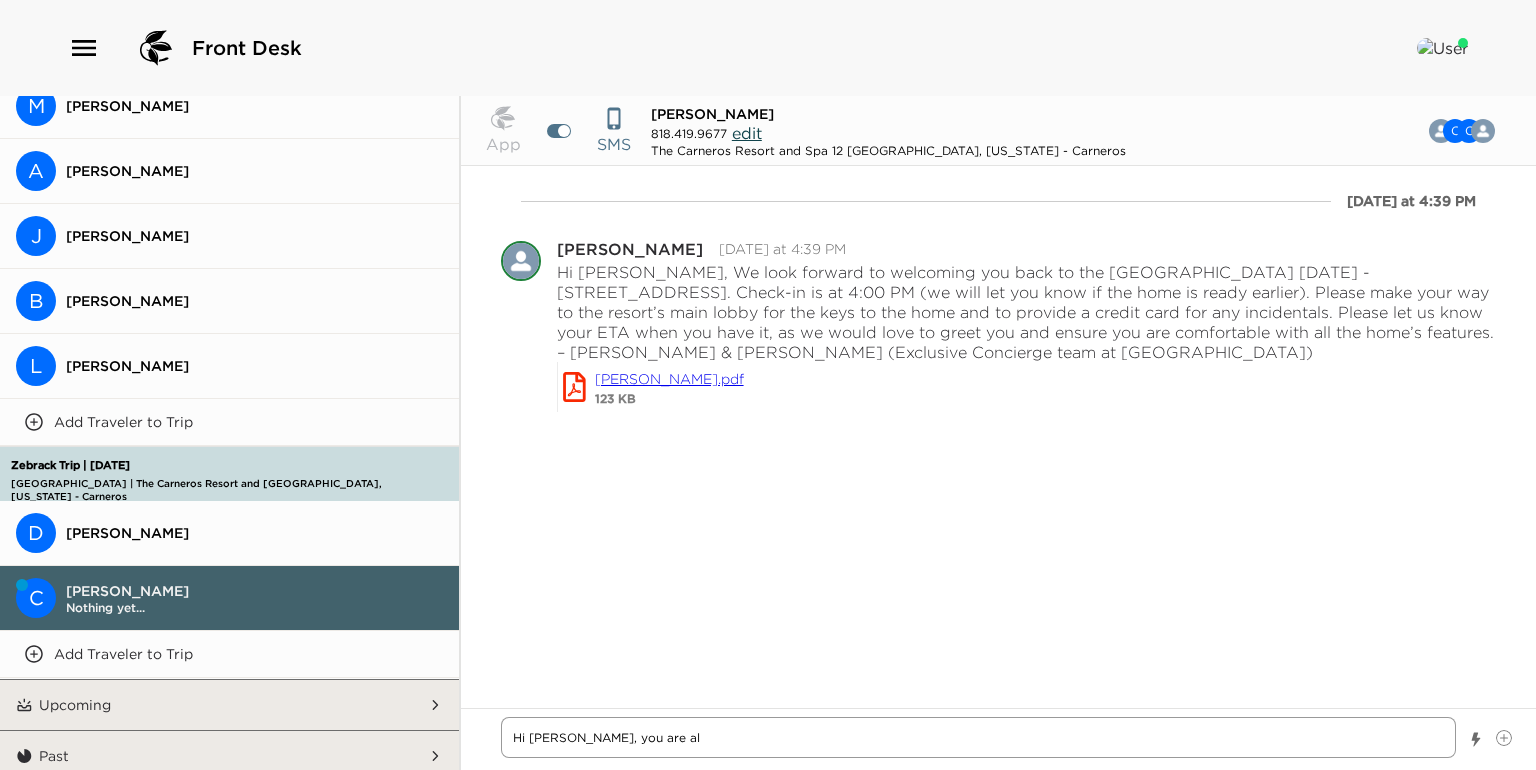type on "x" 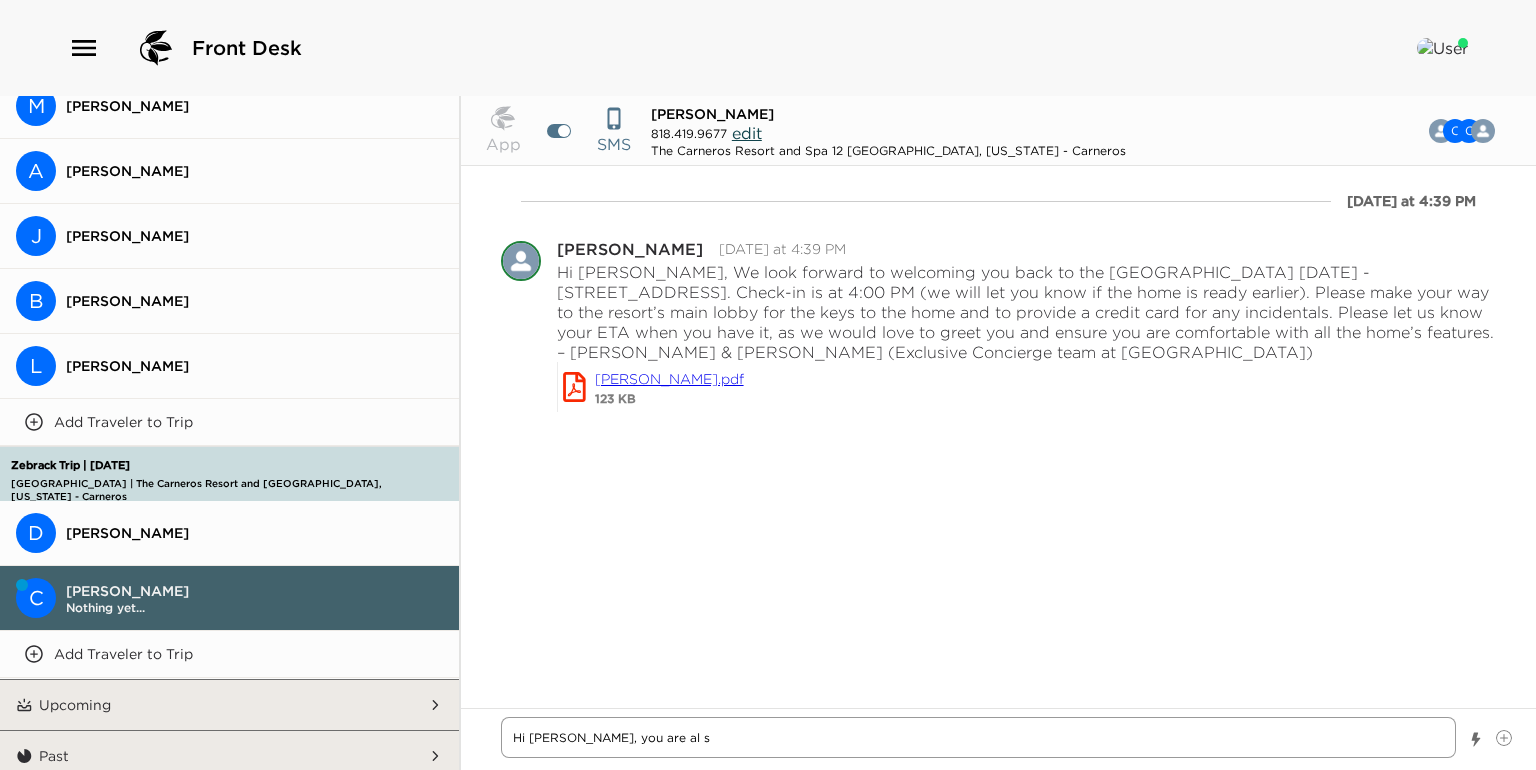 type on "x" 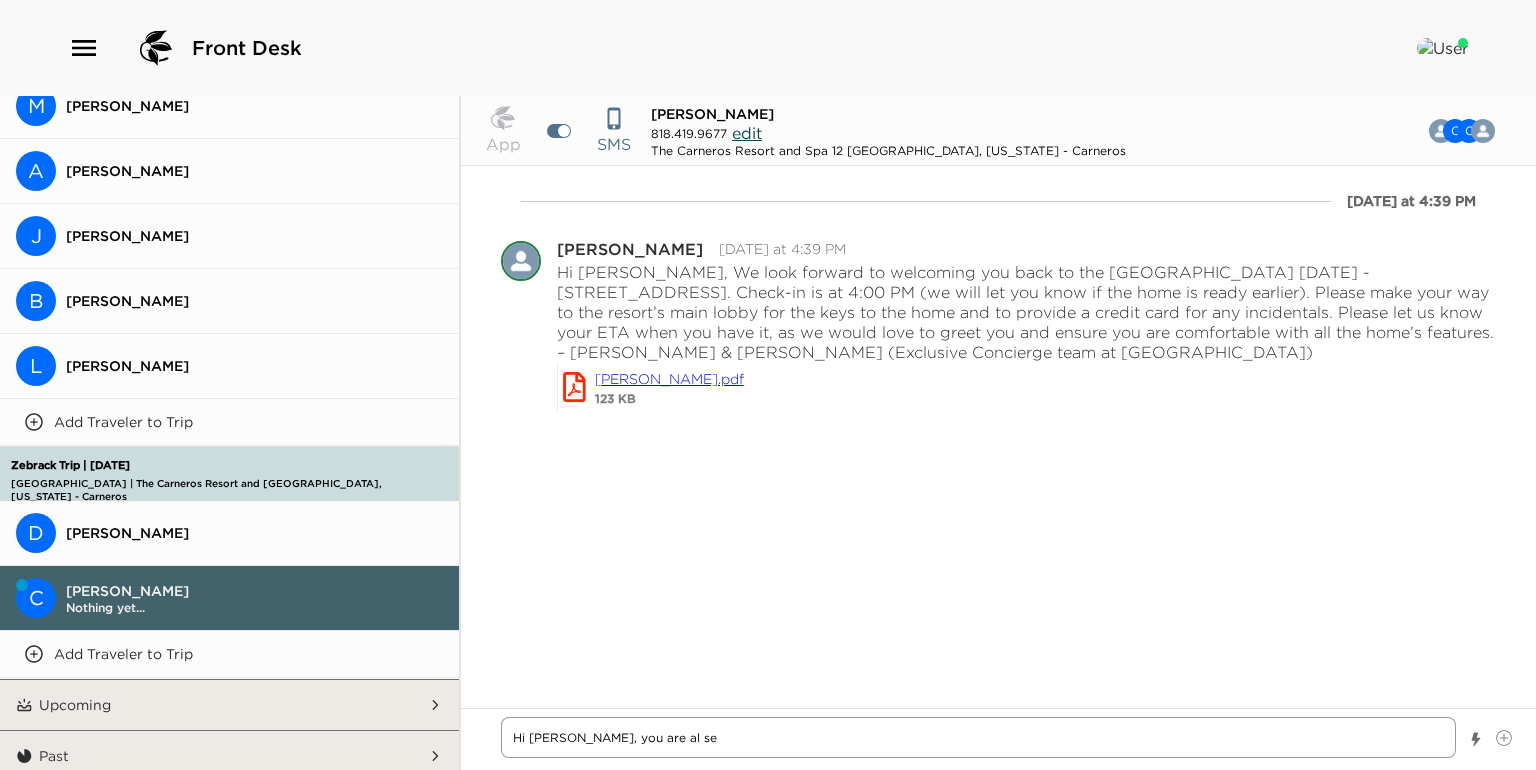 type on "x" 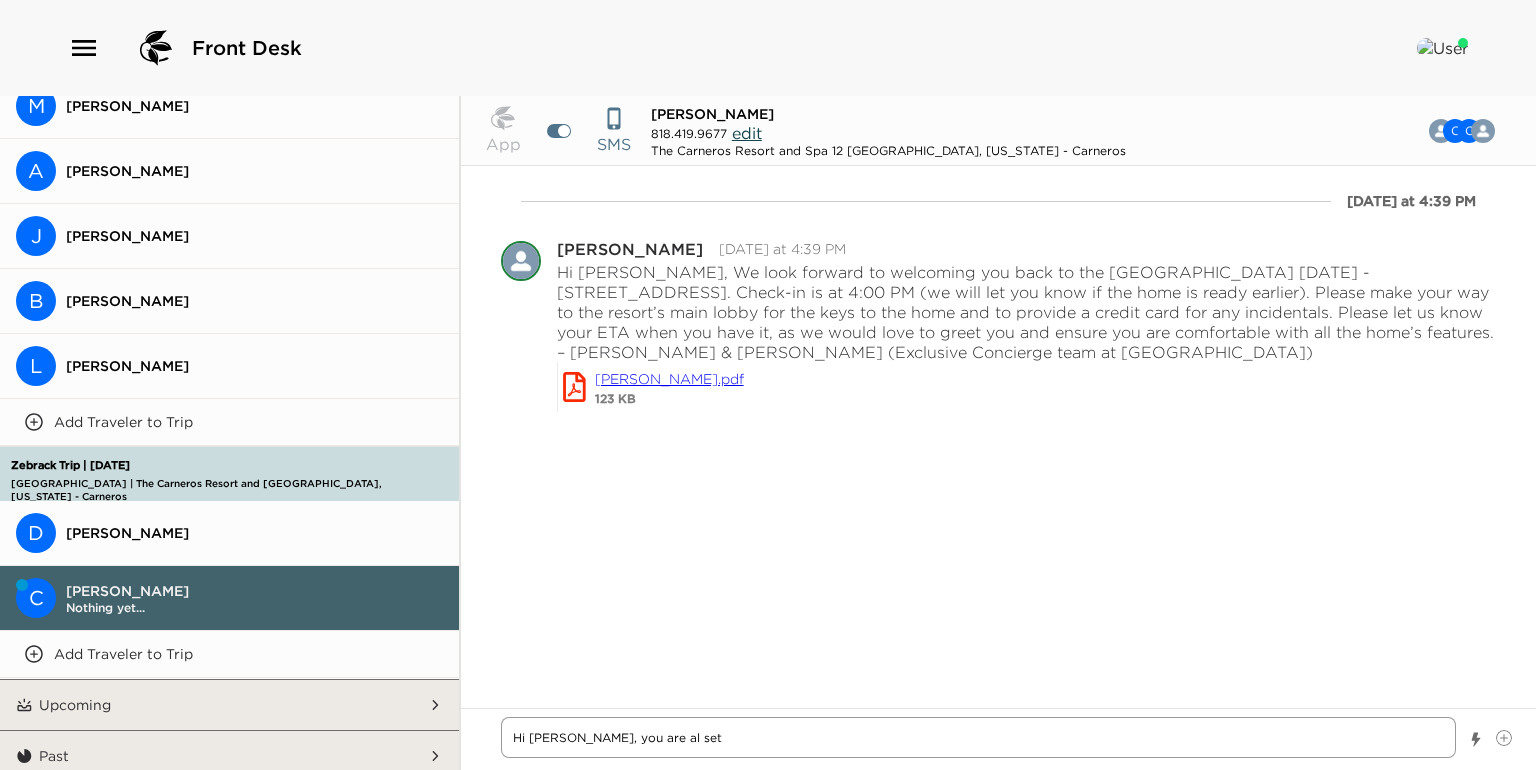 type on "x" 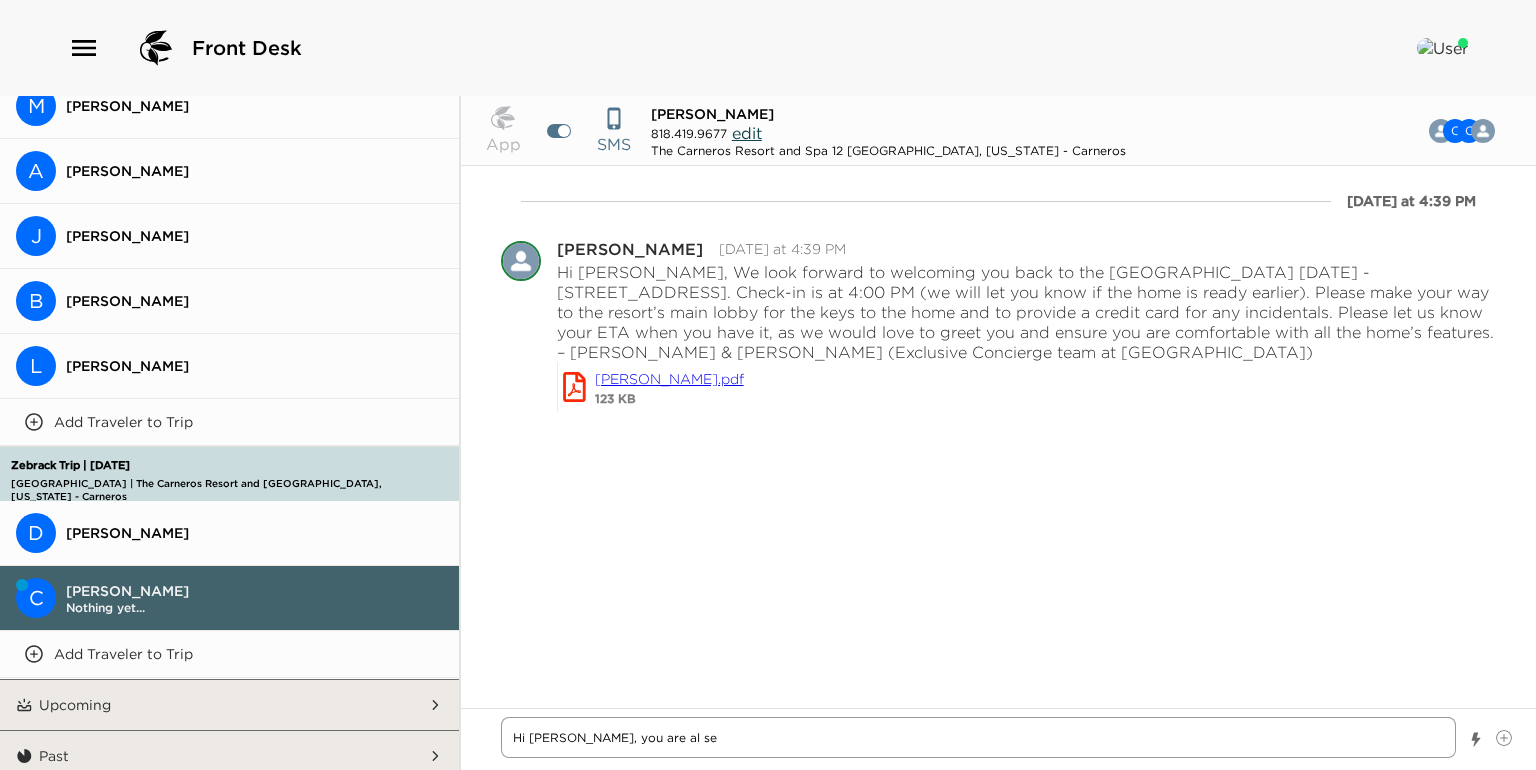 type on "x" 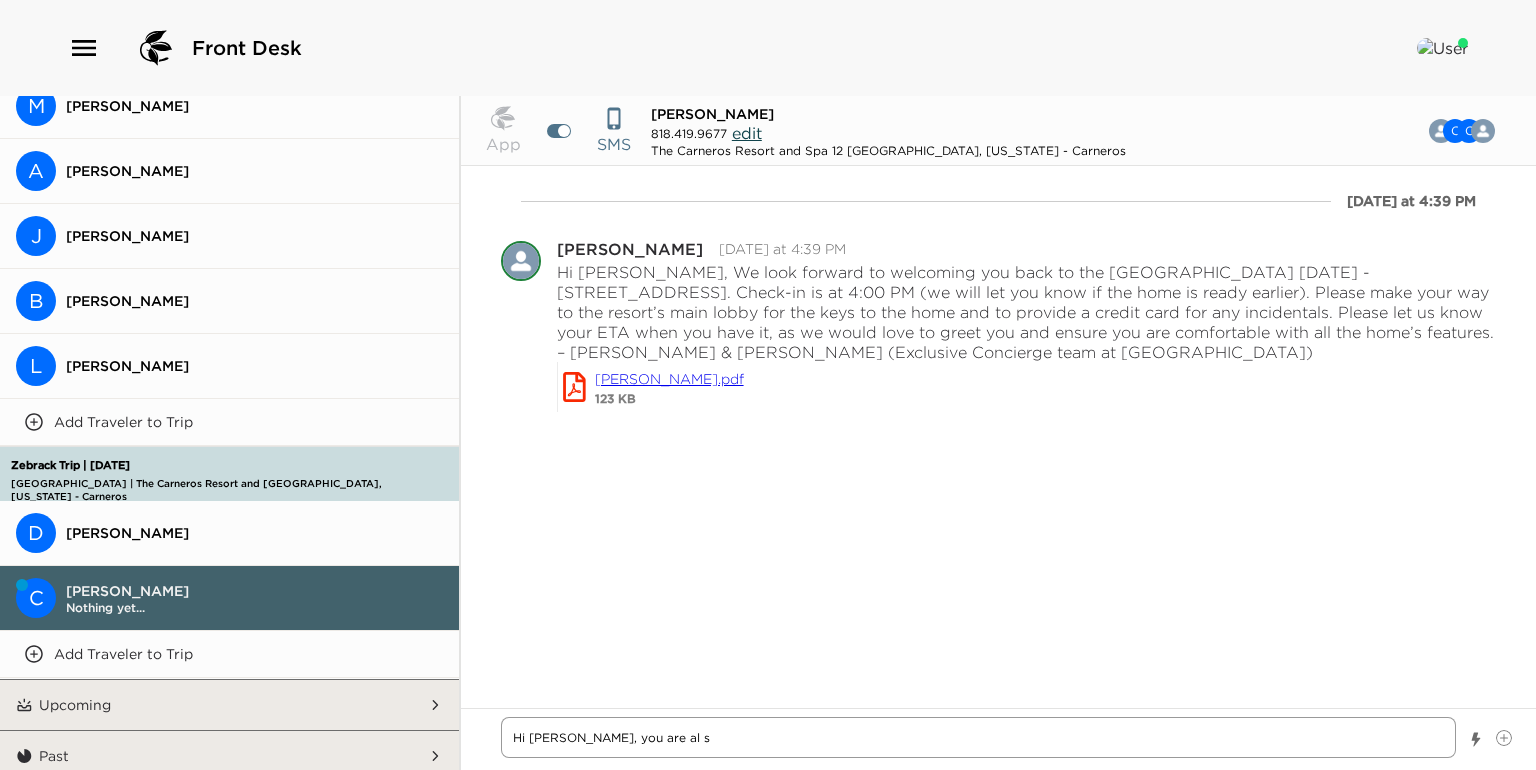 type on "x" 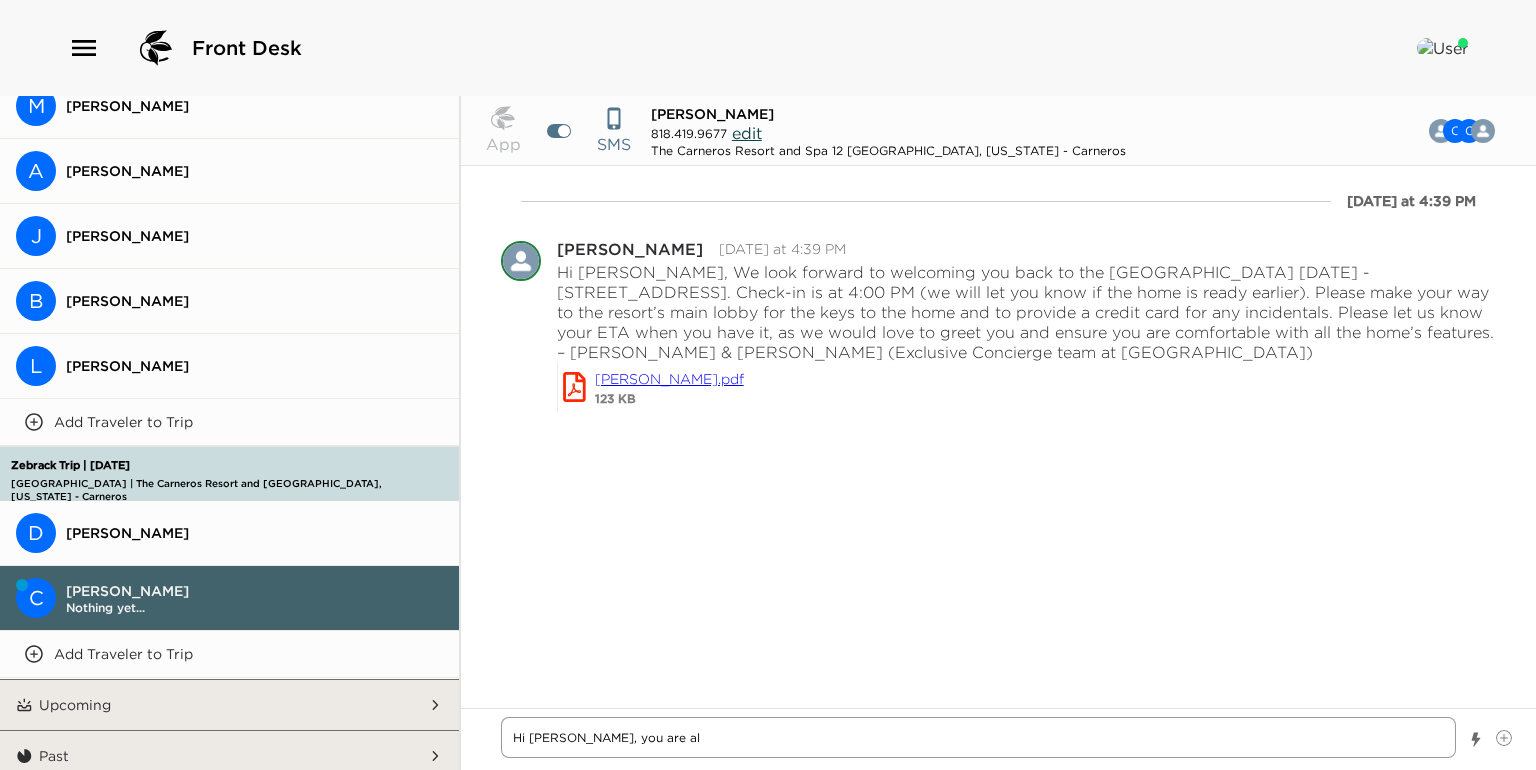 type on "x" 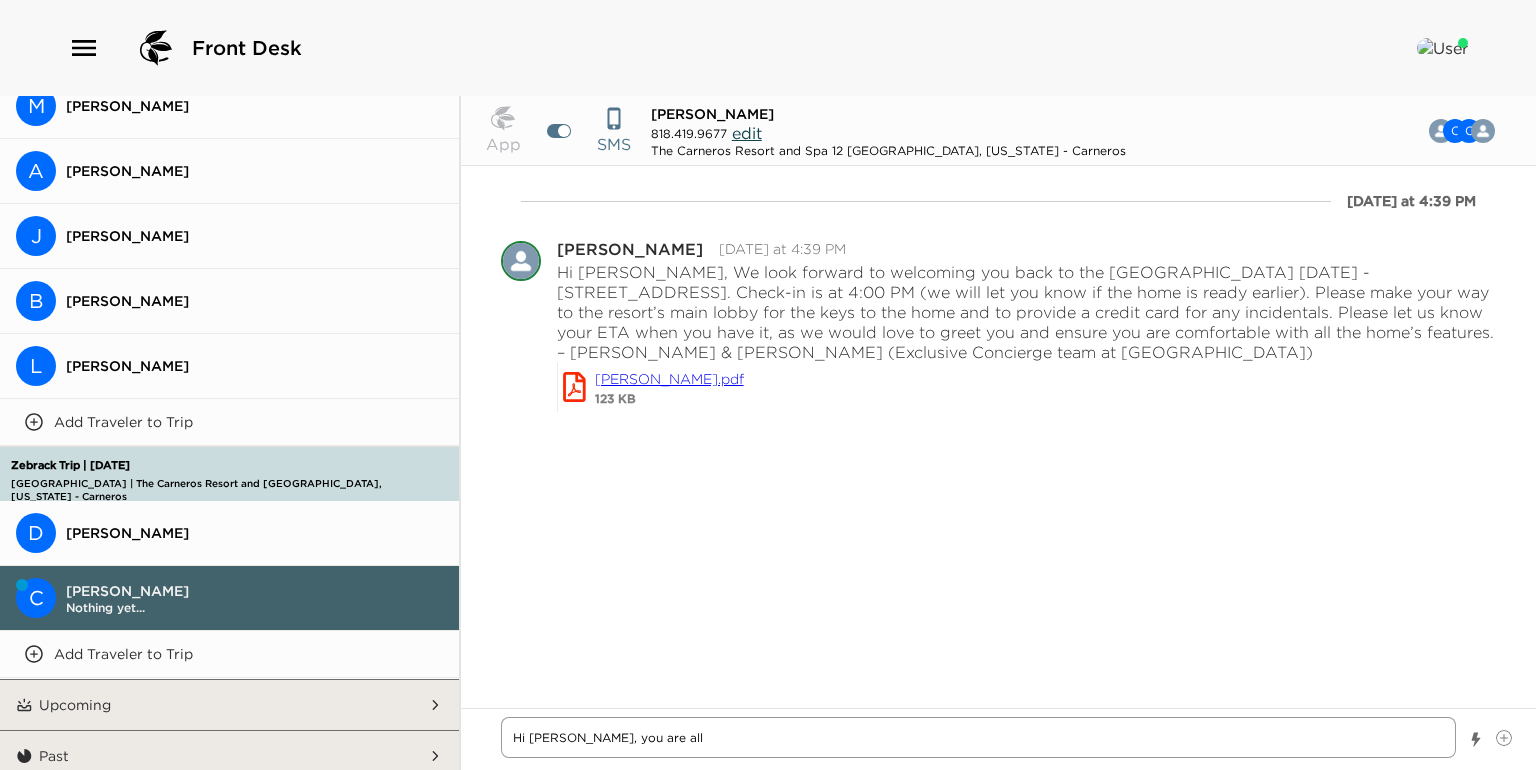 type on "x" 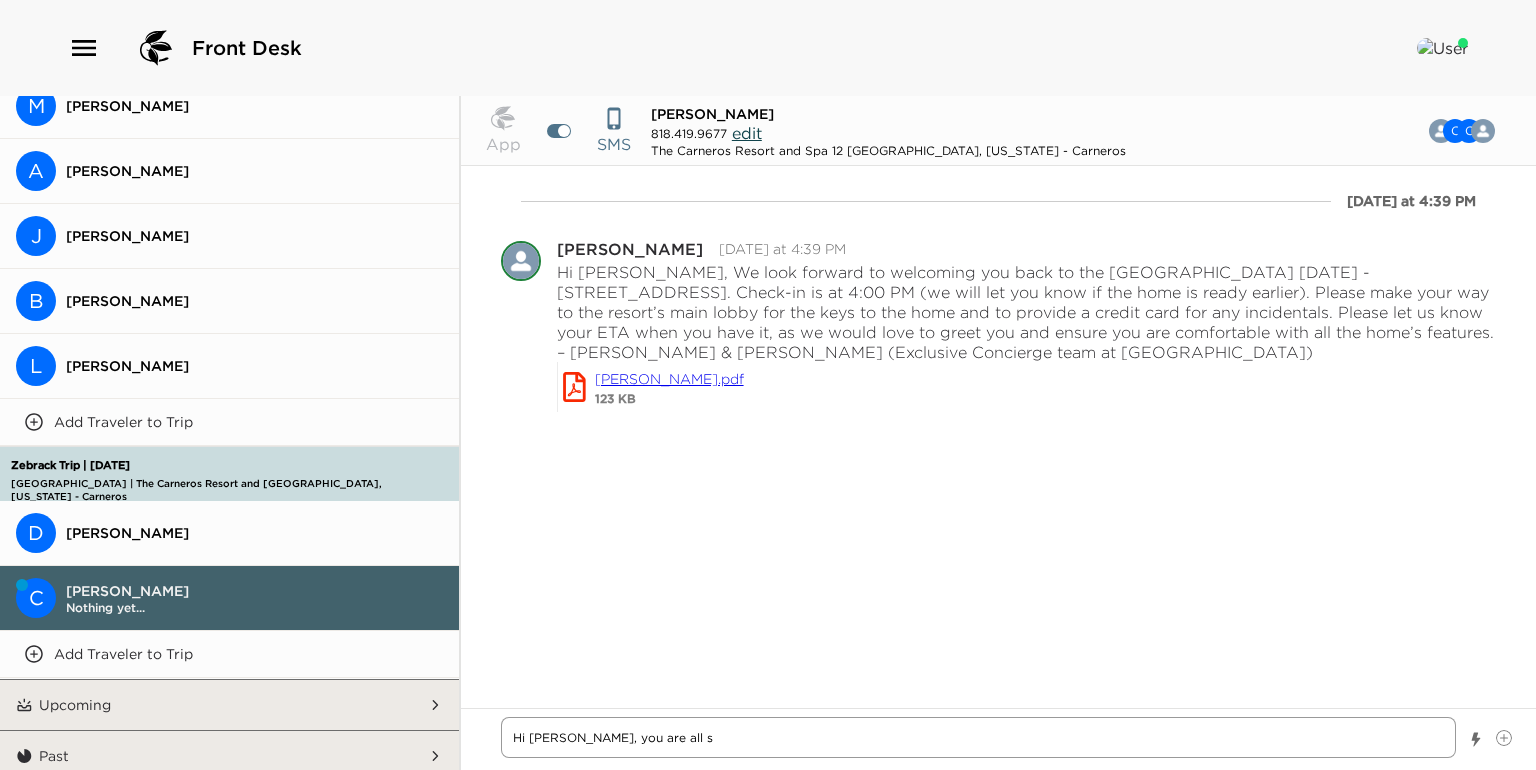 type on "x" 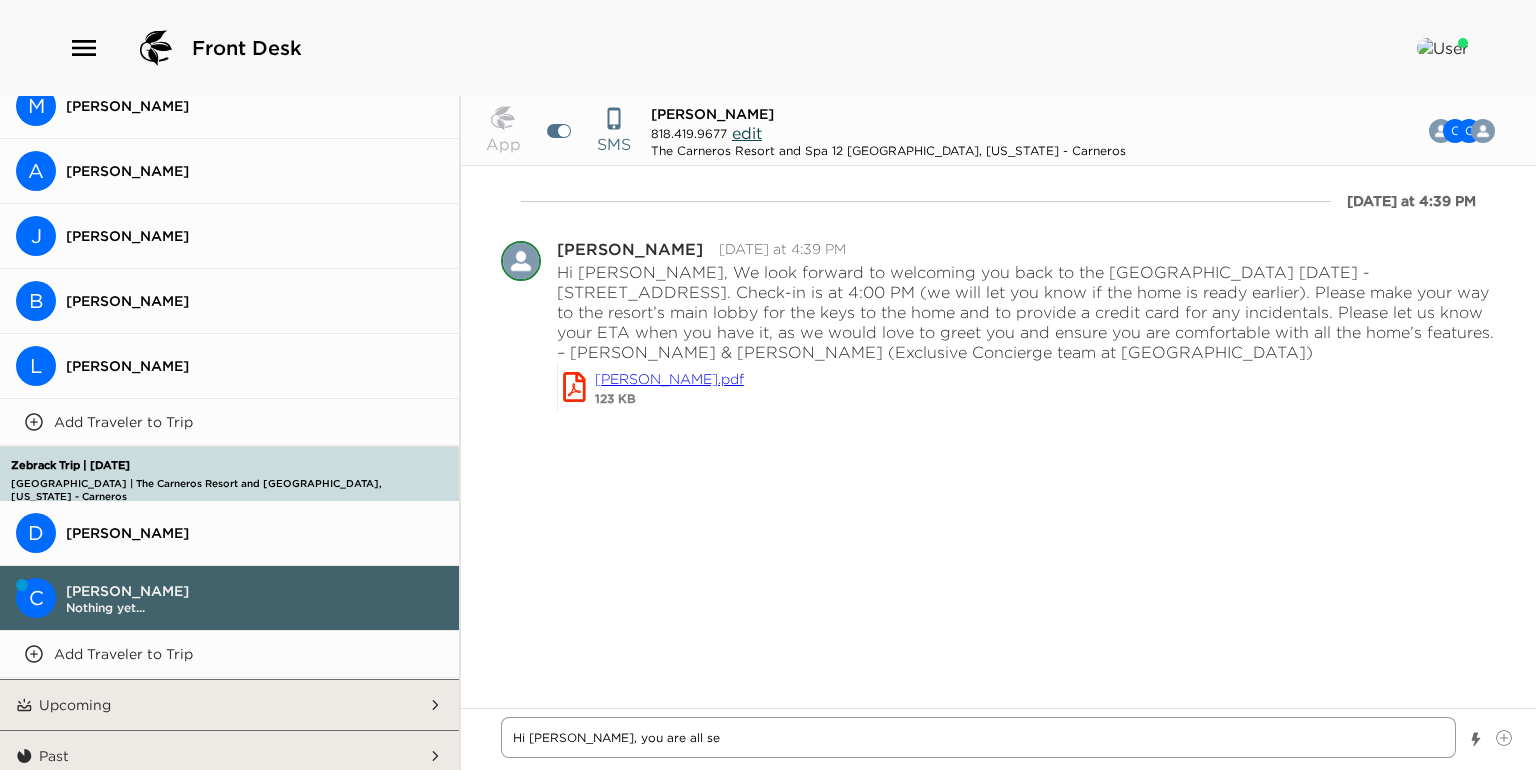 type on "x" 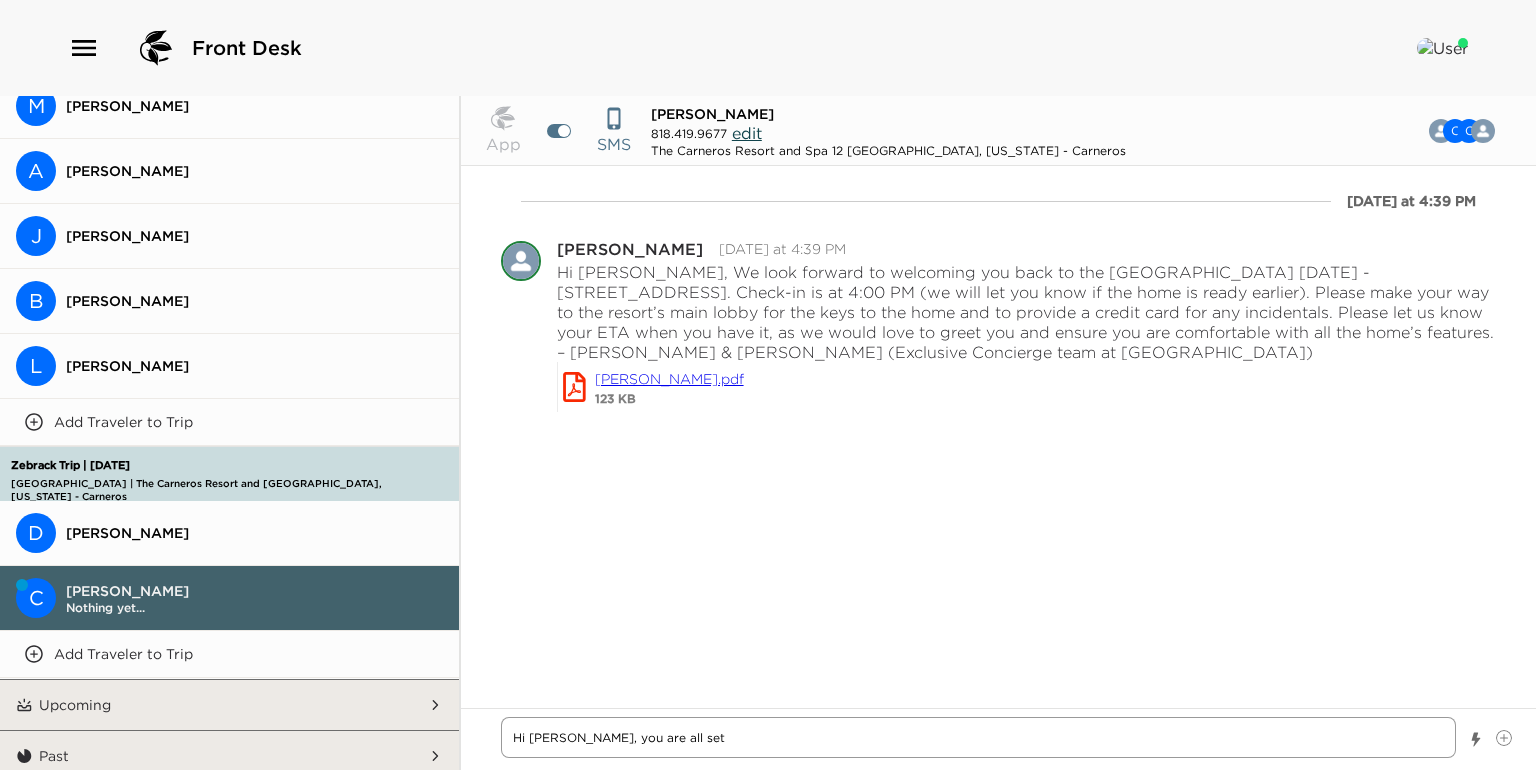 type on "Hi Christine, you are all set" 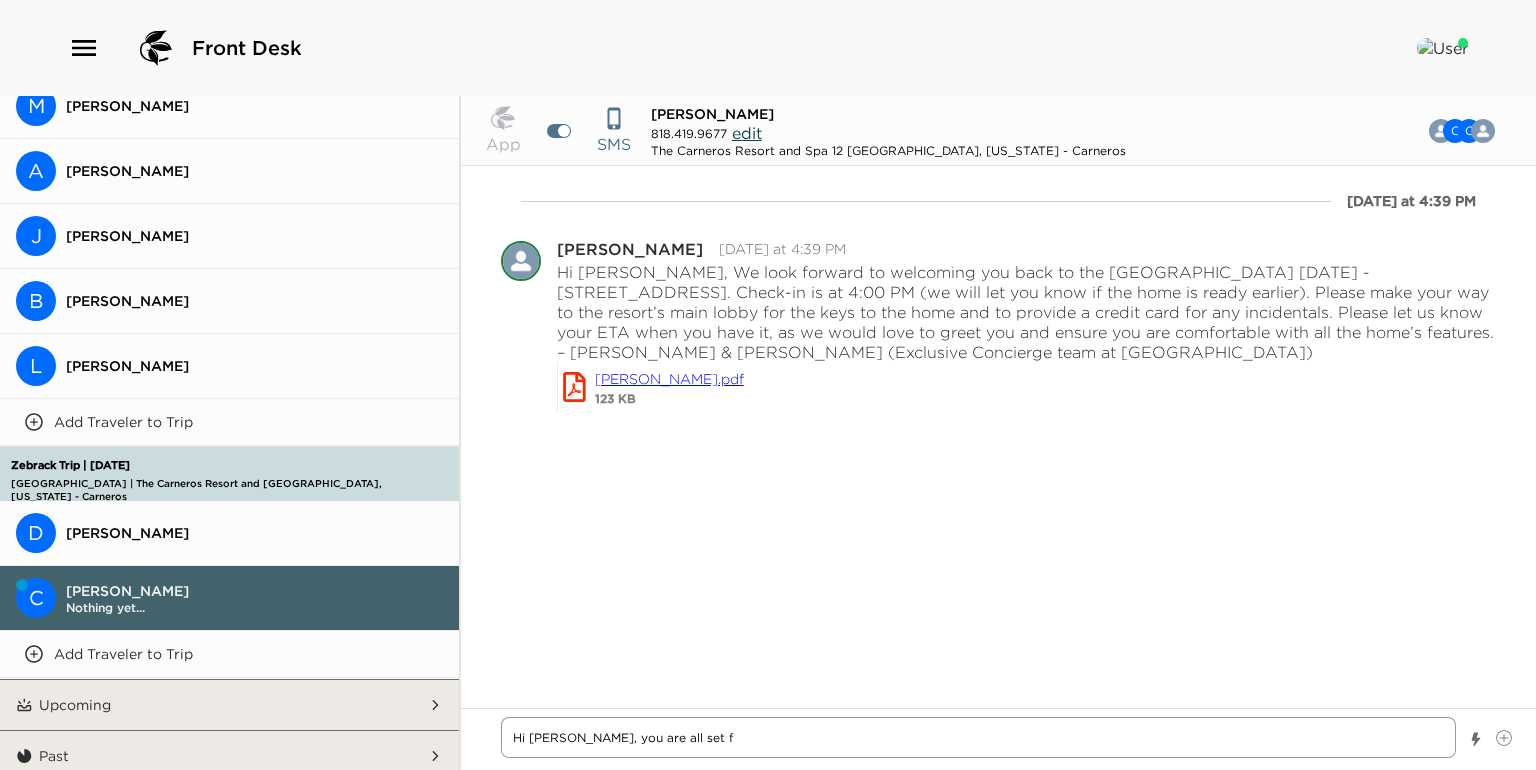 type on "x" 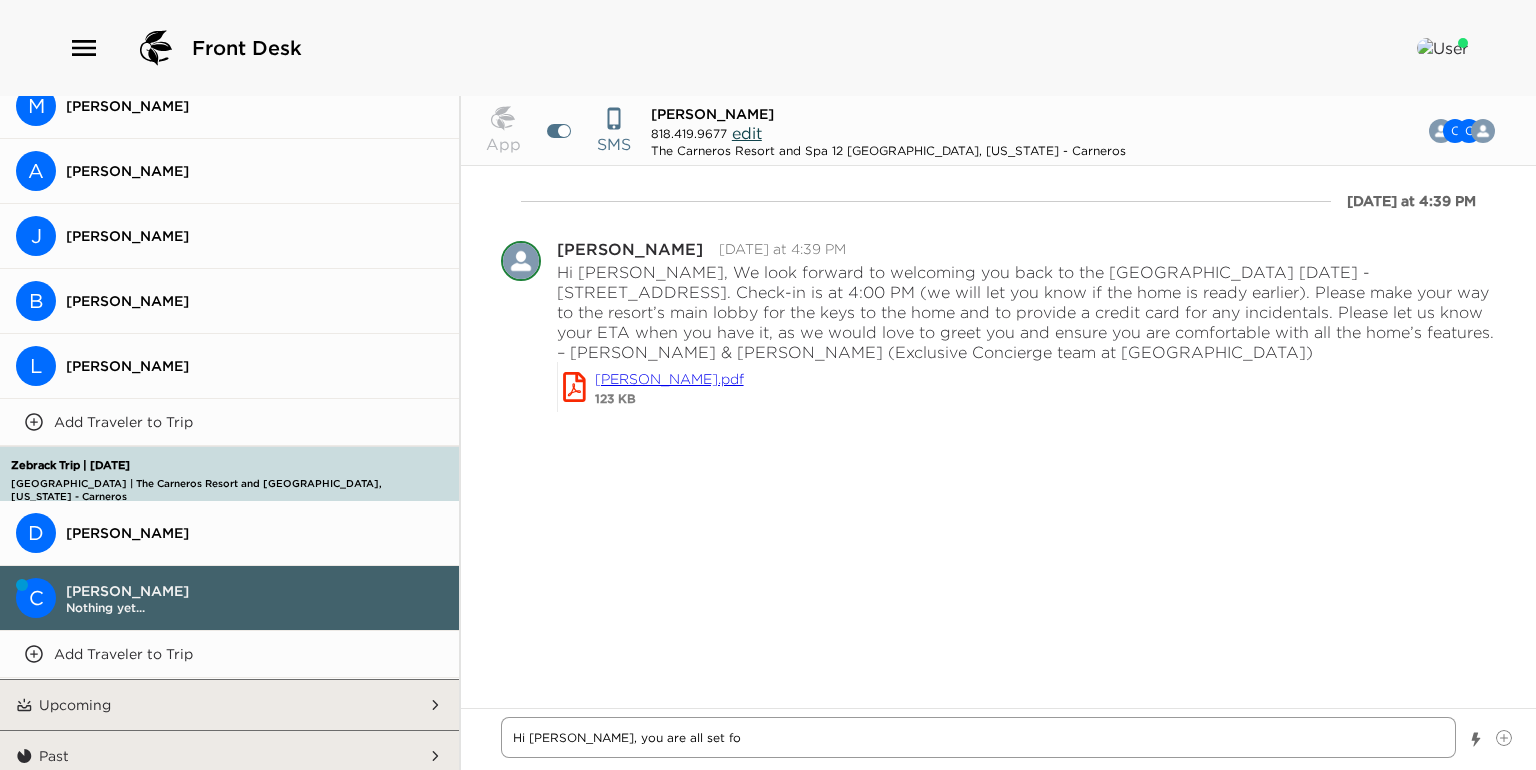 type on "x" 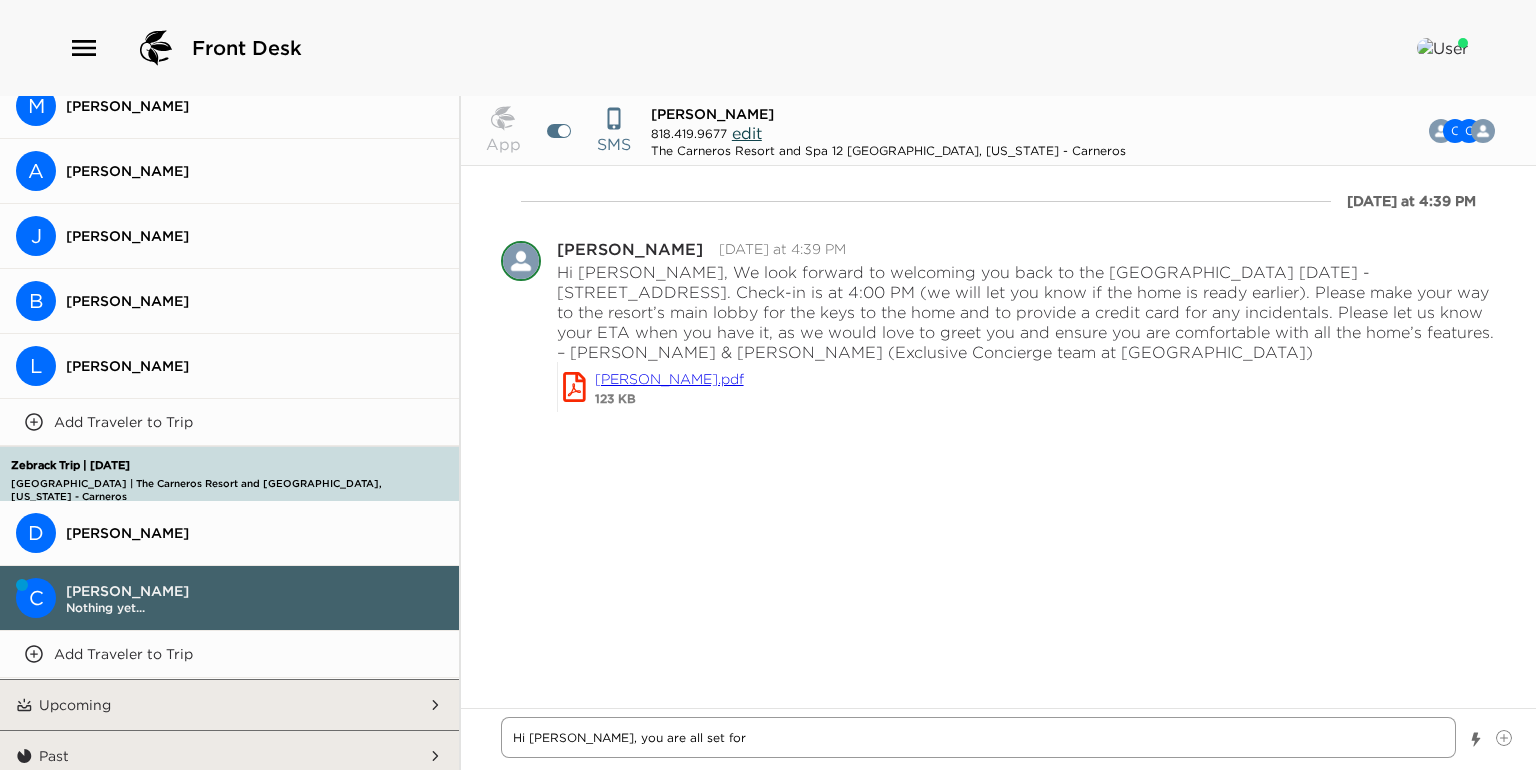 type on "x" 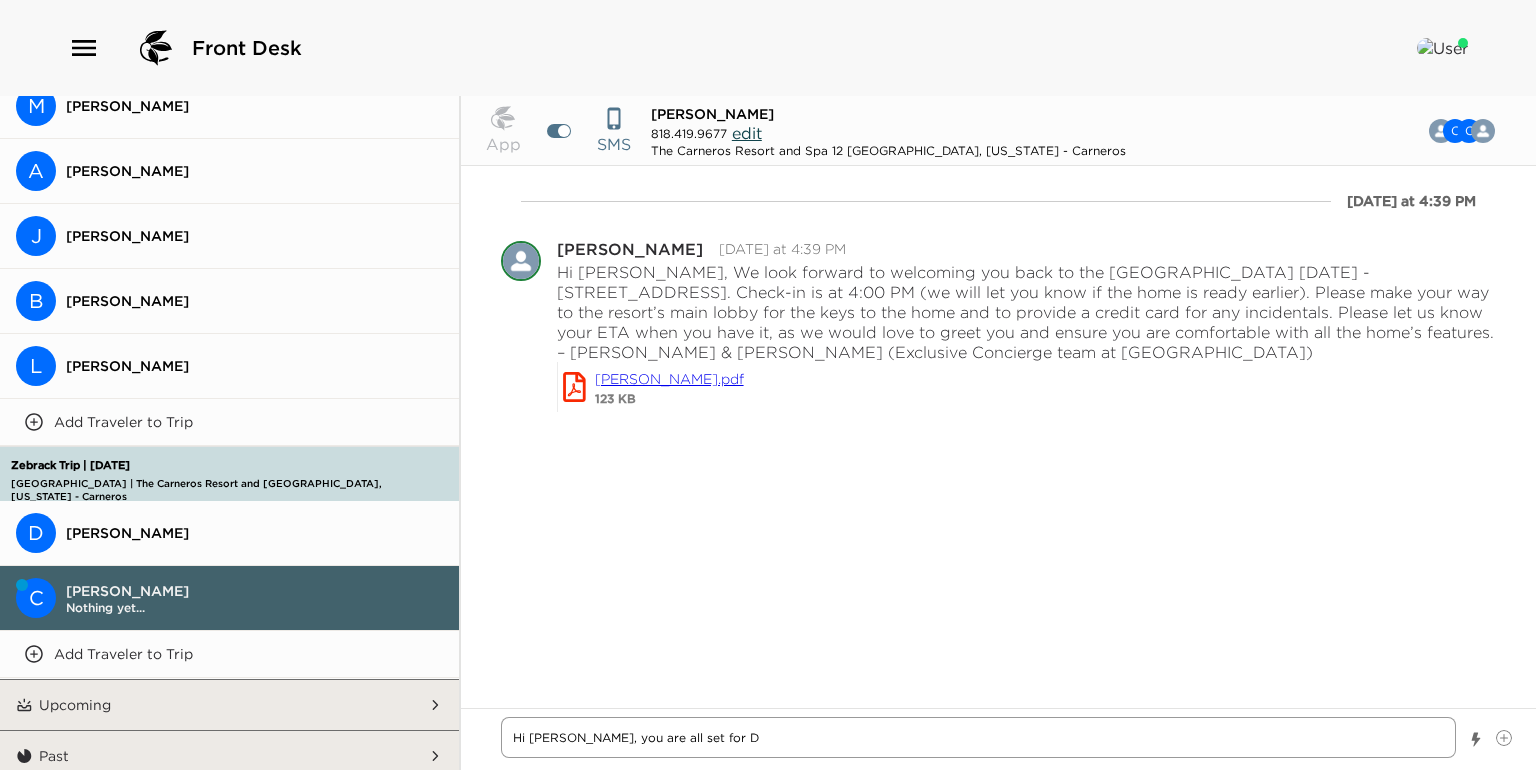 type on "x" 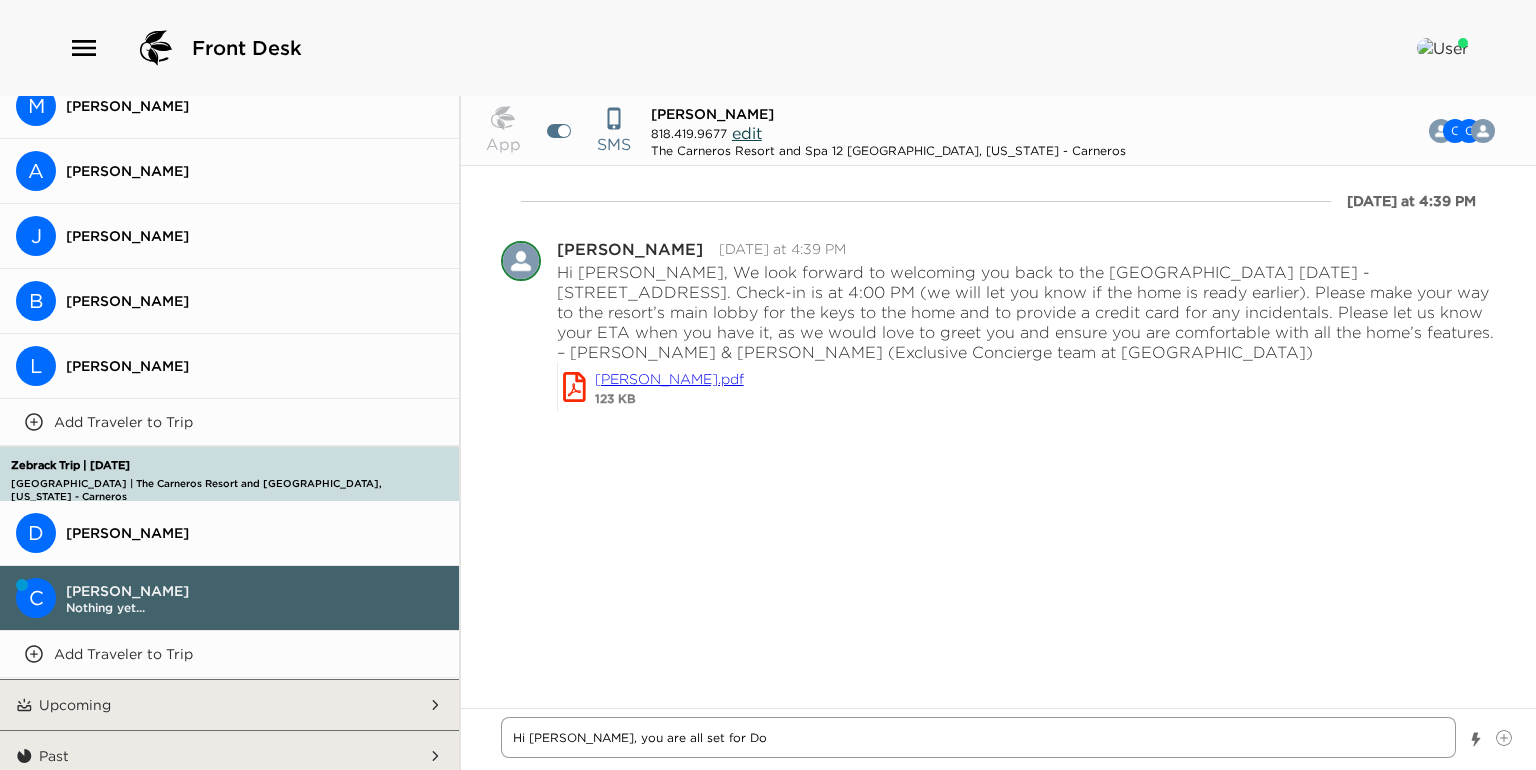 type on "x" 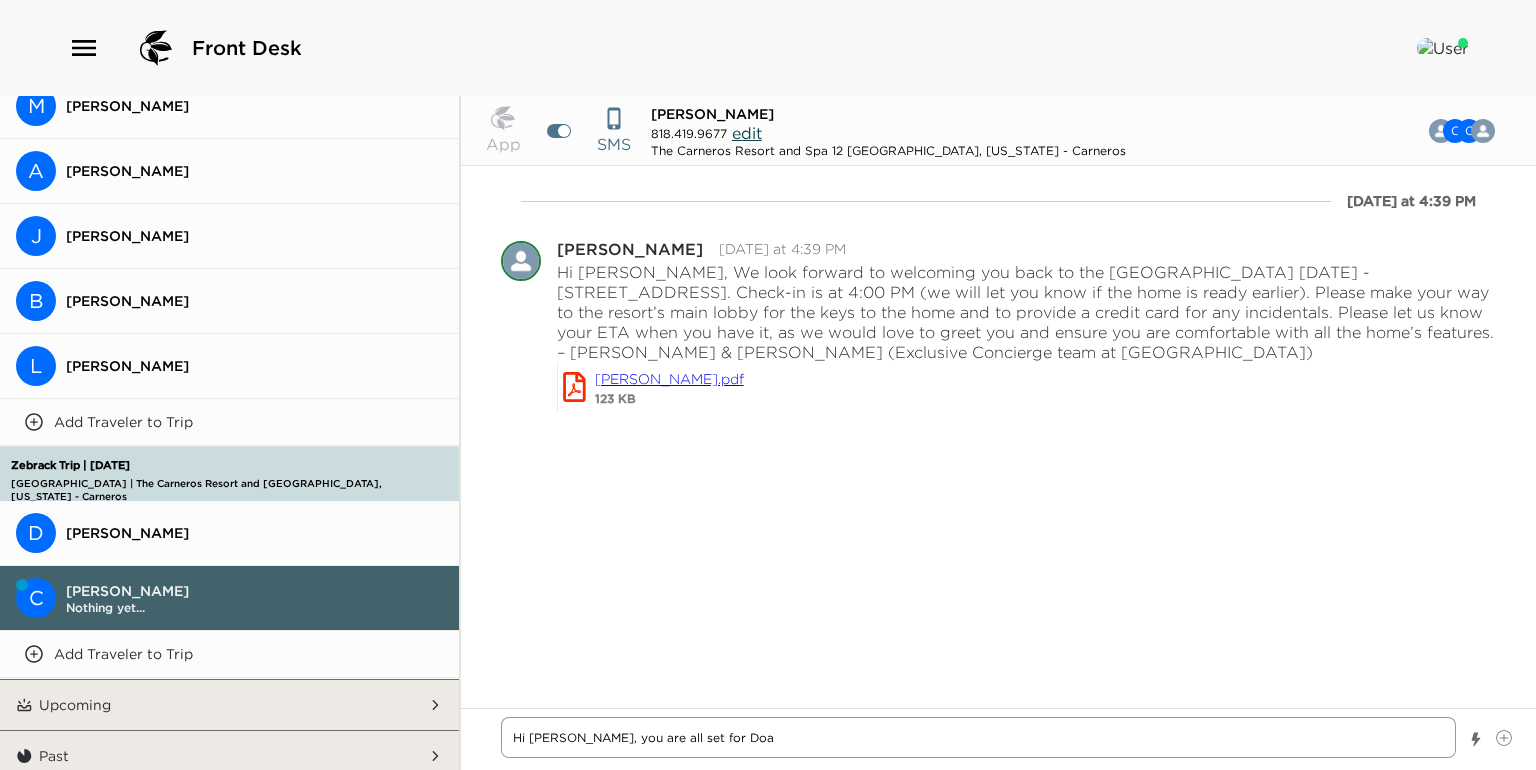 type on "x" 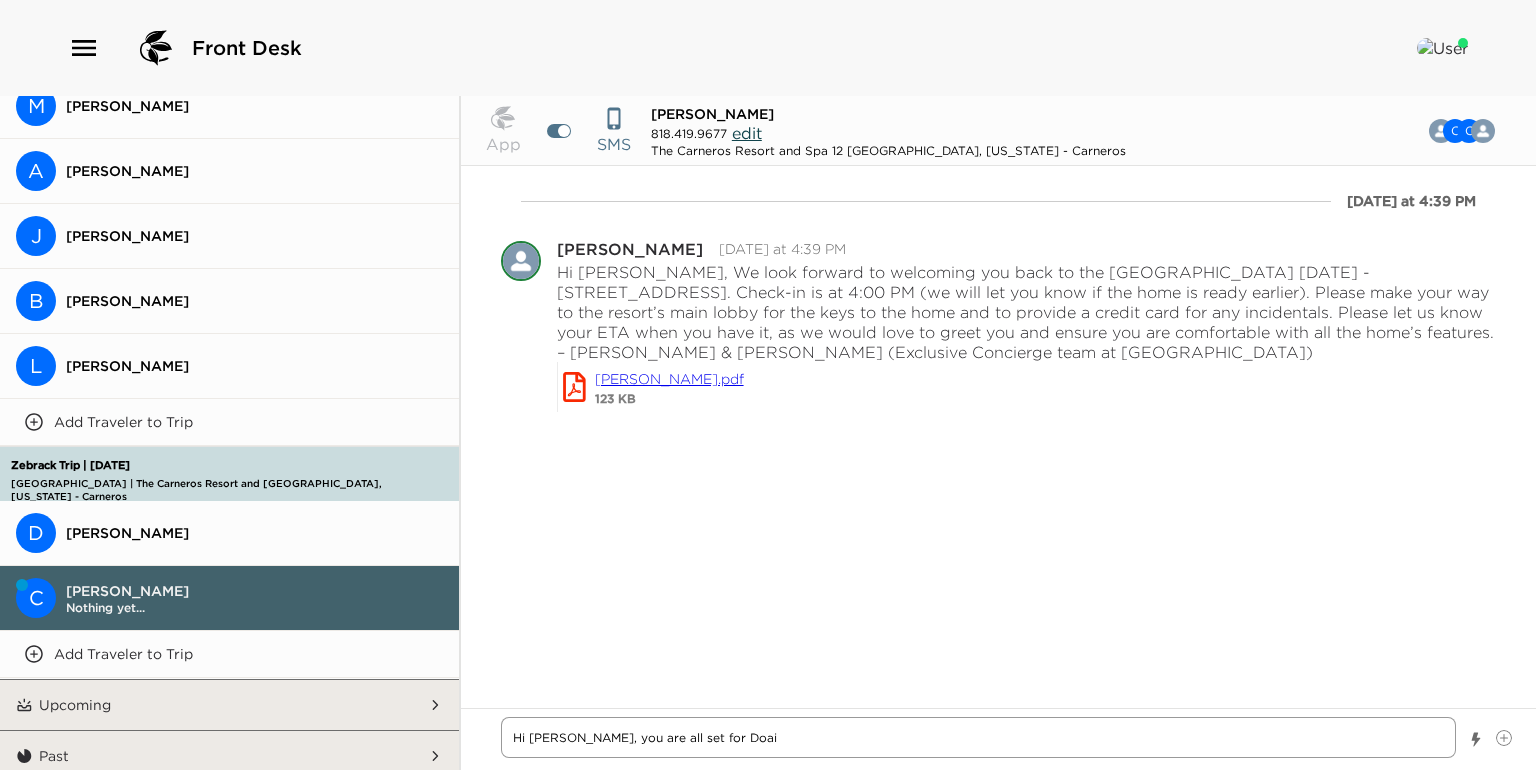 type on "x" 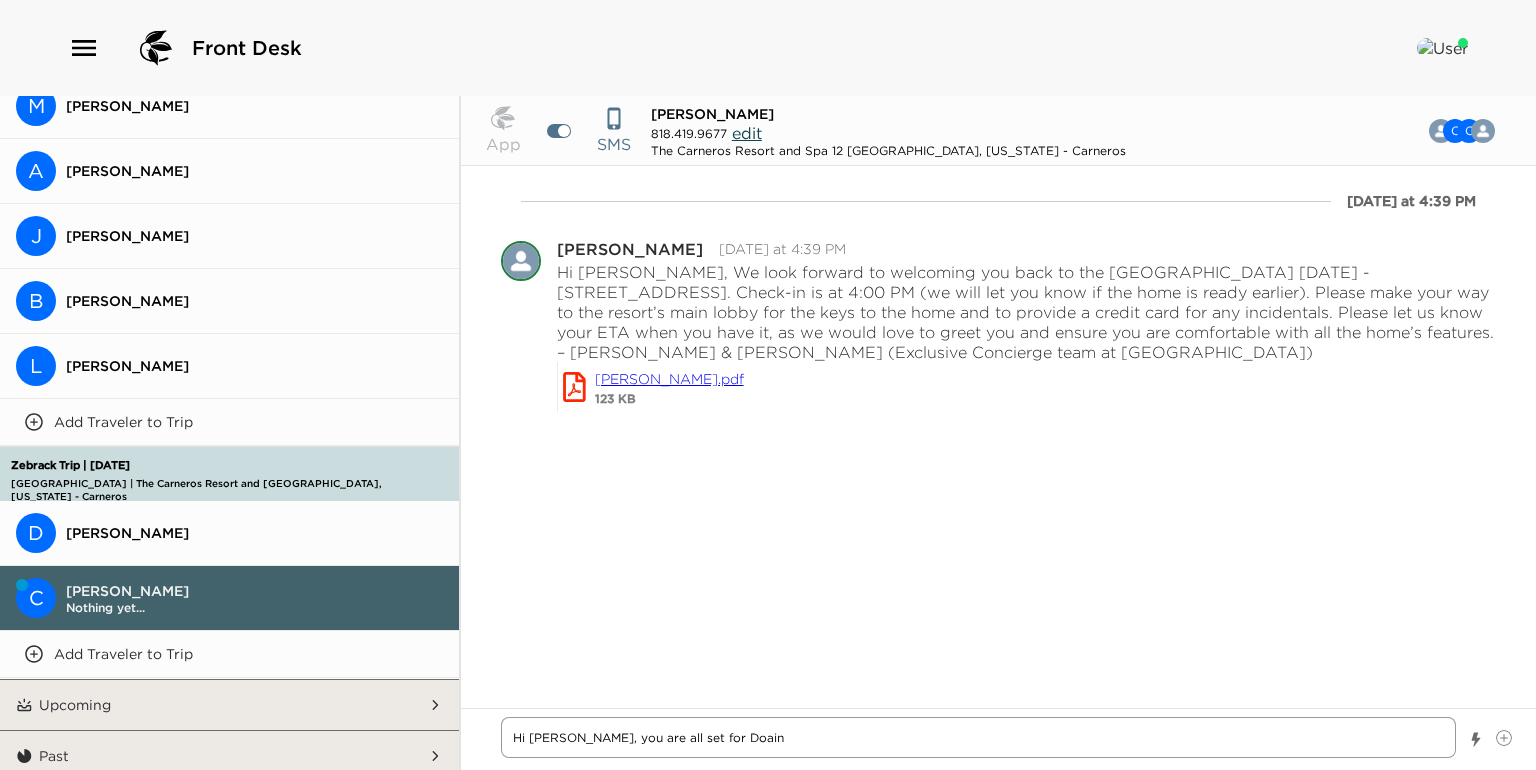 type on "Hi Christine, you are all set for Doaine" 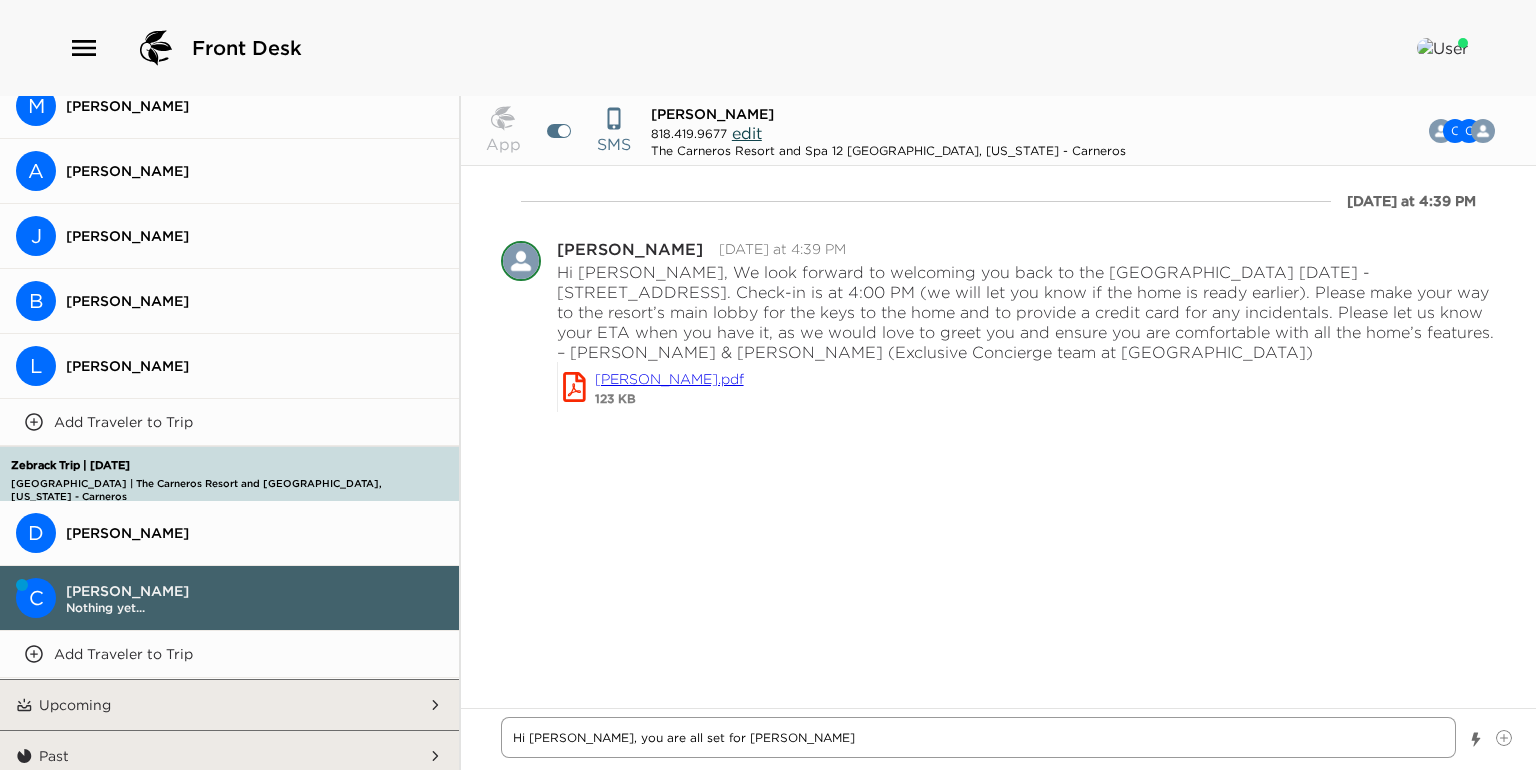 type on "x" 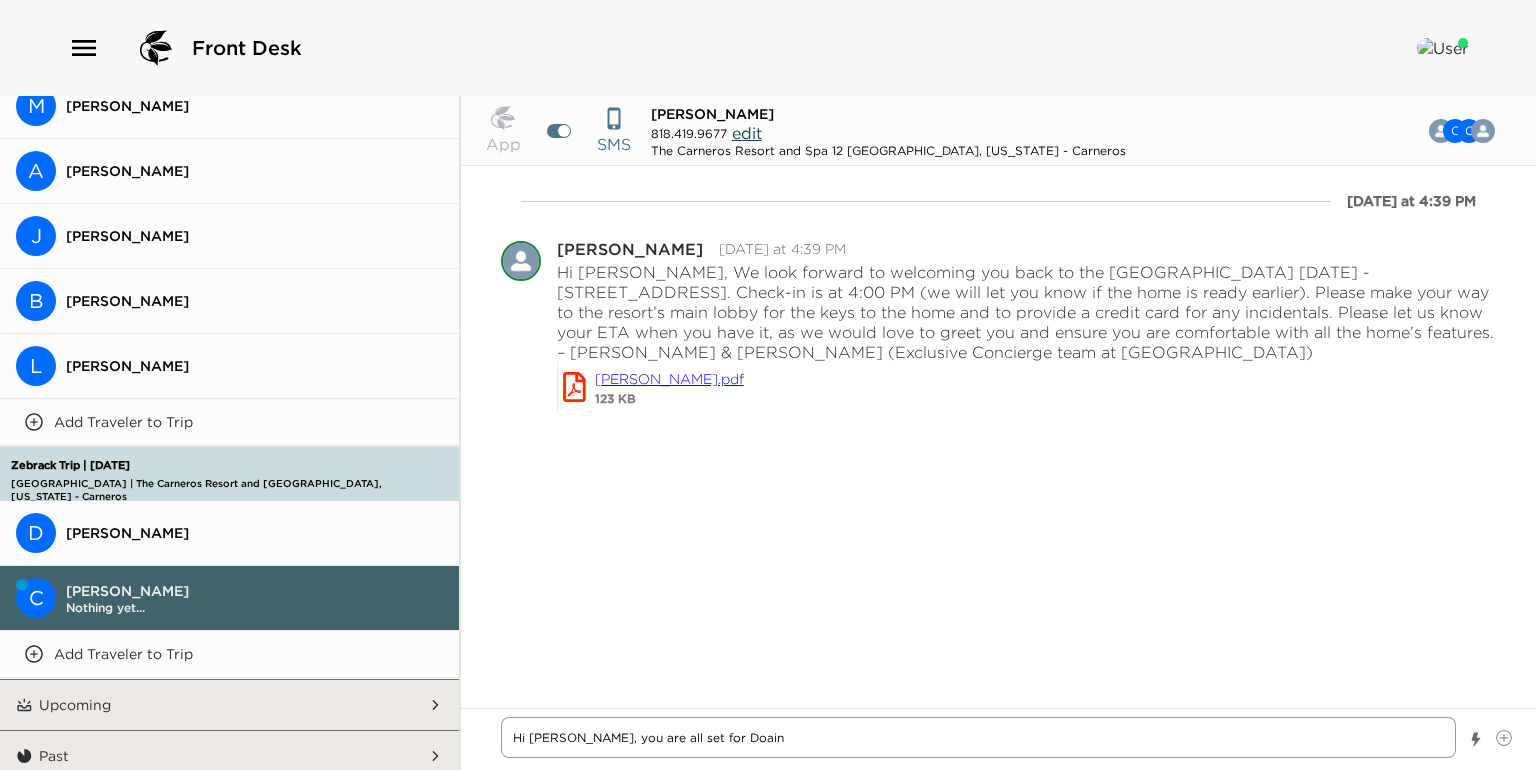 type on "x" 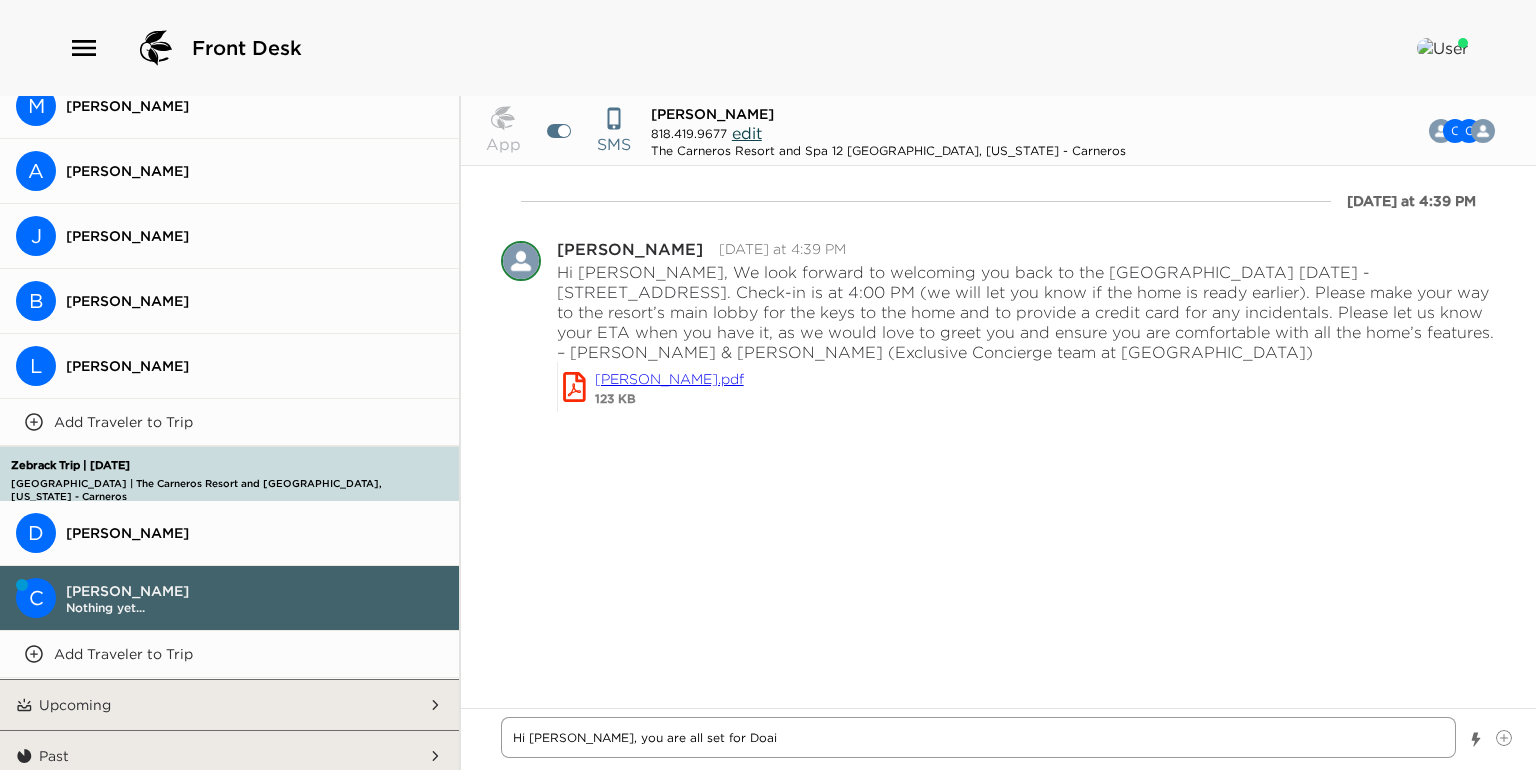 type on "x" 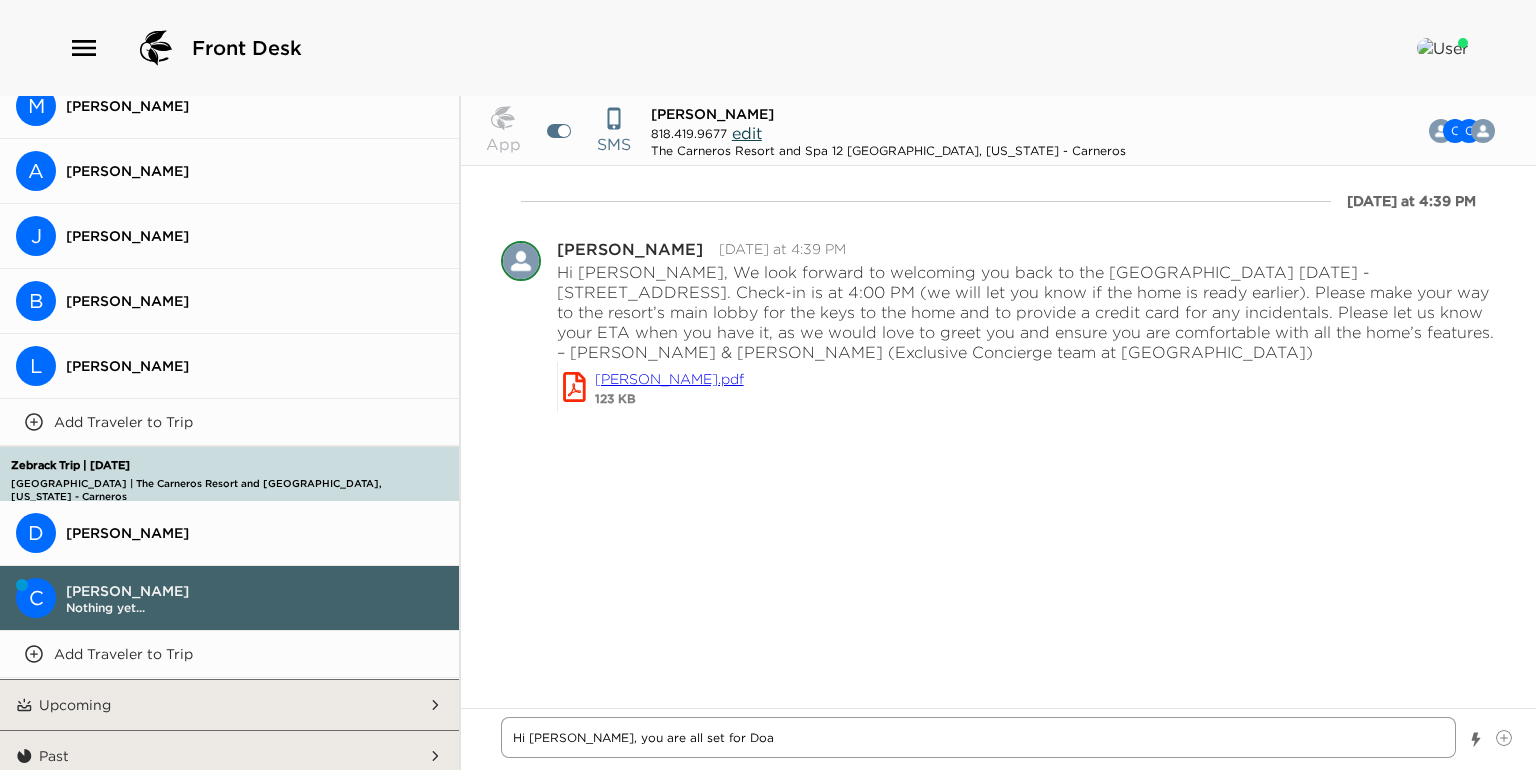 type on "x" 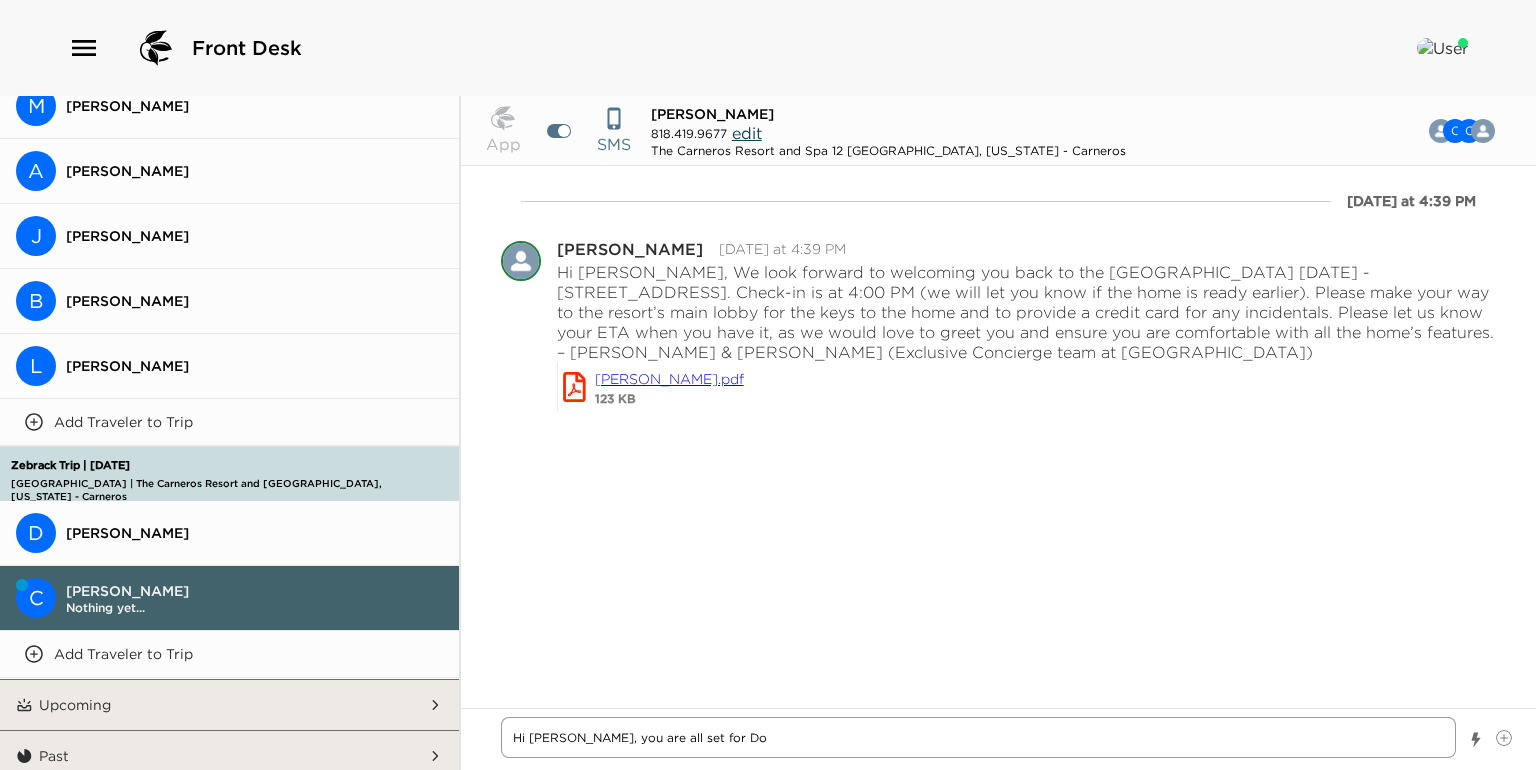 type on "x" 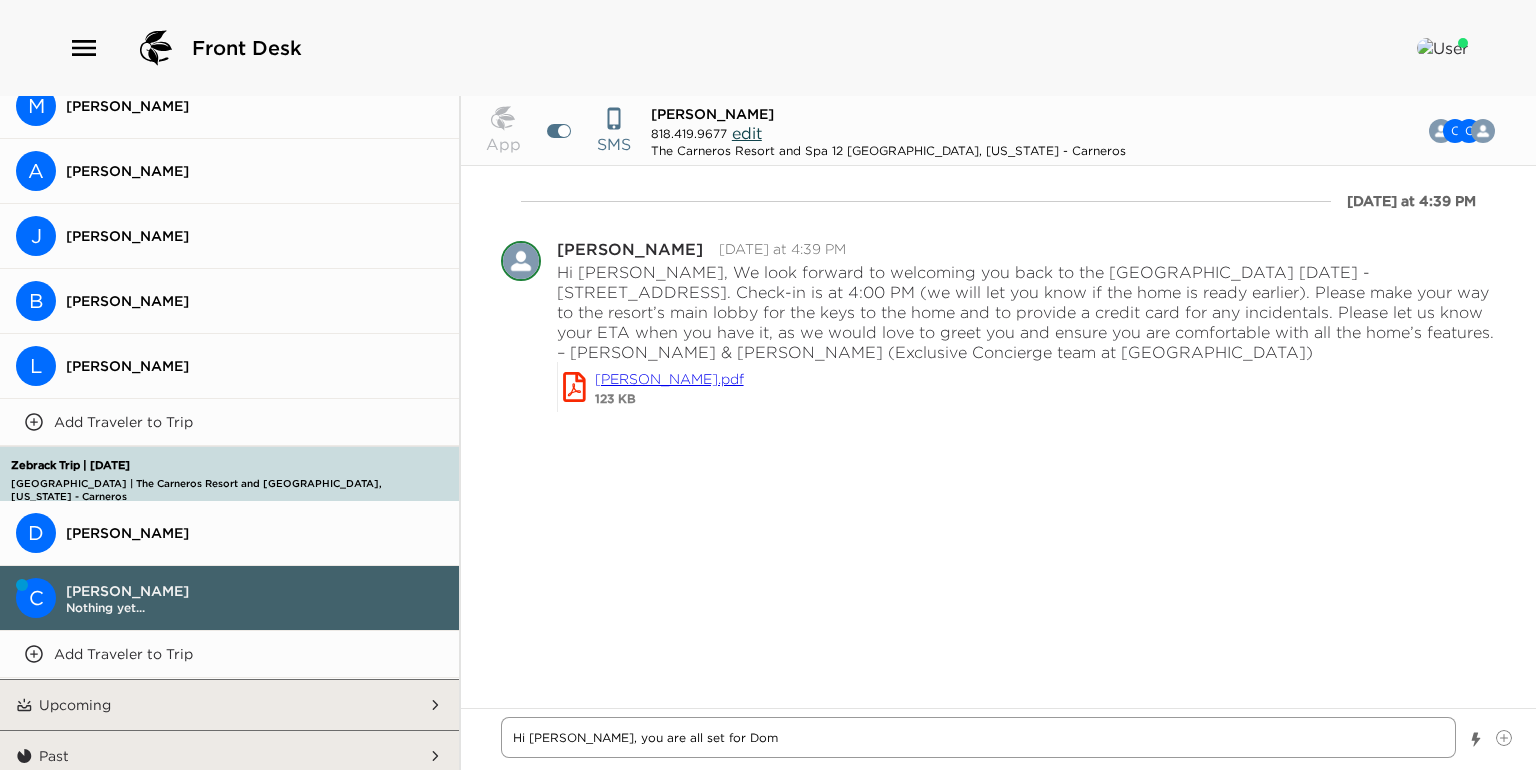 type on "x" 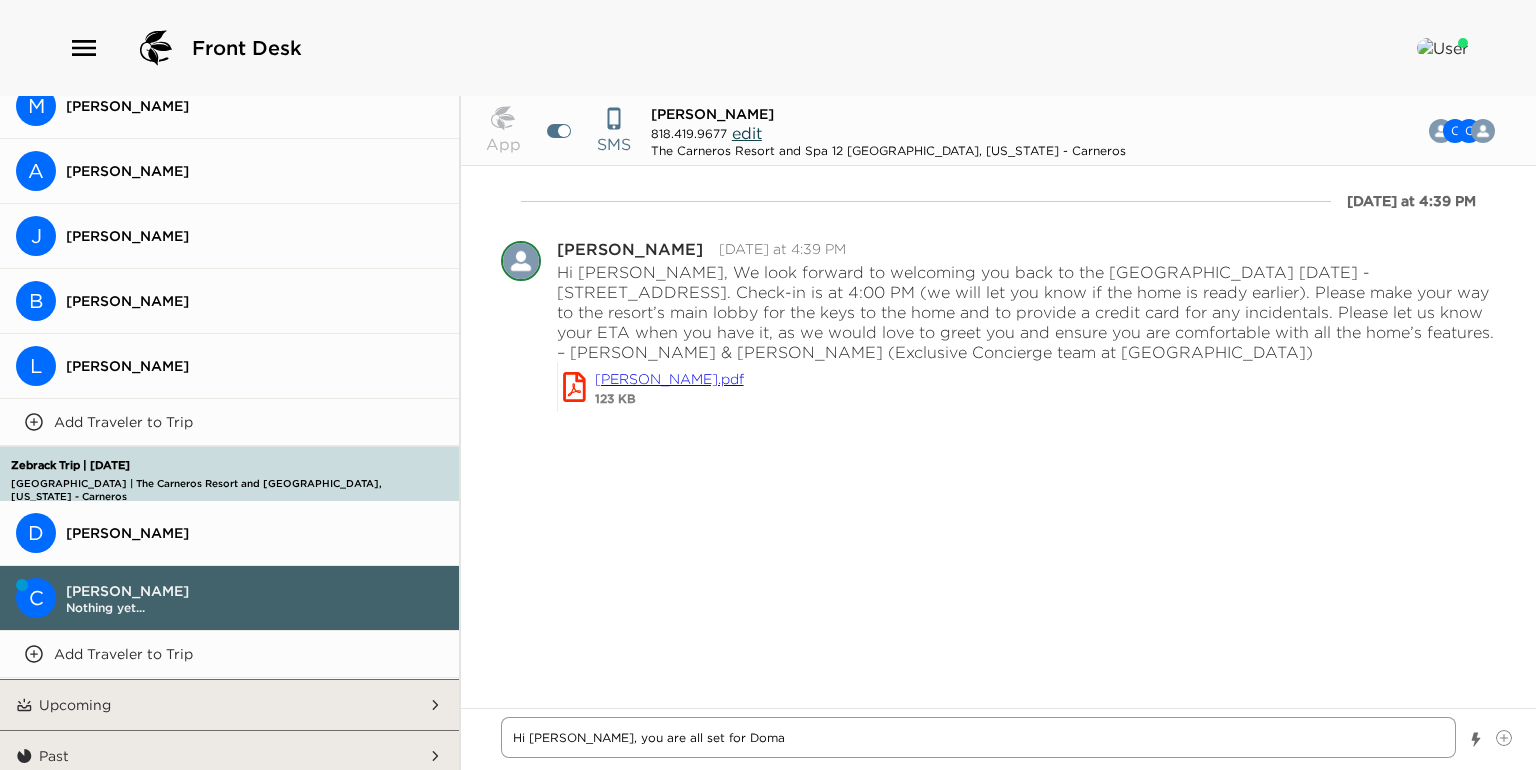 type on "x" 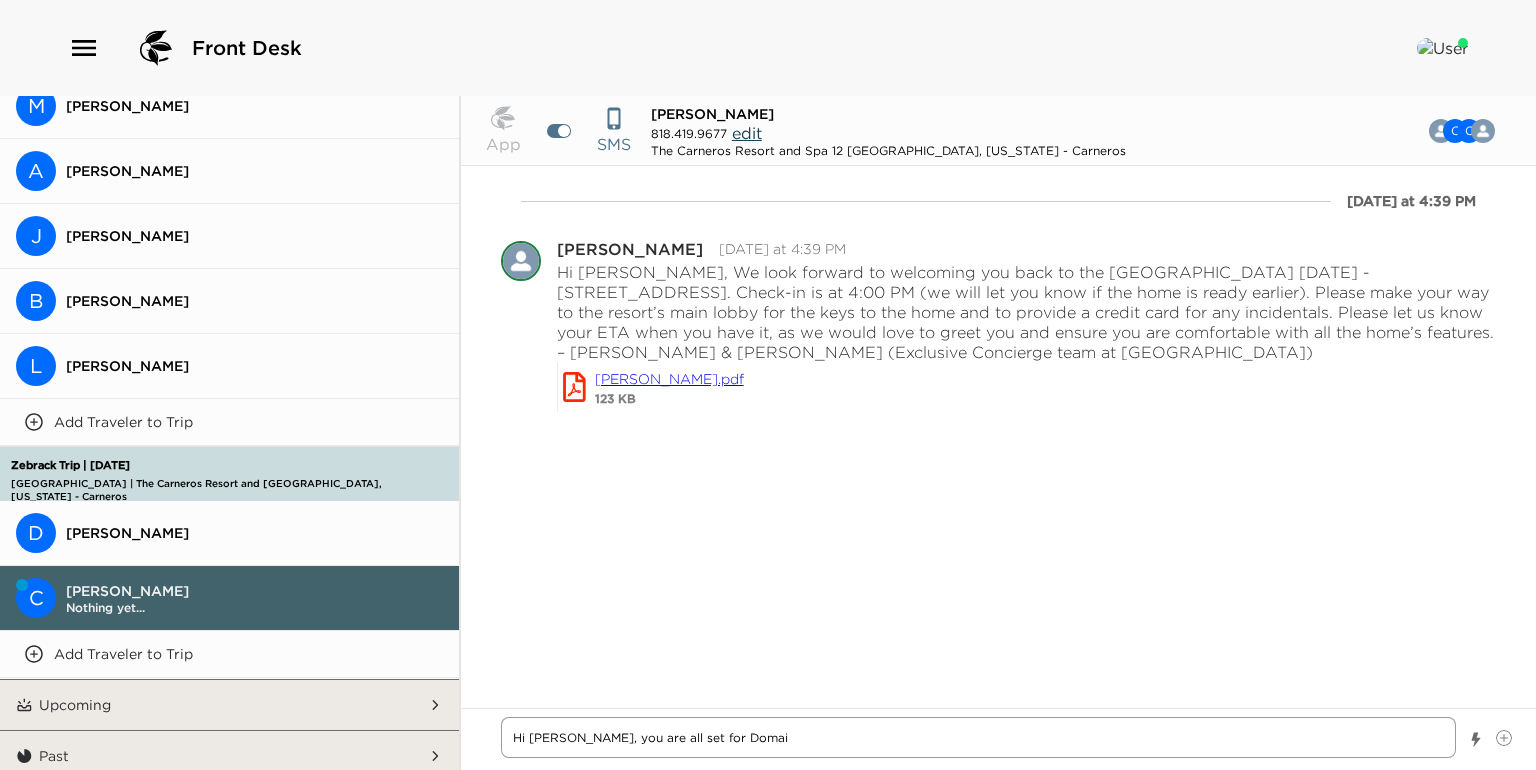 type on "x" 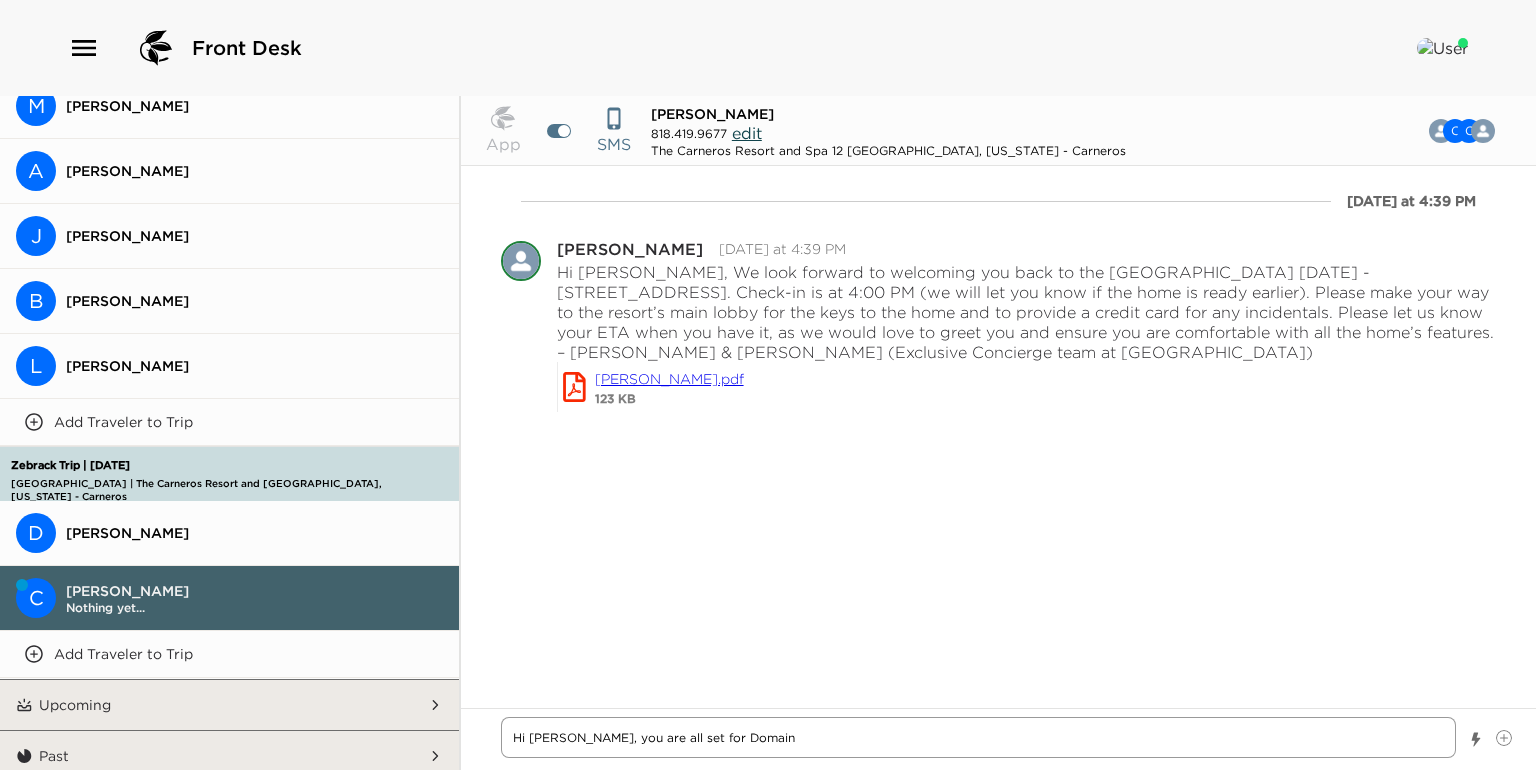 type on "x" 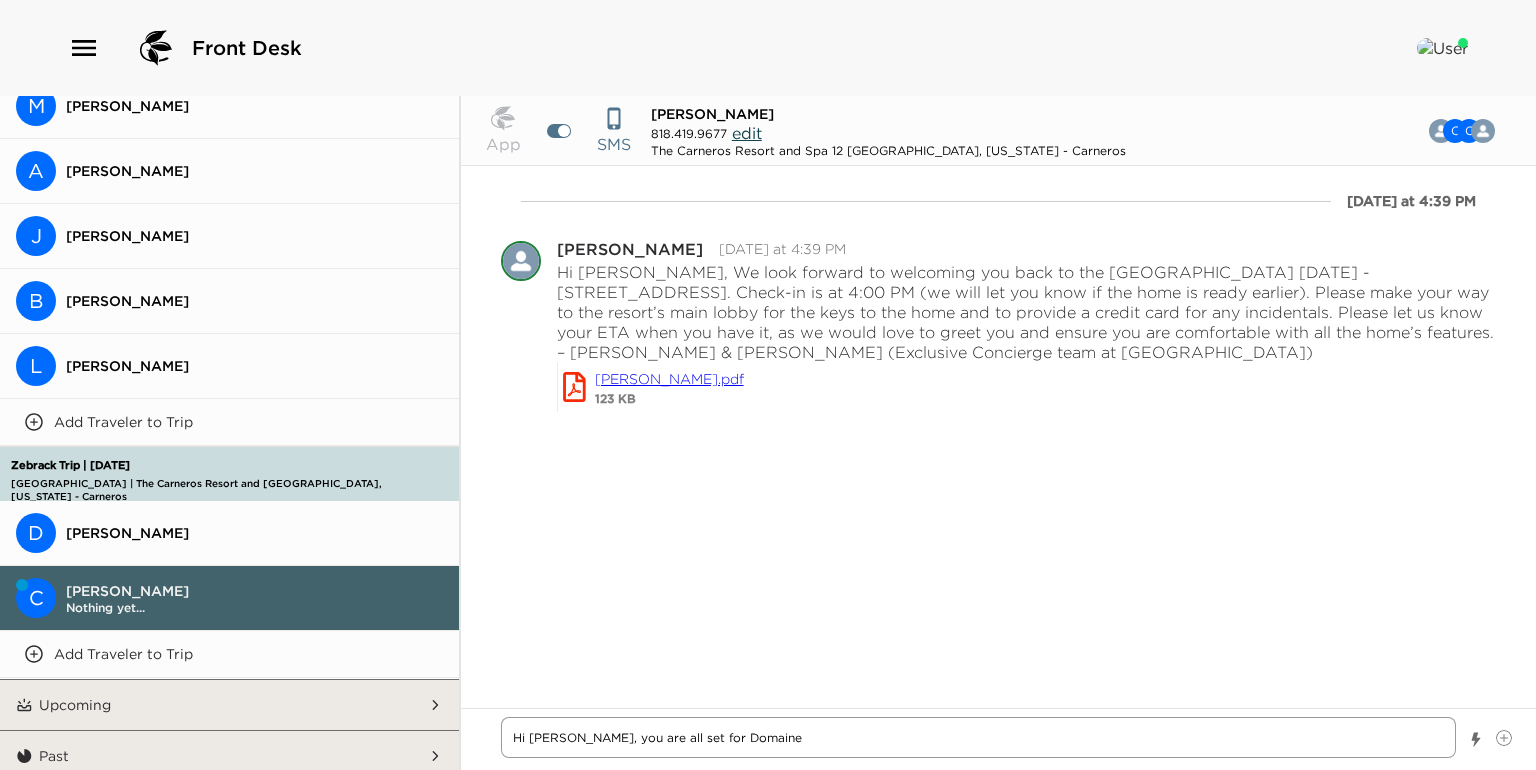 type on "x" 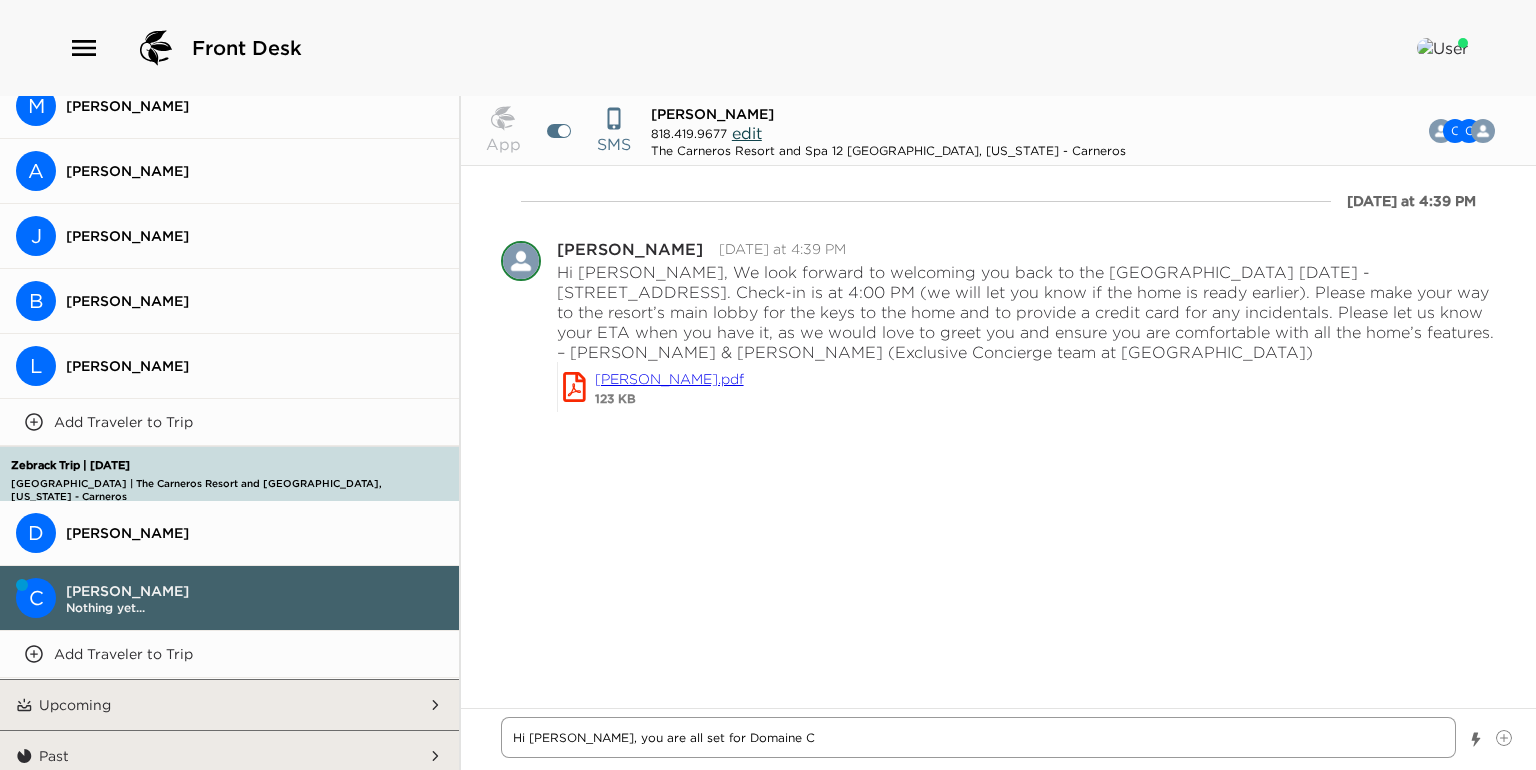 type on "x" 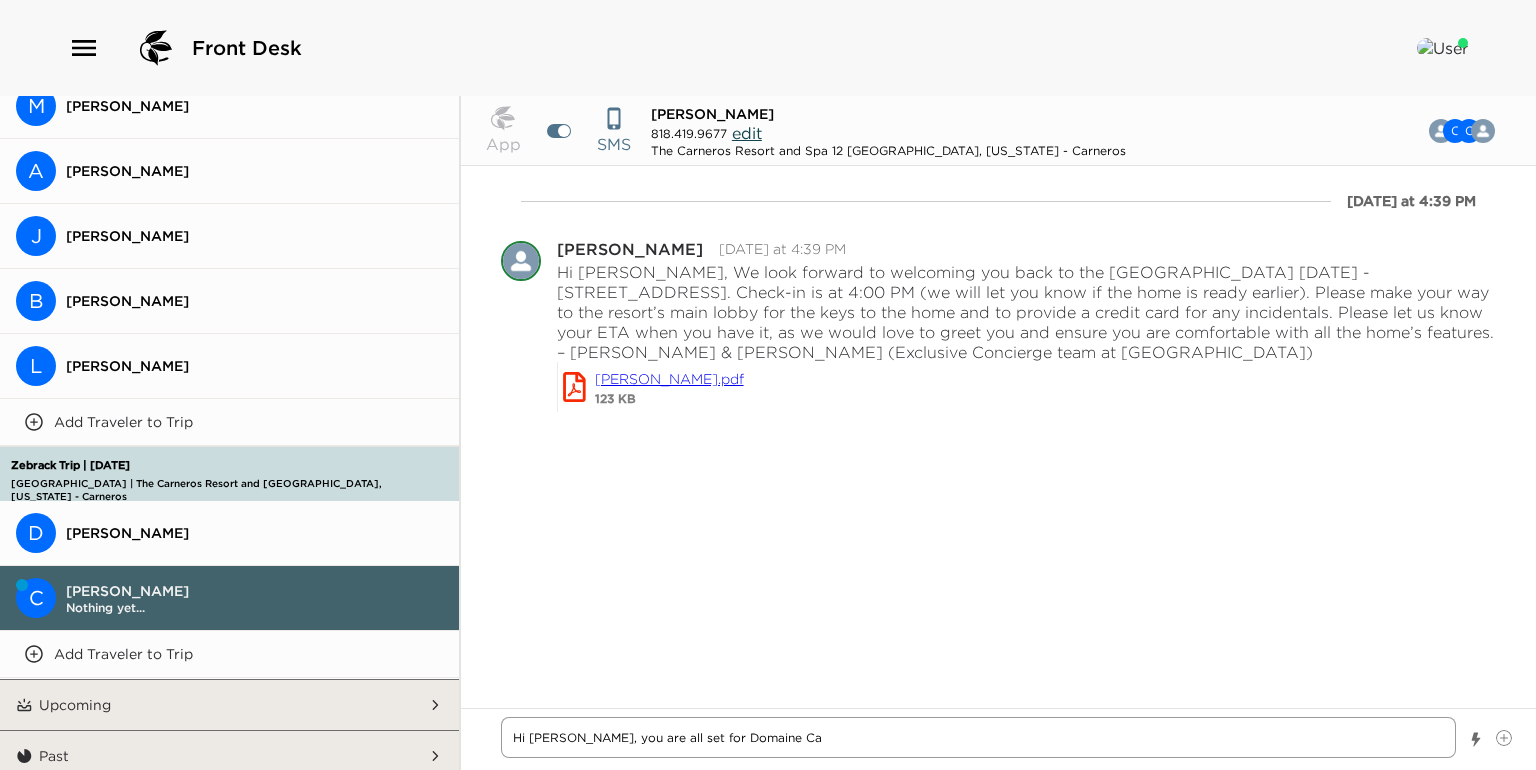 type on "x" 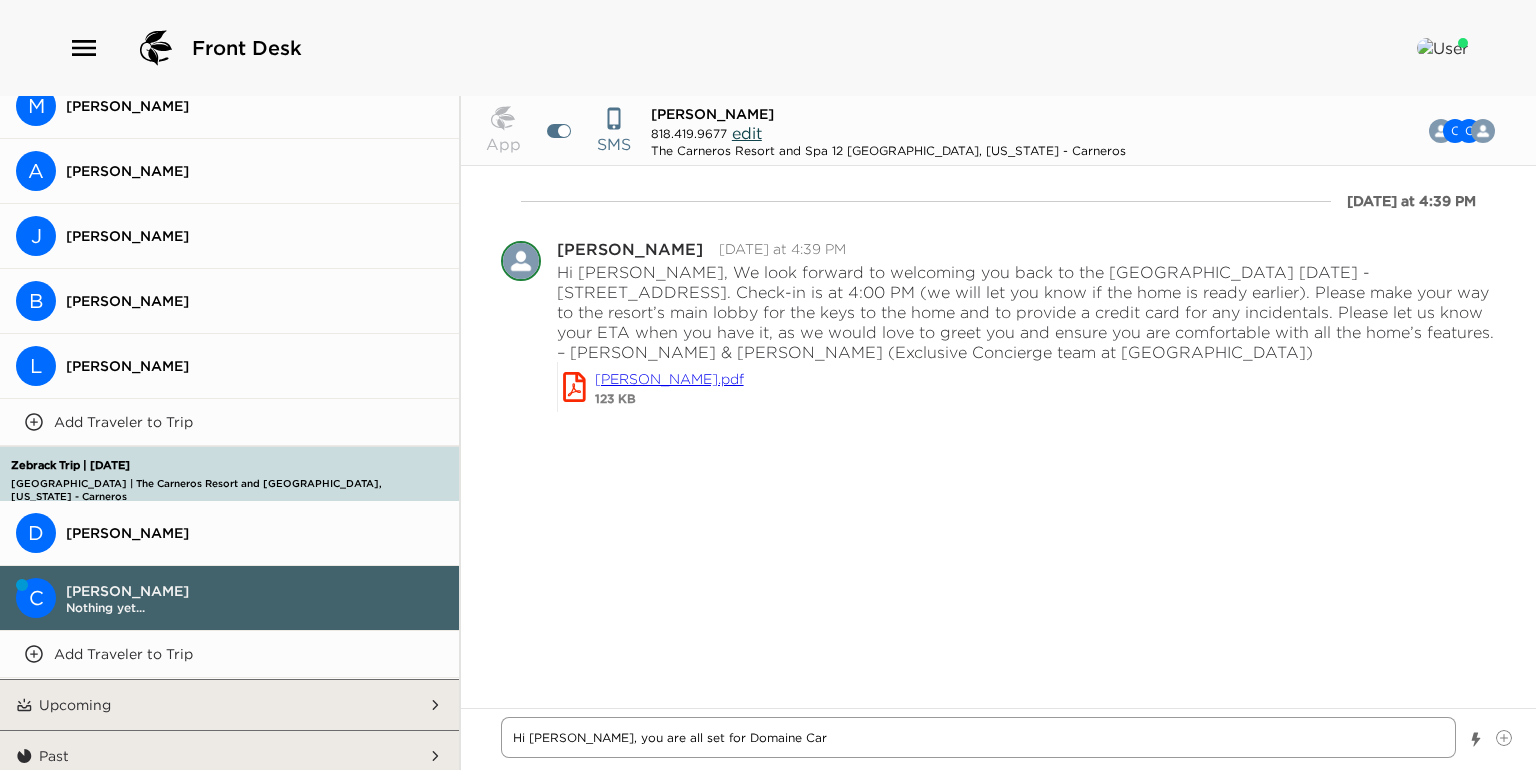 type on "x" 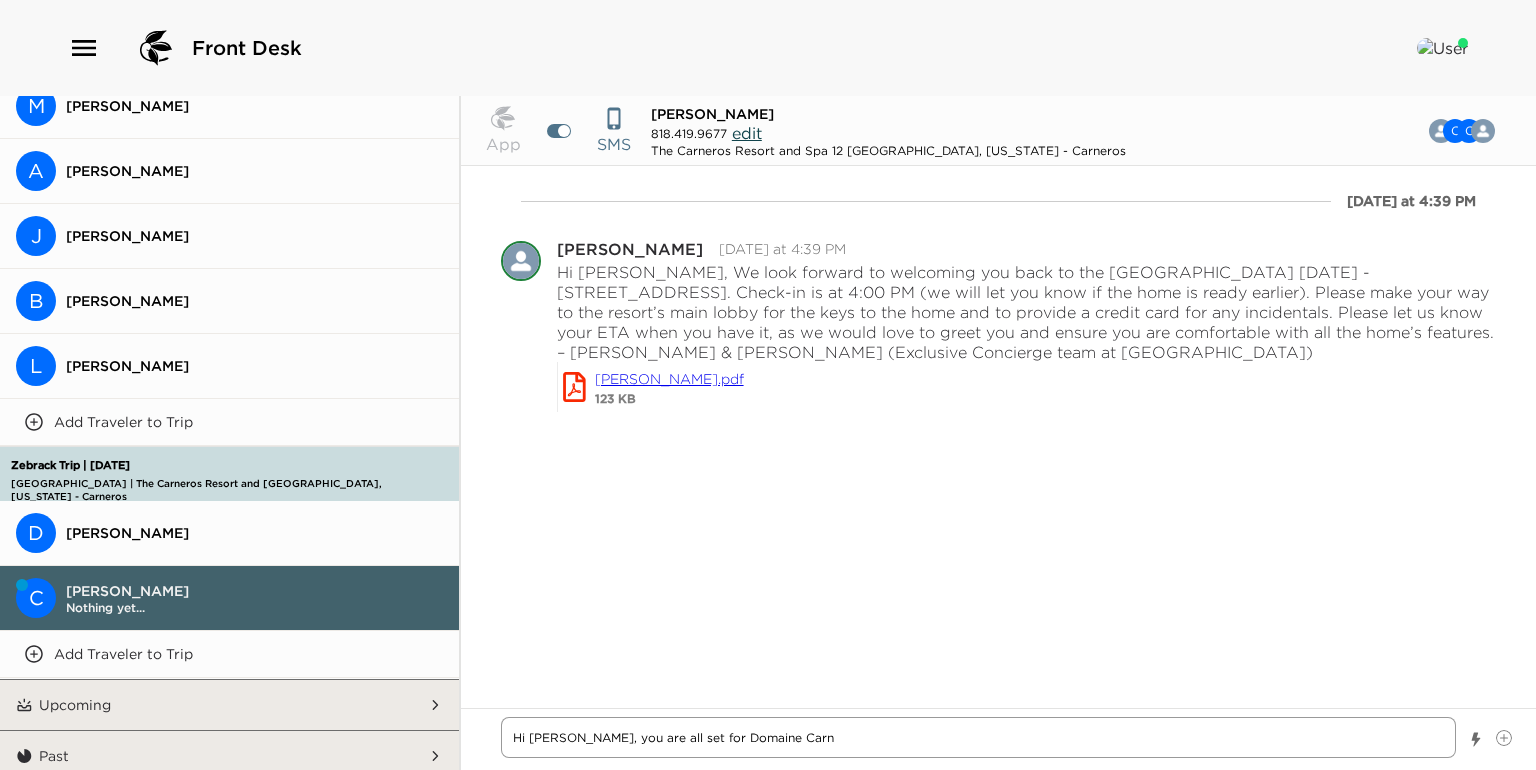type on "x" 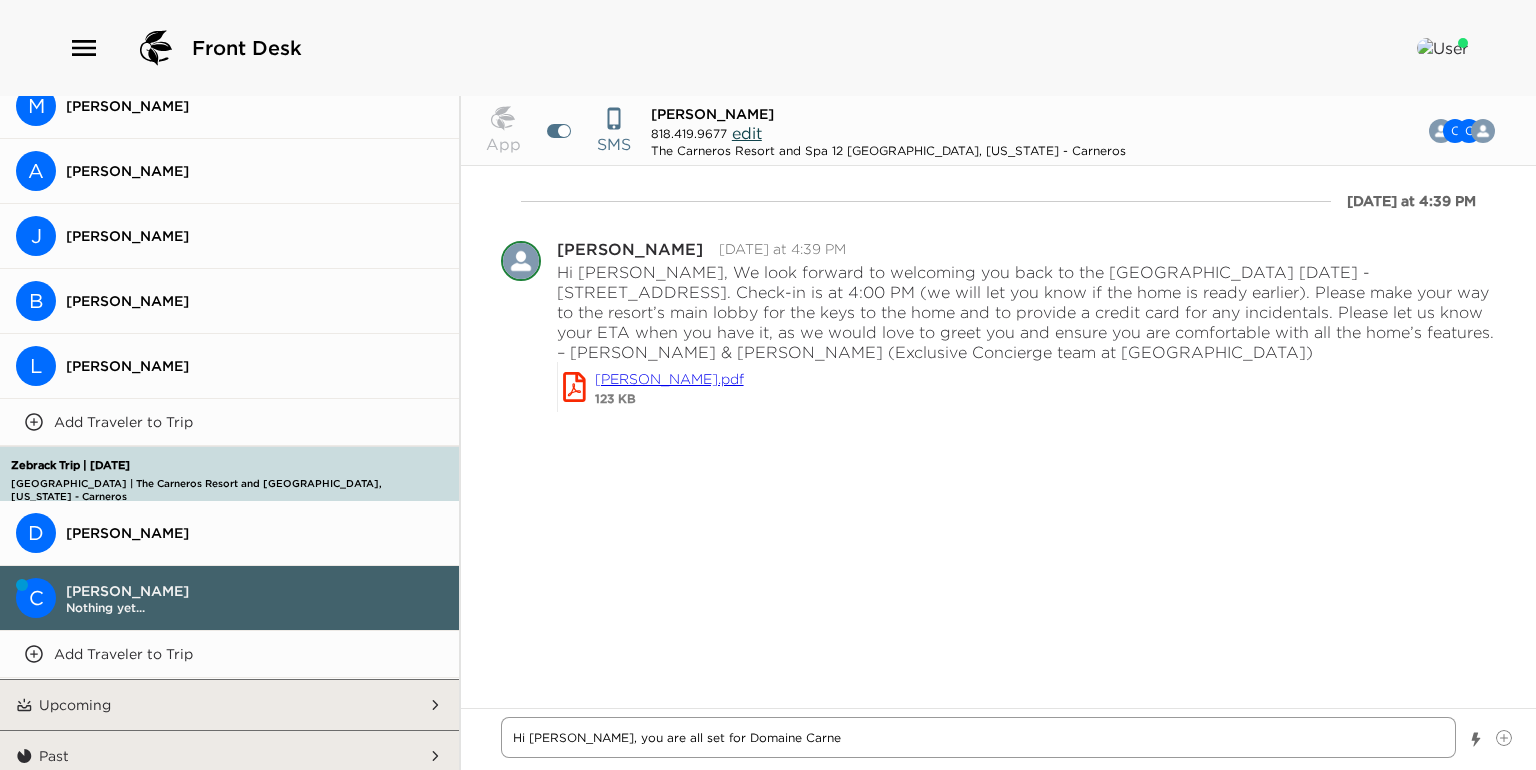 type on "x" 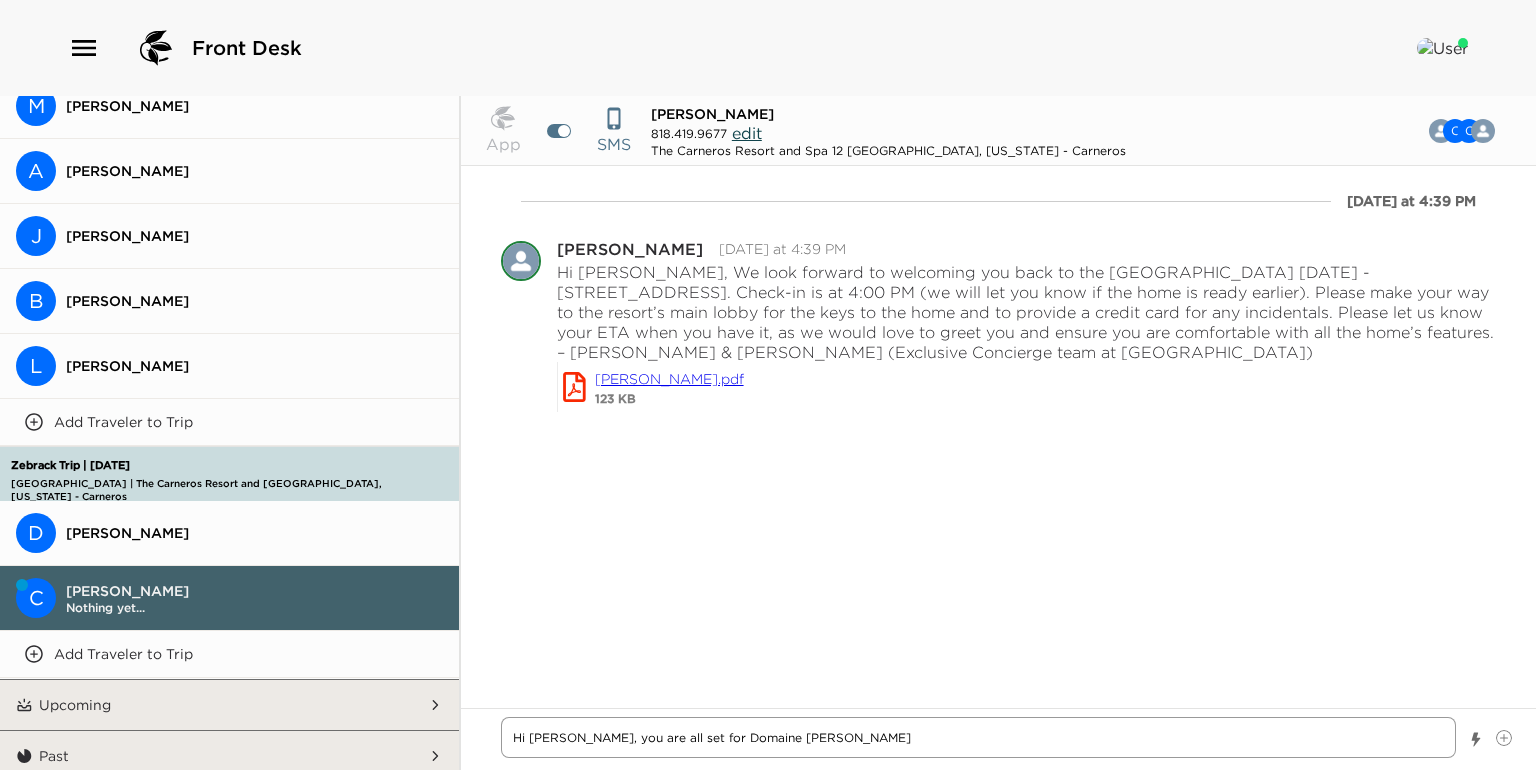 type on "x" 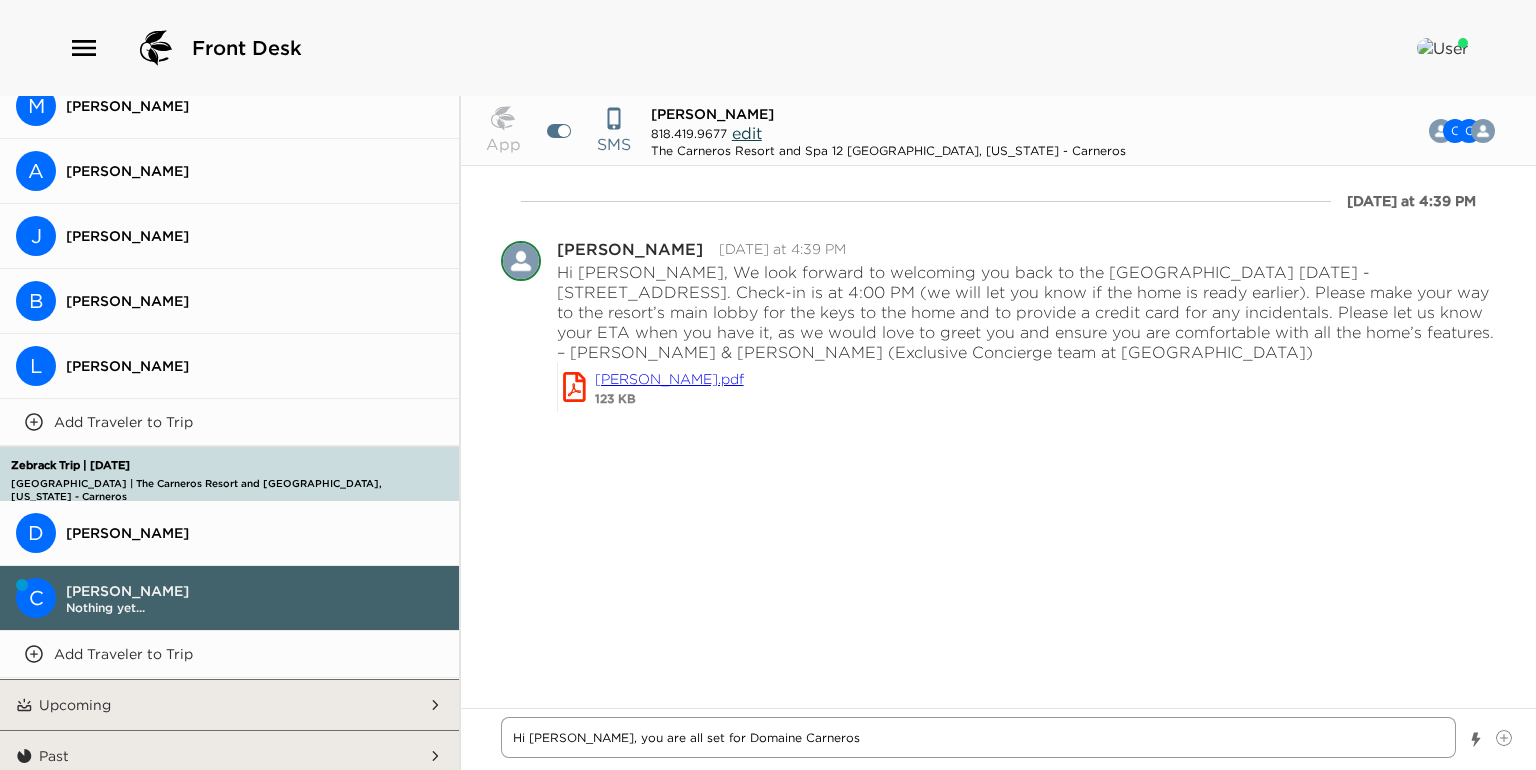 type 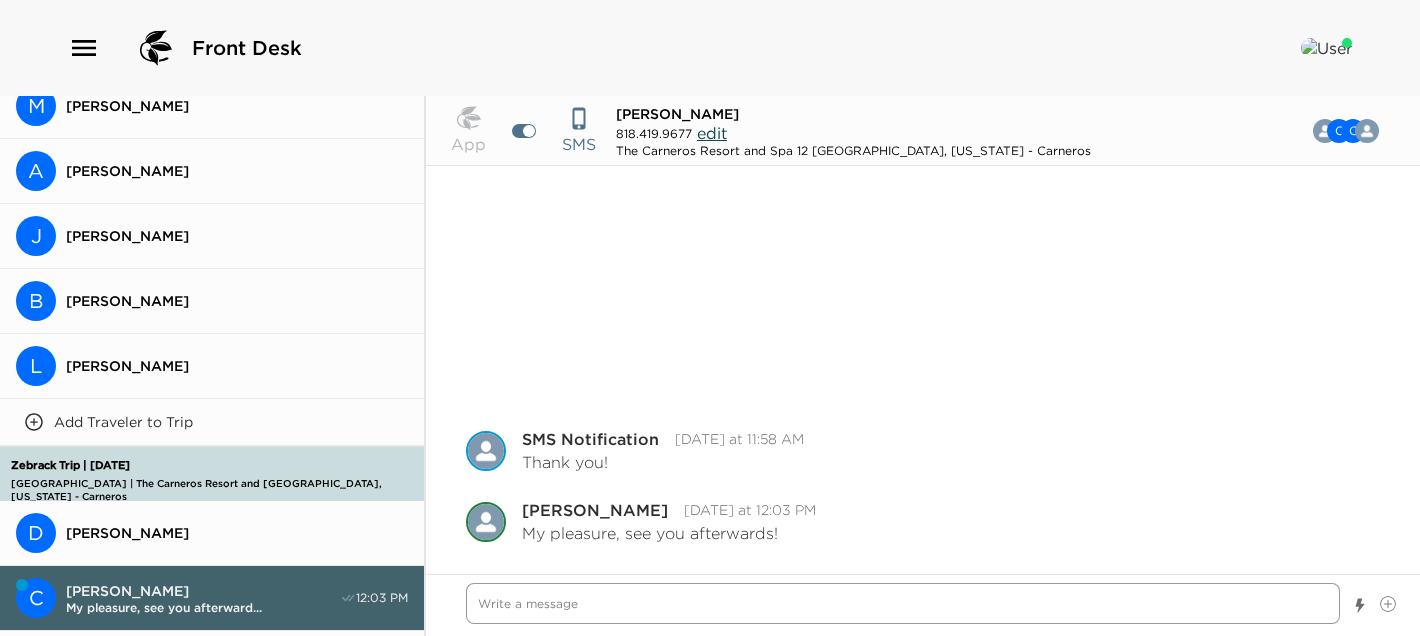 scroll, scrollTop: 151, scrollLeft: 0, axis: vertical 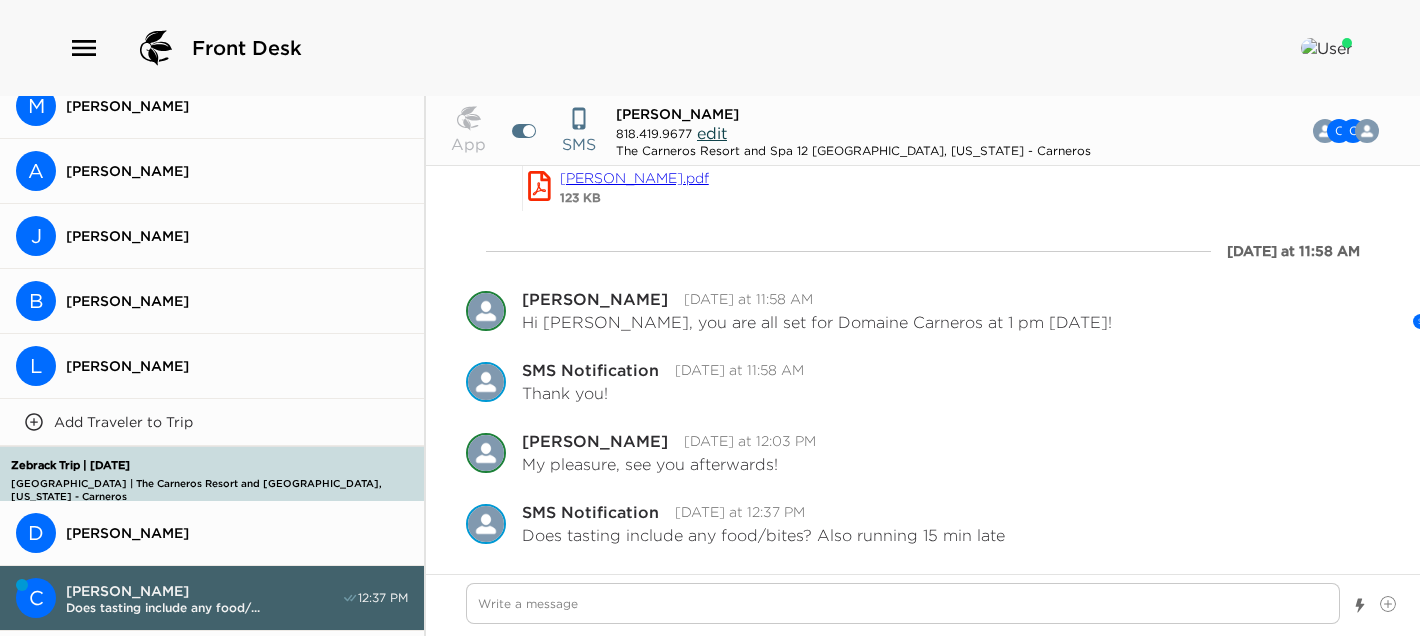 type on "x" 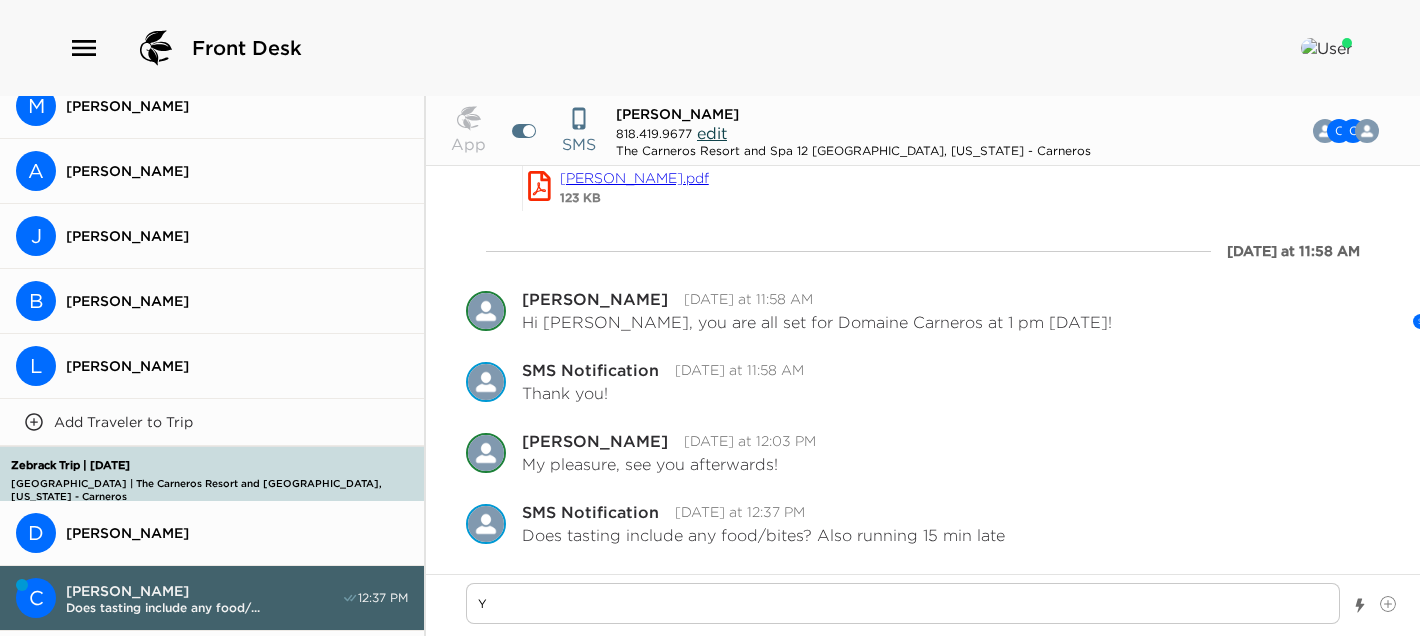 type on "YO" 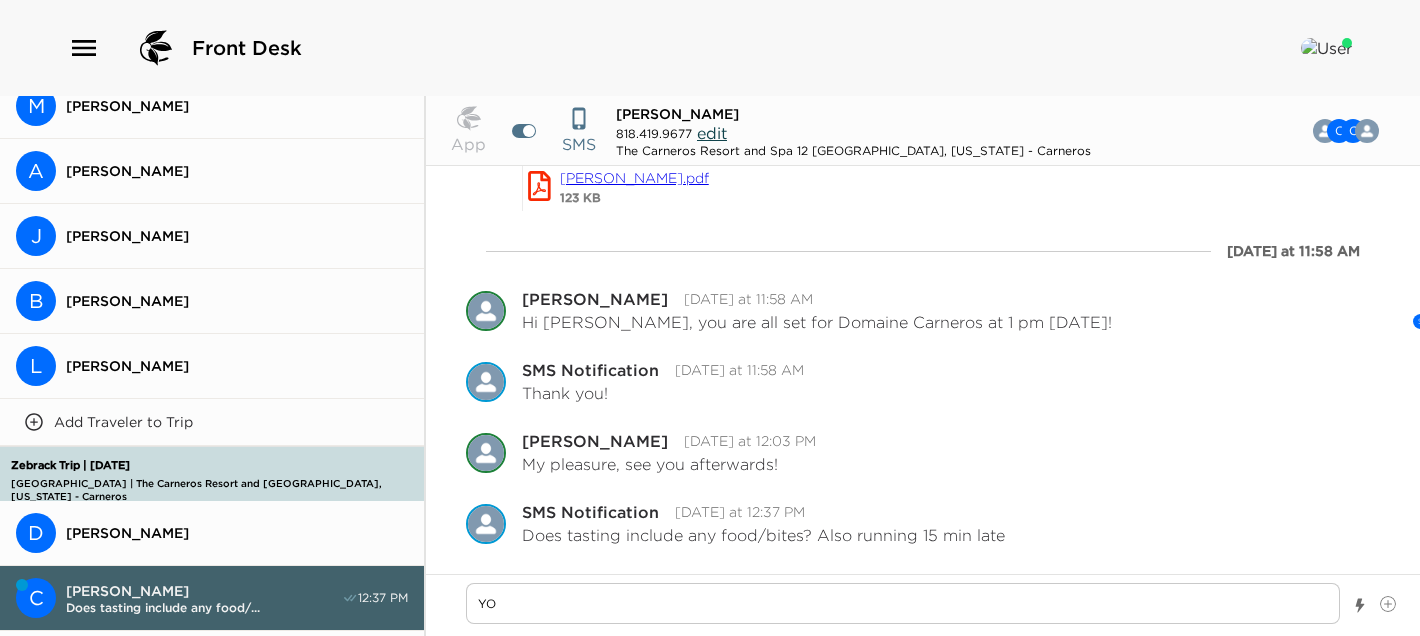 type on "x" 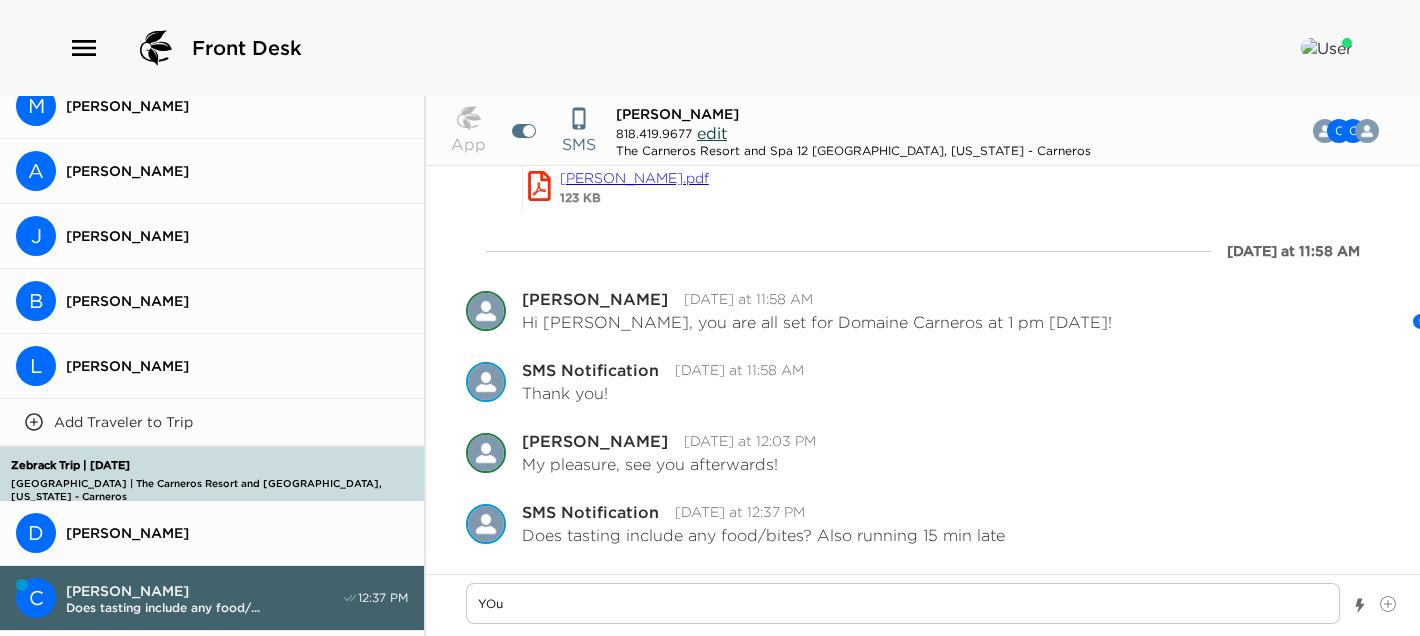 type on "YOu" 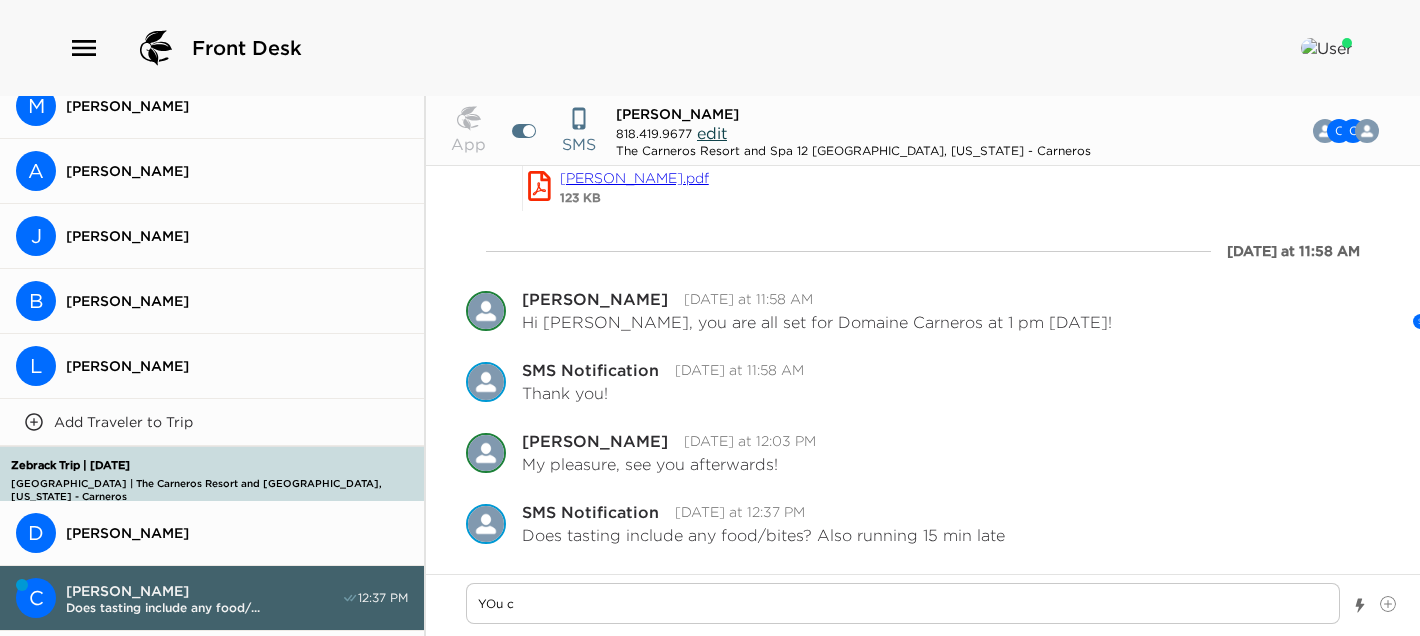 type on "YOu ca" 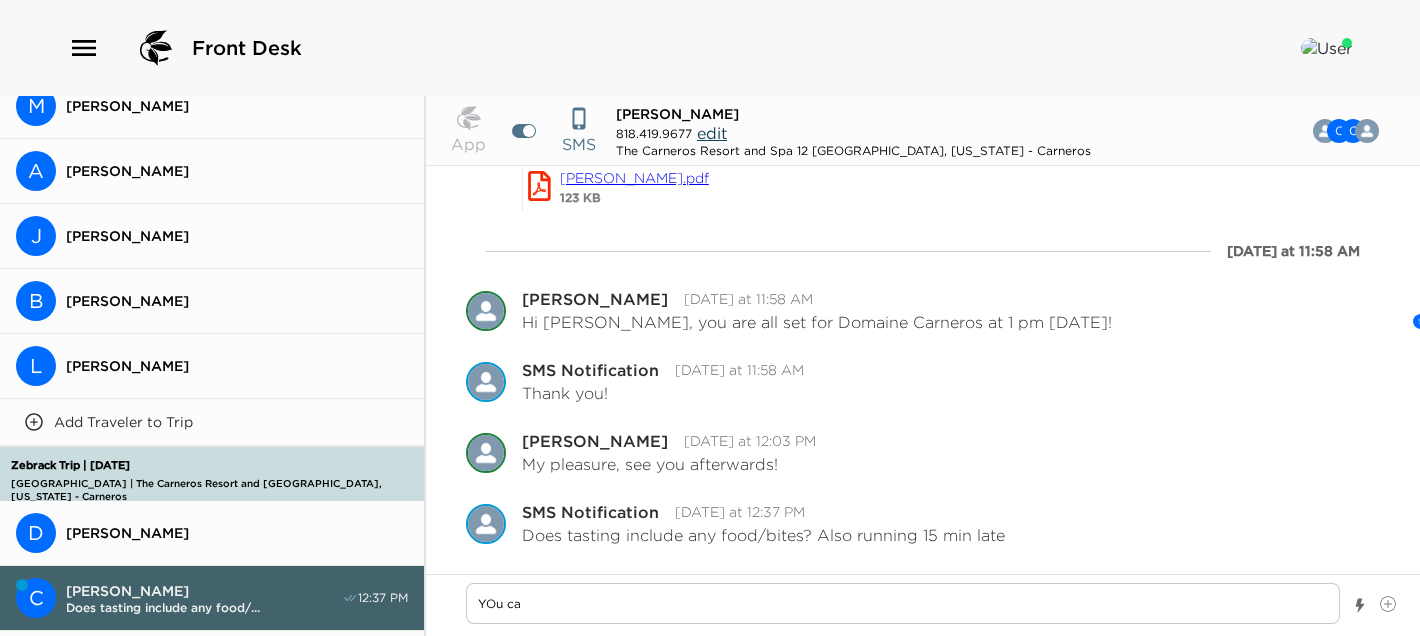 type on "x" 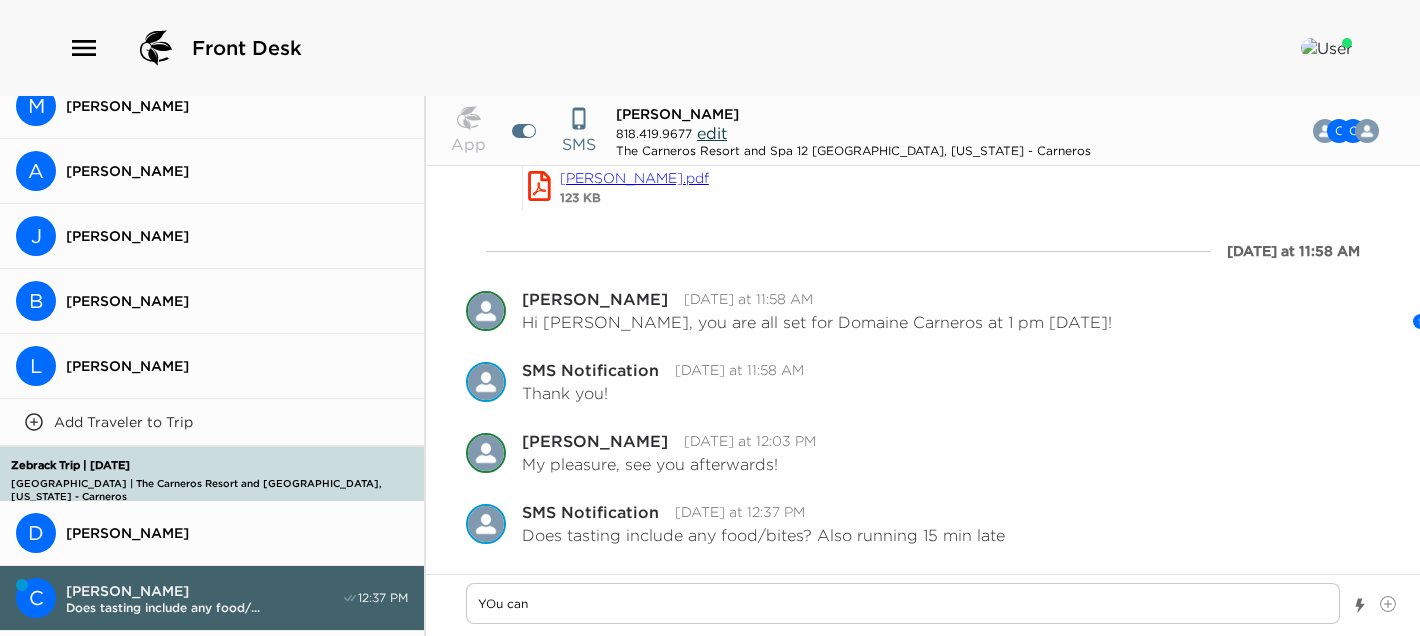 type on "YOu can" 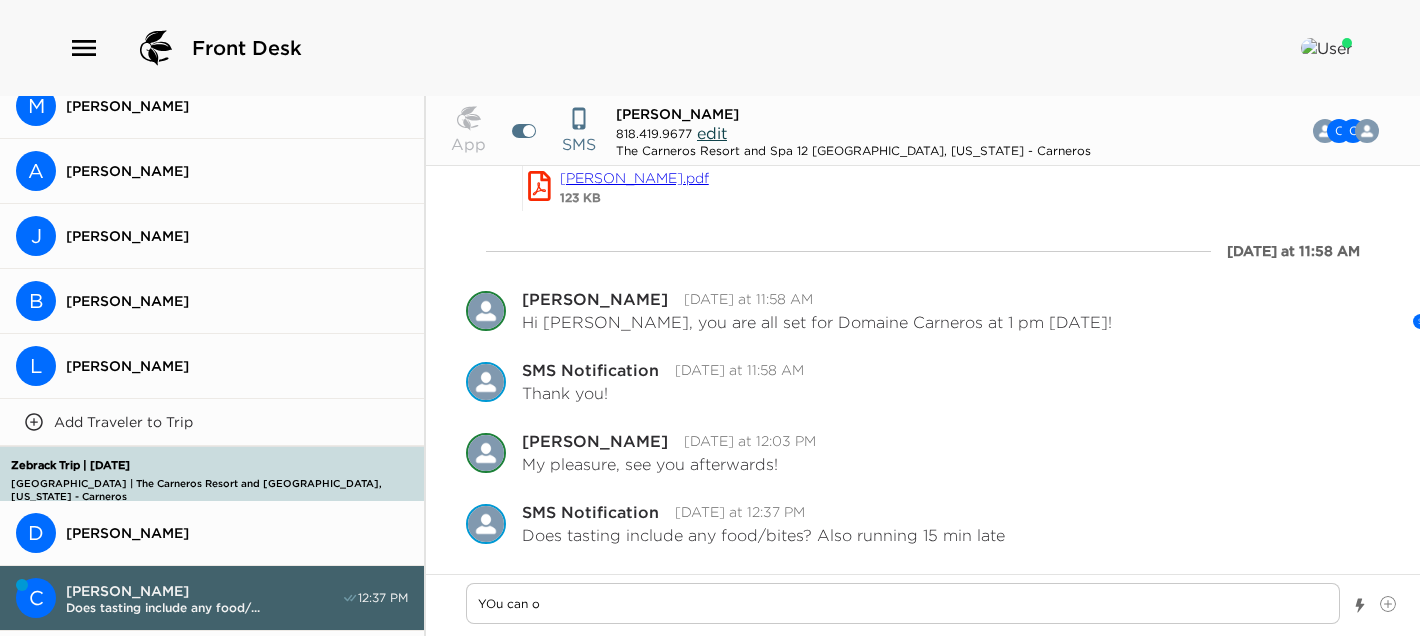 type on "YOu can or" 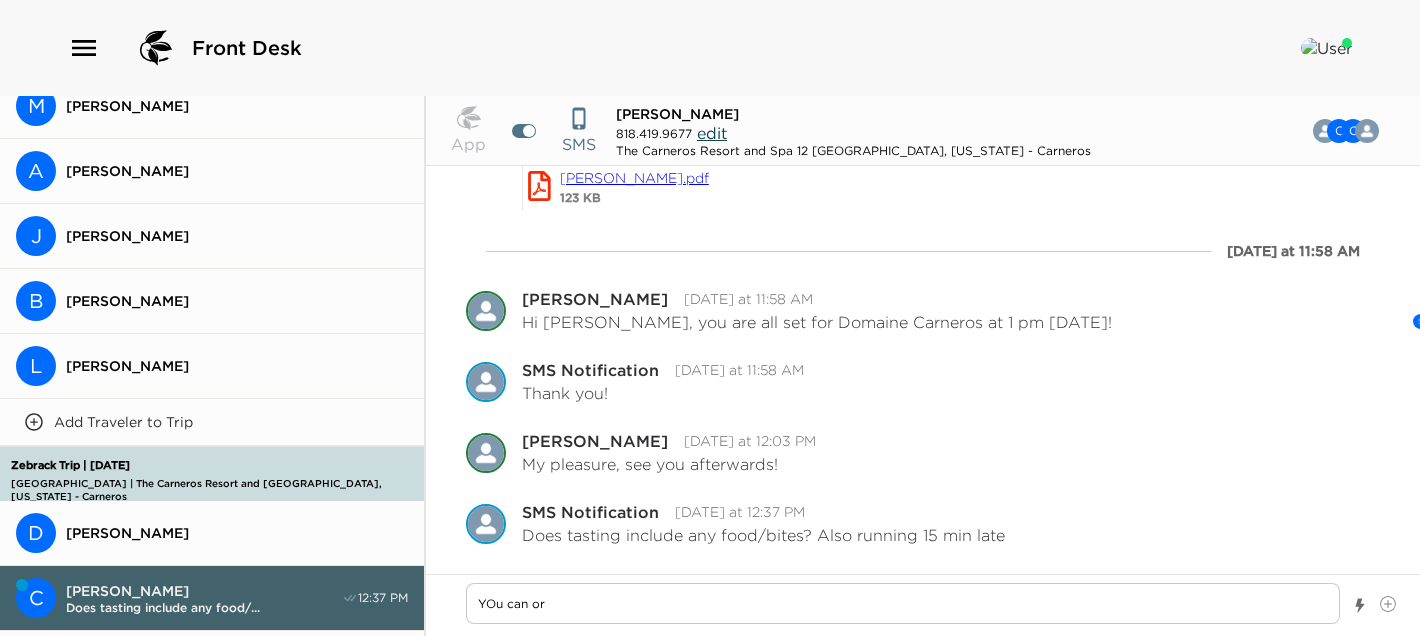 type on "YOu can ord" 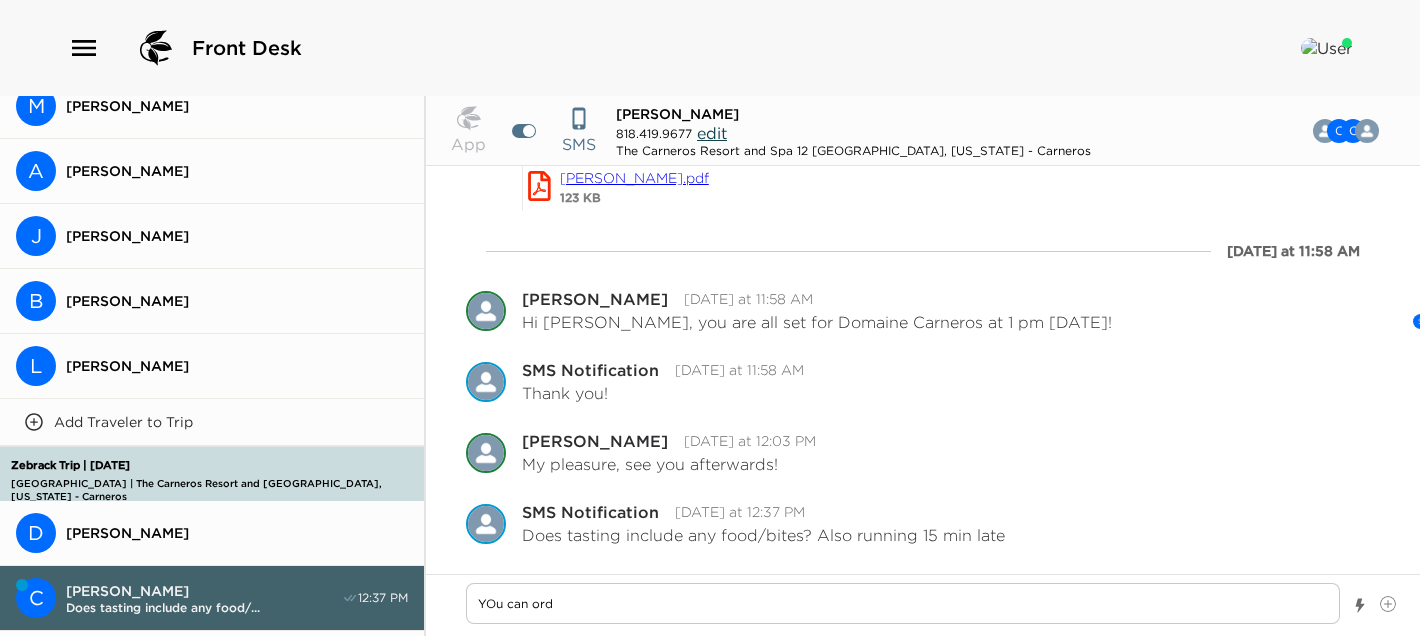 type on "YOu can orde" 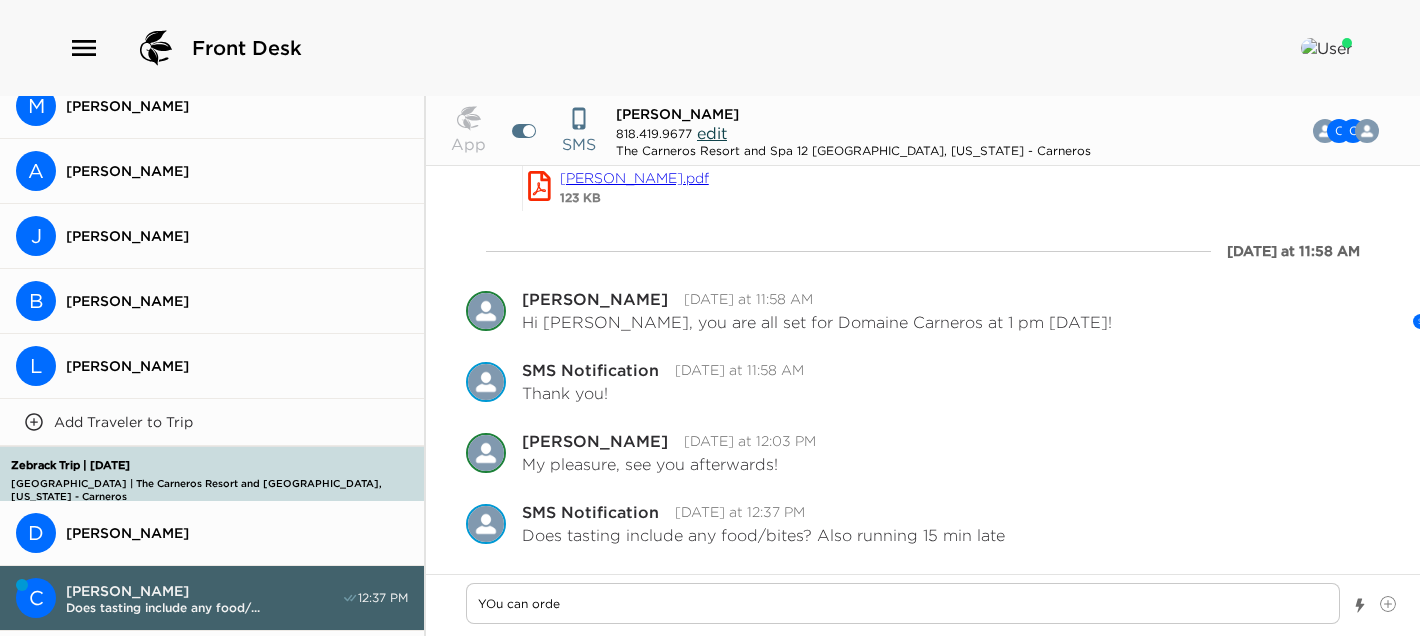 type on "YOu can order" 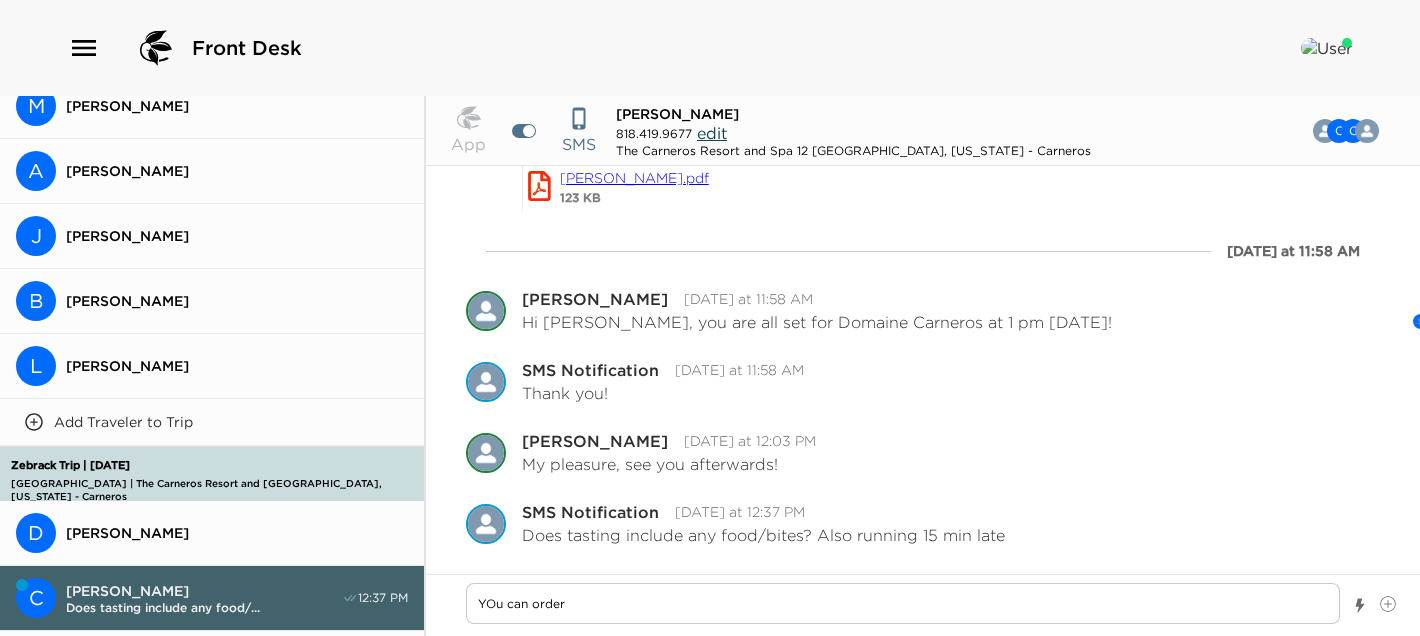 type on "YOu can order" 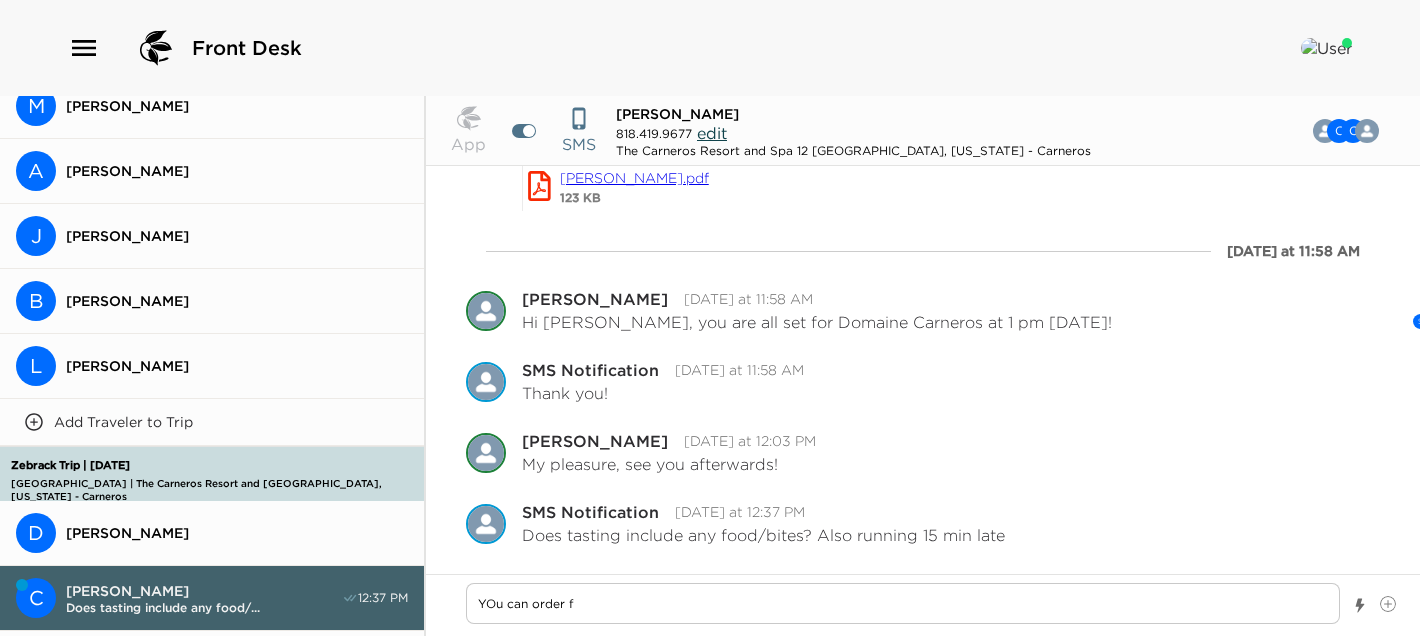 type on "YOu can order fo" 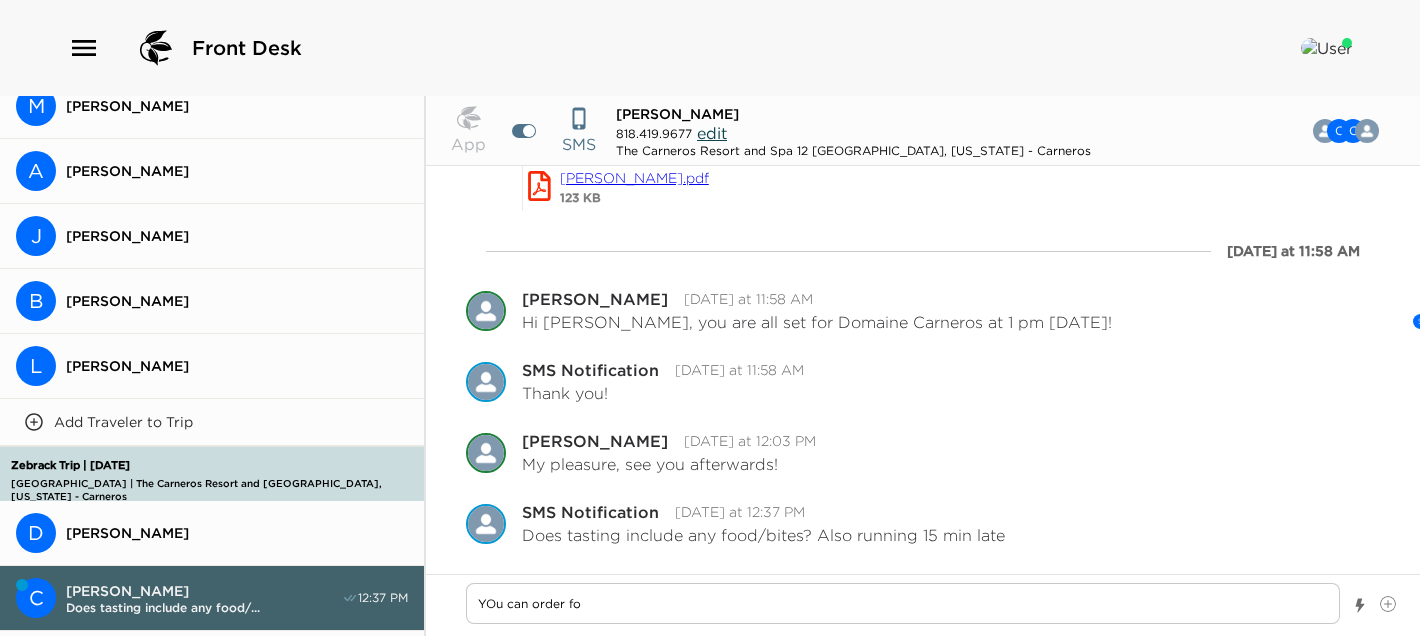 type on "YOu can order foo" 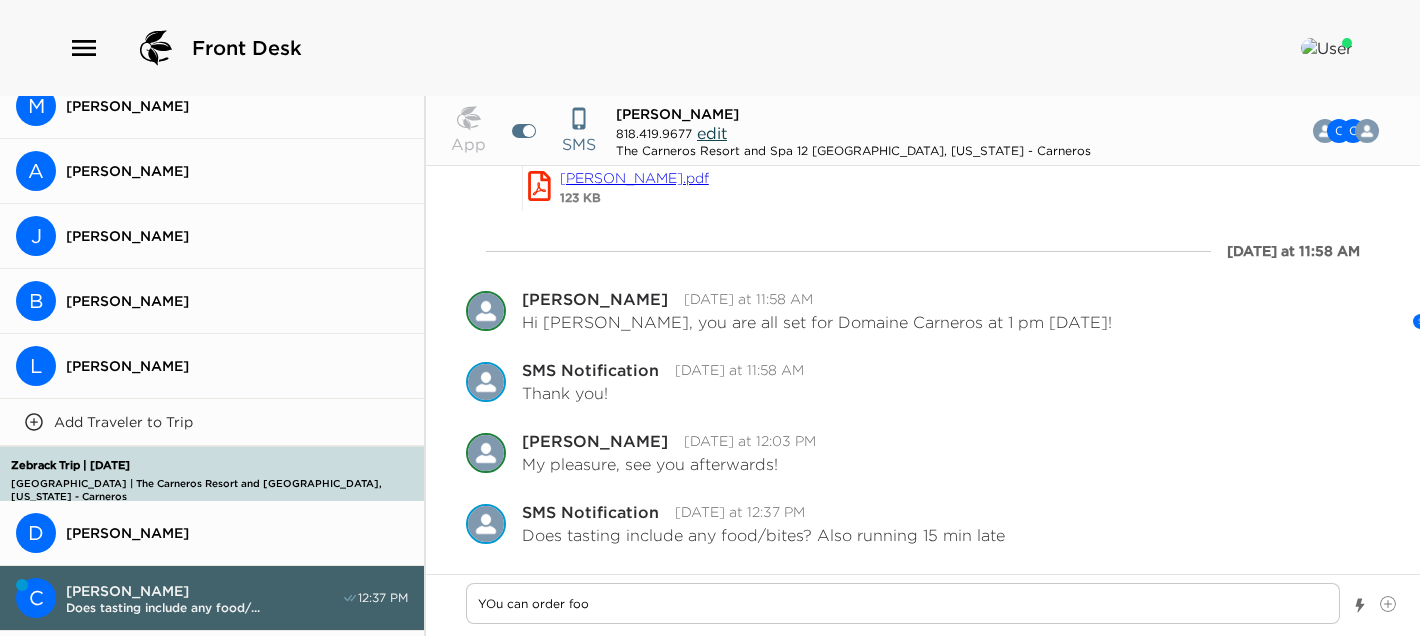 type on "x" 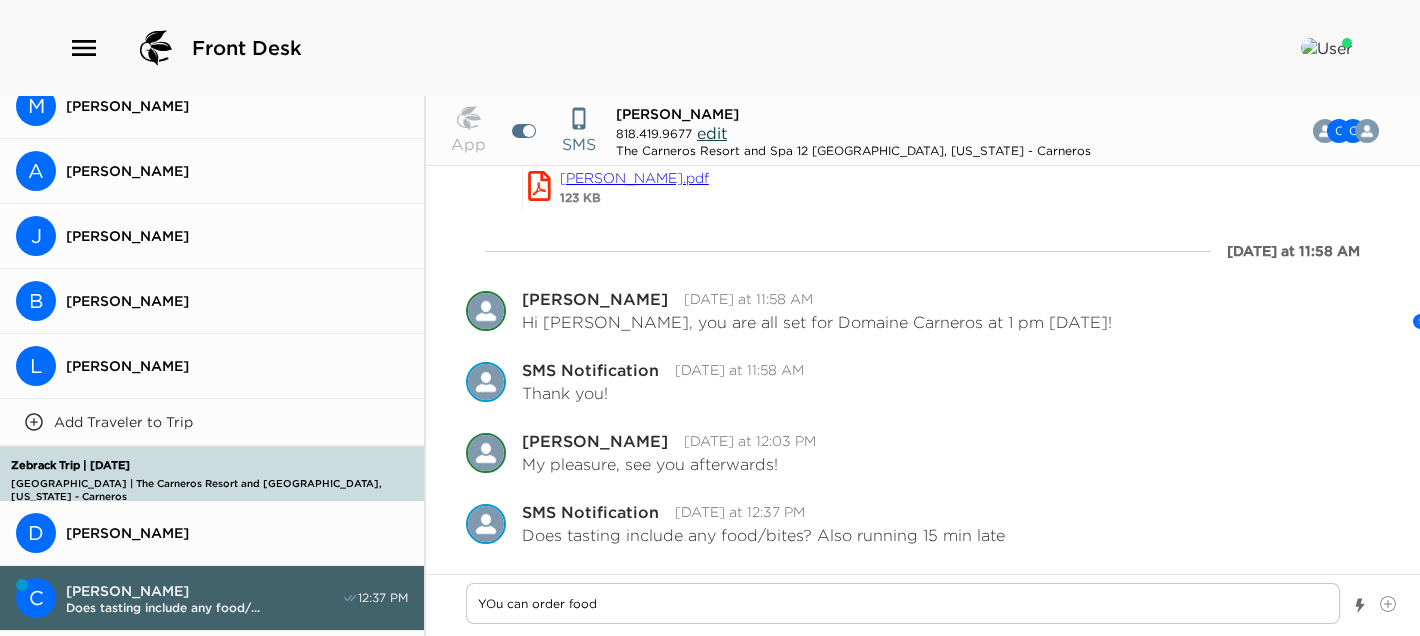 type on "YOu can order food" 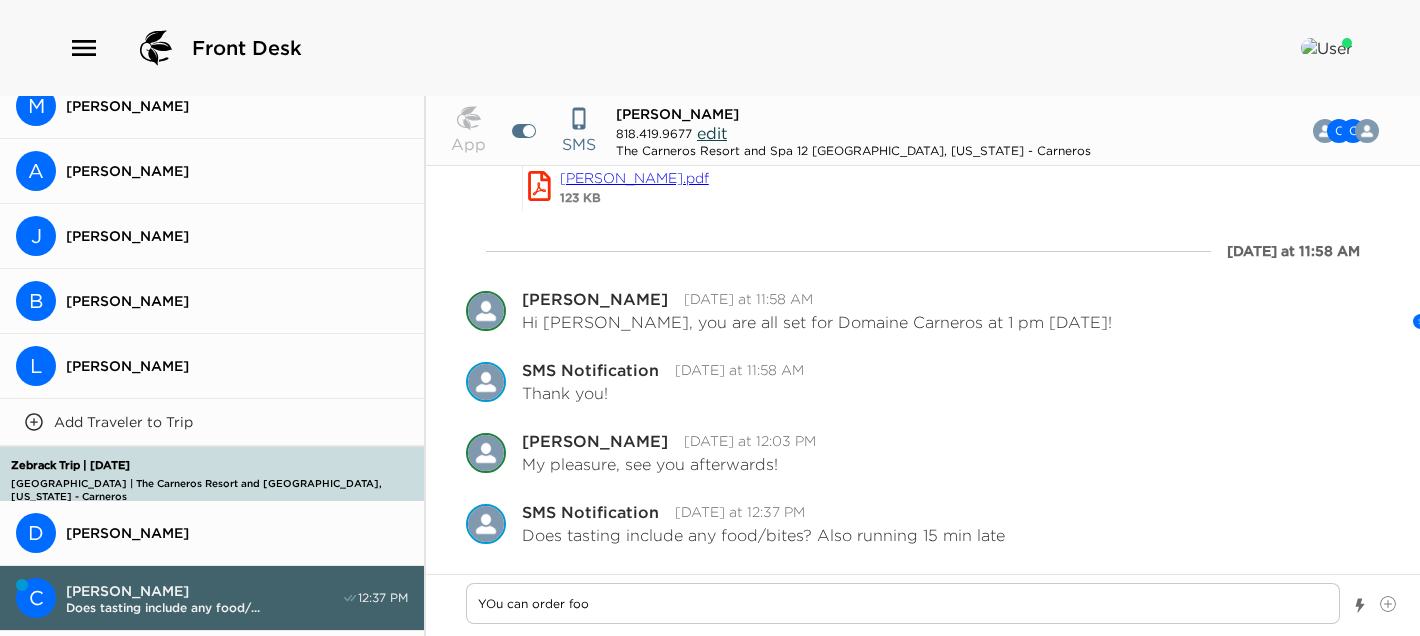 type on "YOu can order fo" 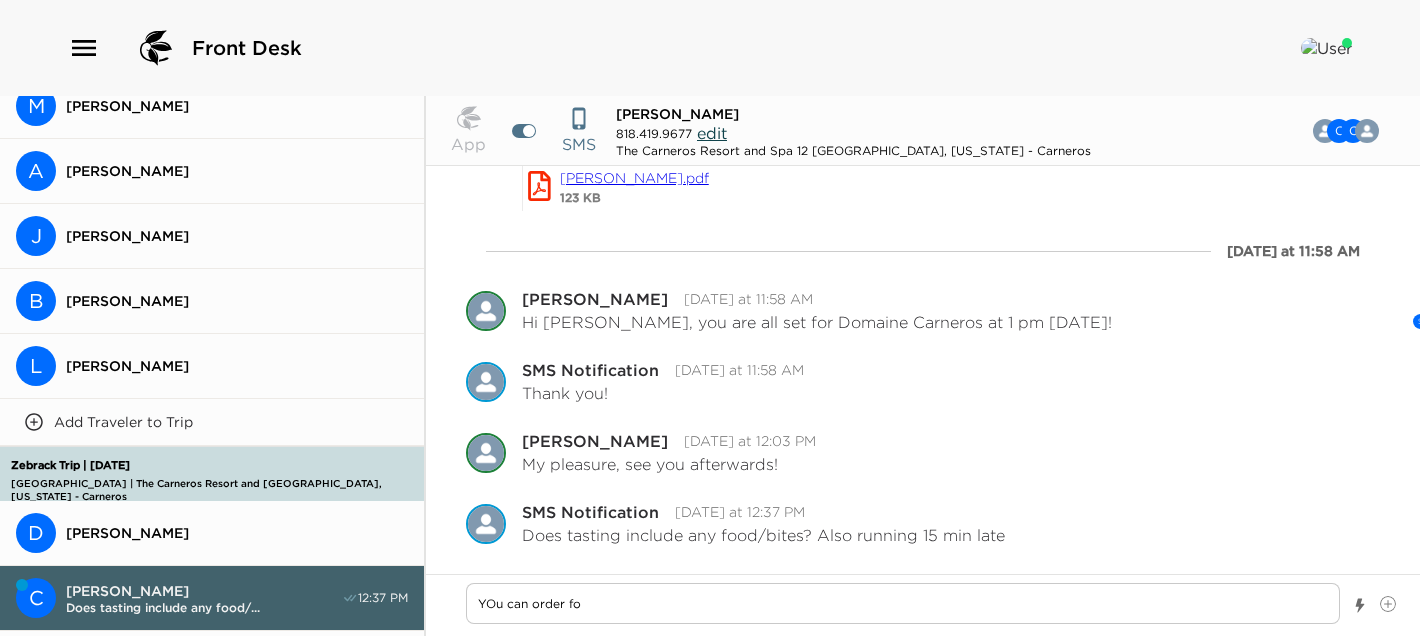 type on "YOu can order f" 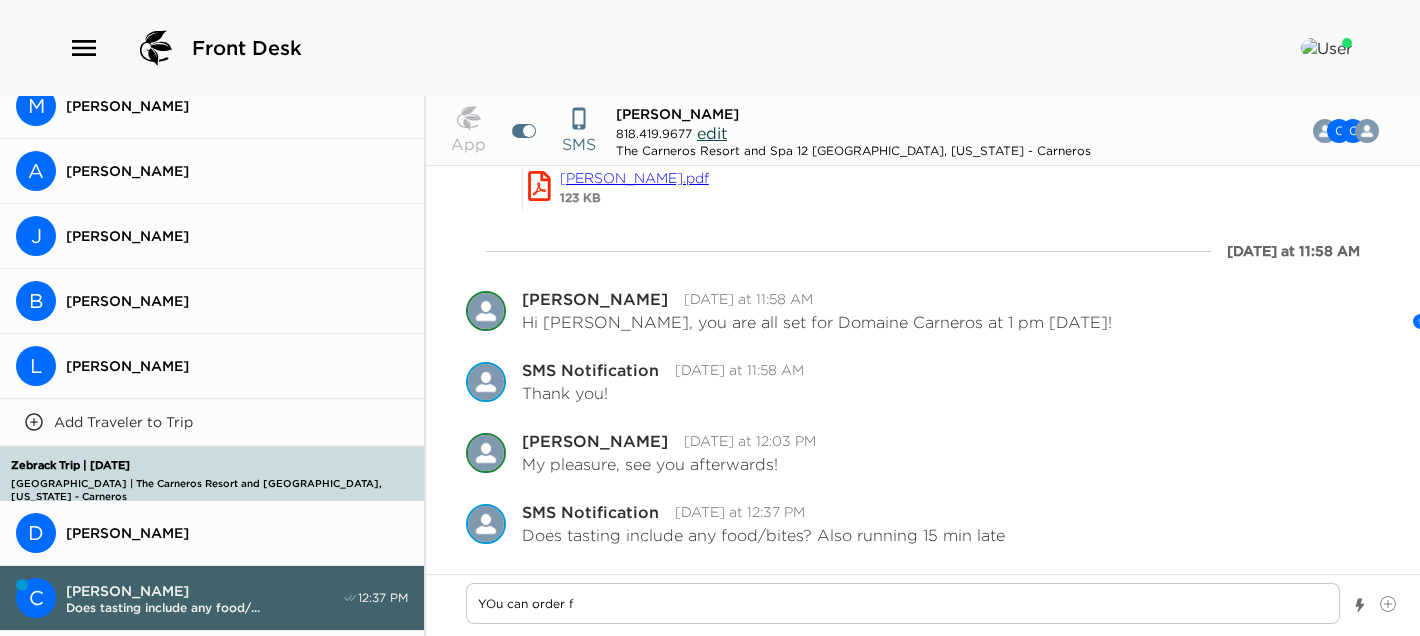 type on "YOu can order" 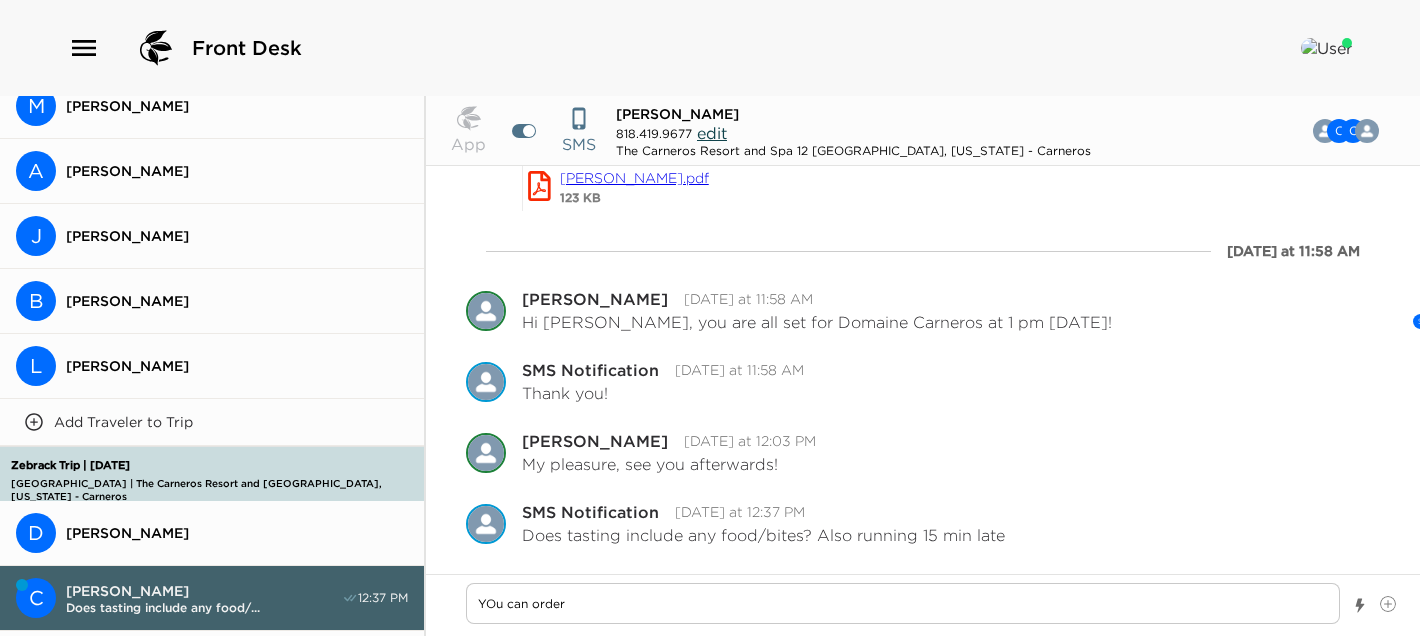type on "YOu can order" 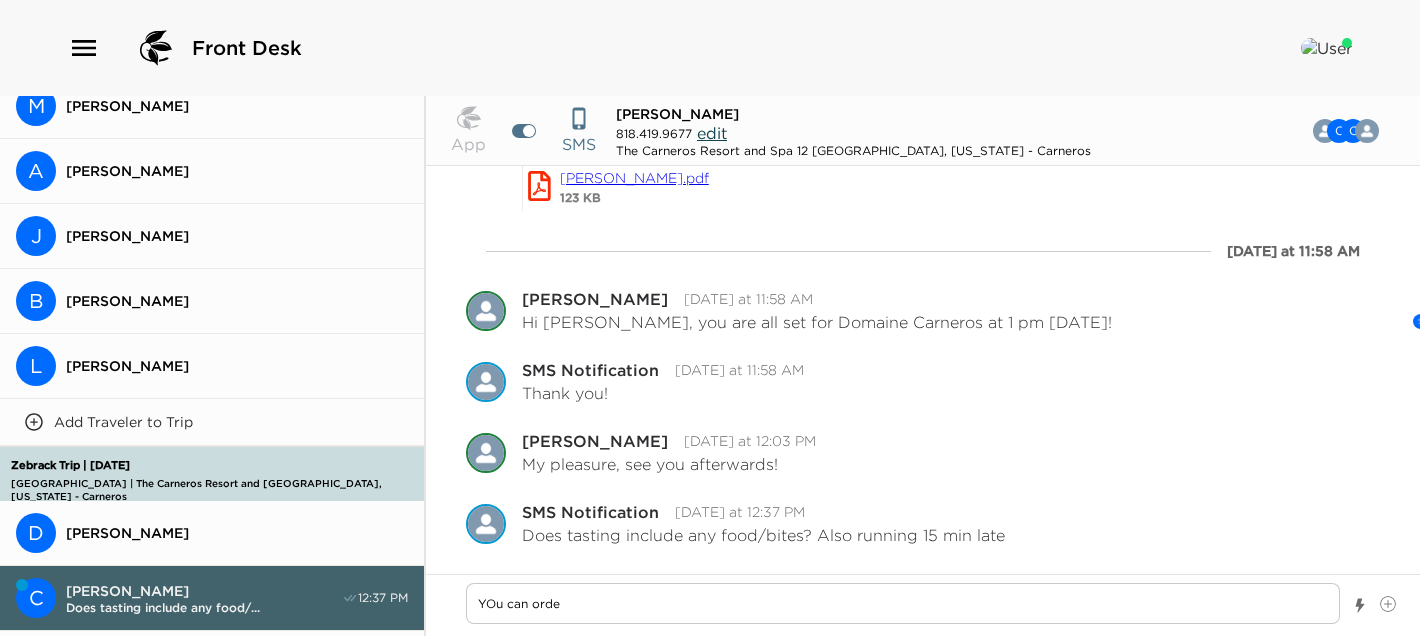 type on "YOu can ord" 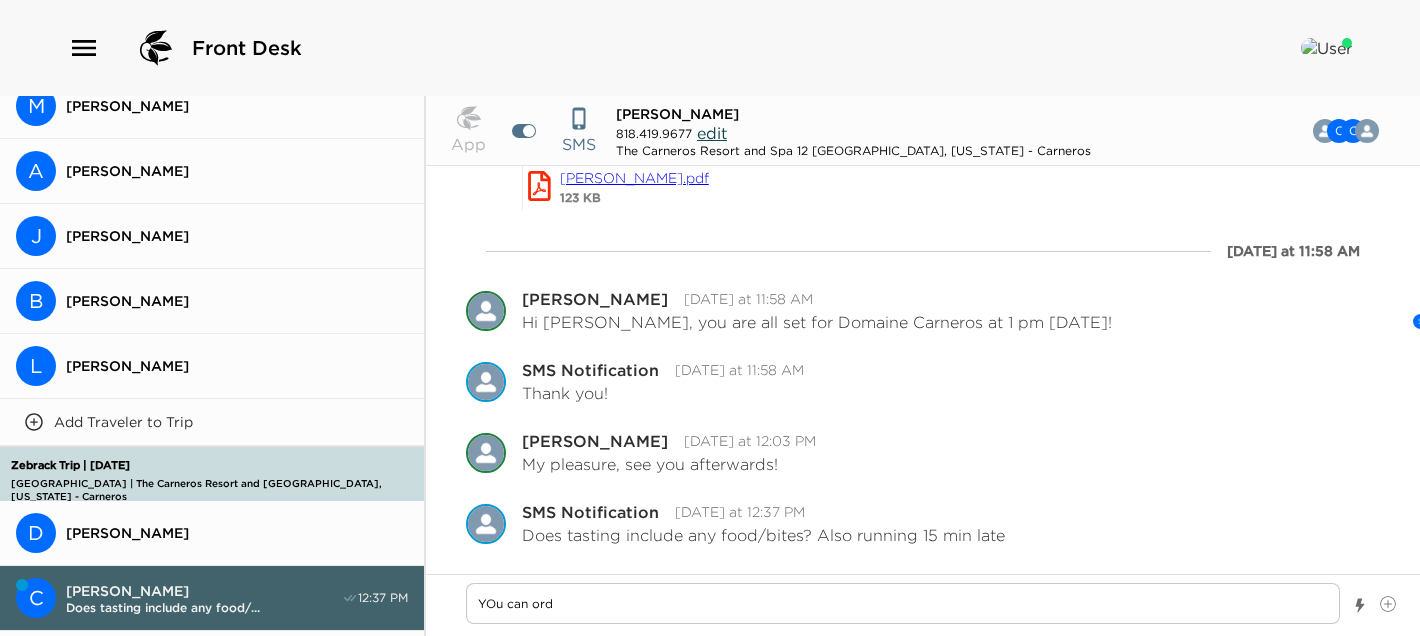 type on "YOu can or" 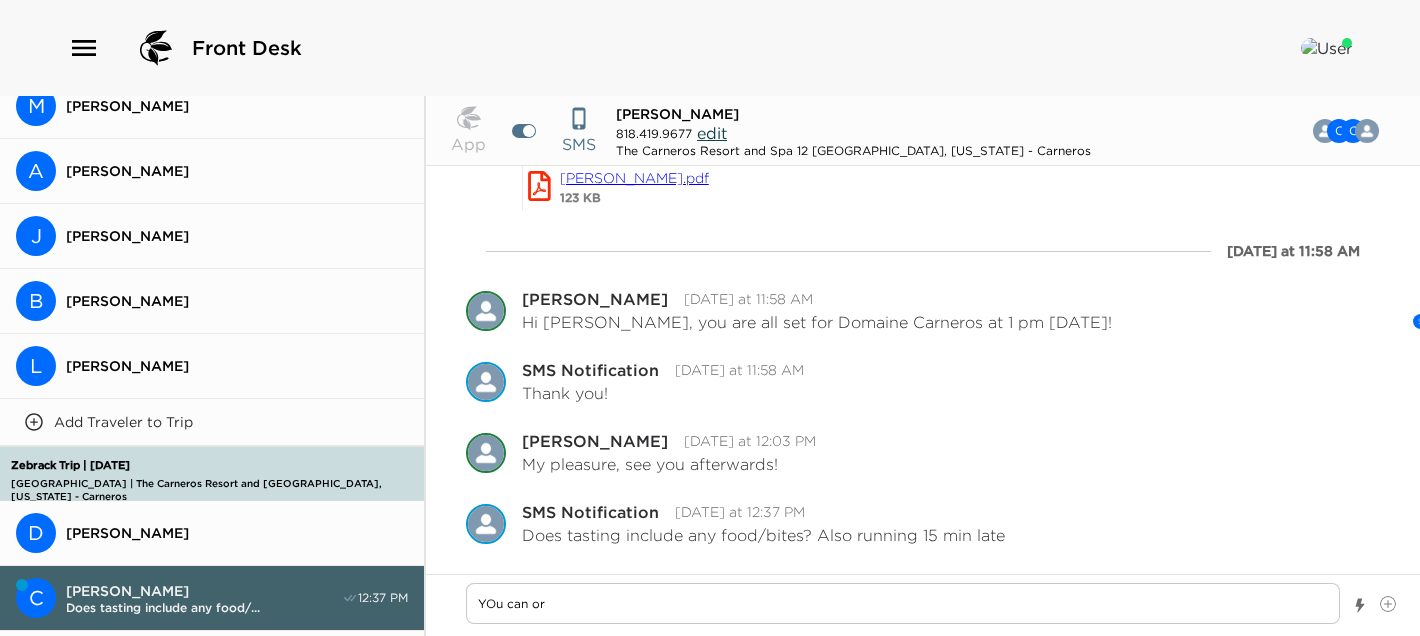 type on "YOu can o" 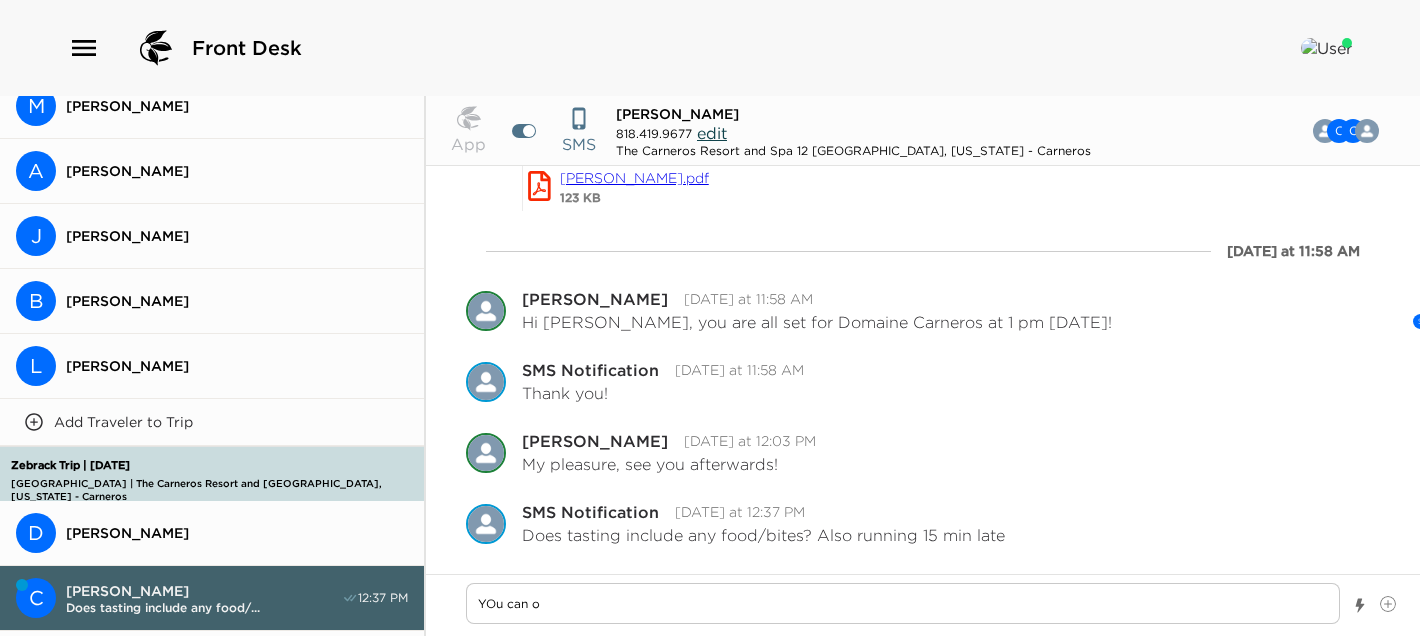 type on "YOu can" 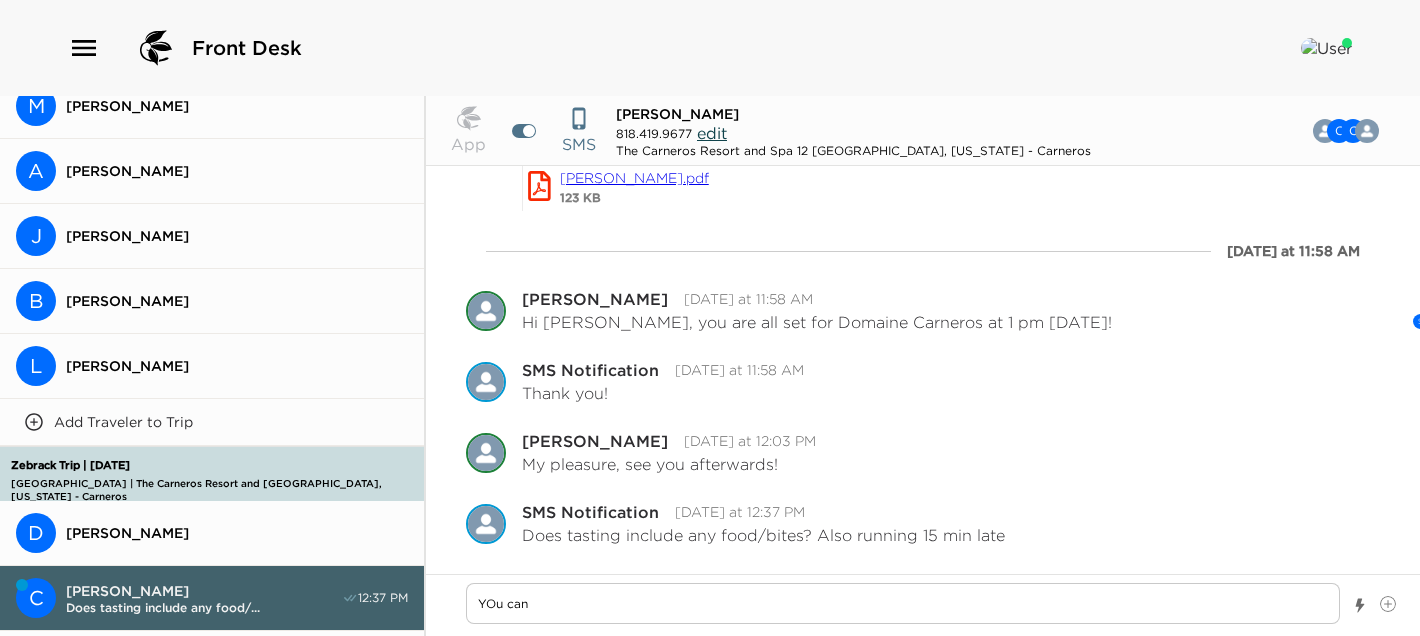 type on "YOu can" 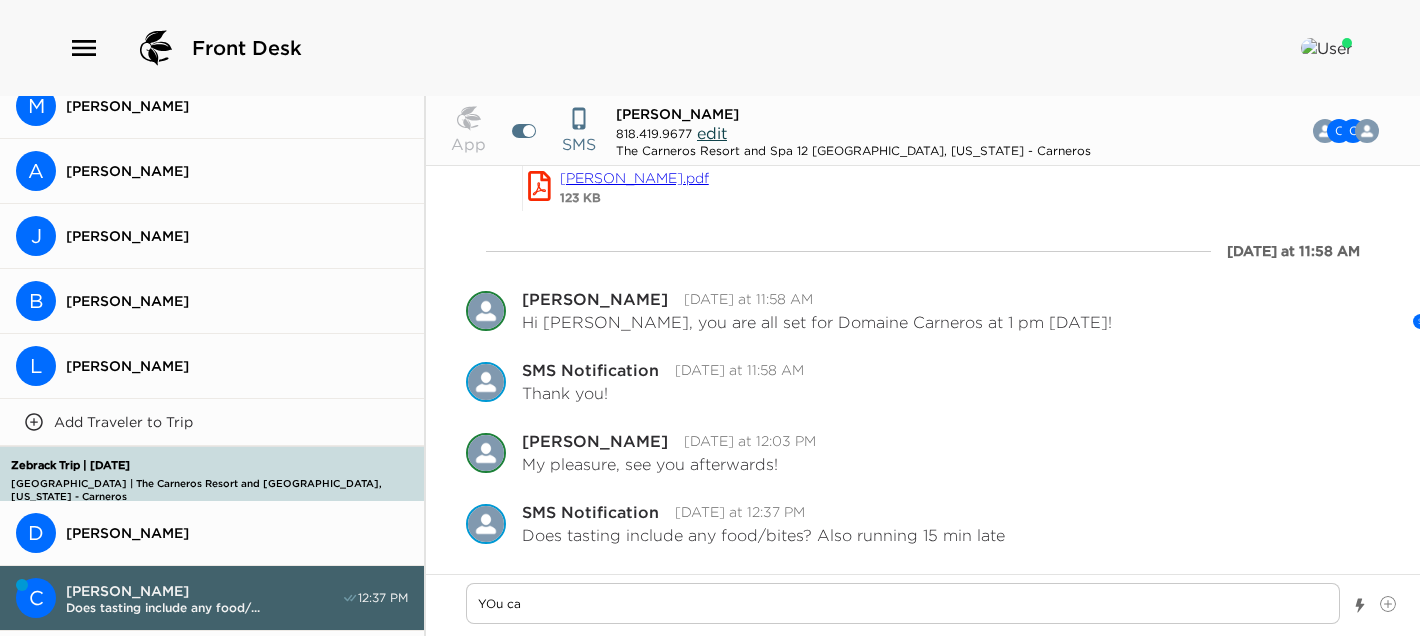 type on "YOu c" 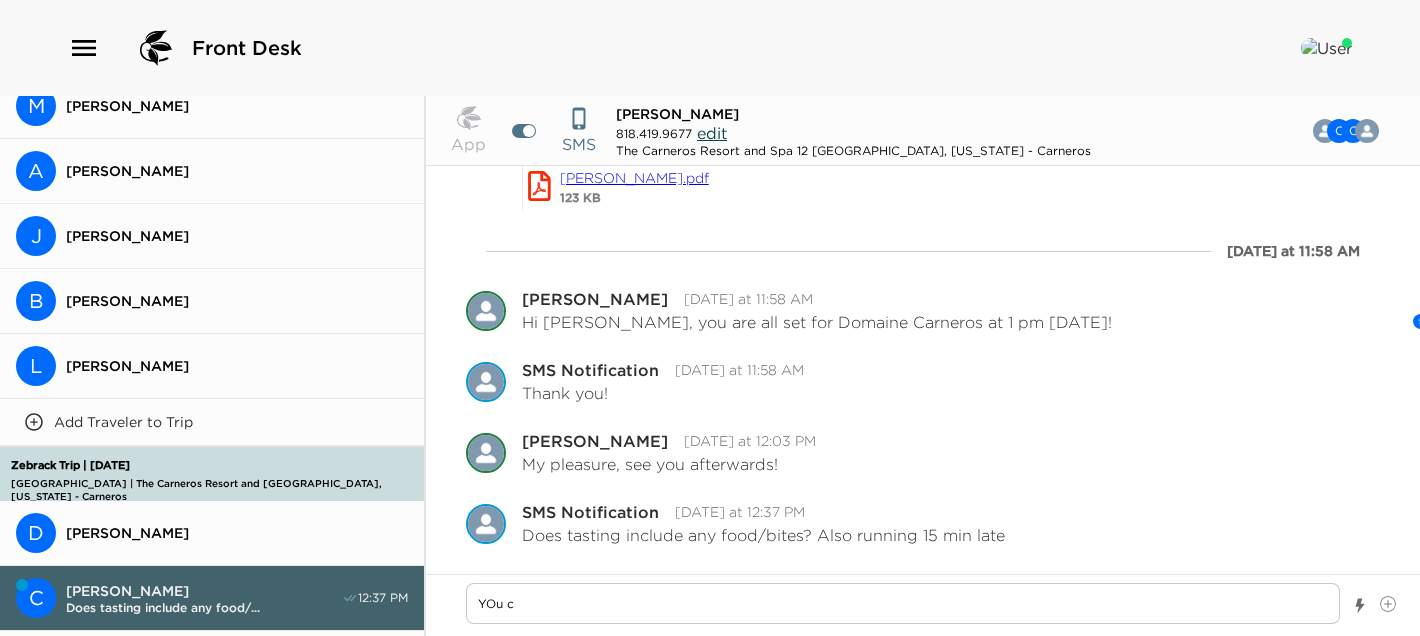 type on "YOu" 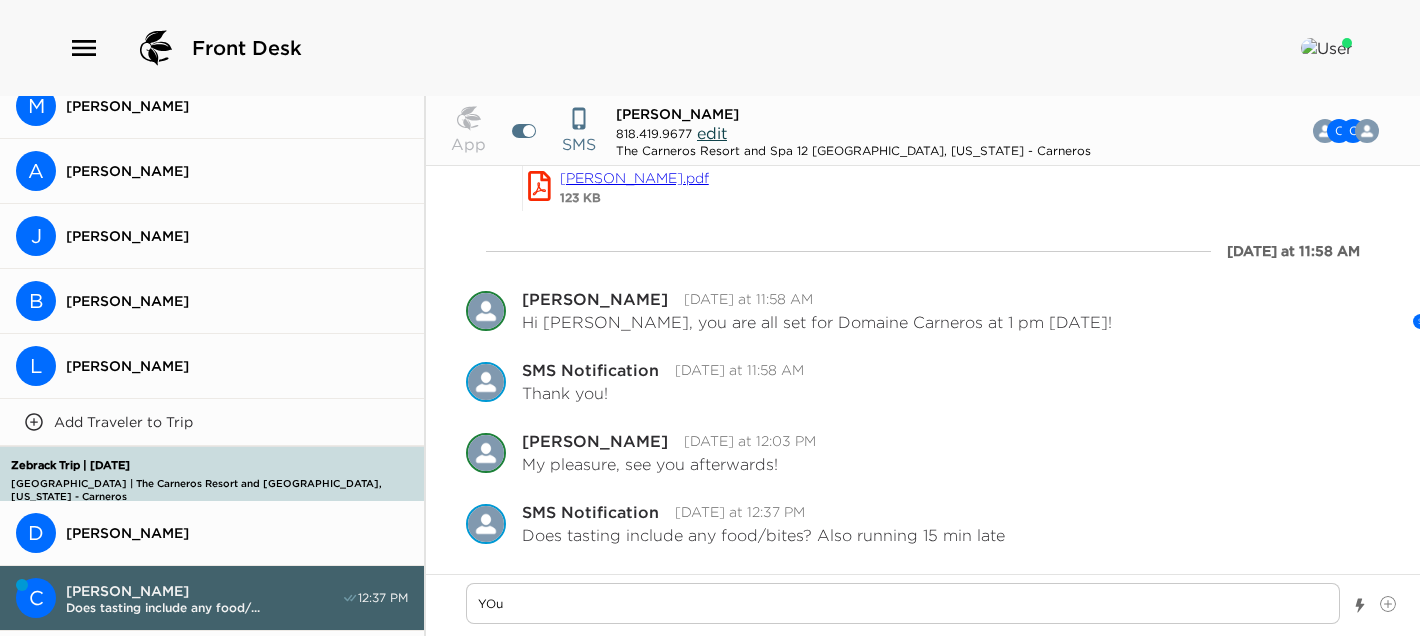type on "YOu" 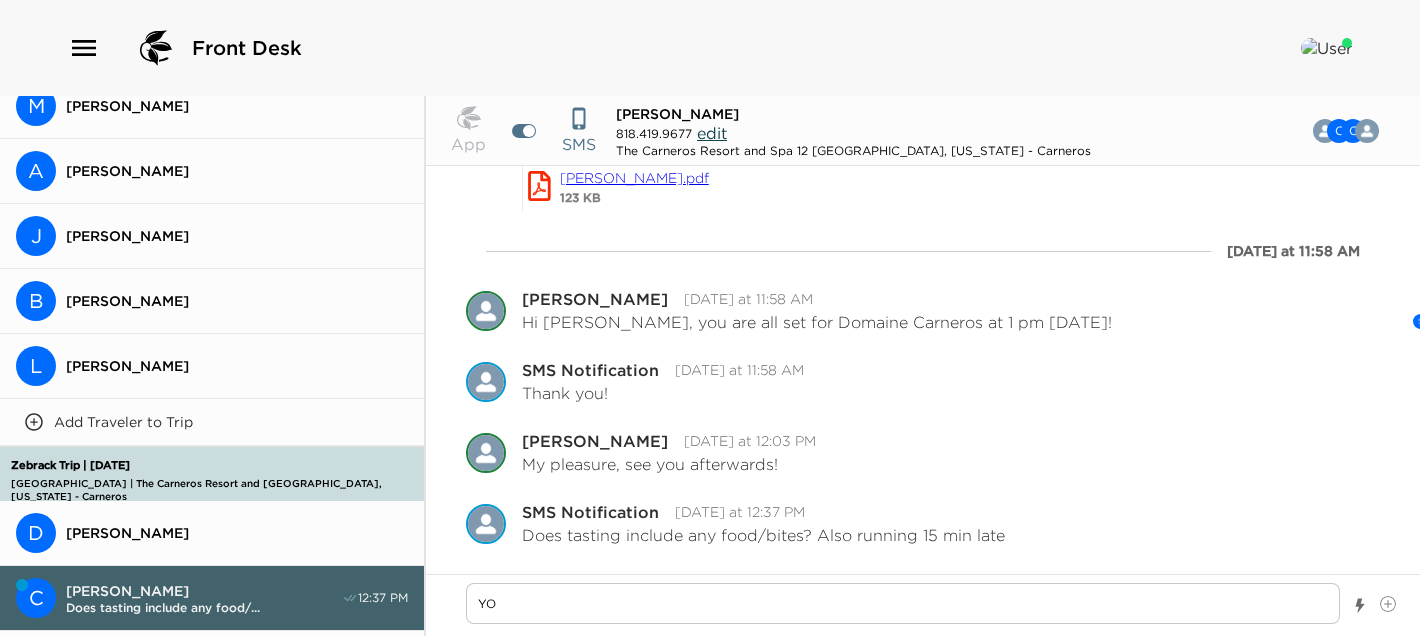 type on "x" 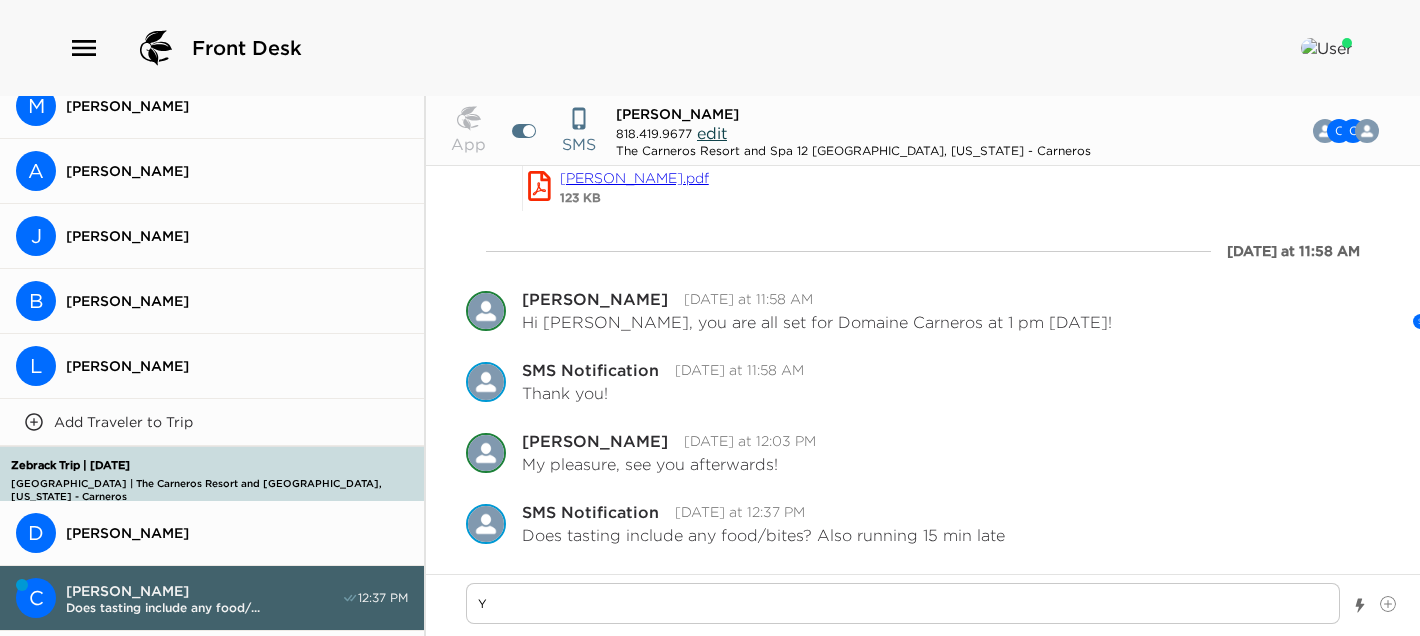 type on "x" 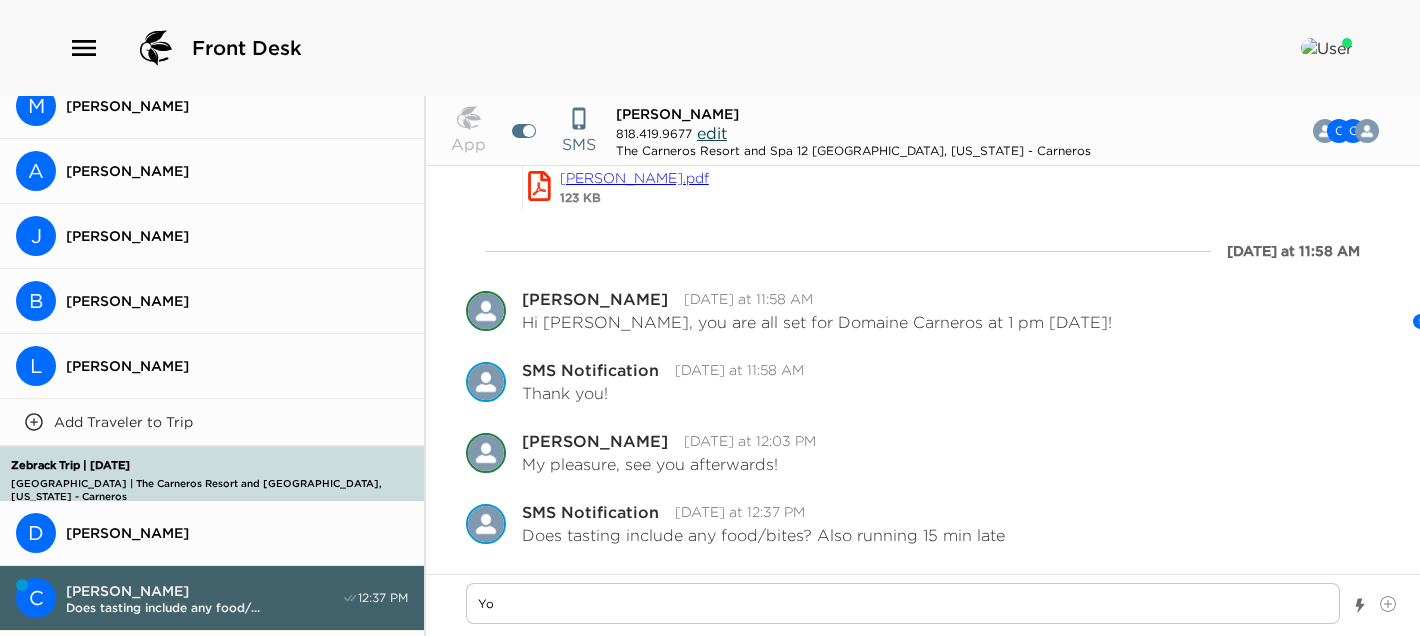 type on "You" 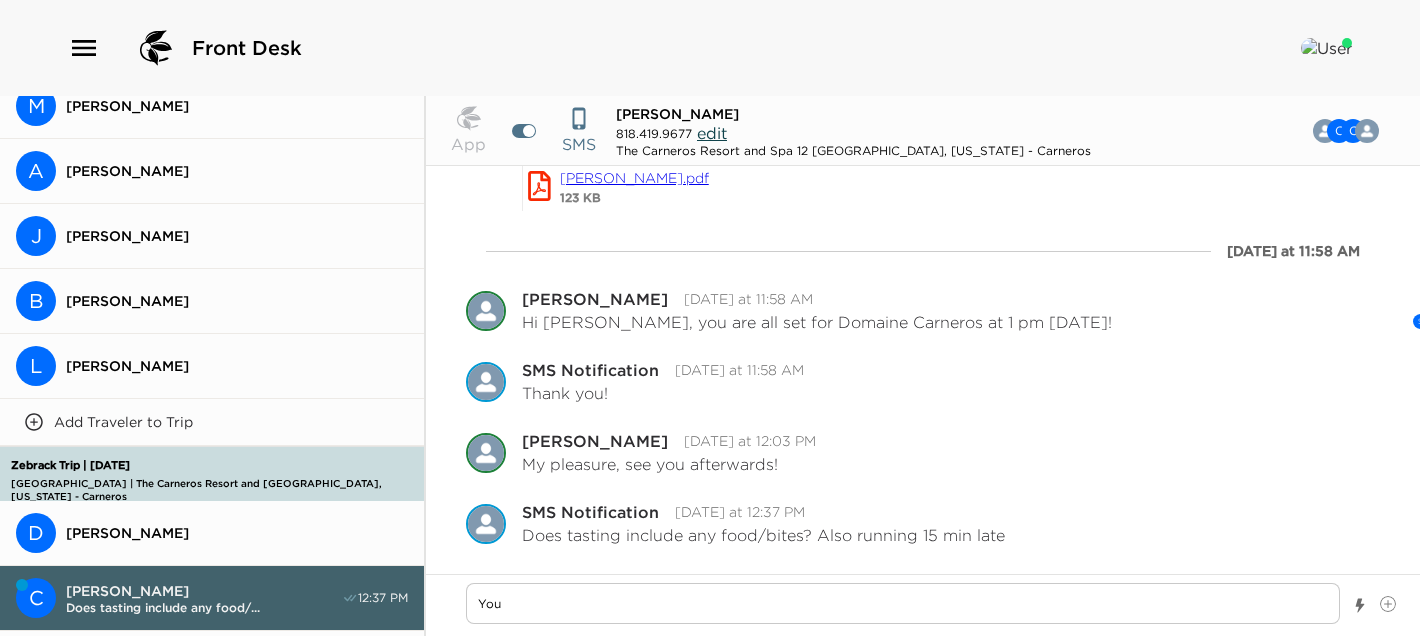type on "You" 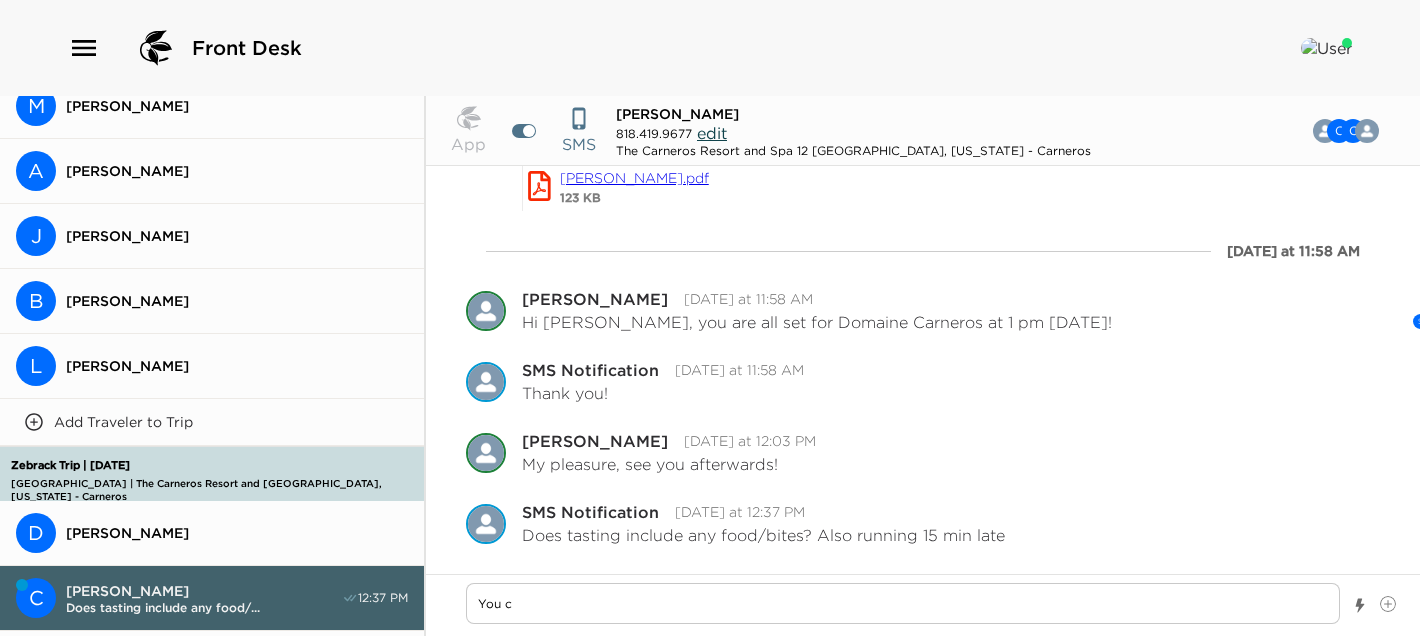 type on "You ca" 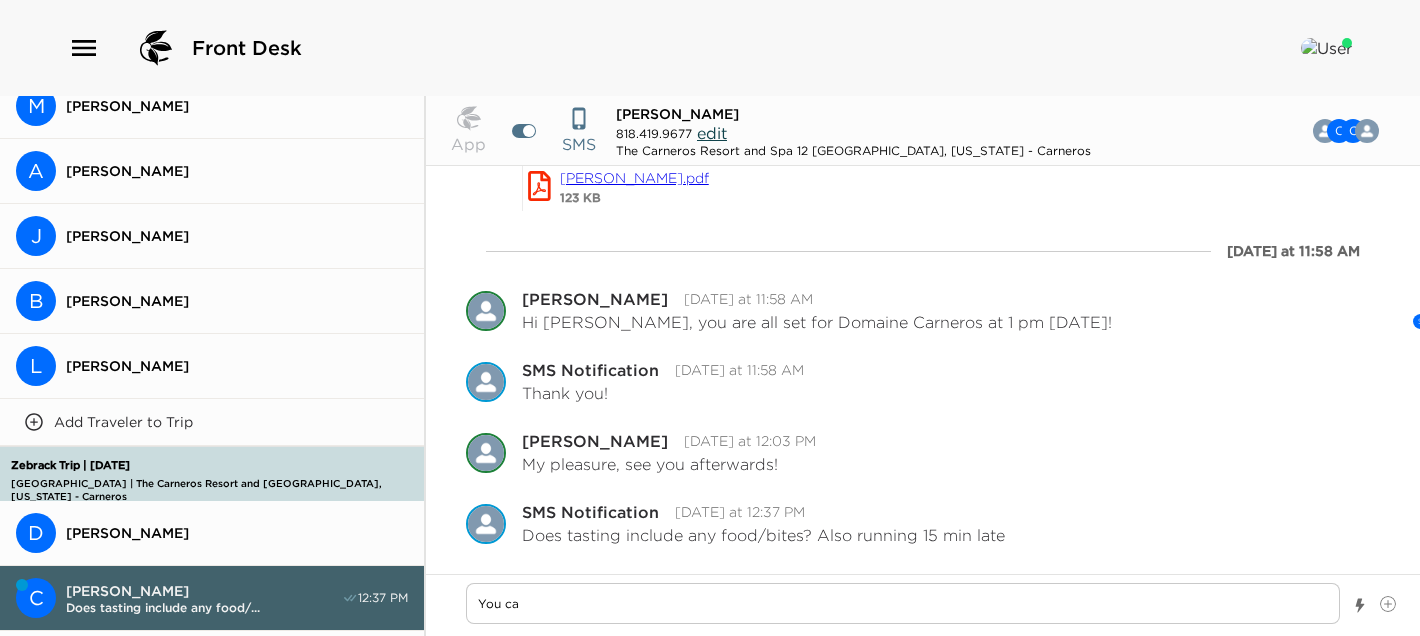 type on "You can" 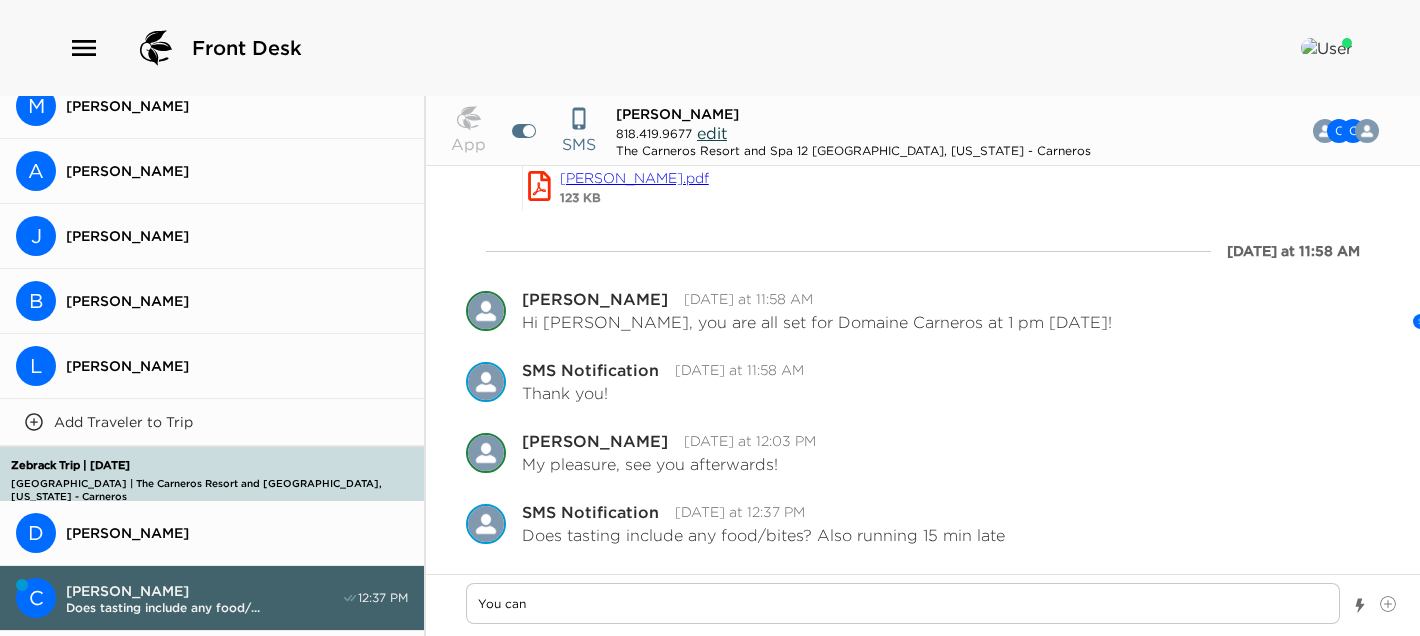 type on "You can" 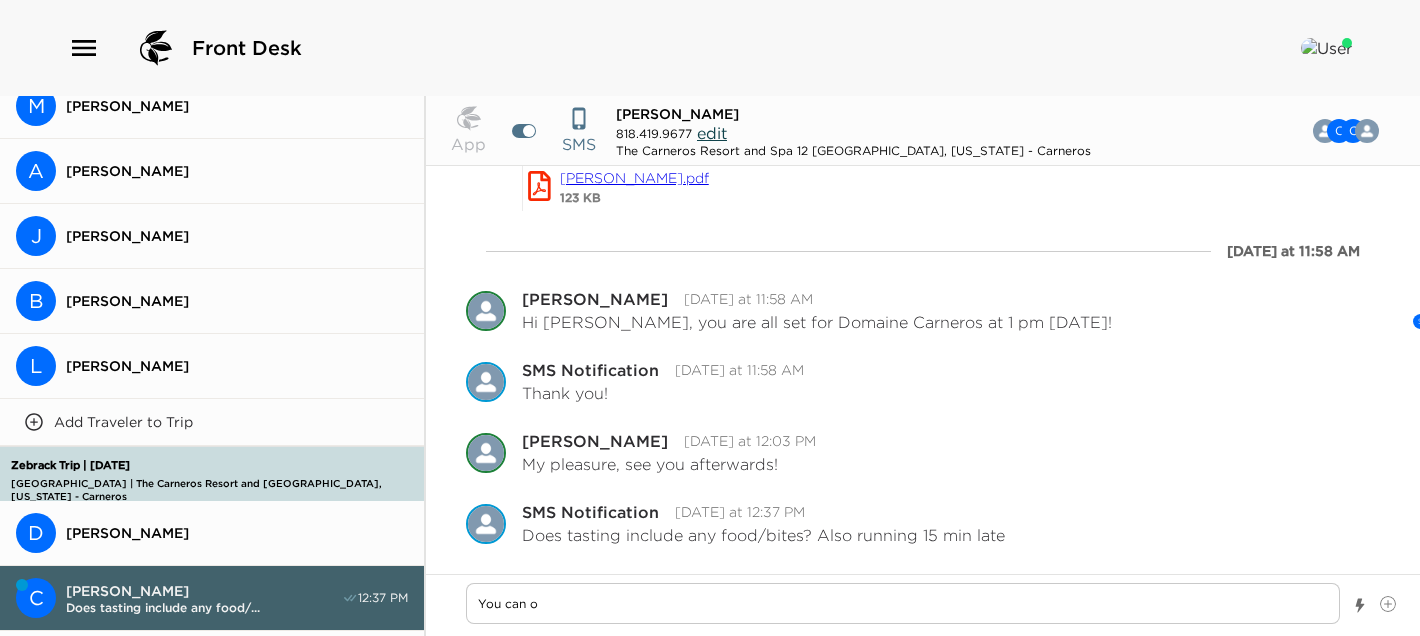 type on "You can or" 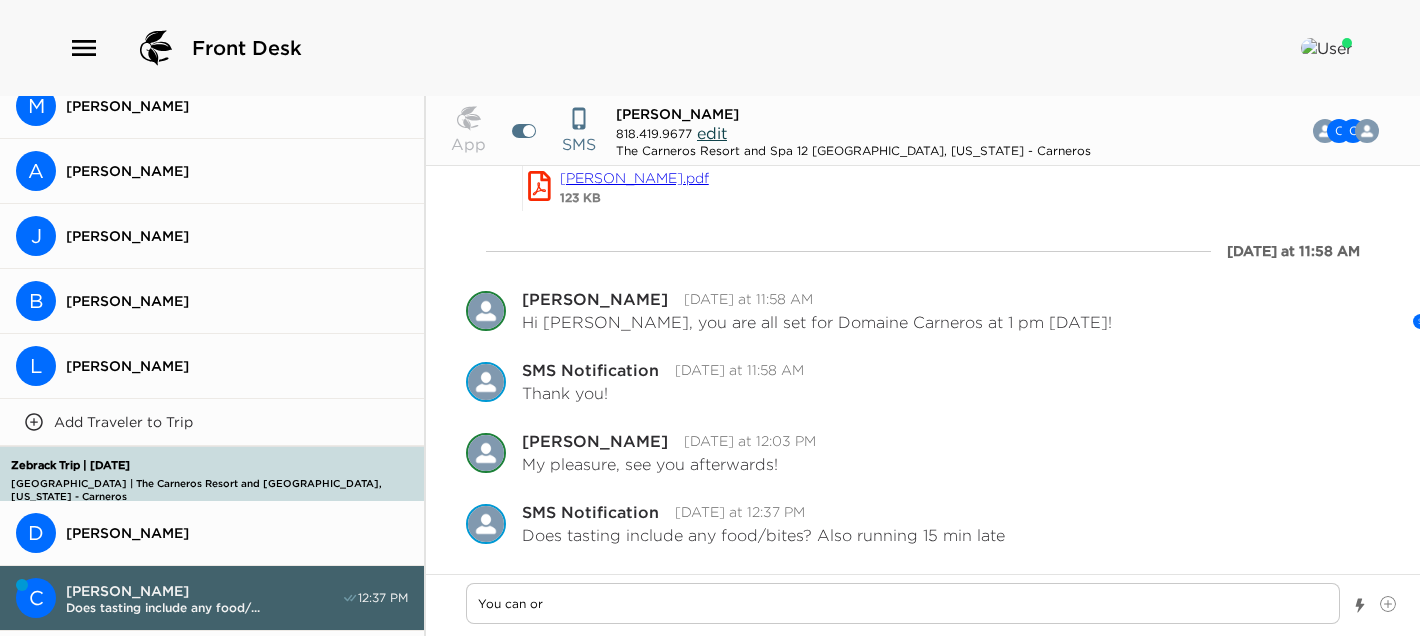 type on "x" 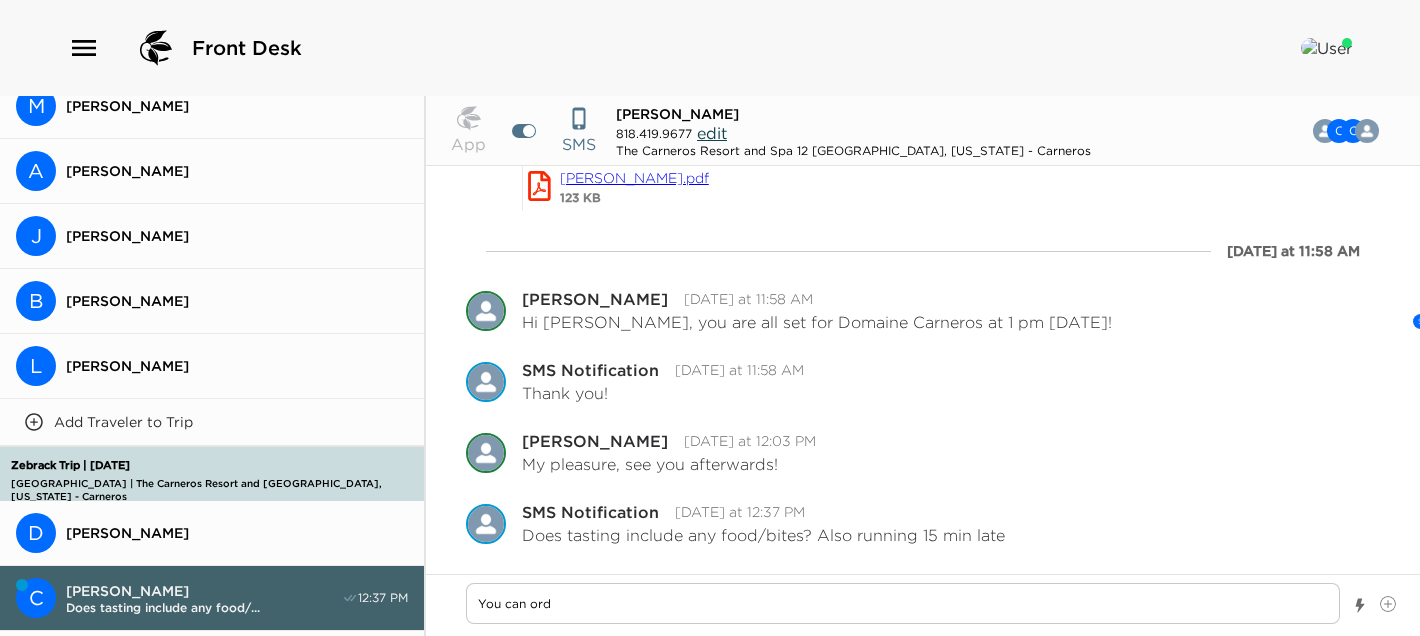 type on "You can orde" 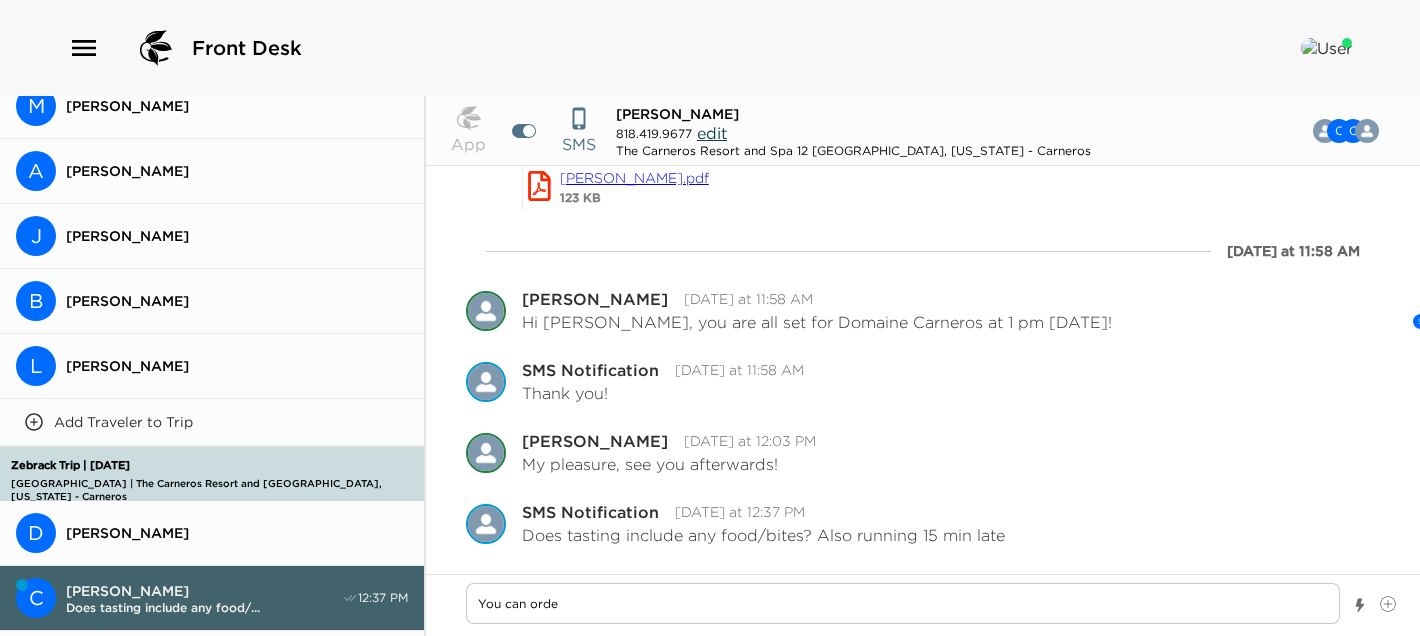 type on "You can order" 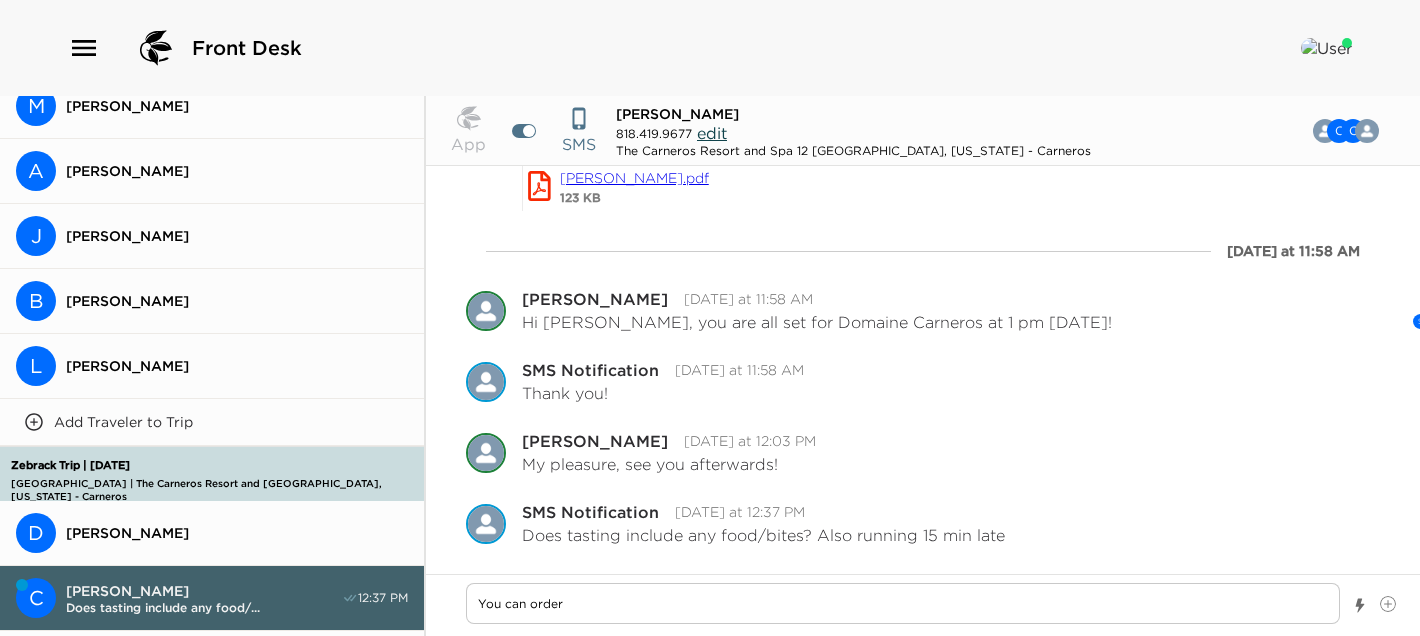 type on "You can order" 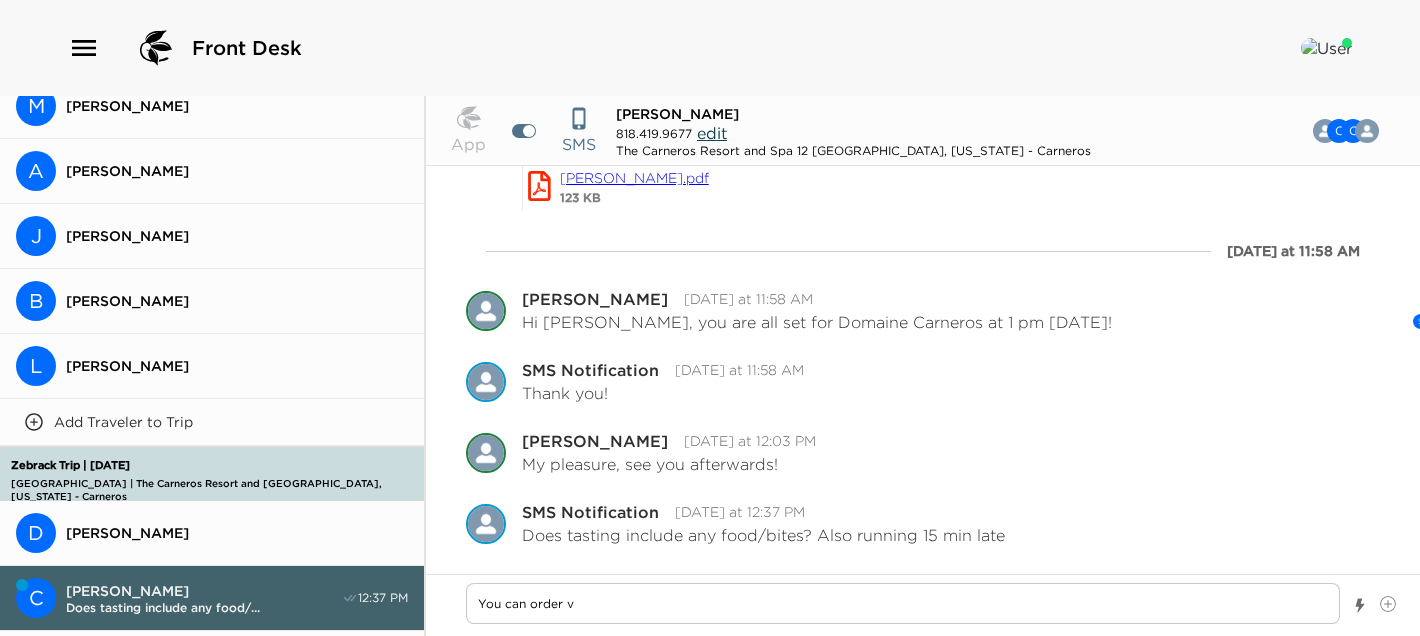 type on "x" 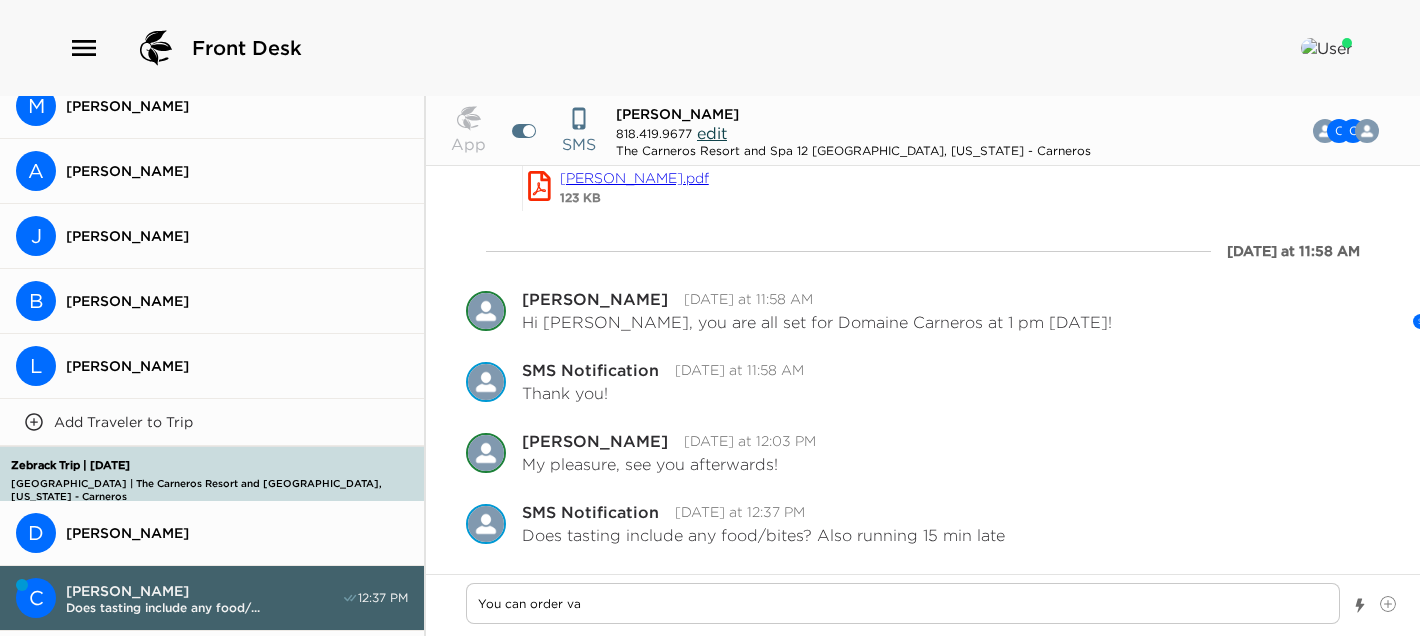 type on "You can order var" 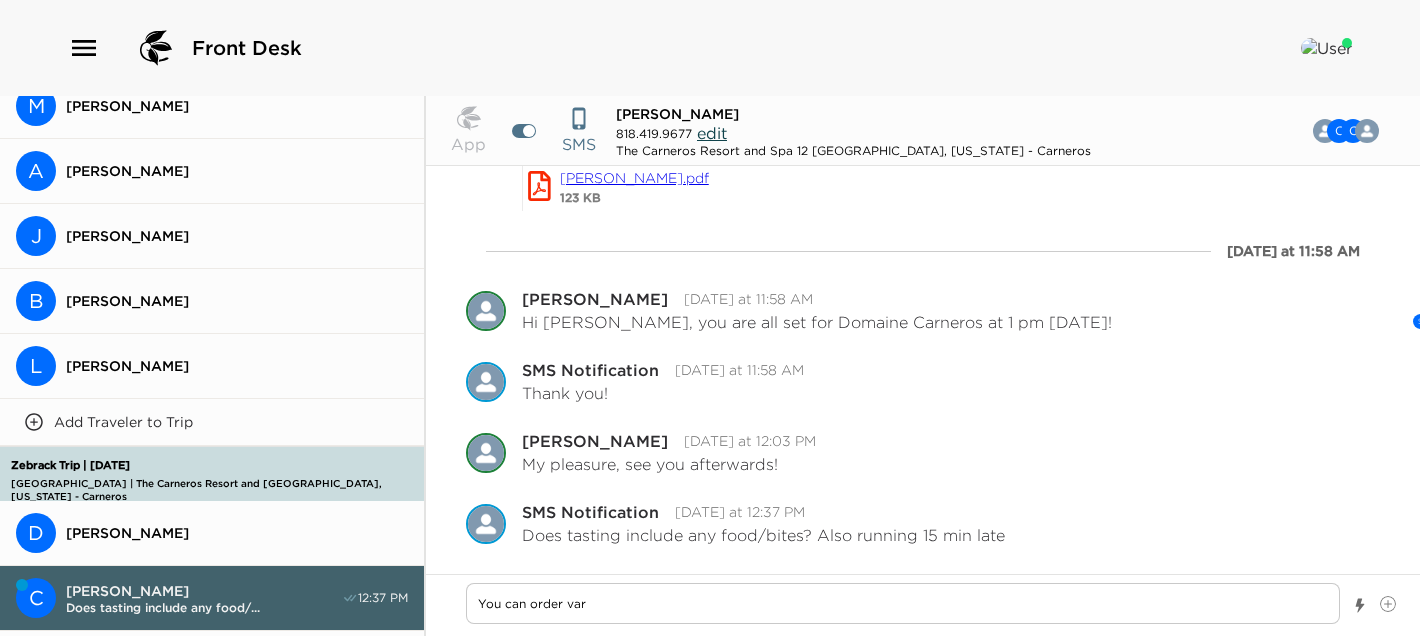 type on "You can order vari" 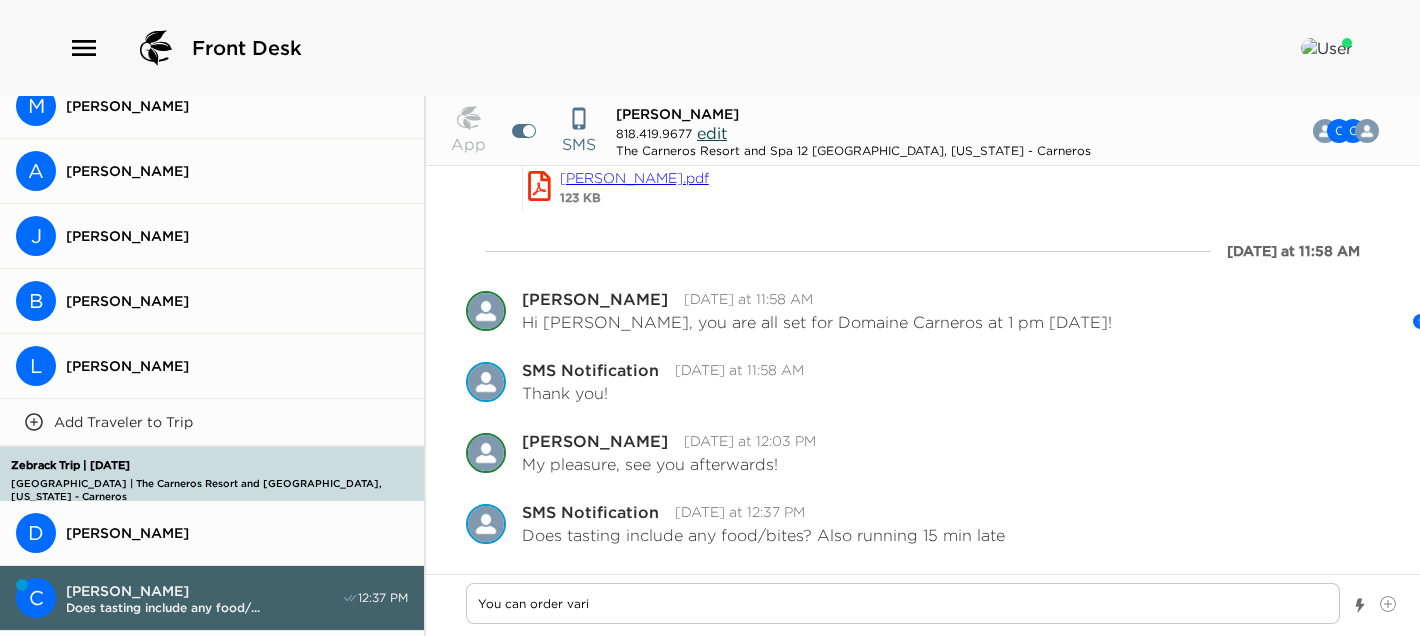 type on "You can order vario" 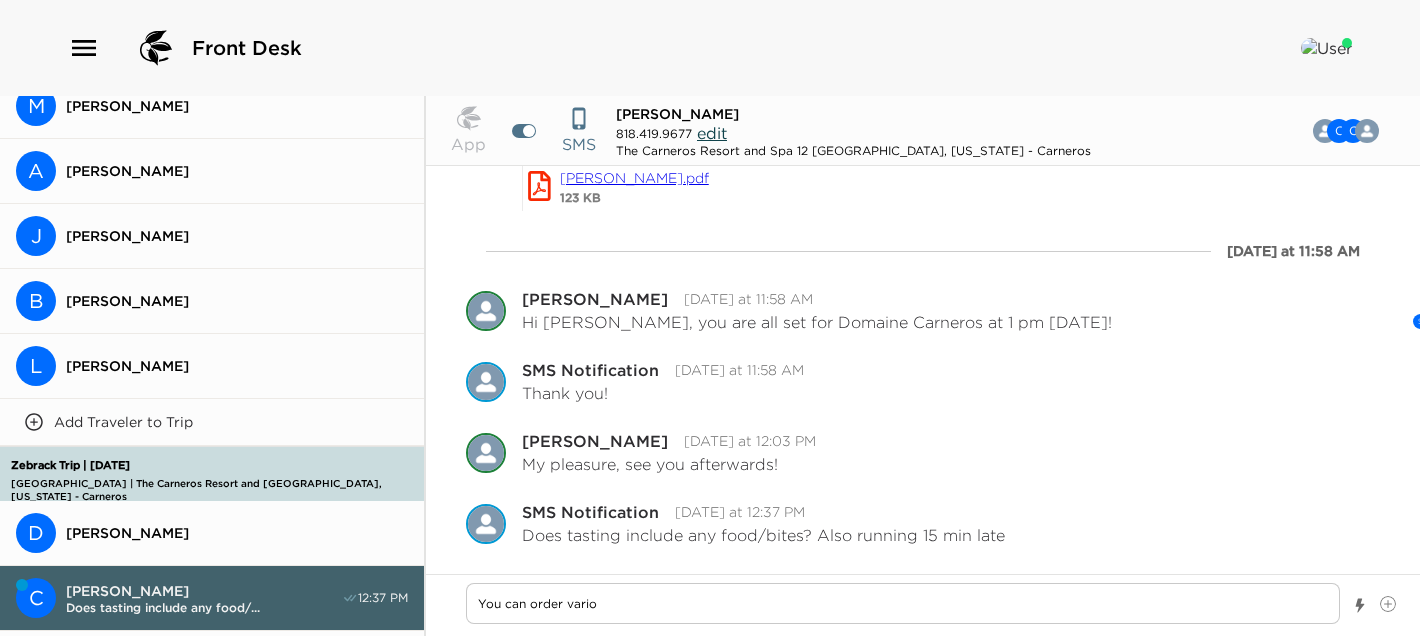 type on "You can order variou" 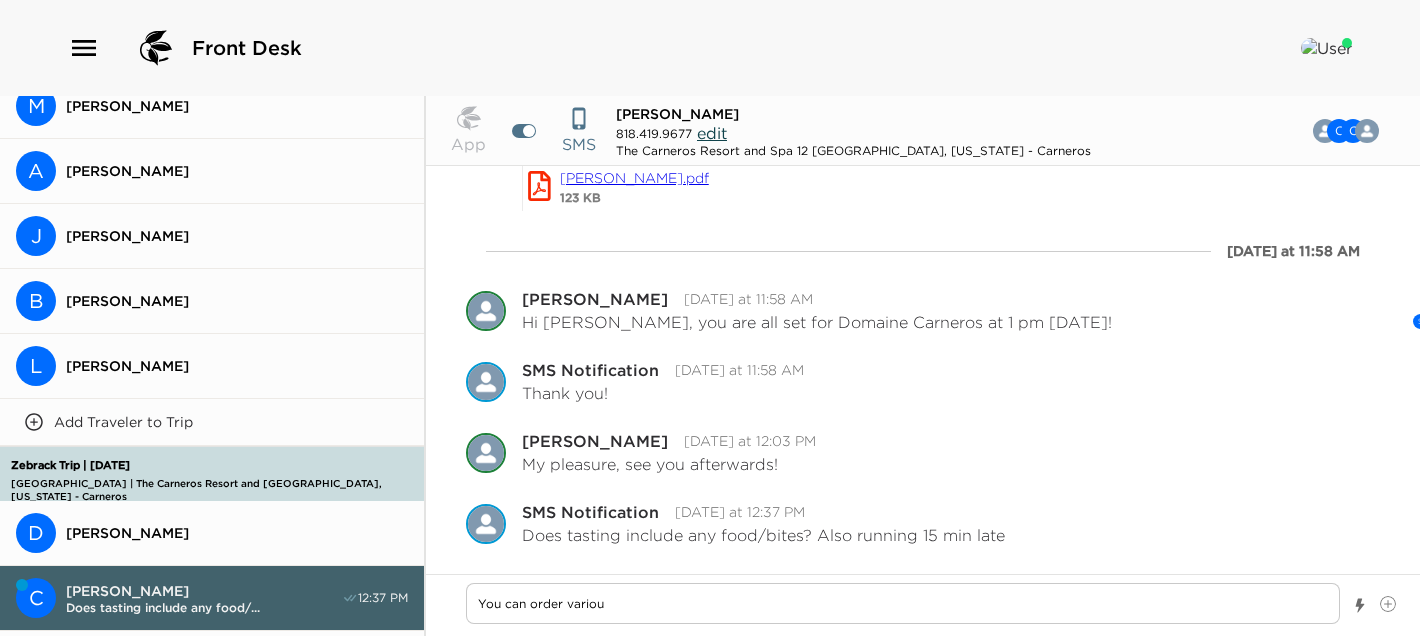 type on "You can order various" 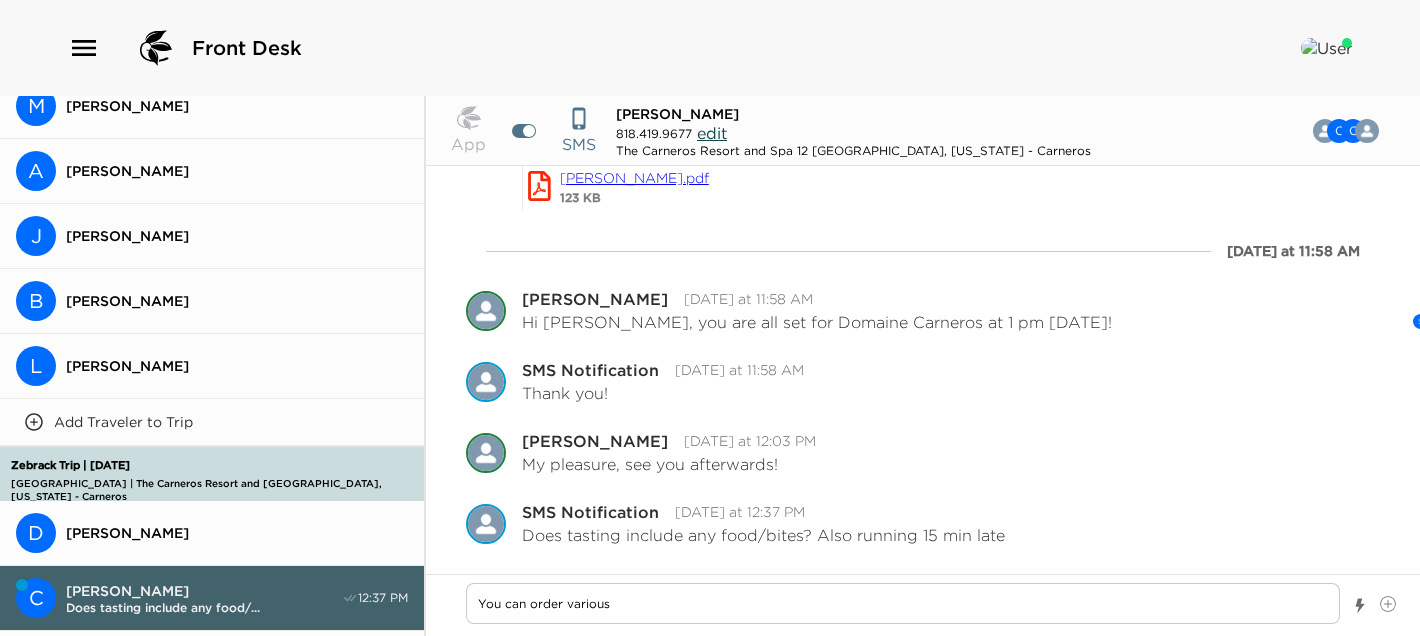 type on "You can order various" 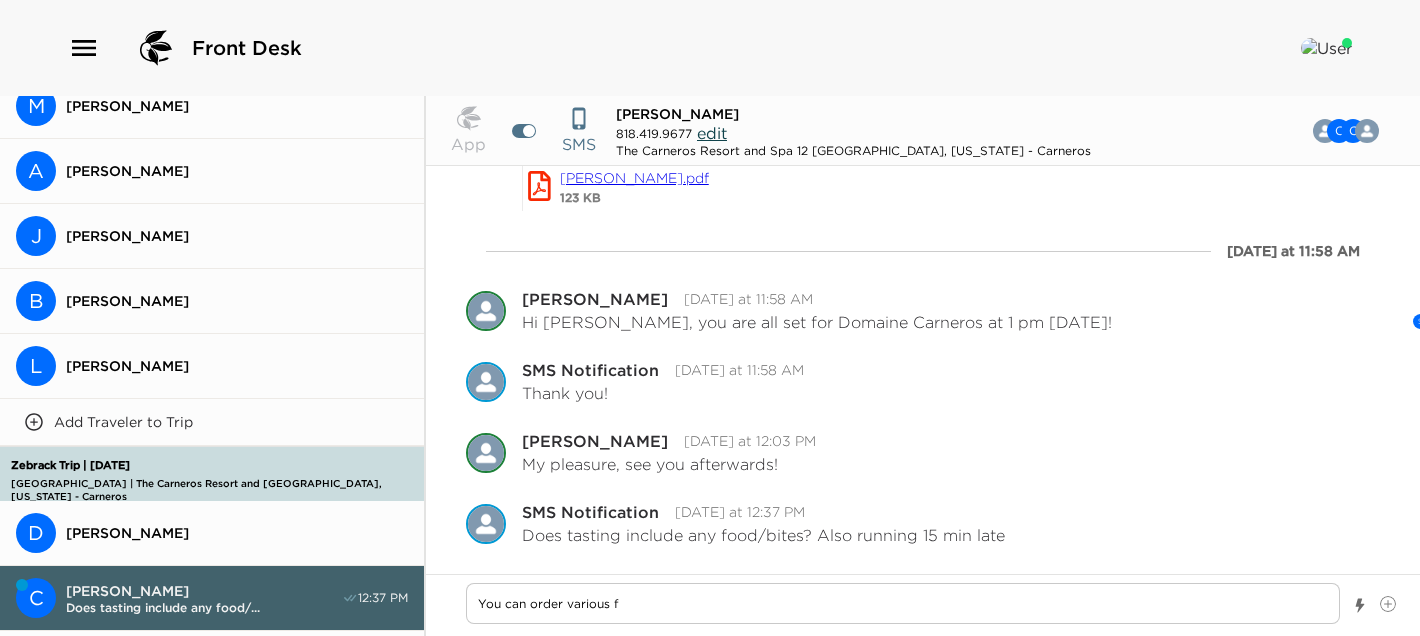 type on "x" 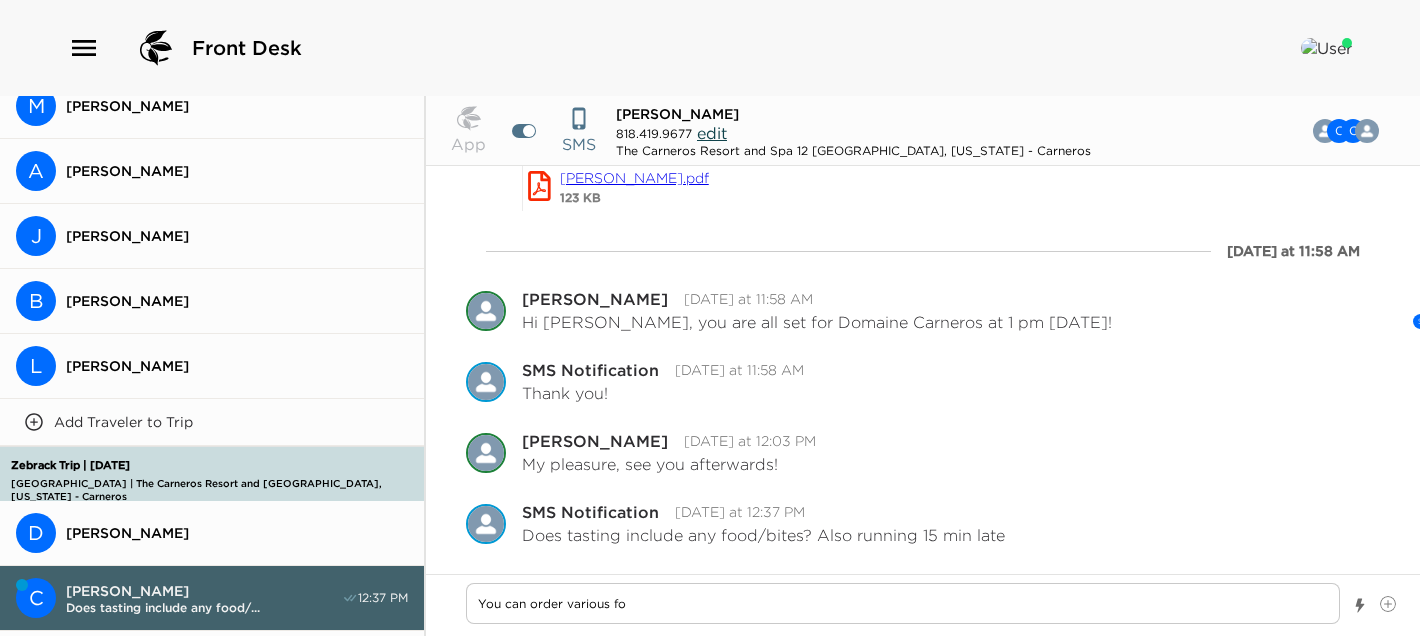 type on "You can order various foo" 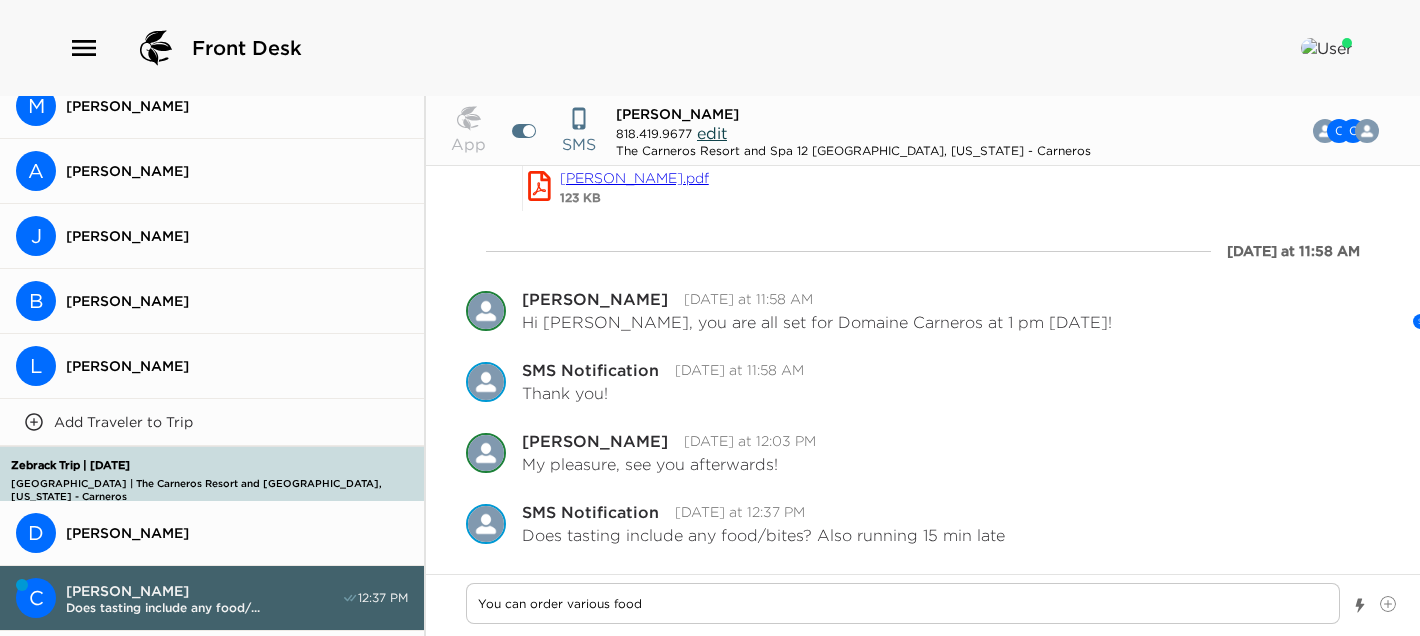 type on "x" 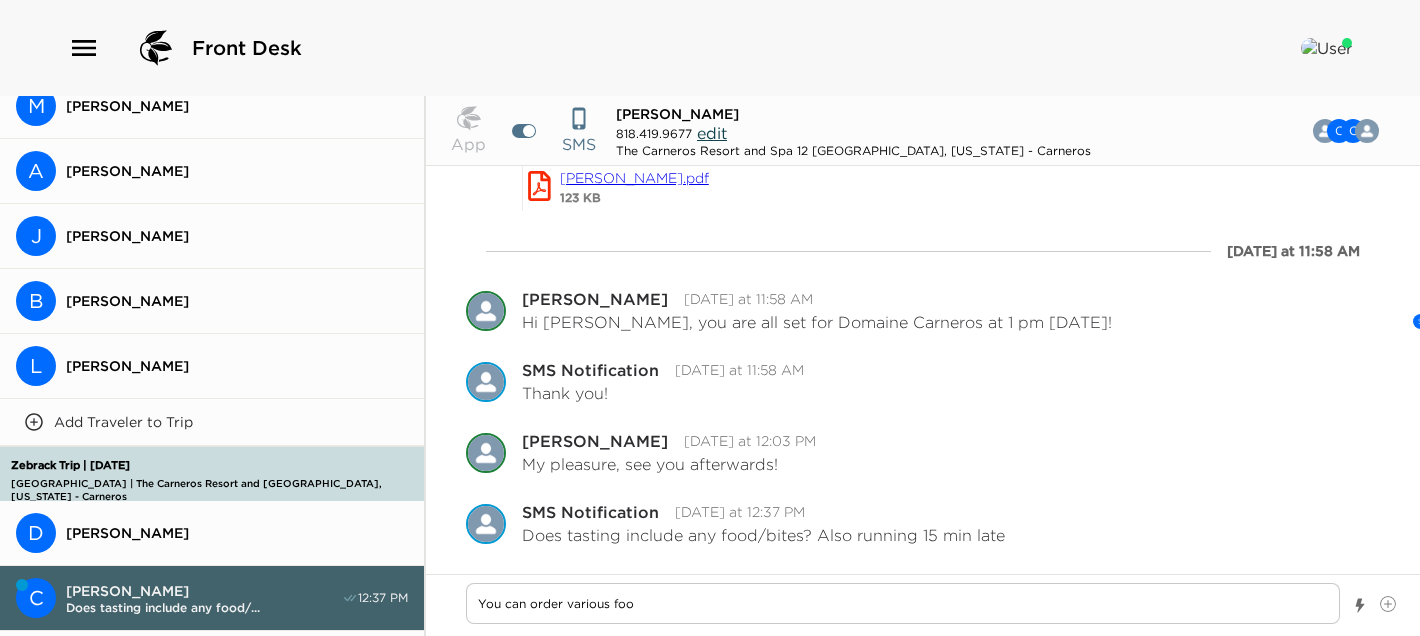 type on "x" 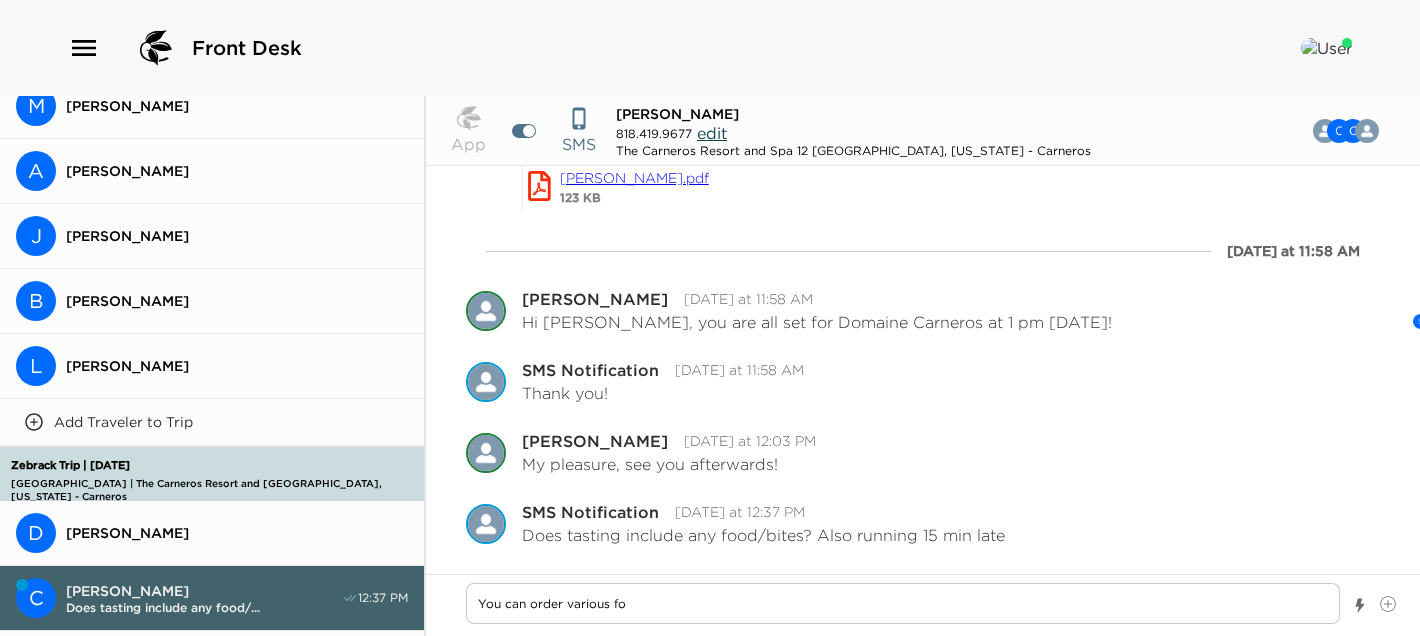 type on "You can order various f" 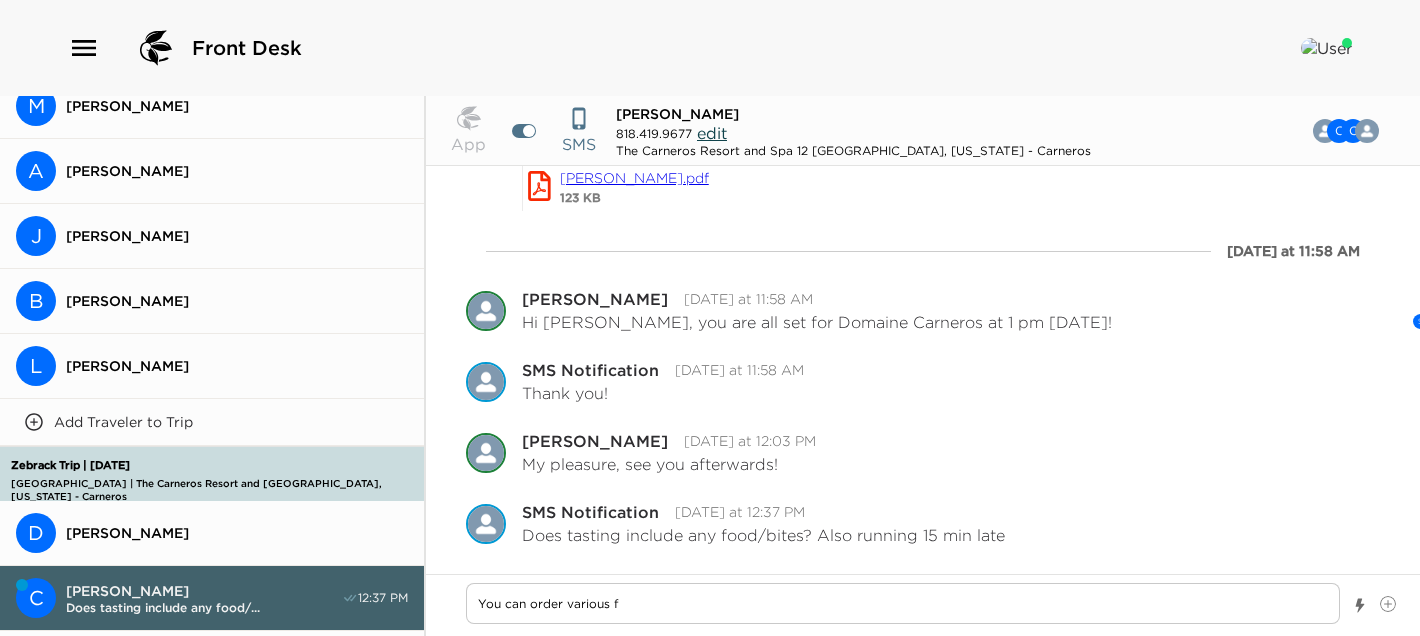 type on "You can order various" 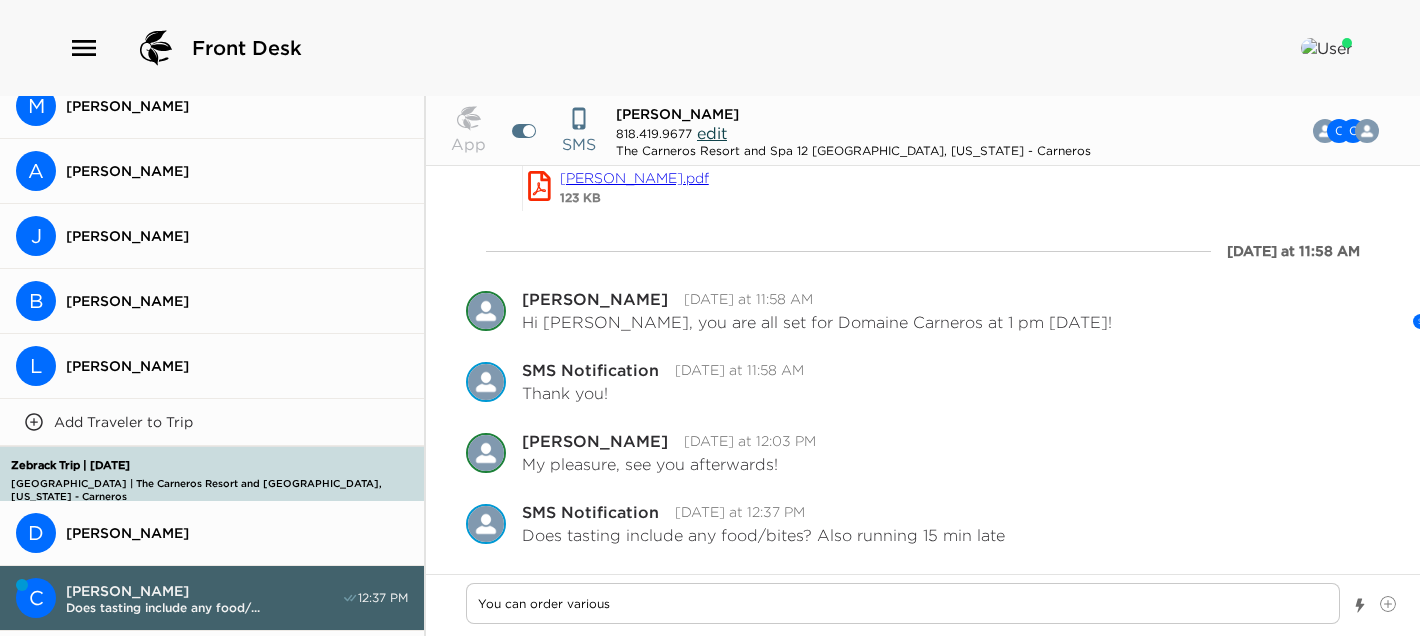 type on "x" 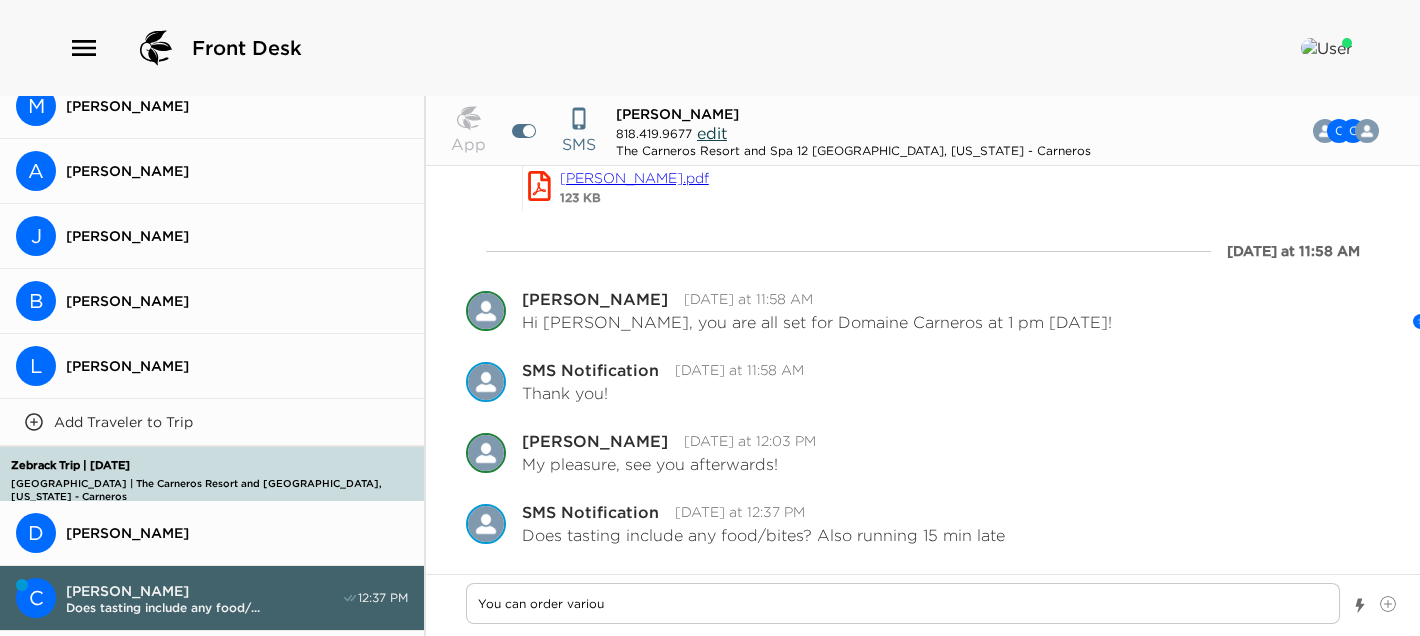 type on "You can order vario" 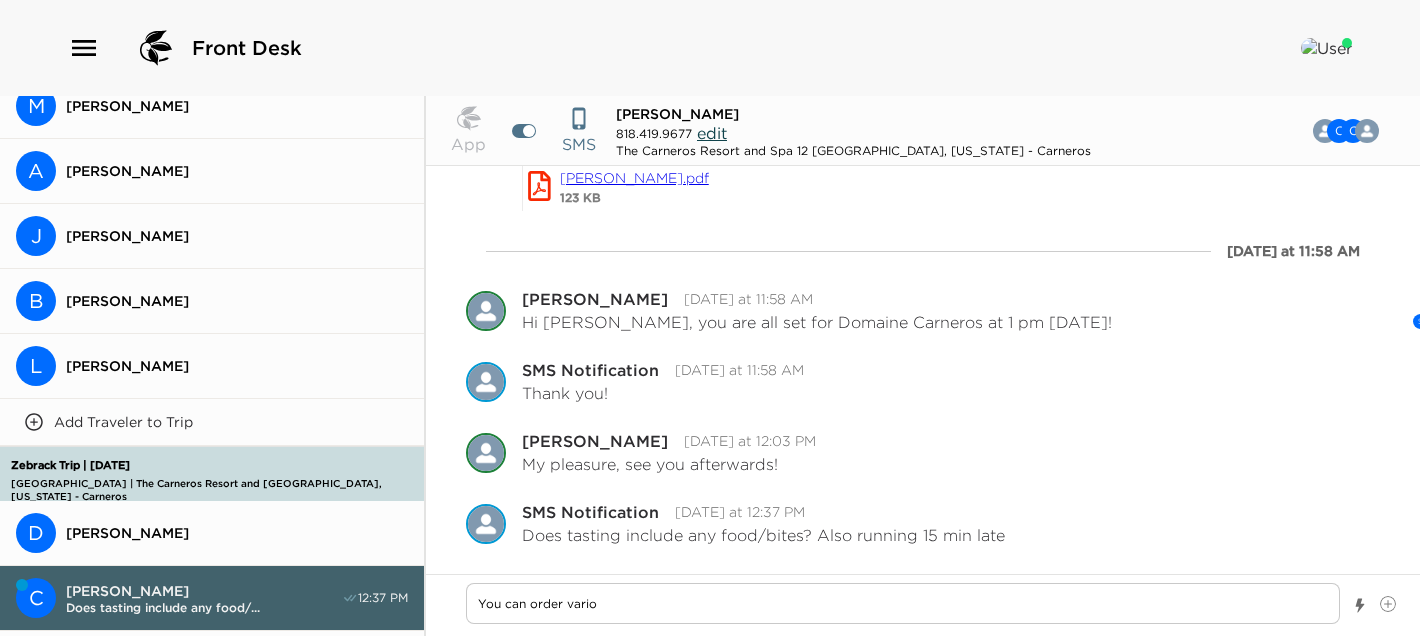 type on "You can order vari" 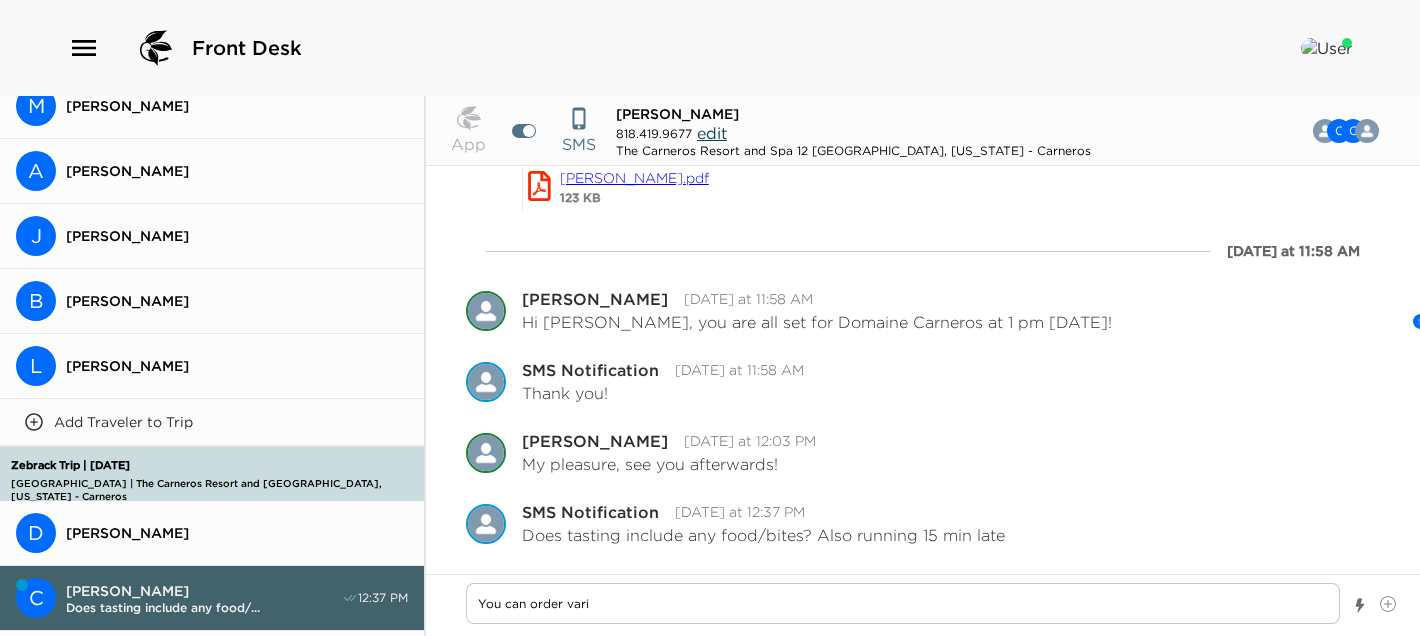type on "You can order var" 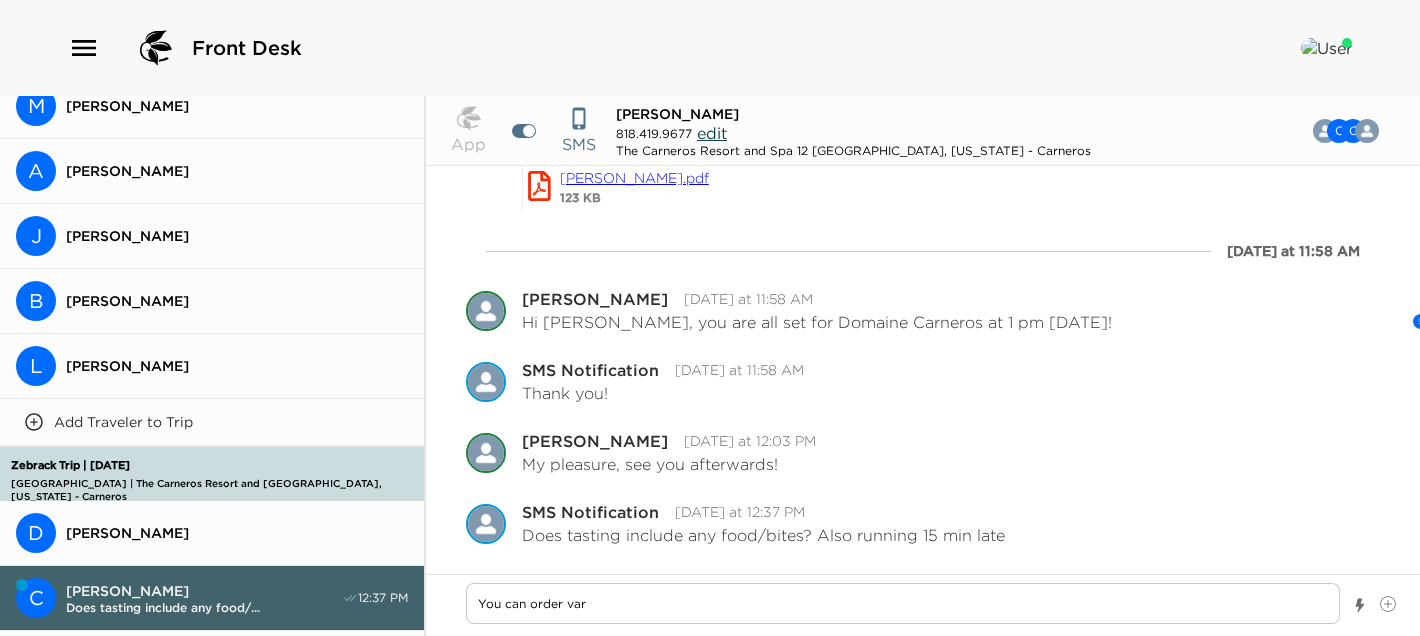 type on "You can order va" 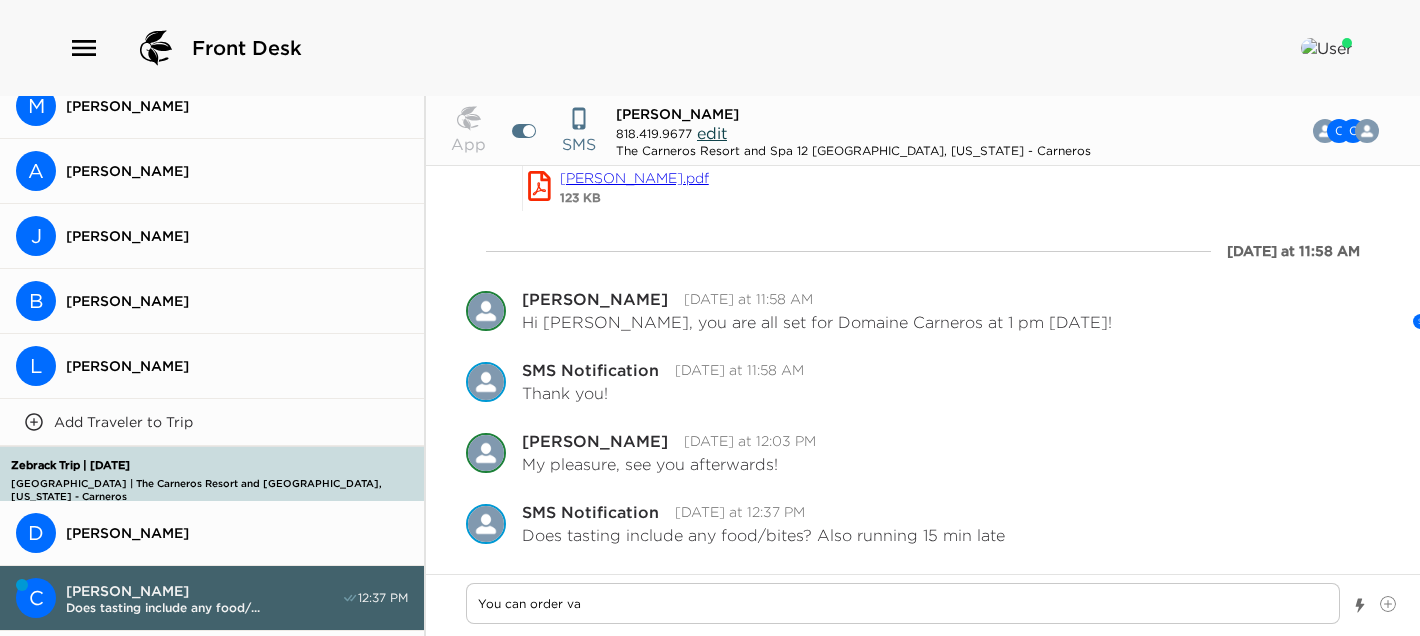 type on "You can order v" 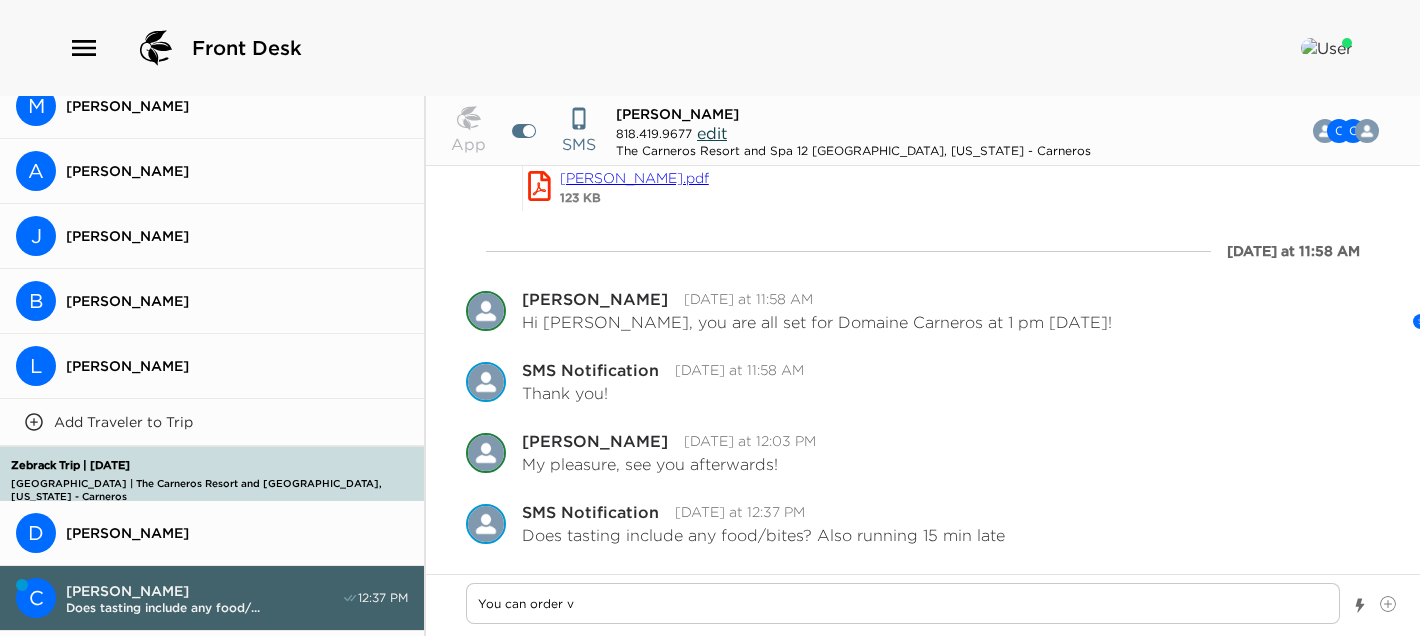 type on "You can order" 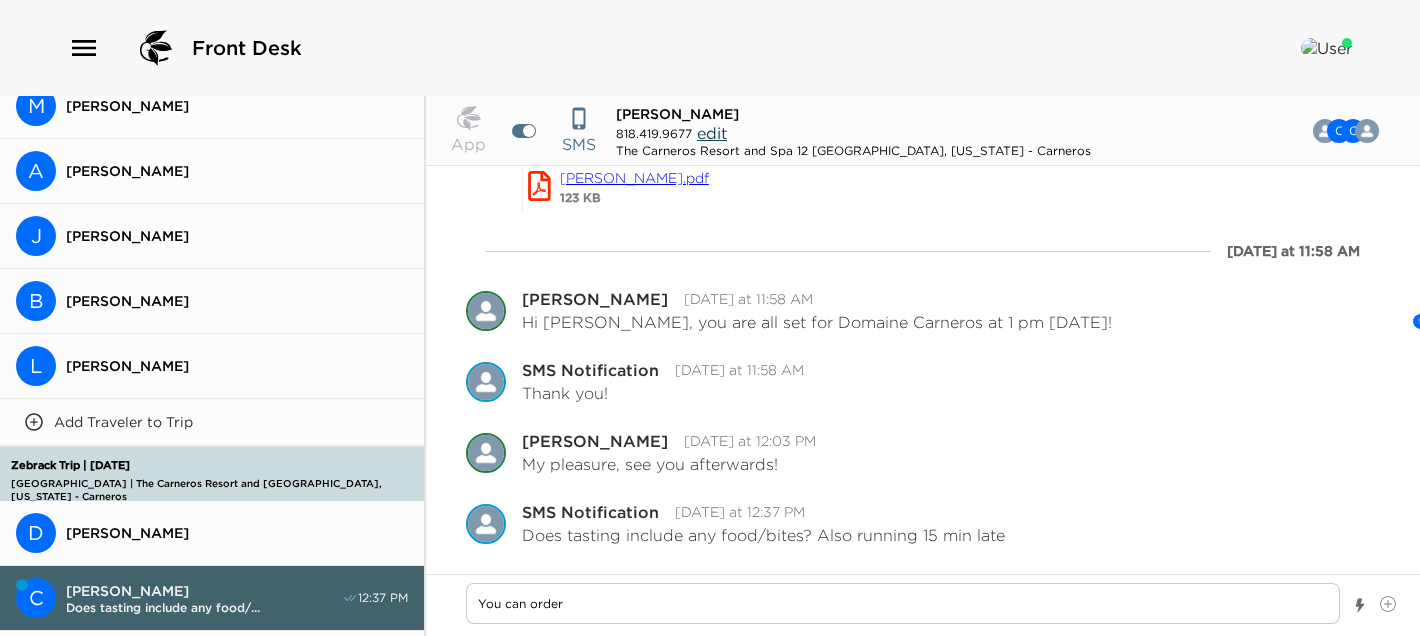type on "You can order" 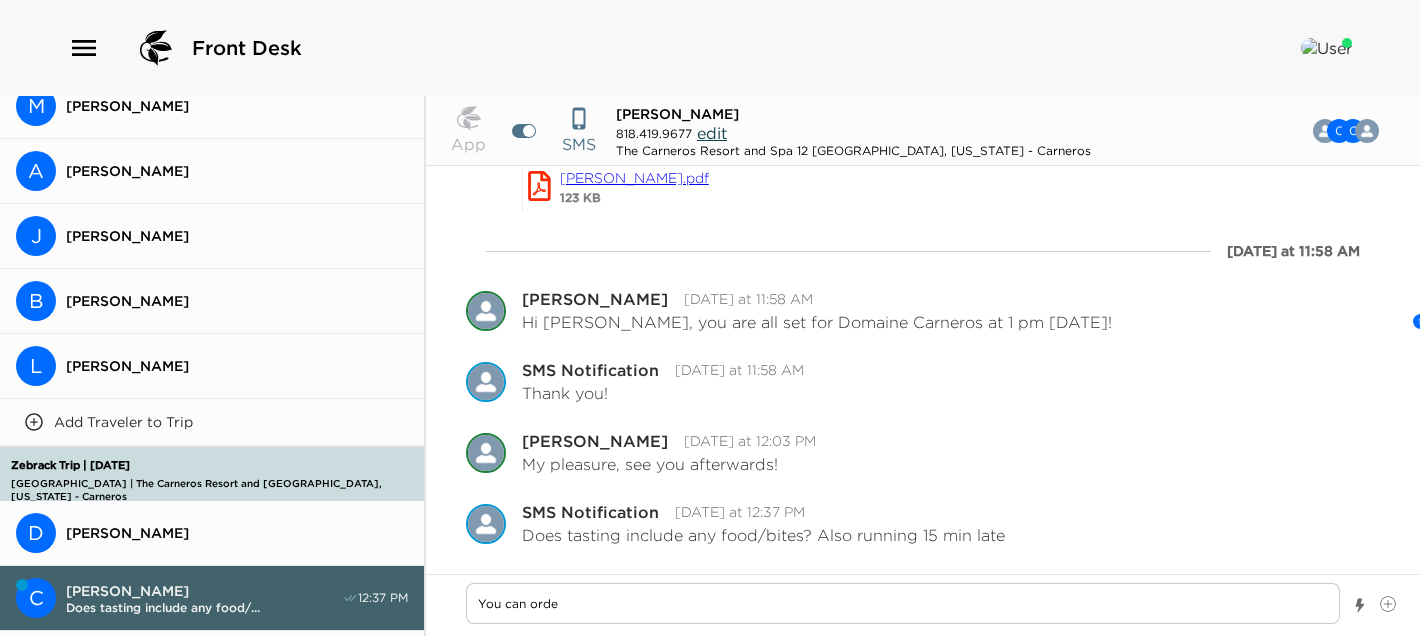 type on "You can ord" 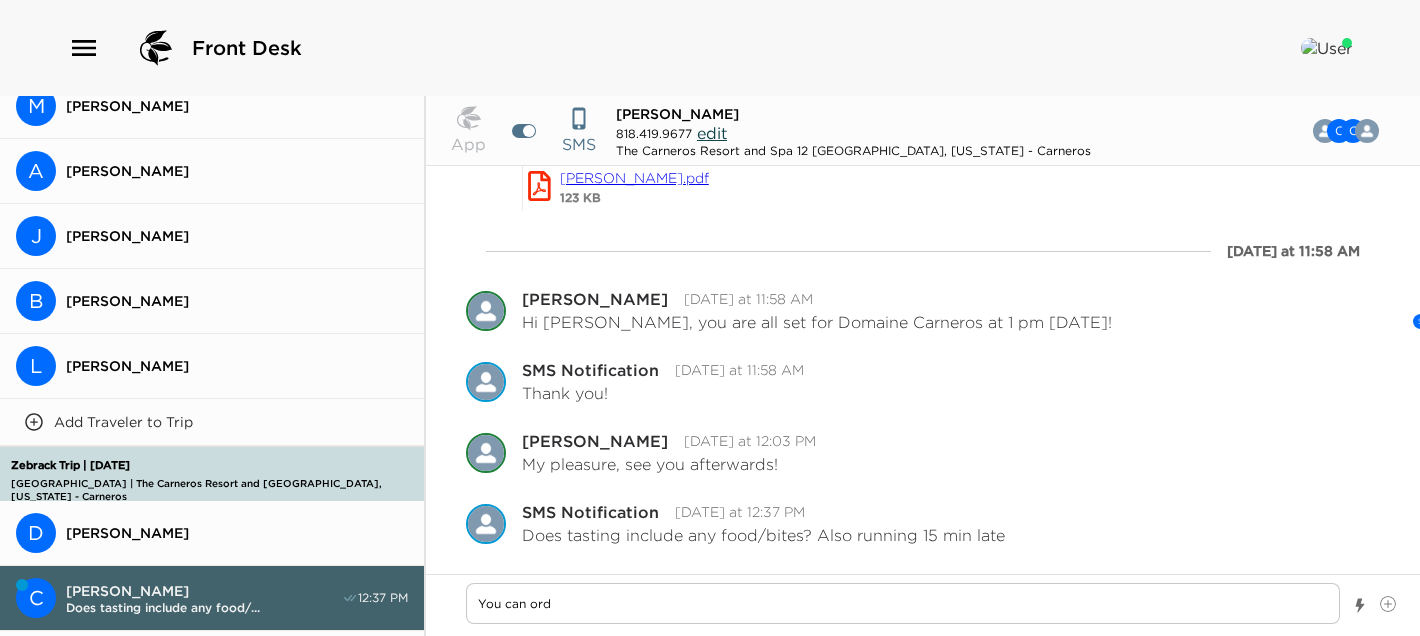 type on "You can or" 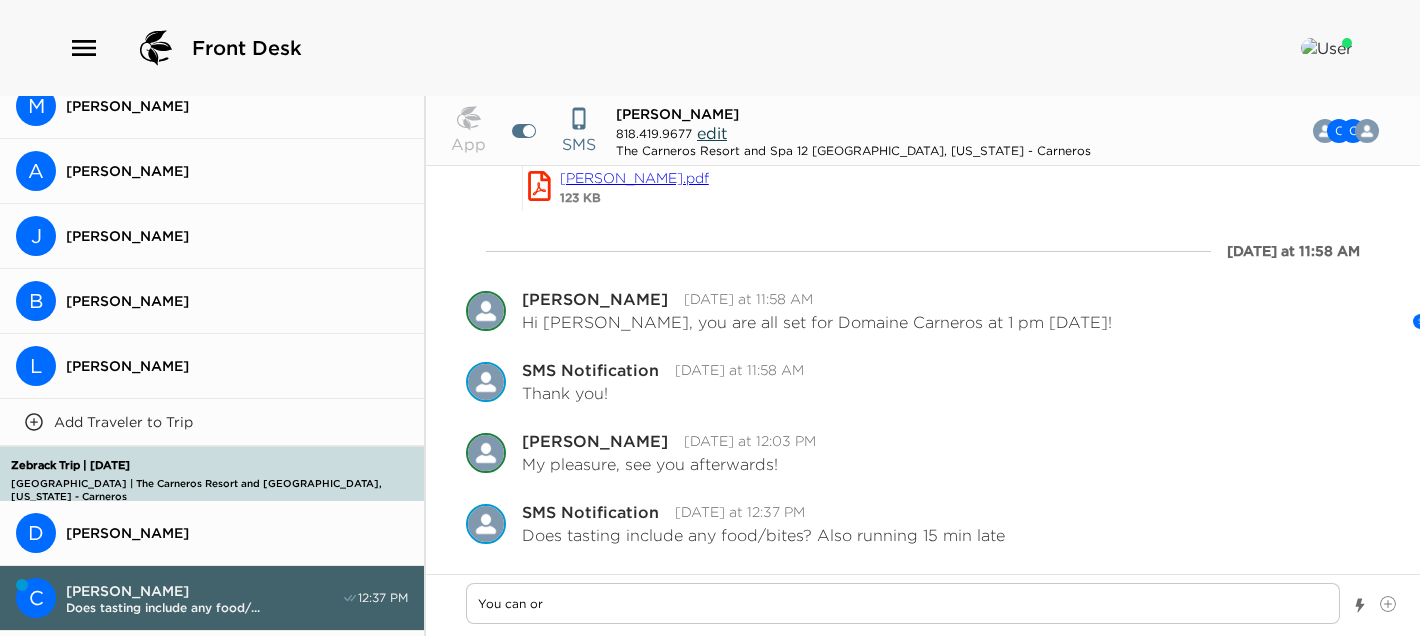 type on "You can o" 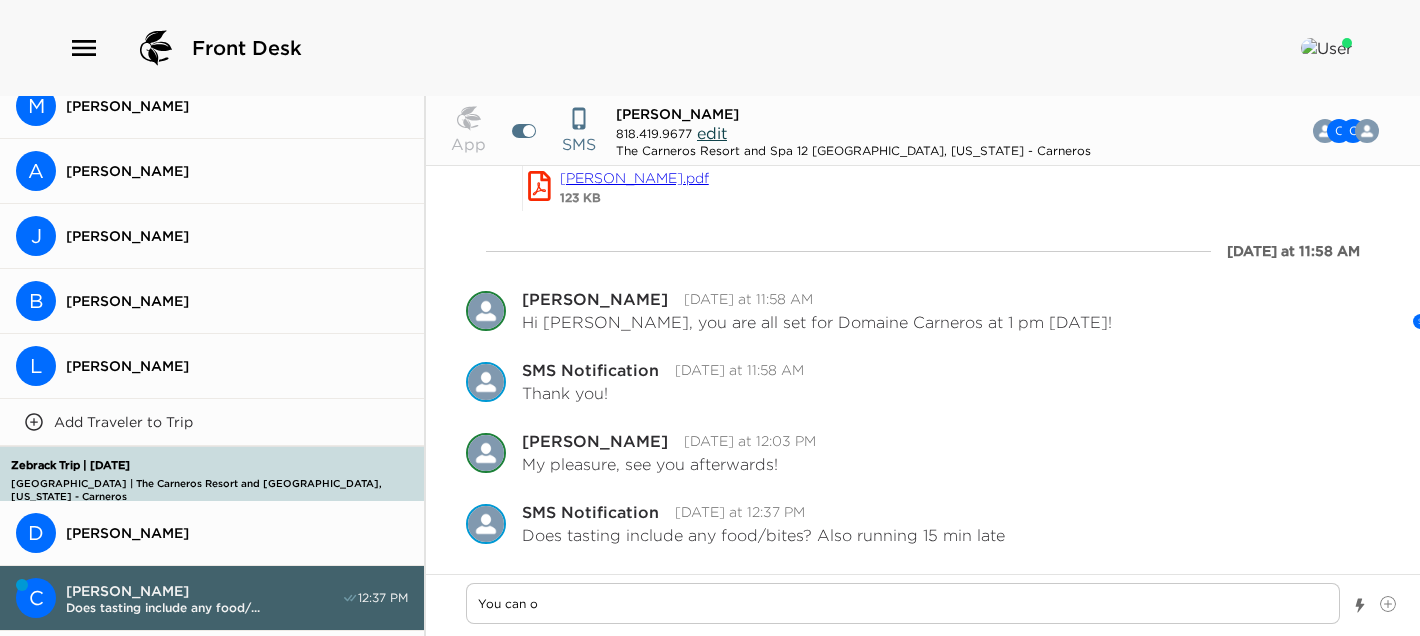 type on "You can" 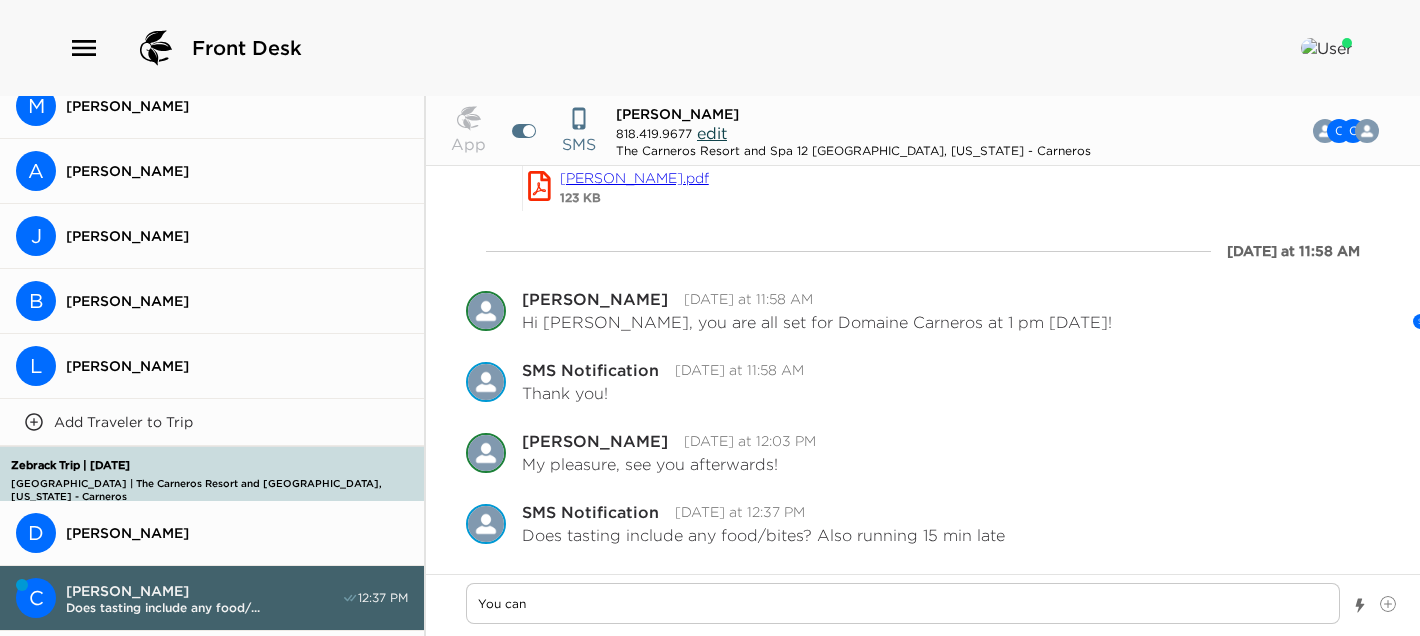 type on "You can" 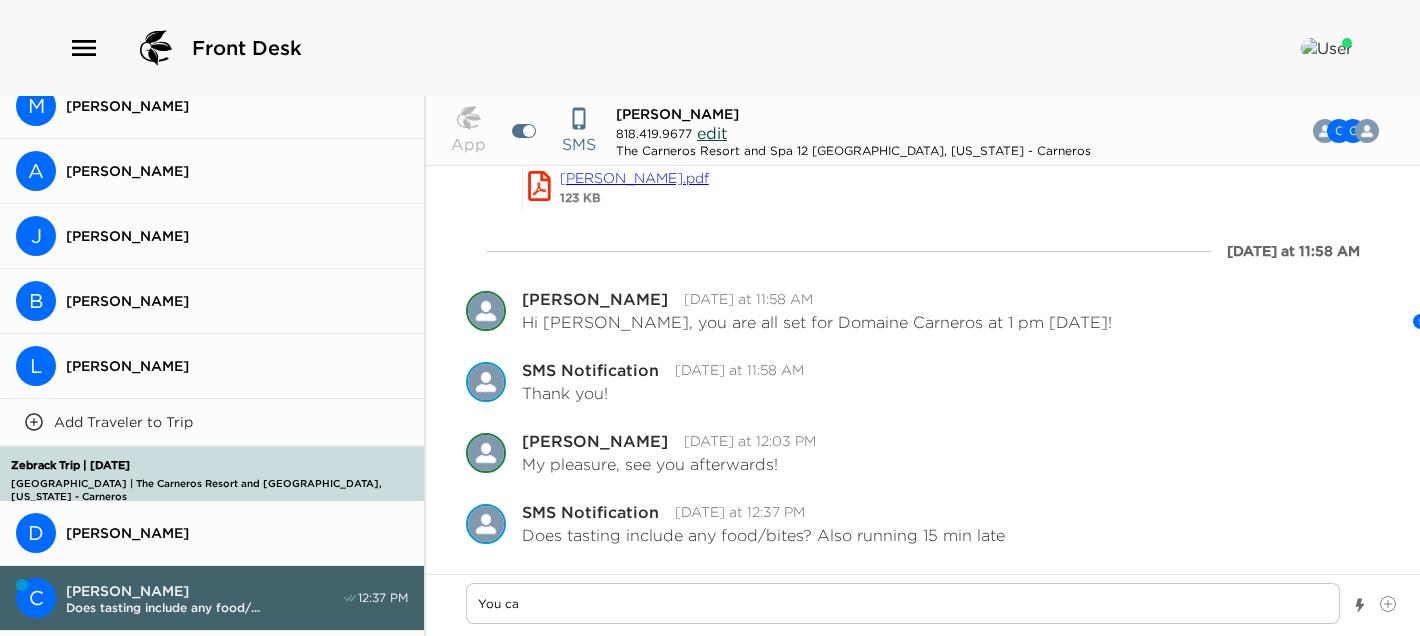 type on "You c" 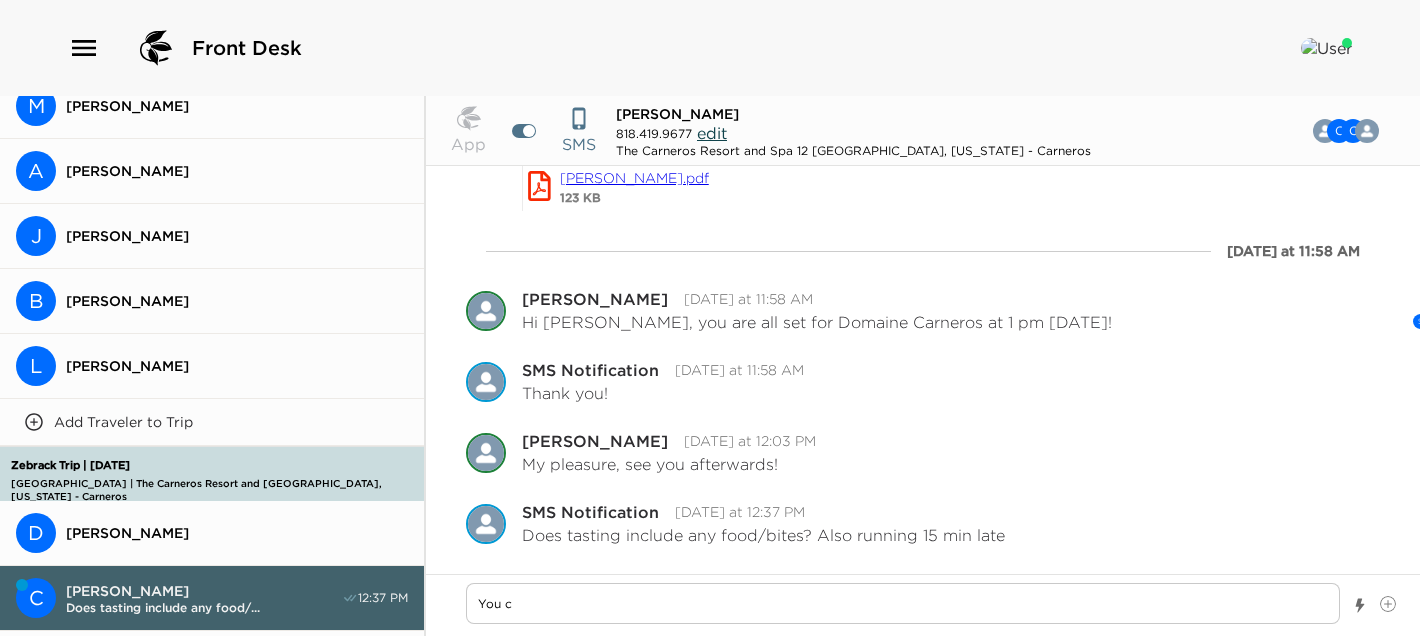type on "You" 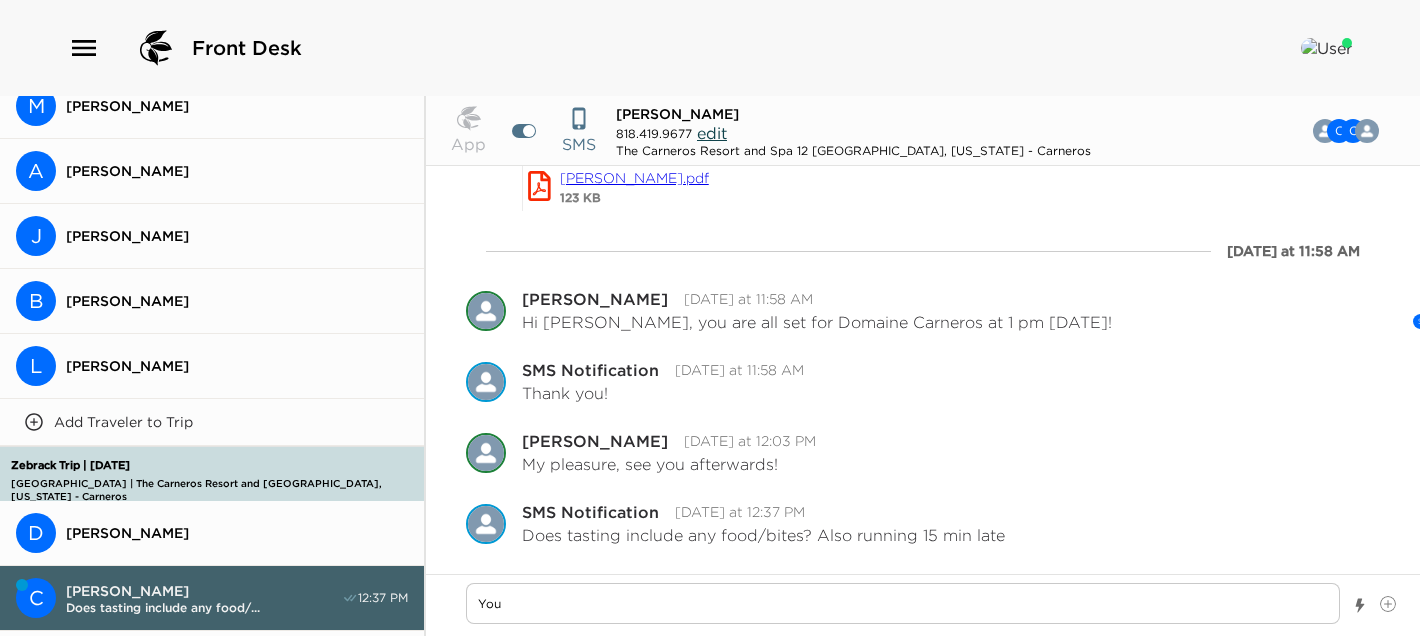 type on "You" 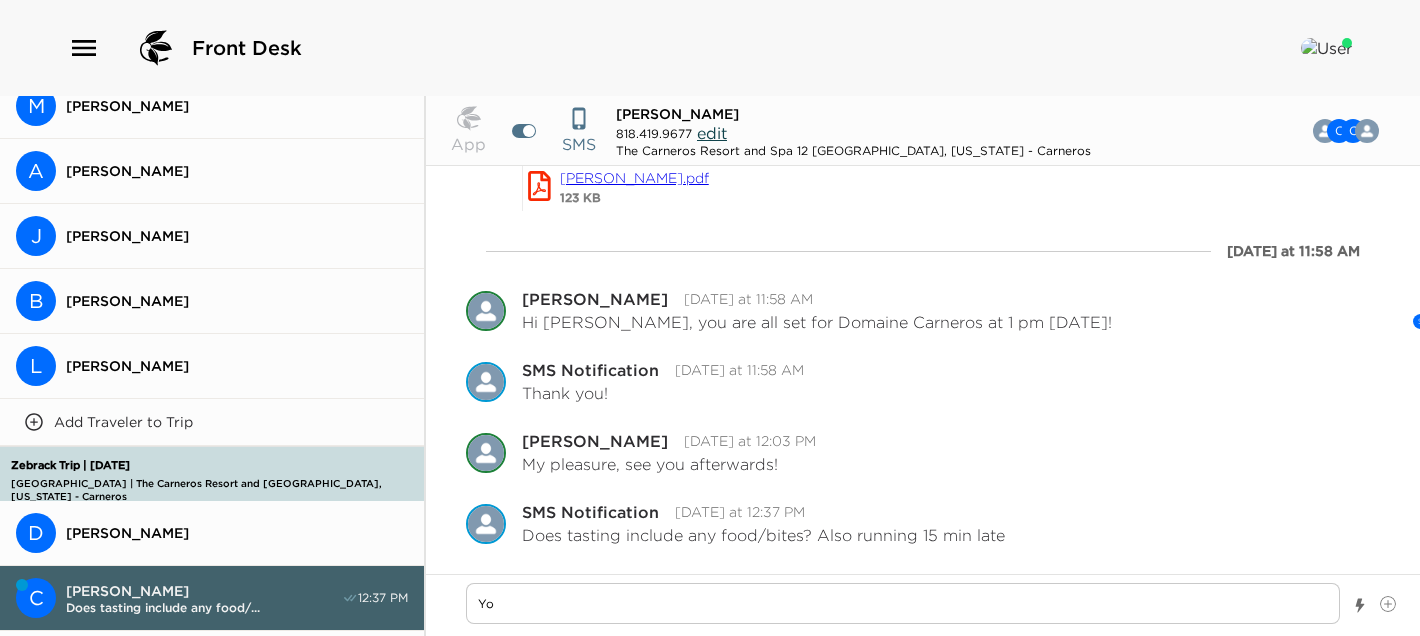 type on "Y" 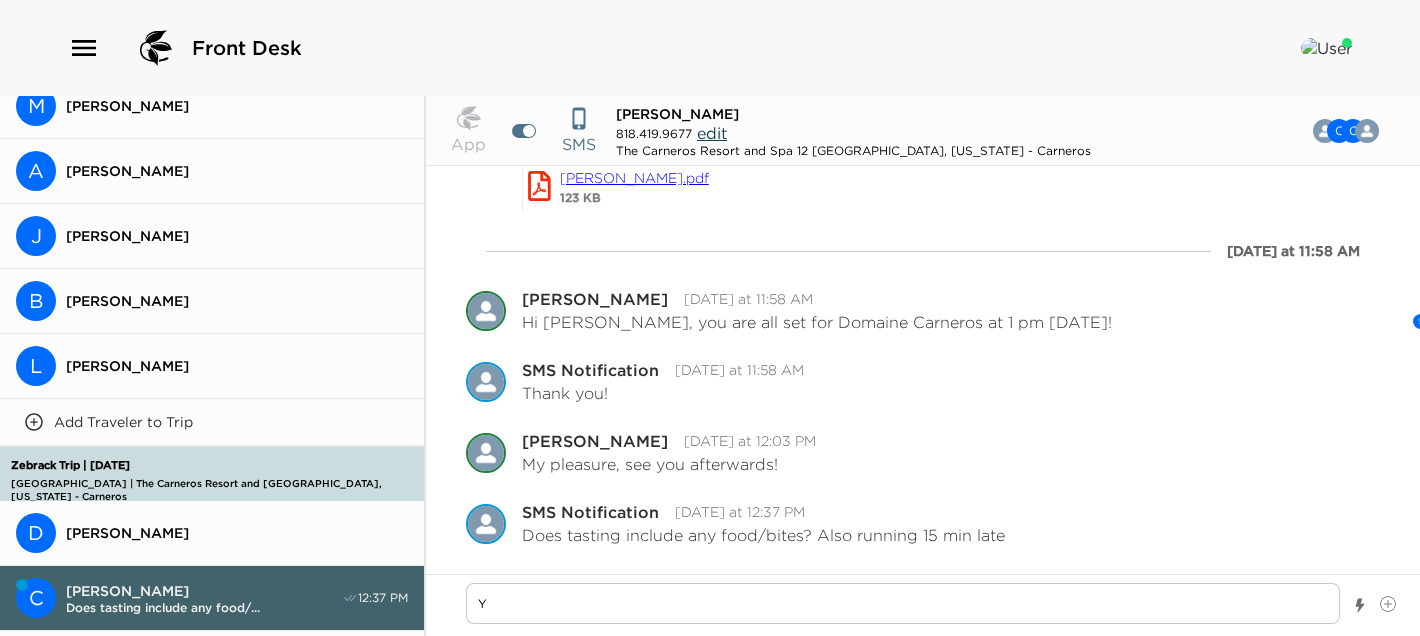 type 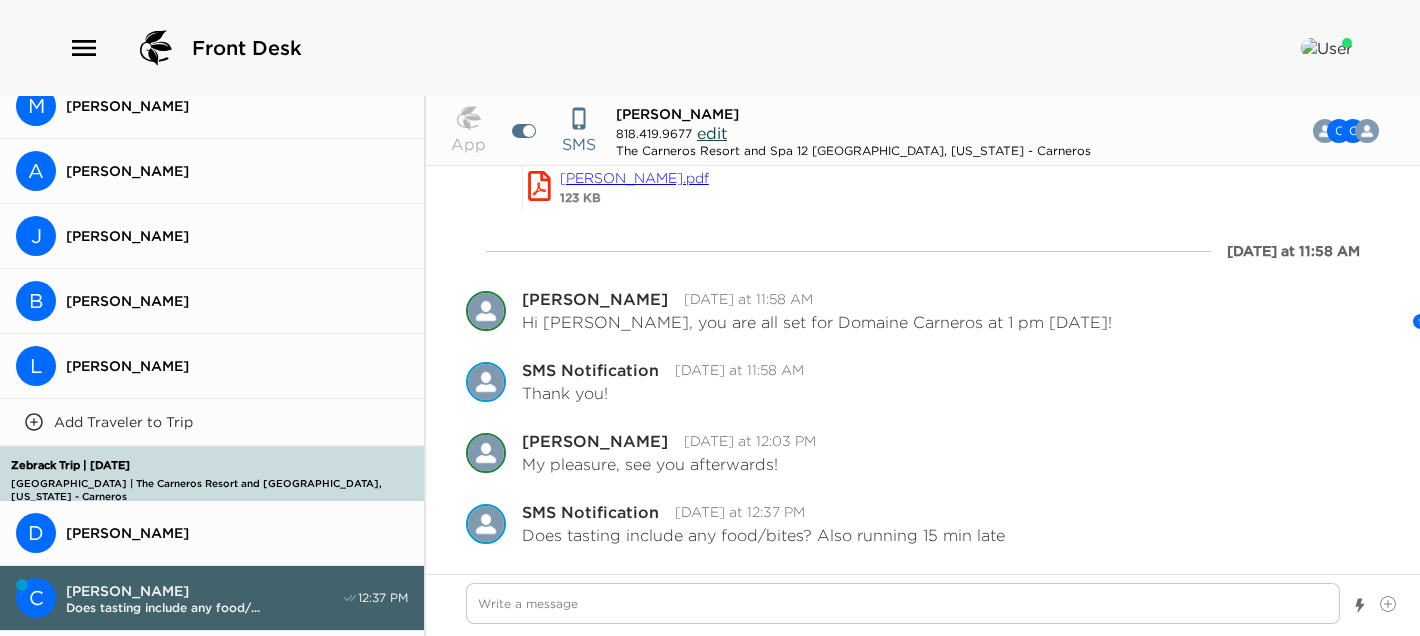 type on "T" 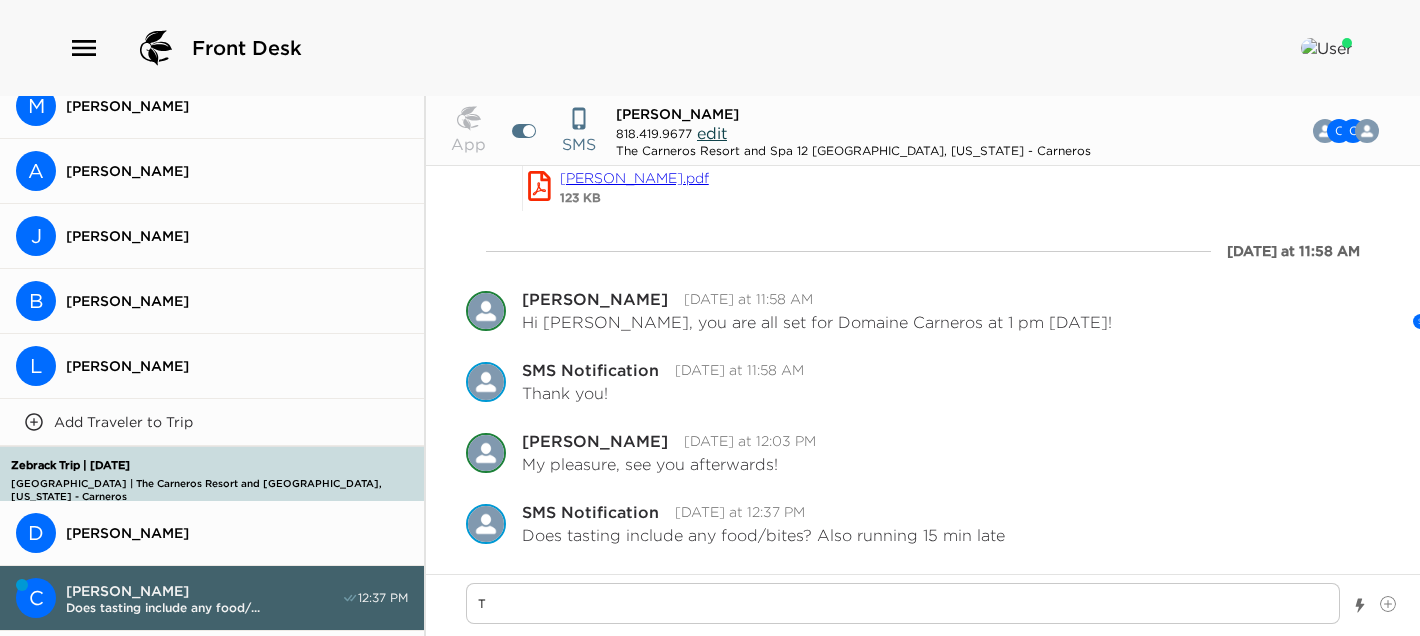 type on "x" 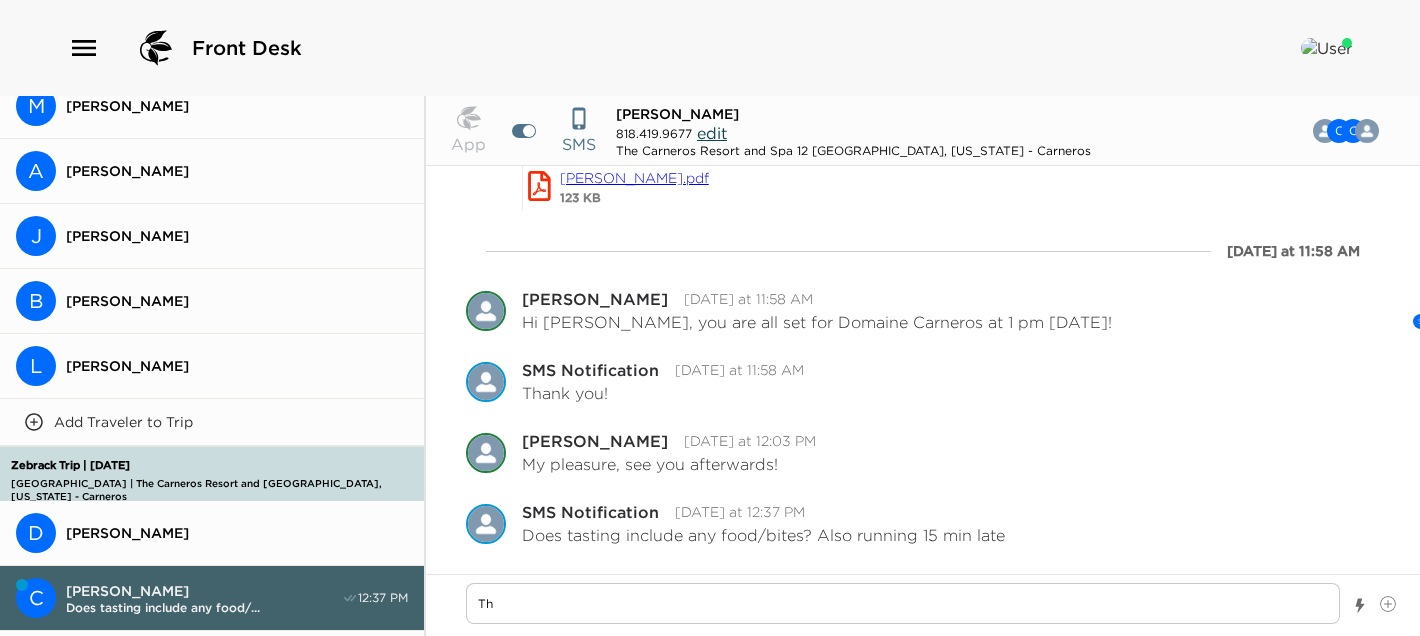 type on "The" 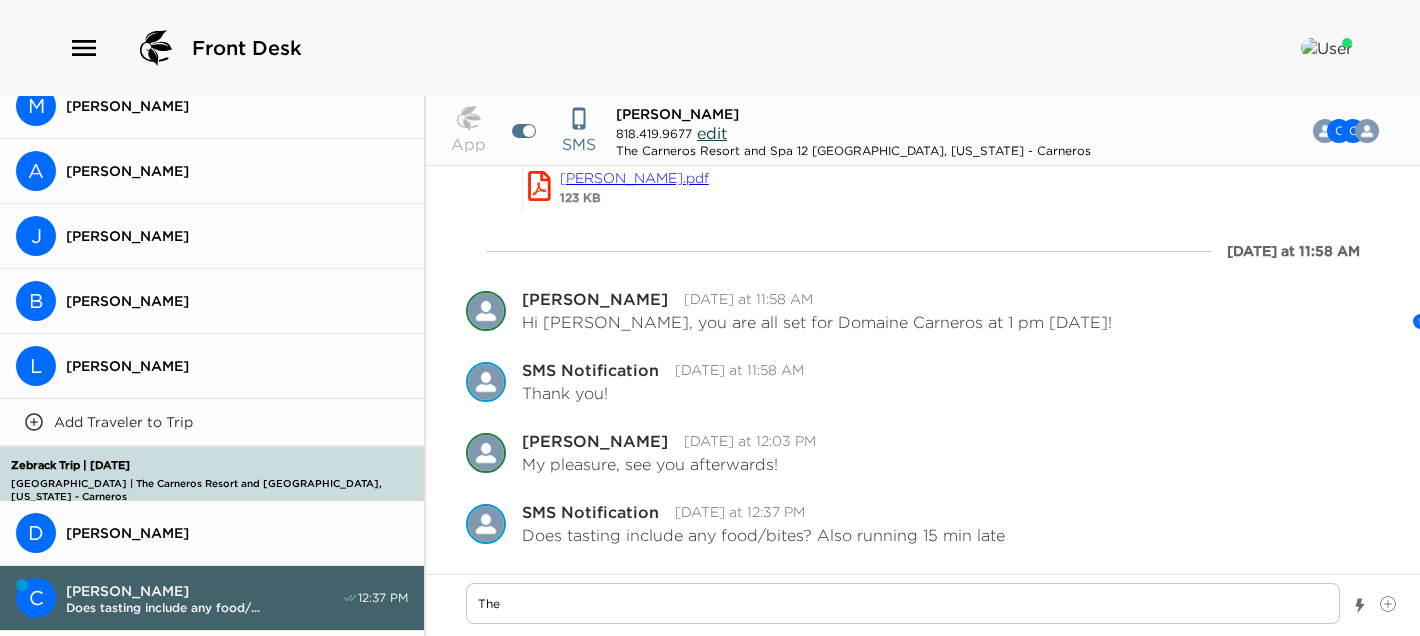 type on "They" 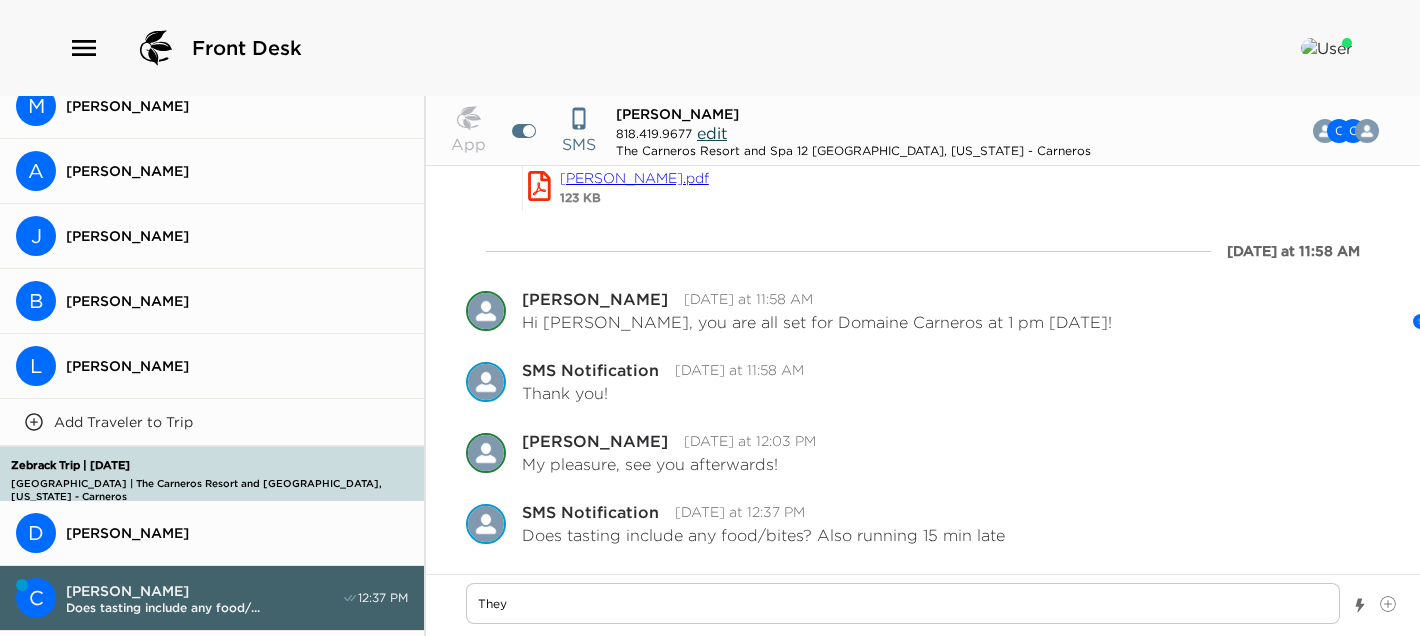 type on "They" 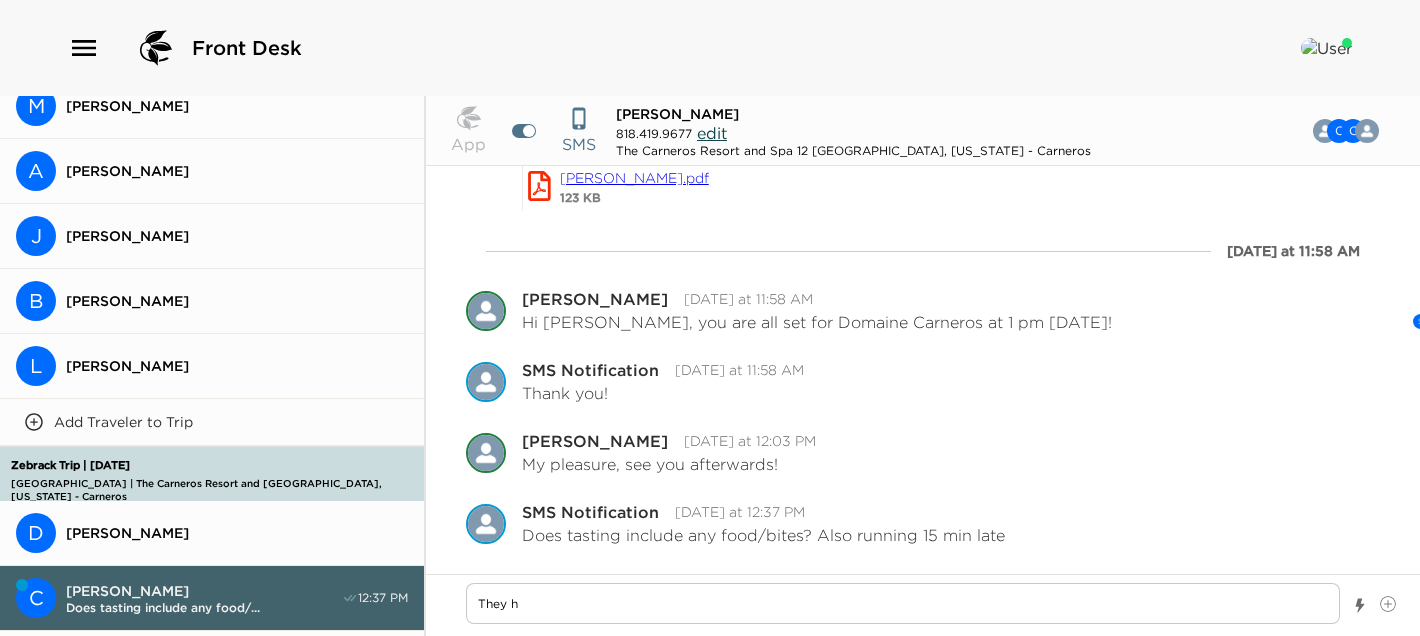 type on "They ha" 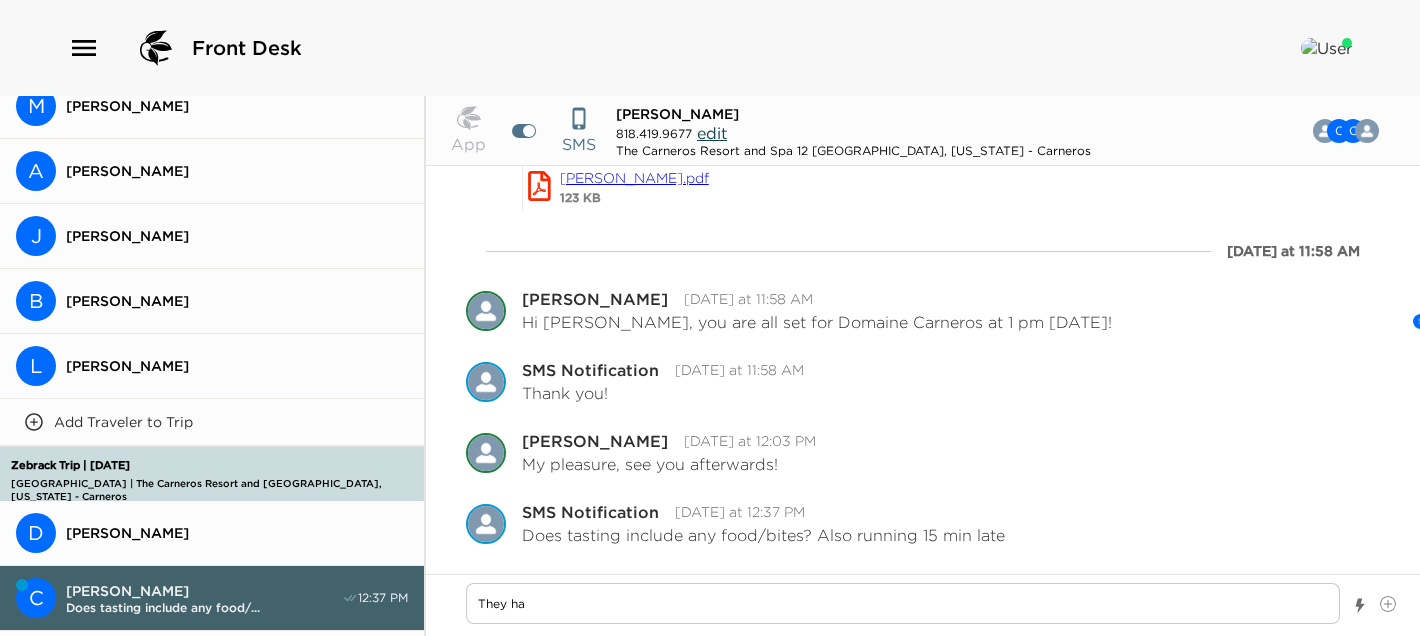 type on "They hav" 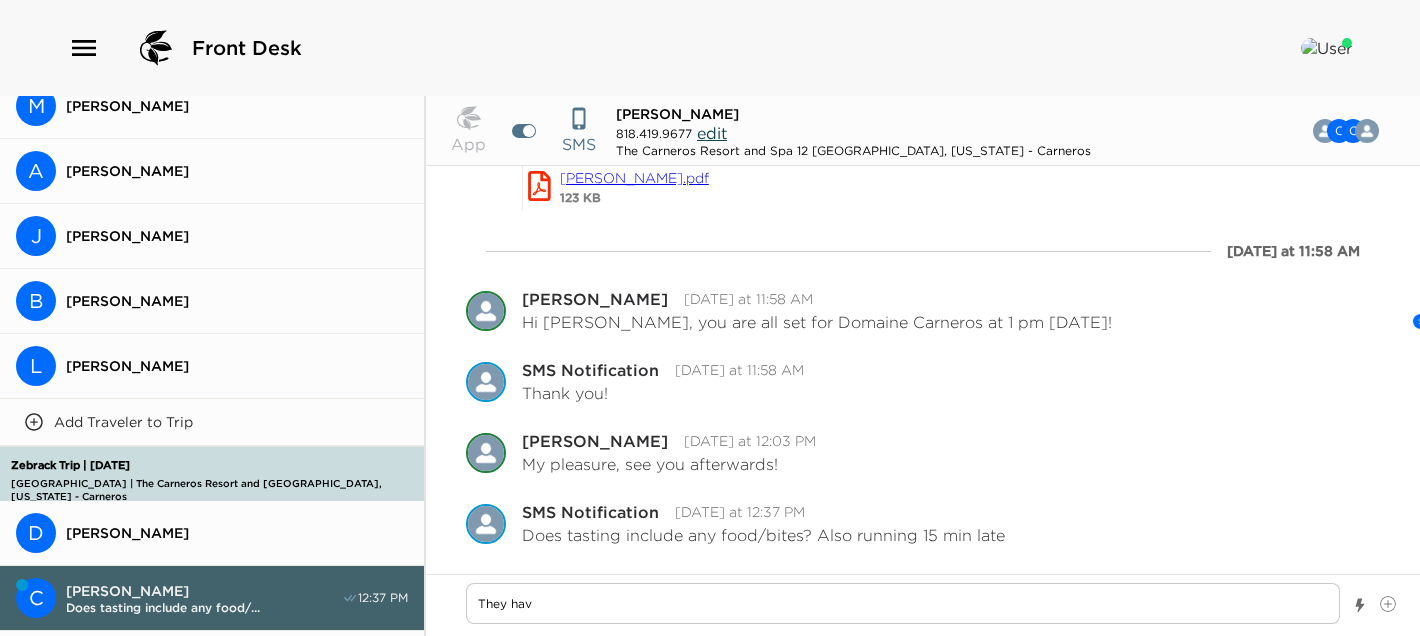type on "They have" 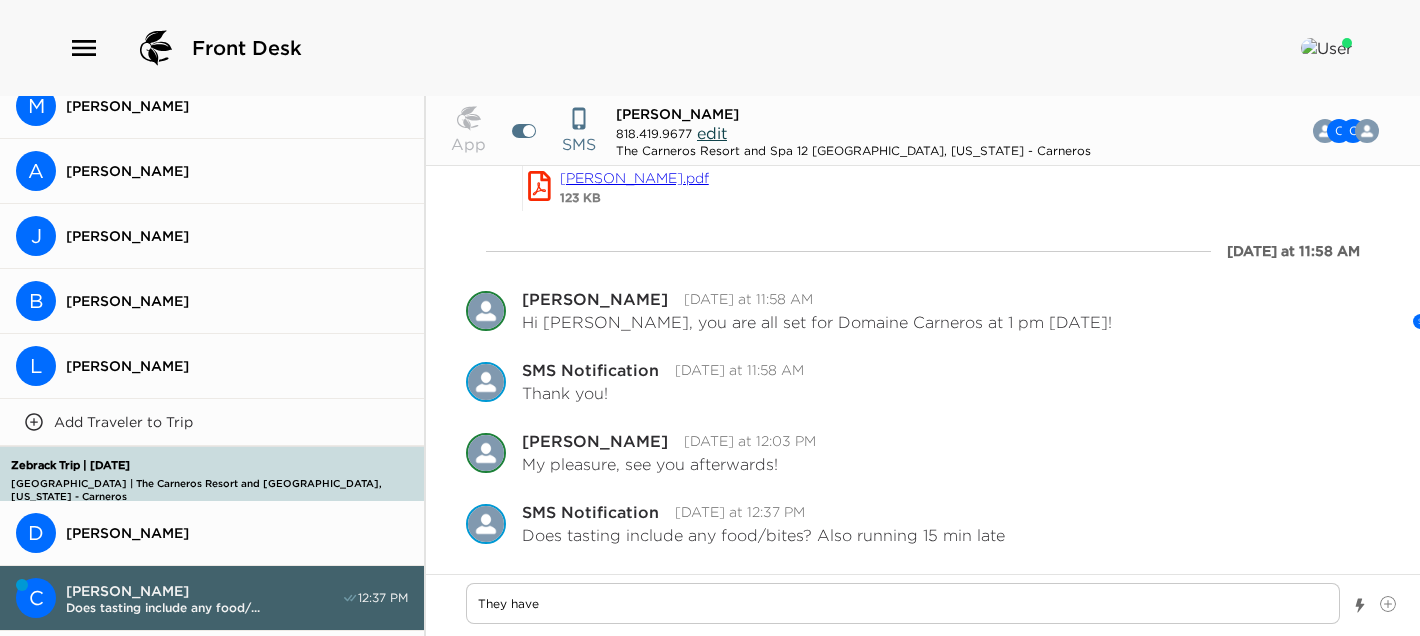 type on "They have" 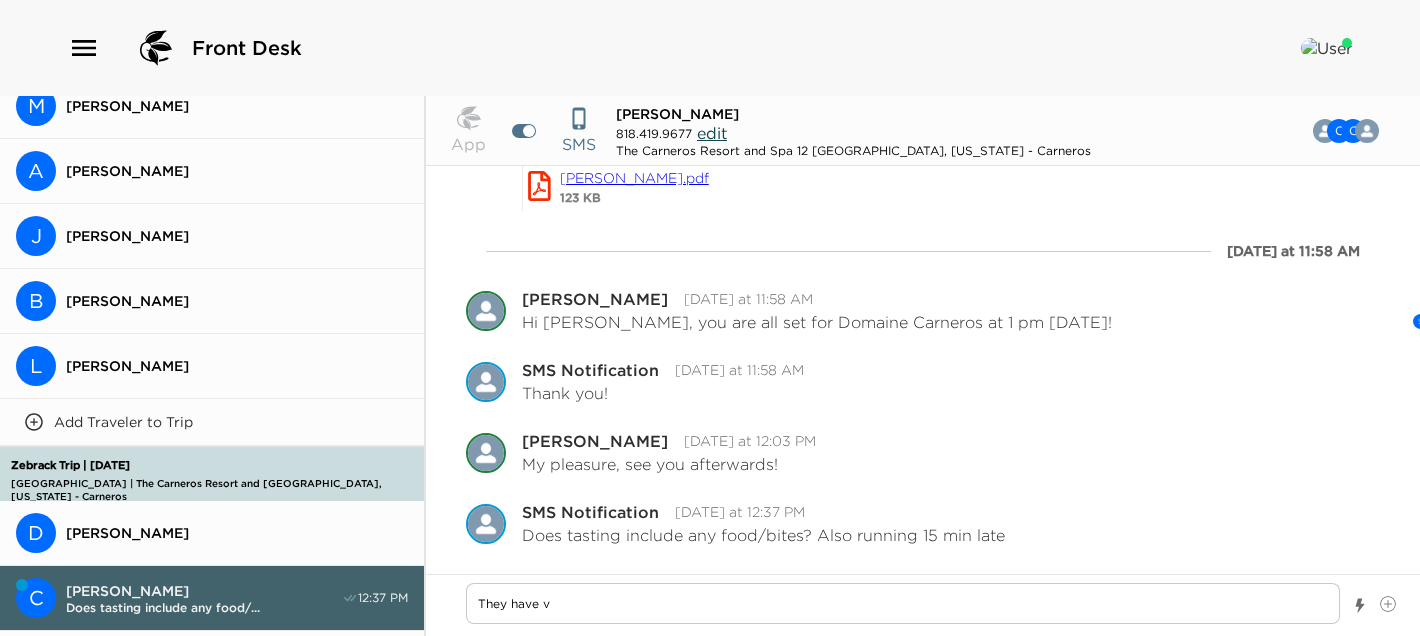 type on "They have va" 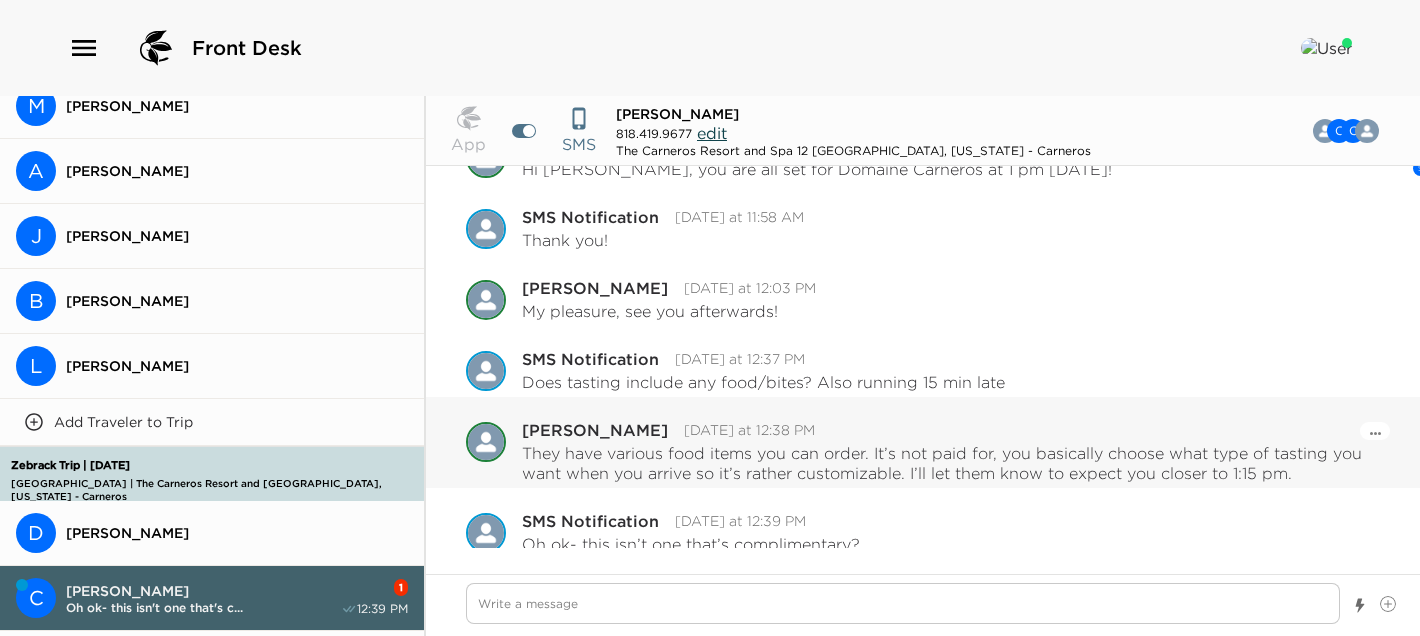 scroll, scrollTop: 383, scrollLeft: 0, axis: vertical 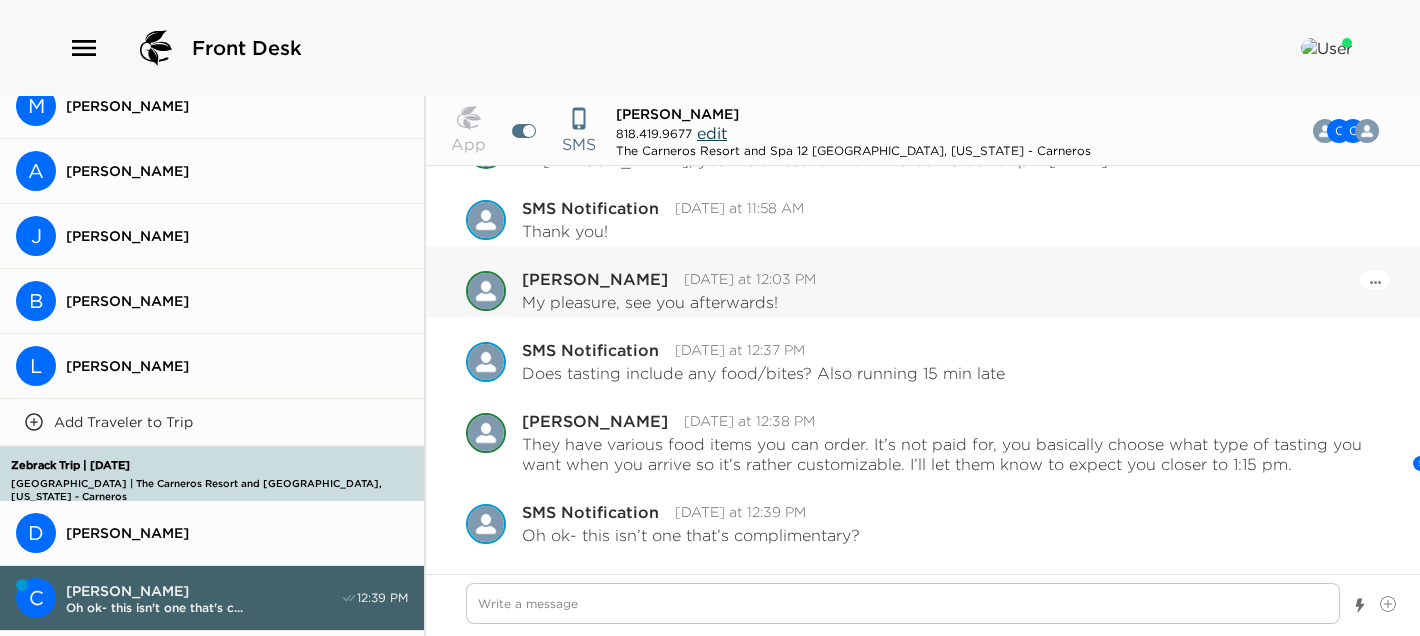 click on "Pause Escalation Edit Message Delete Courtney Wilson Today at 12:03 PM My pleasure, see you afterwards!" at bounding box center (923, 281) 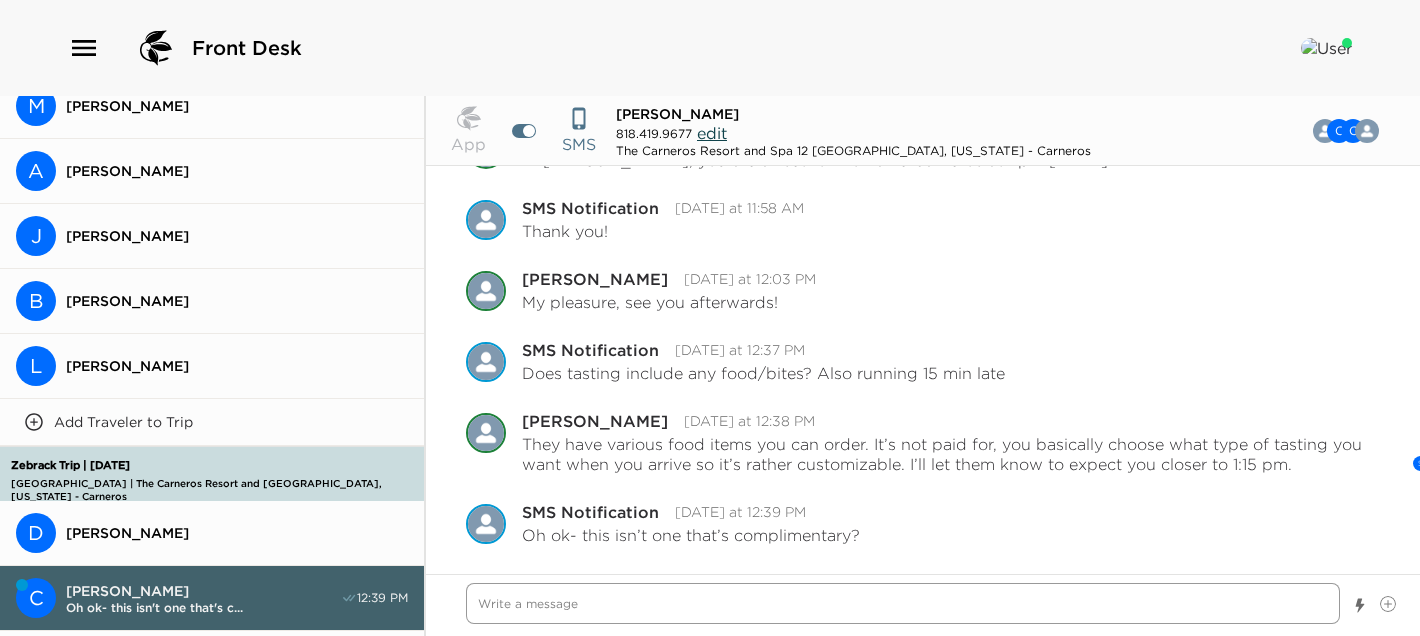 click at bounding box center [903, 603] 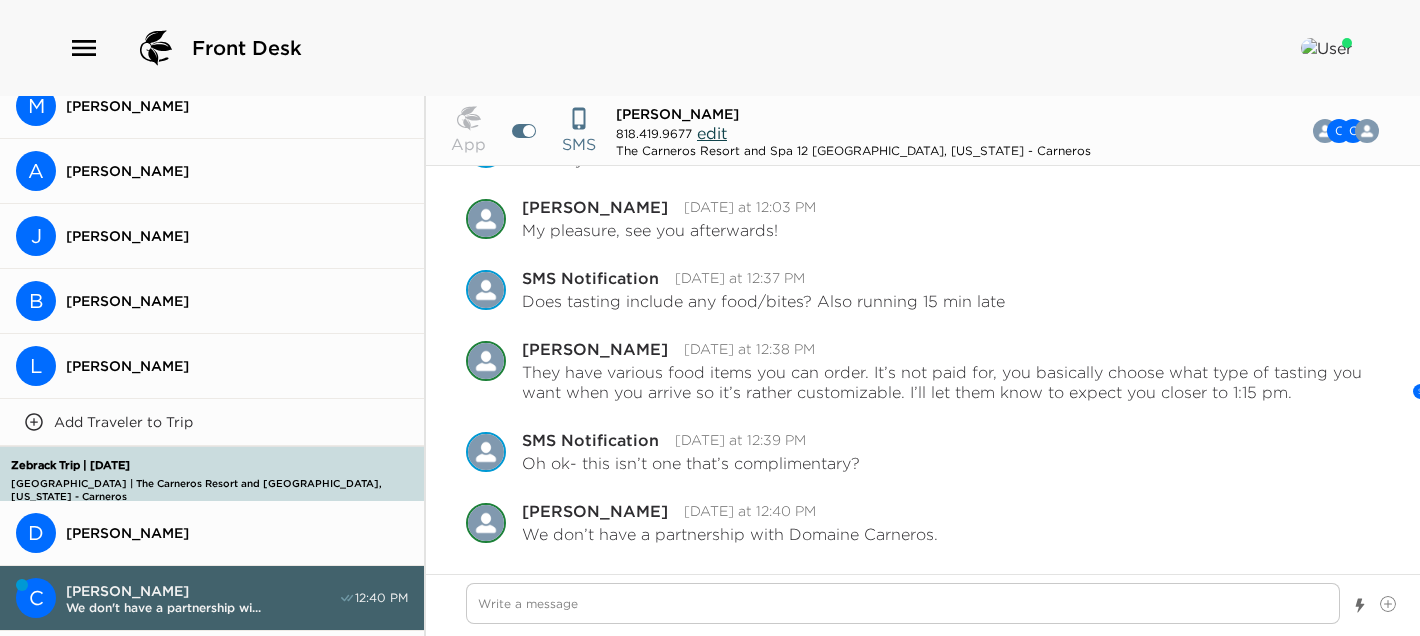 scroll, scrollTop: 0, scrollLeft: 0, axis: both 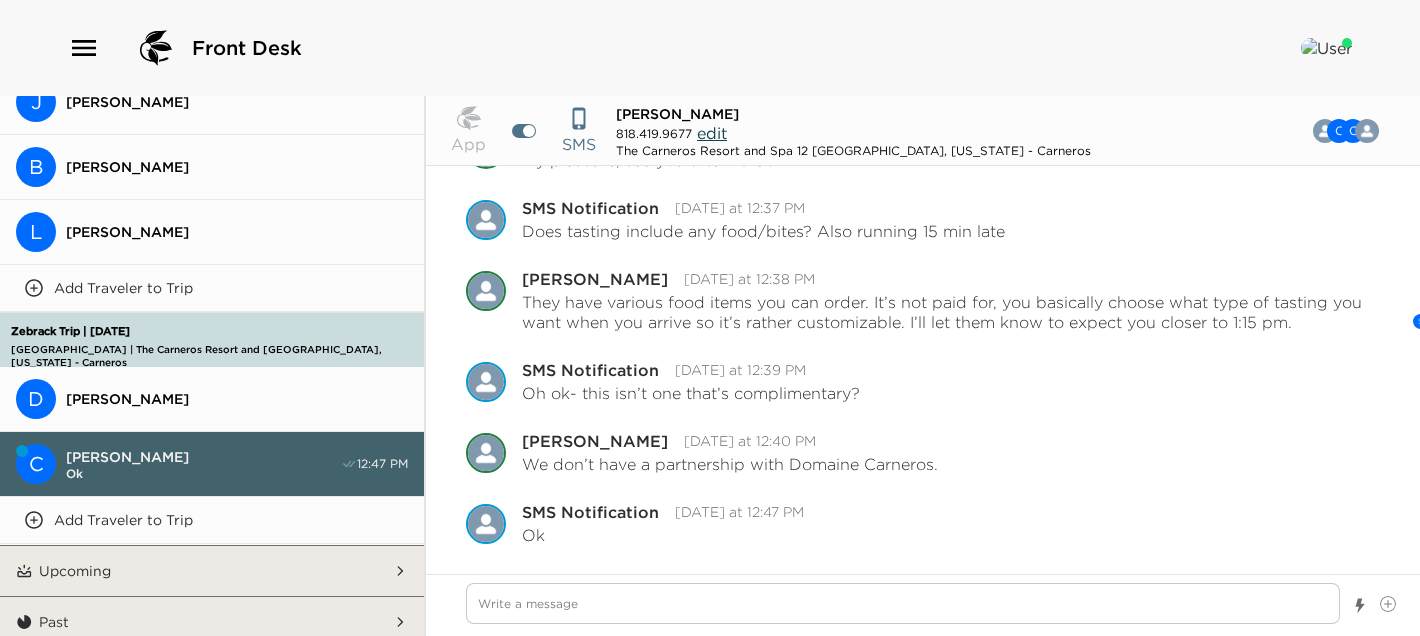 click on "Upcoming" at bounding box center (213, 571) 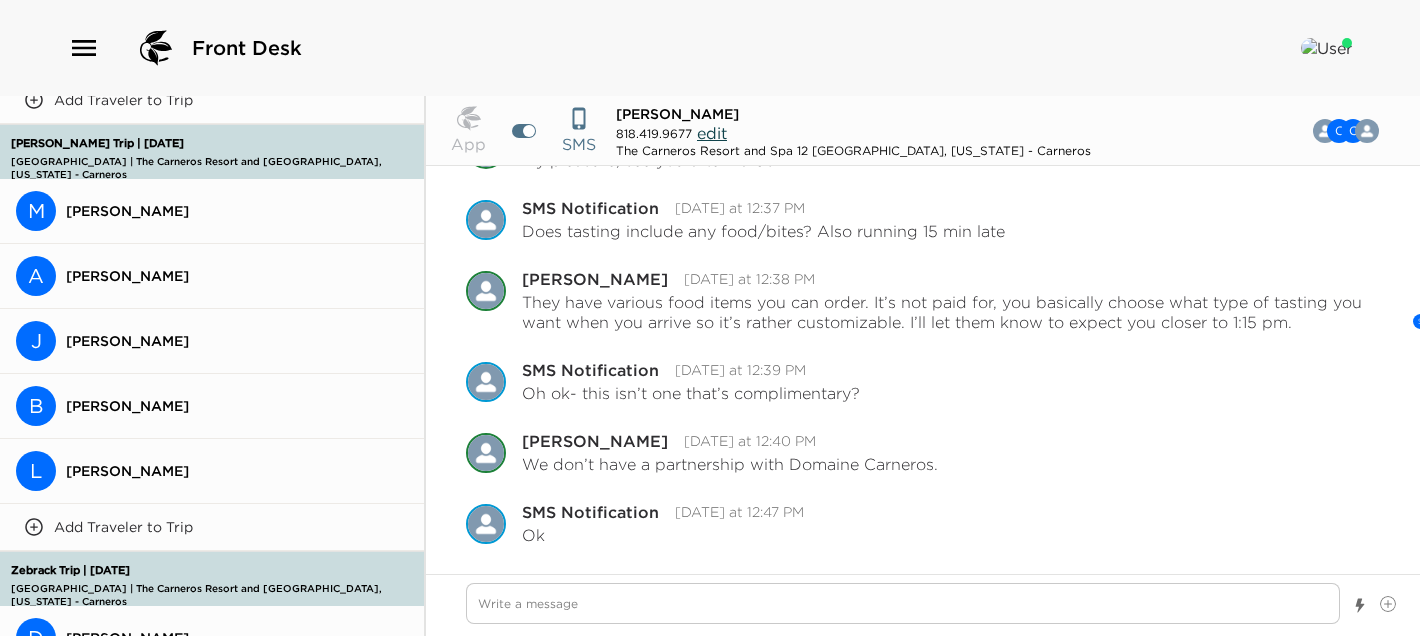 scroll, scrollTop: 352, scrollLeft: 0, axis: vertical 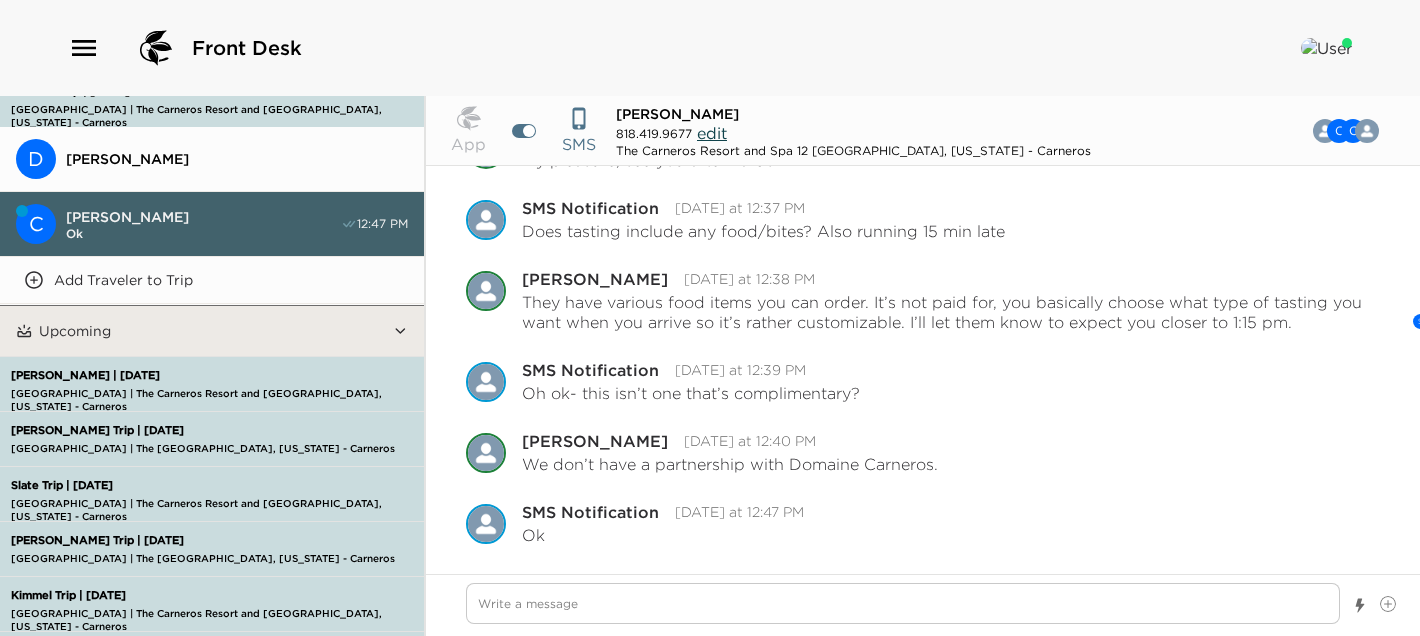 click on "Slate Trip | [DATE]" at bounding box center [222, 485] 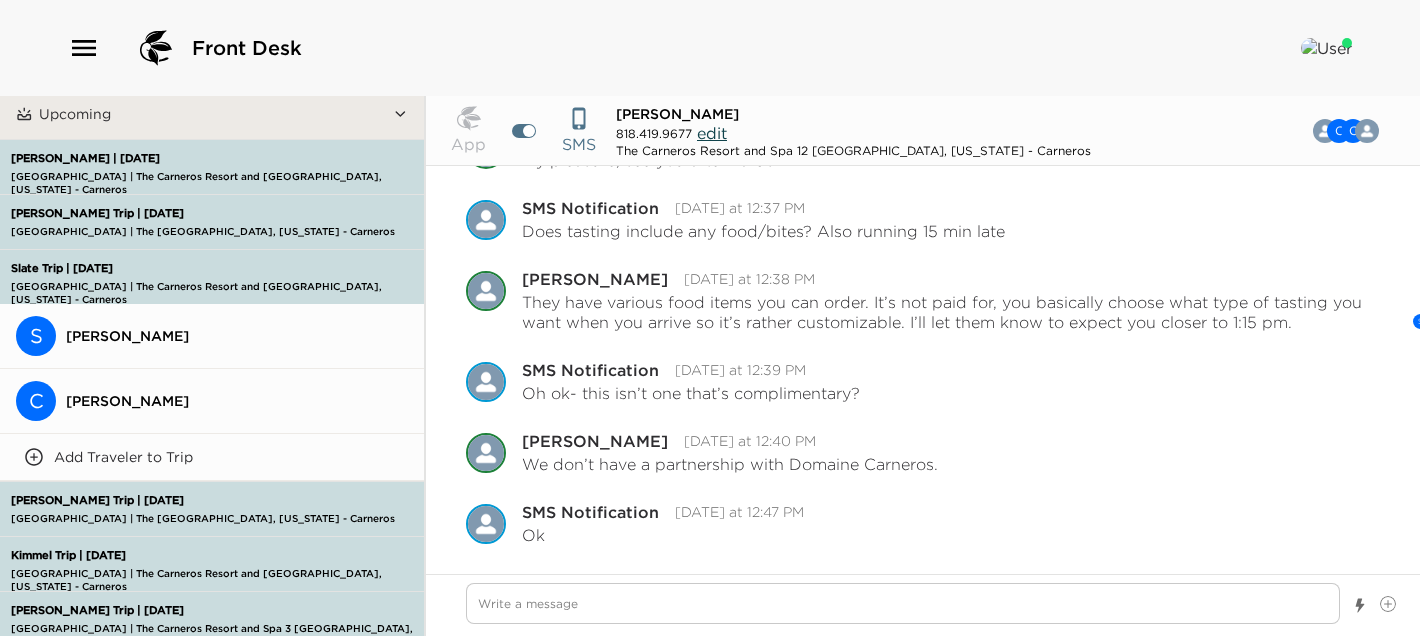 scroll, scrollTop: 1312, scrollLeft: 0, axis: vertical 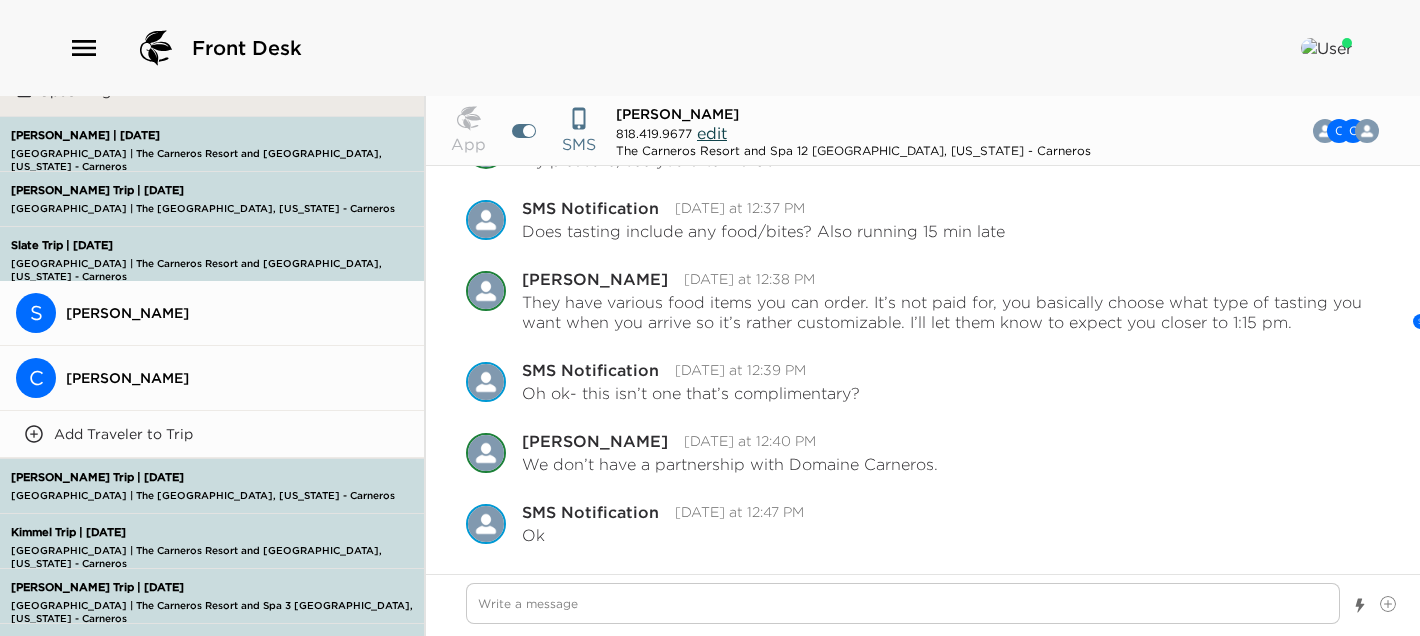 click on "[PERSON_NAME]" at bounding box center [237, 313] 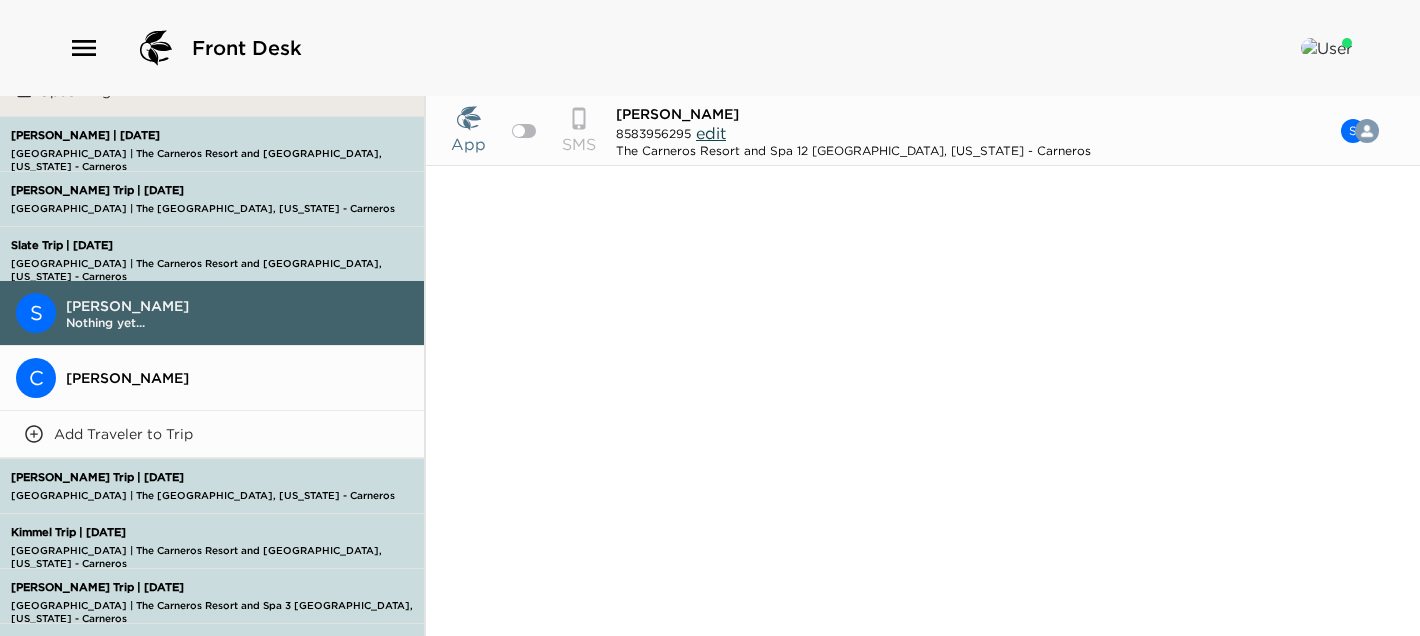 click on "[PERSON_NAME]" at bounding box center [237, 378] 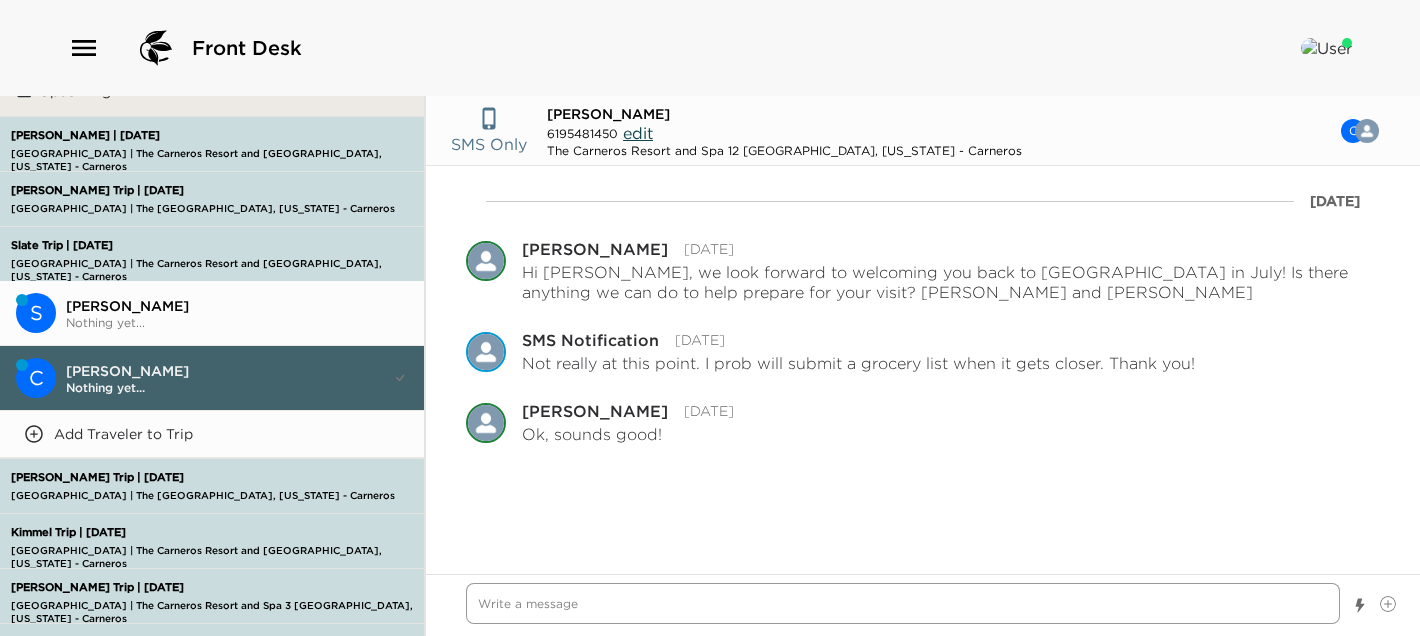 click at bounding box center [903, 603] 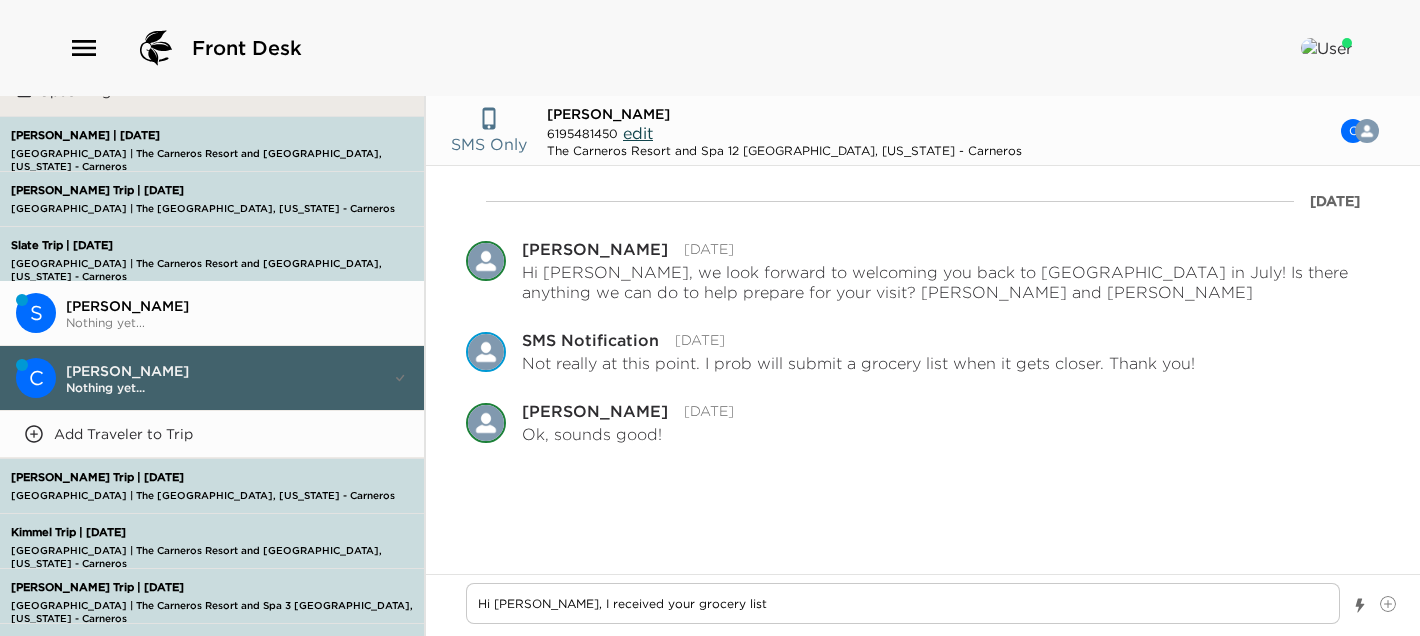 click on "06/30/2025 Pause Escalation Edit Message Delete Courtney Wilson 06/30/2025 Hi Candice, we look forward to welcoming you back to Carneros Resort in July! Is there anything we can do to help prepare for your visit? Cheers, Courtney and Sandra
Pause Escalation SMS Notification 06/30/2025 Not really at this point. I prob will submit a grocery list when it gets closer. Thank you!
Pause Escalation Edit Message Delete Courtney Wilson 06/30/2025 Ok, sounds good!
Delivered" at bounding box center (923, 357) 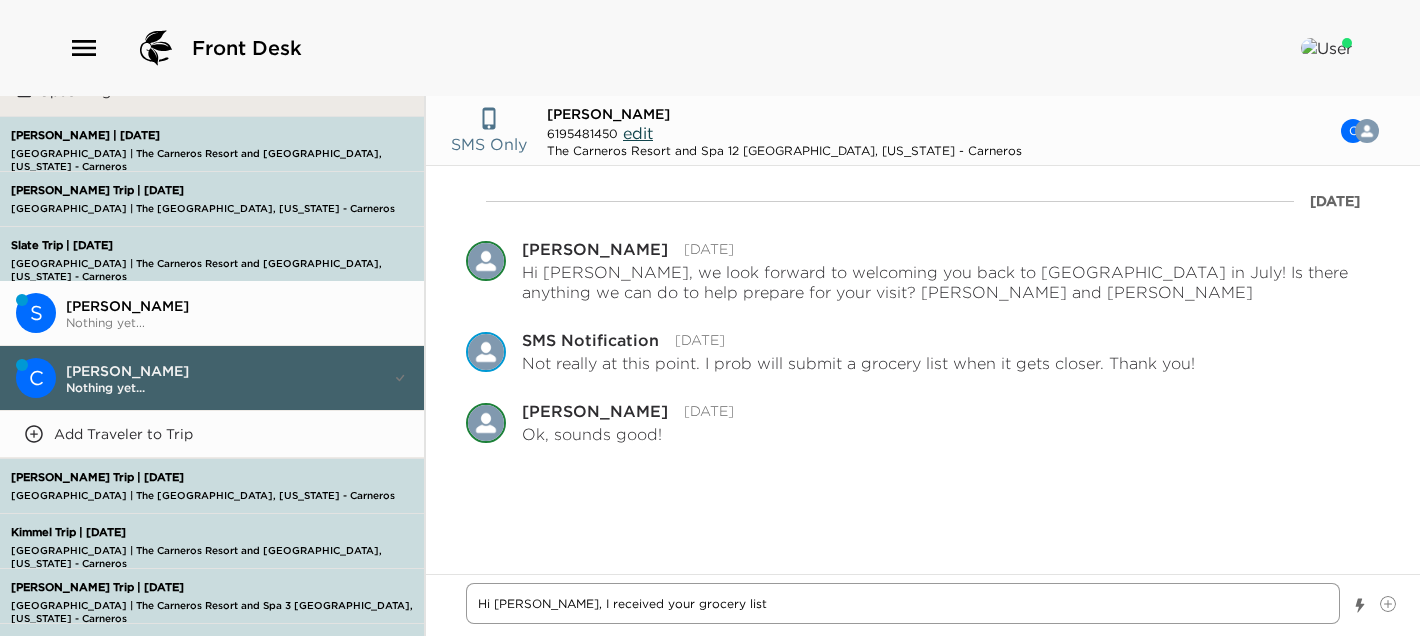 click on "Hi Candice, I received your grocery list" at bounding box center [903, 603] 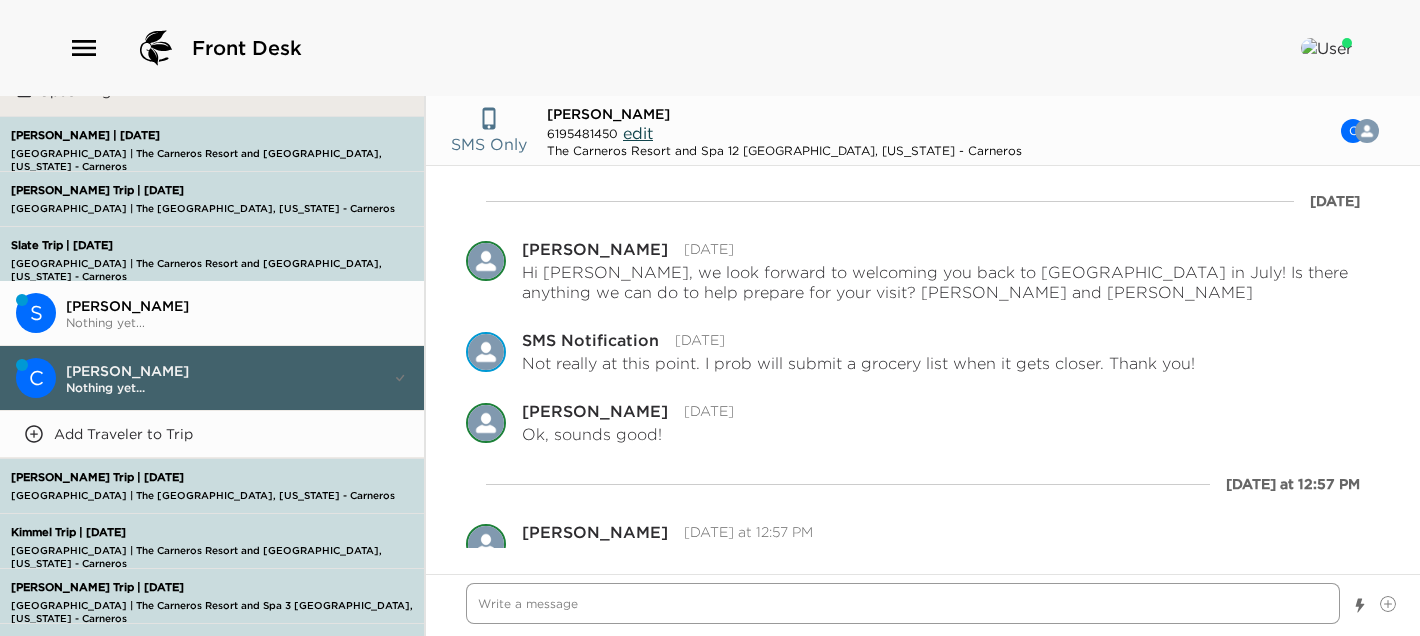 scroll, scrollTop: 20, scrollLeft: 0, axis: vertical 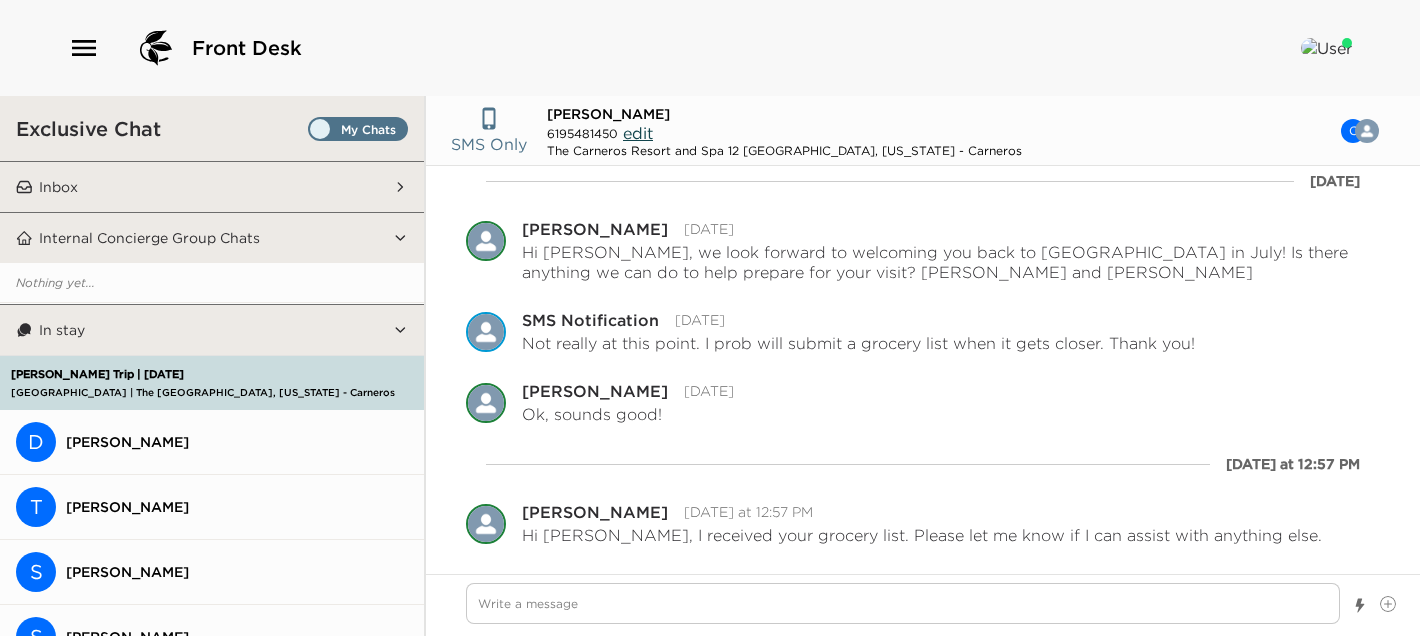 click on "Inbox" at bounding box center (213, 187) 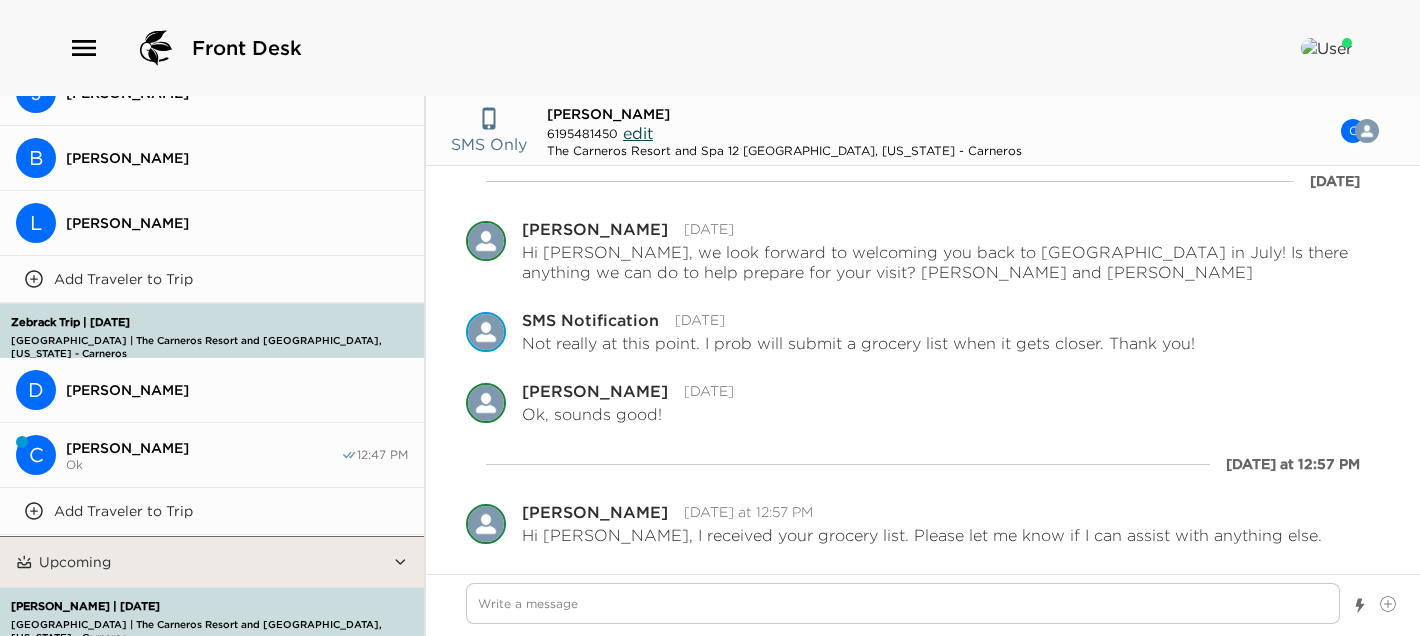 scroll, scrollTop: 880, scrollLeft: 0, axis: vertical 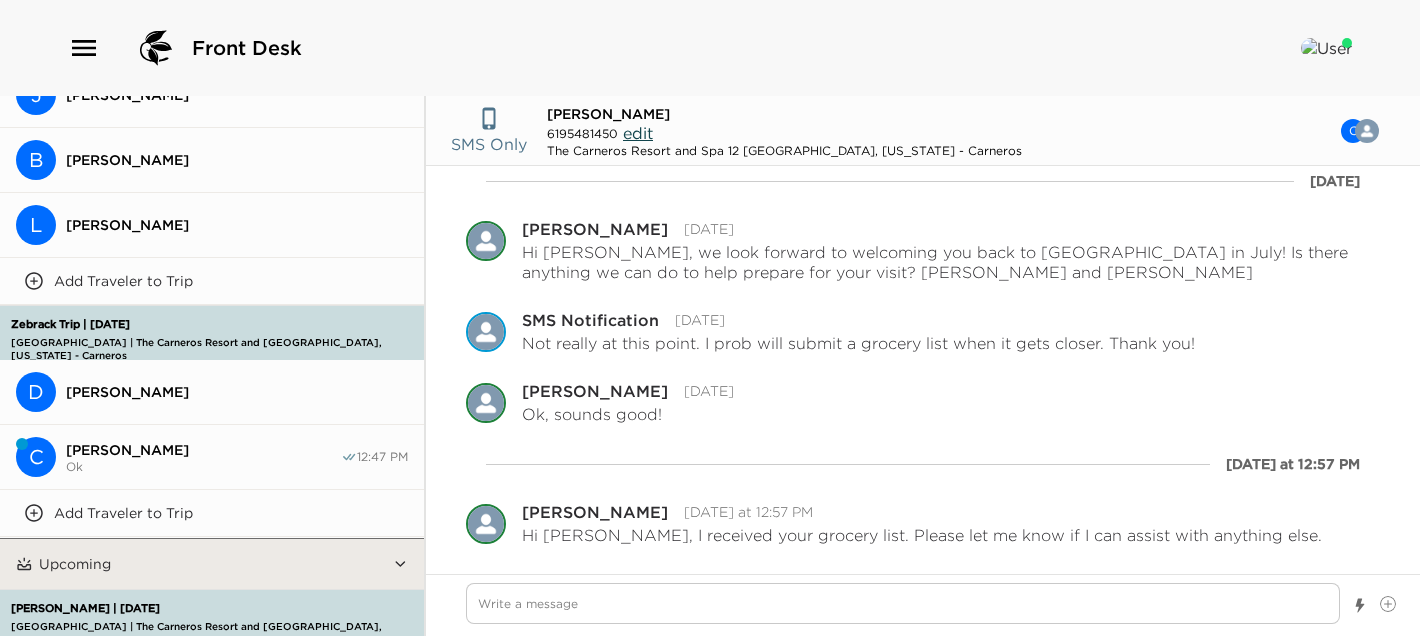 click on "[PERSON_NAME]" at bounding box center (203, 450) 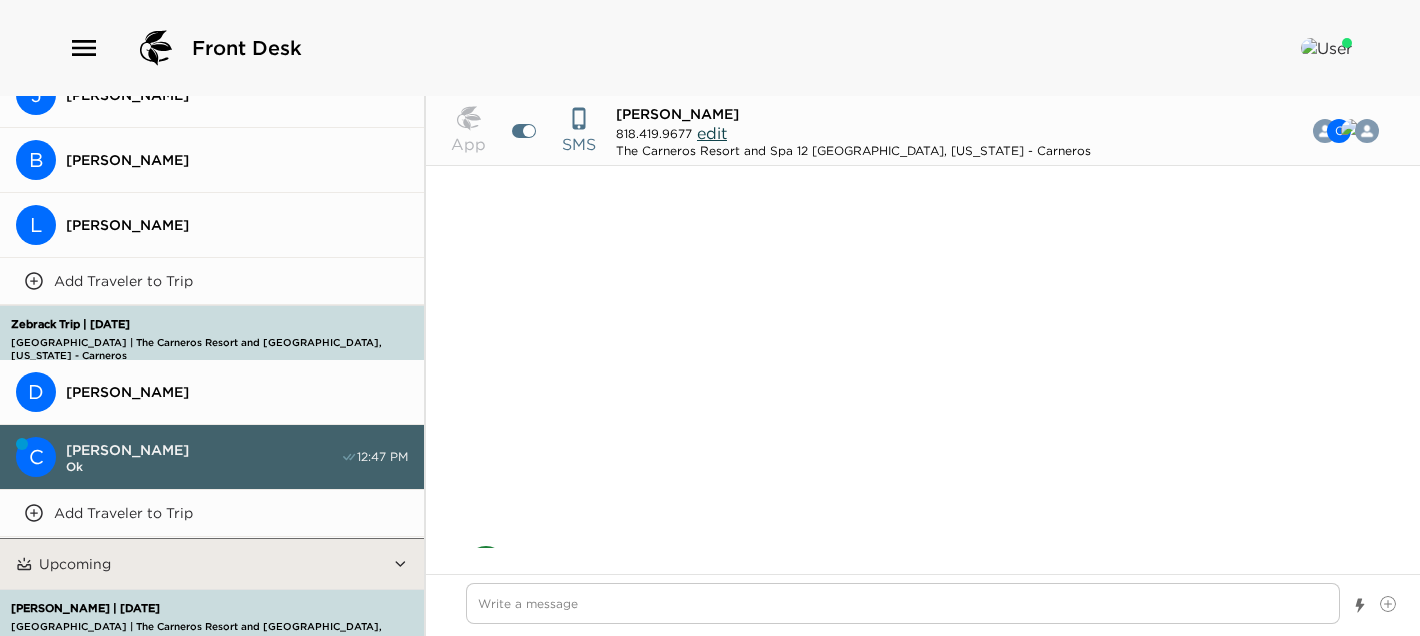 scroll, scrollTop: 417, scrollLeft: 0, axis: vertical 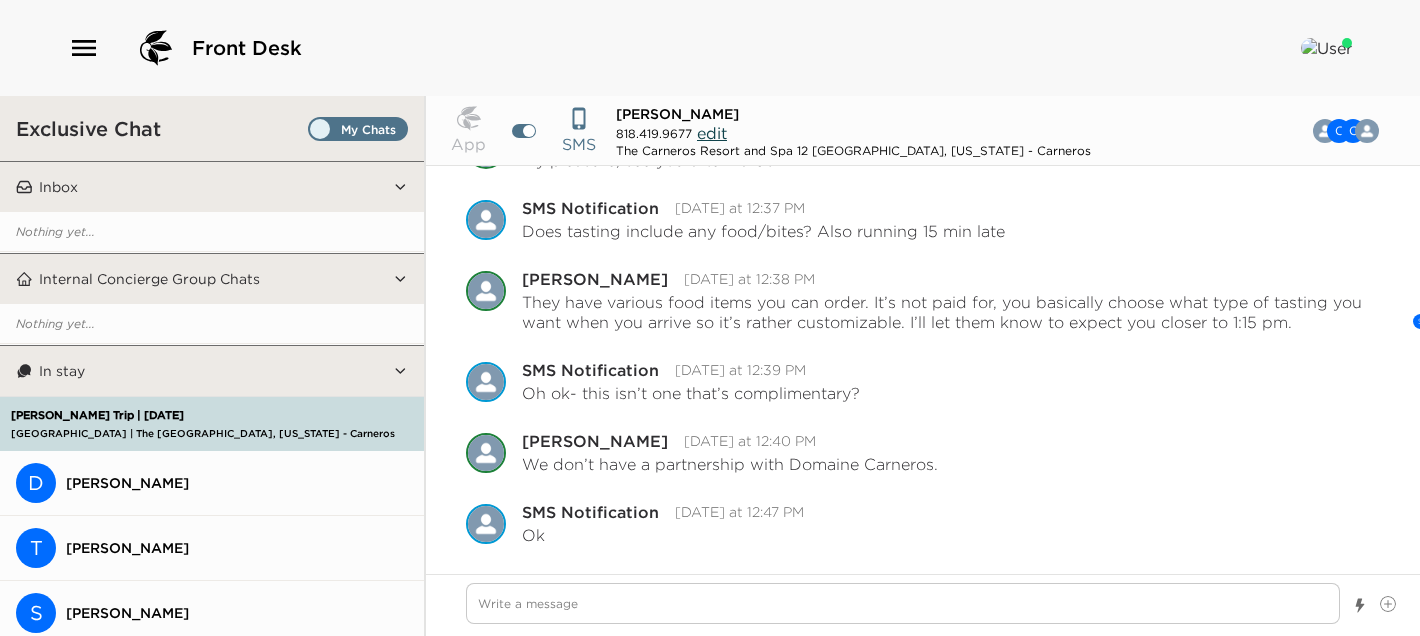 click on "Inbox" at bounding box center [213, 187] 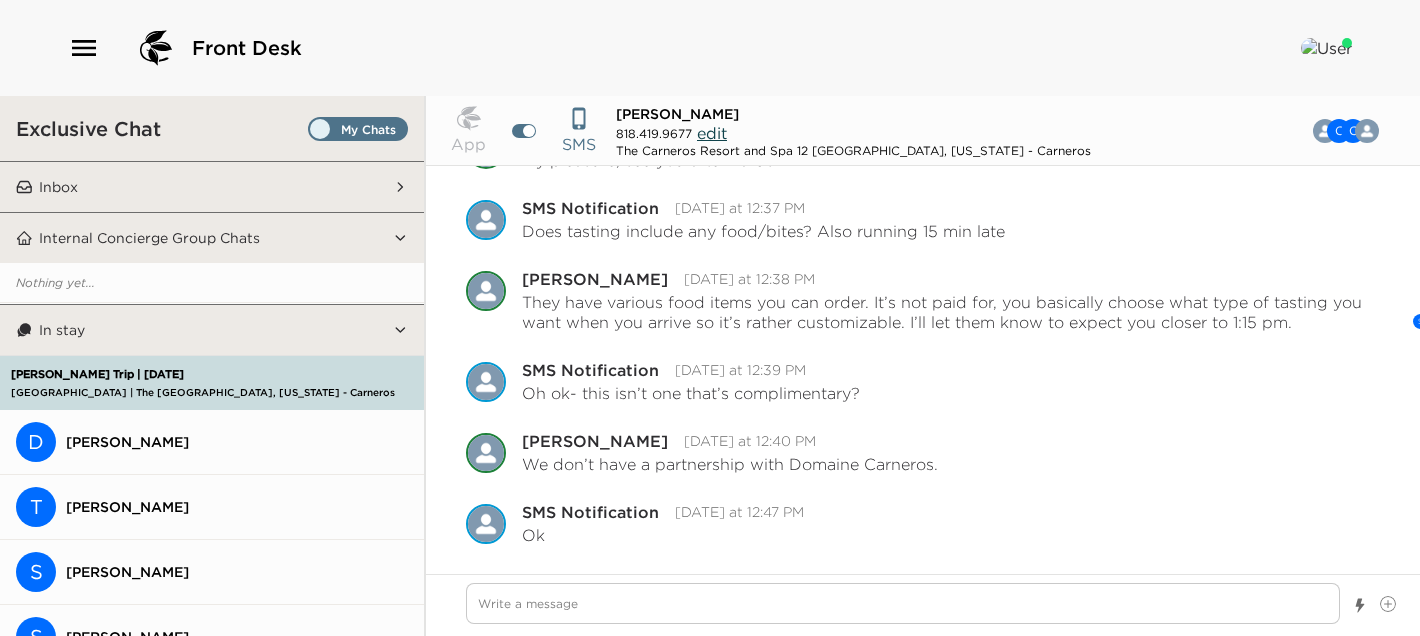 click 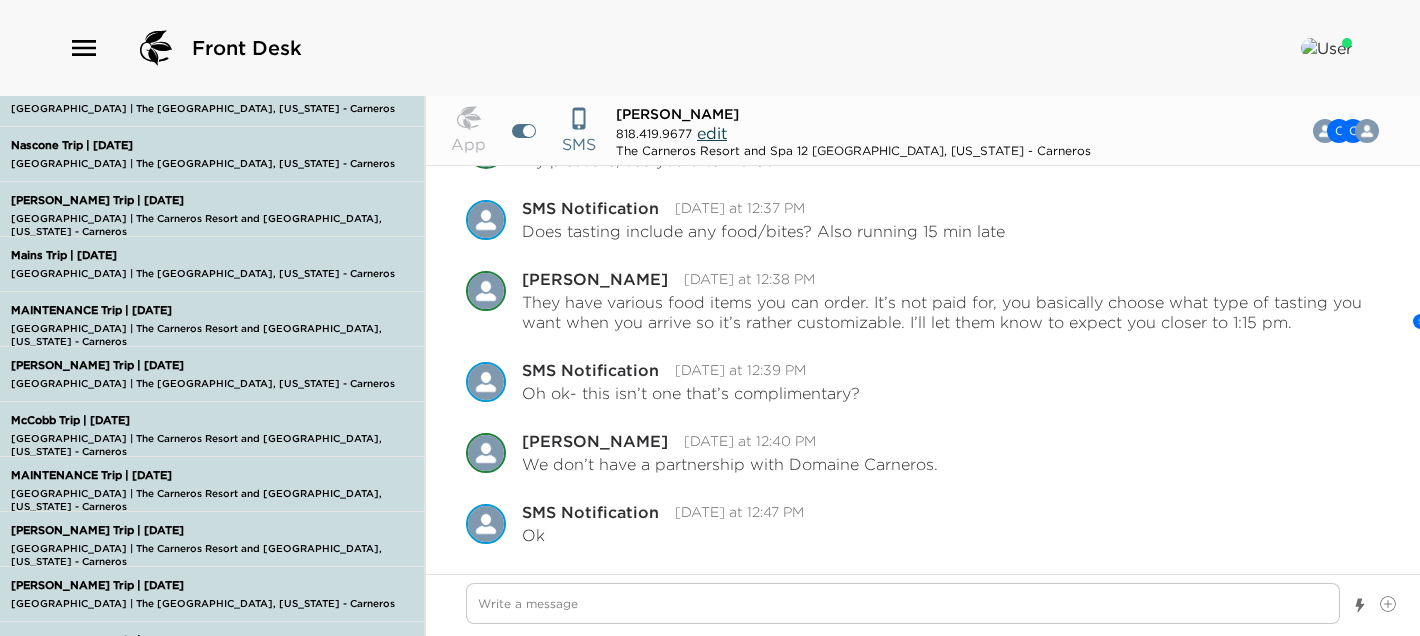 scroll, scrollTop: 1440, scrollLeft: 0, axis: vertical 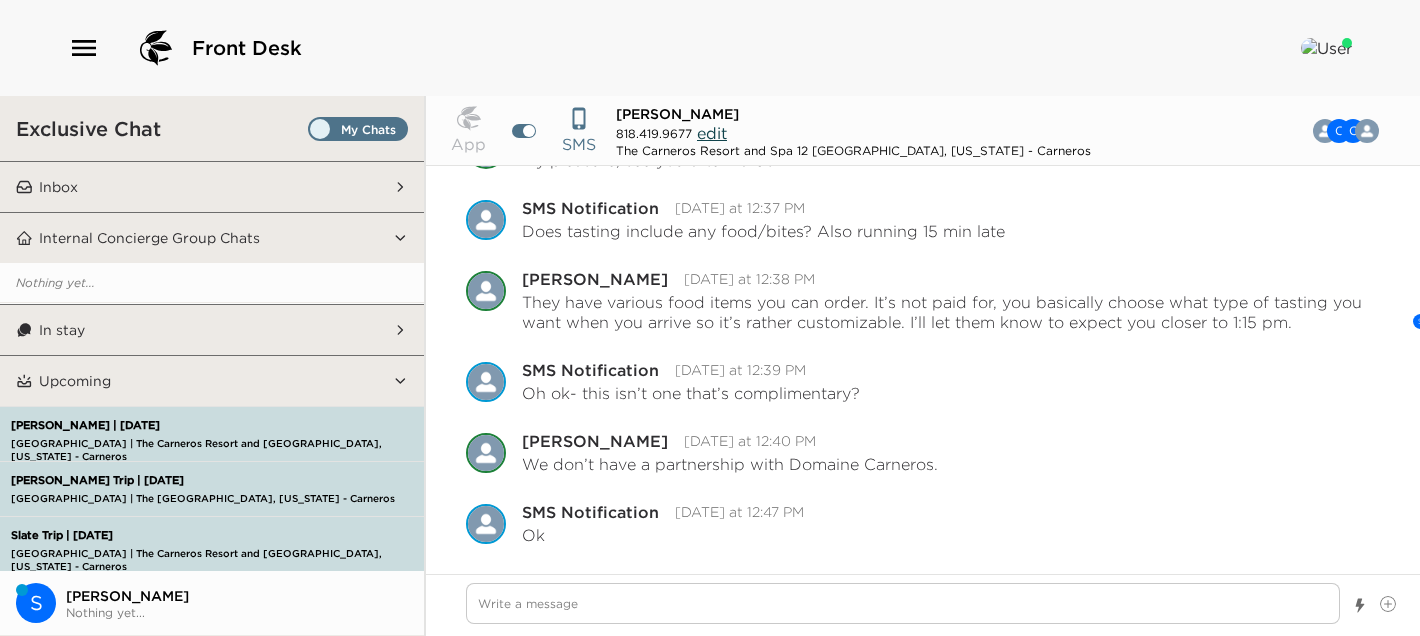 click on "S Scott Slate Nothing yet..." at bounding box center (212, 603) 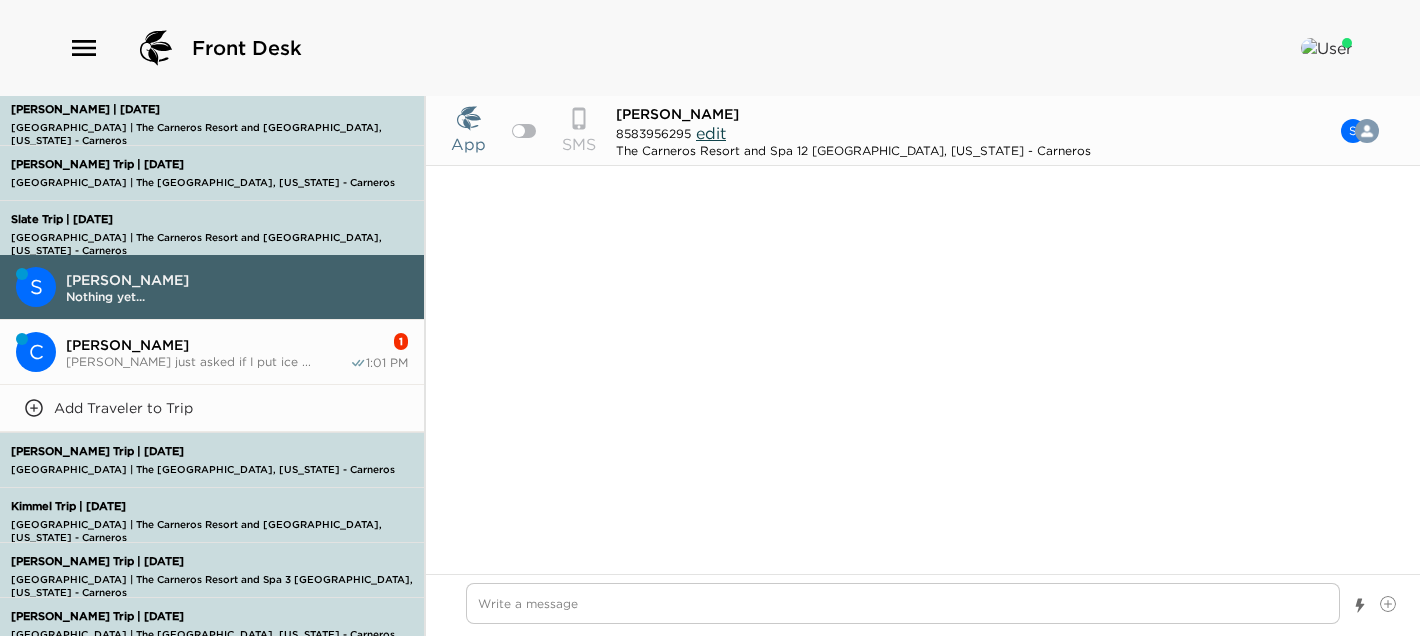 scroll, scrollTop: 320, scrollLeft: 0, axis: vertical 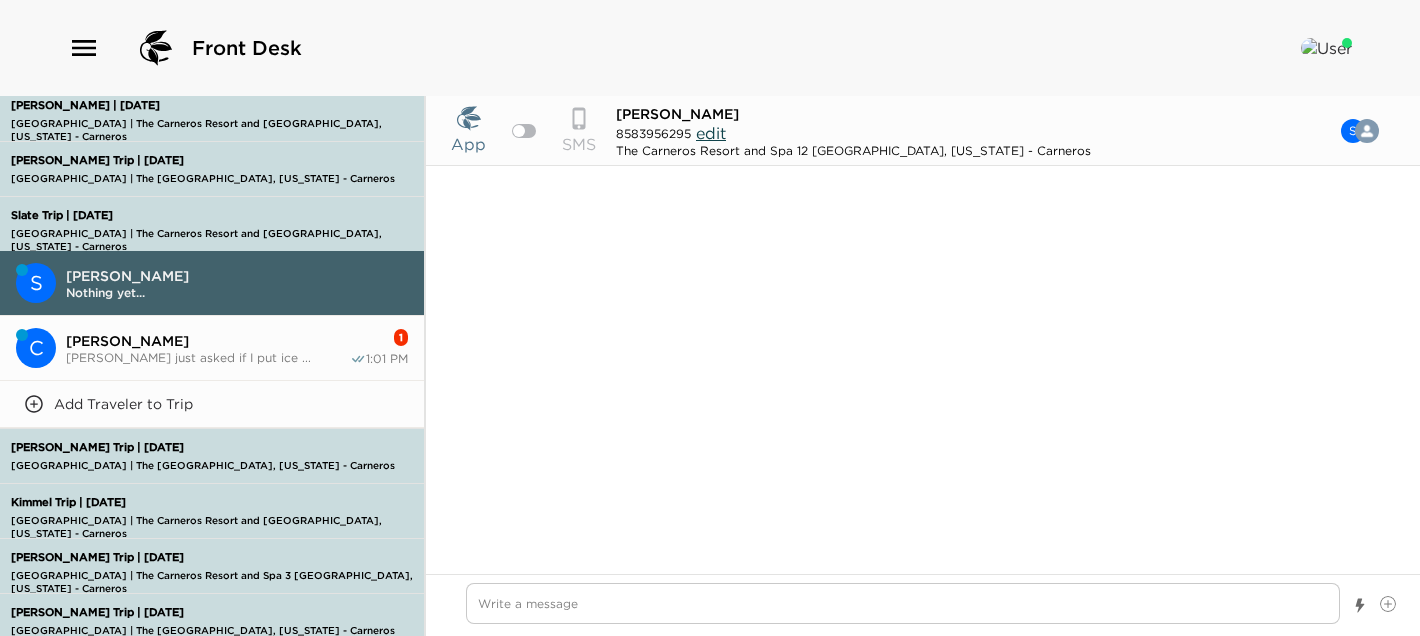 click on "[PERSON_NAME]" at bounding box center (208, 341) 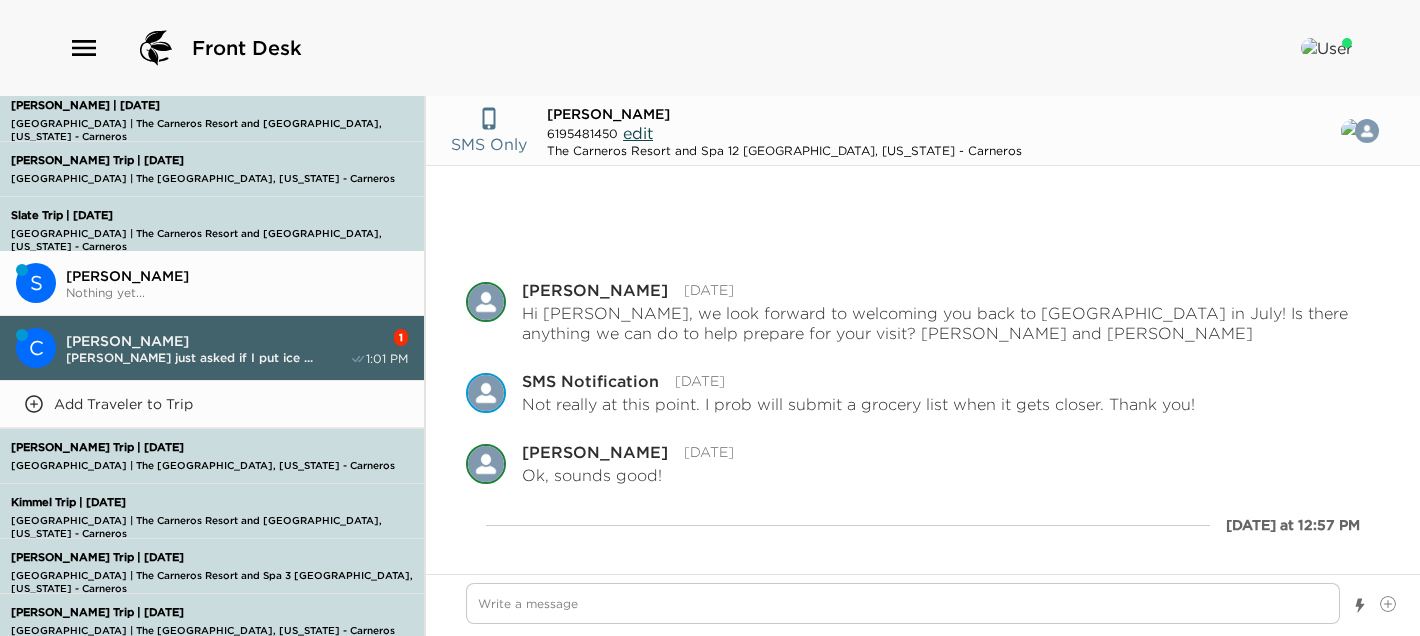 scroll, scrollTop: 152, scrollLeft: 0, axis: vertical 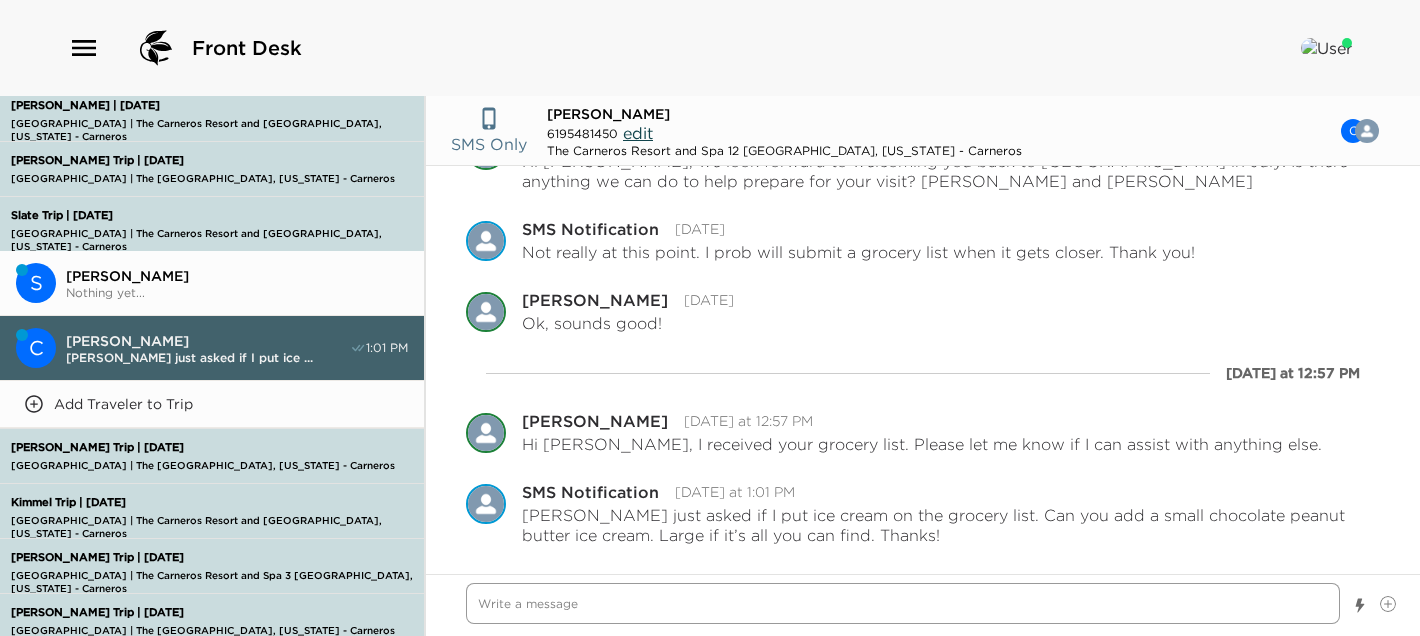 click at bounding box center [903, 603] 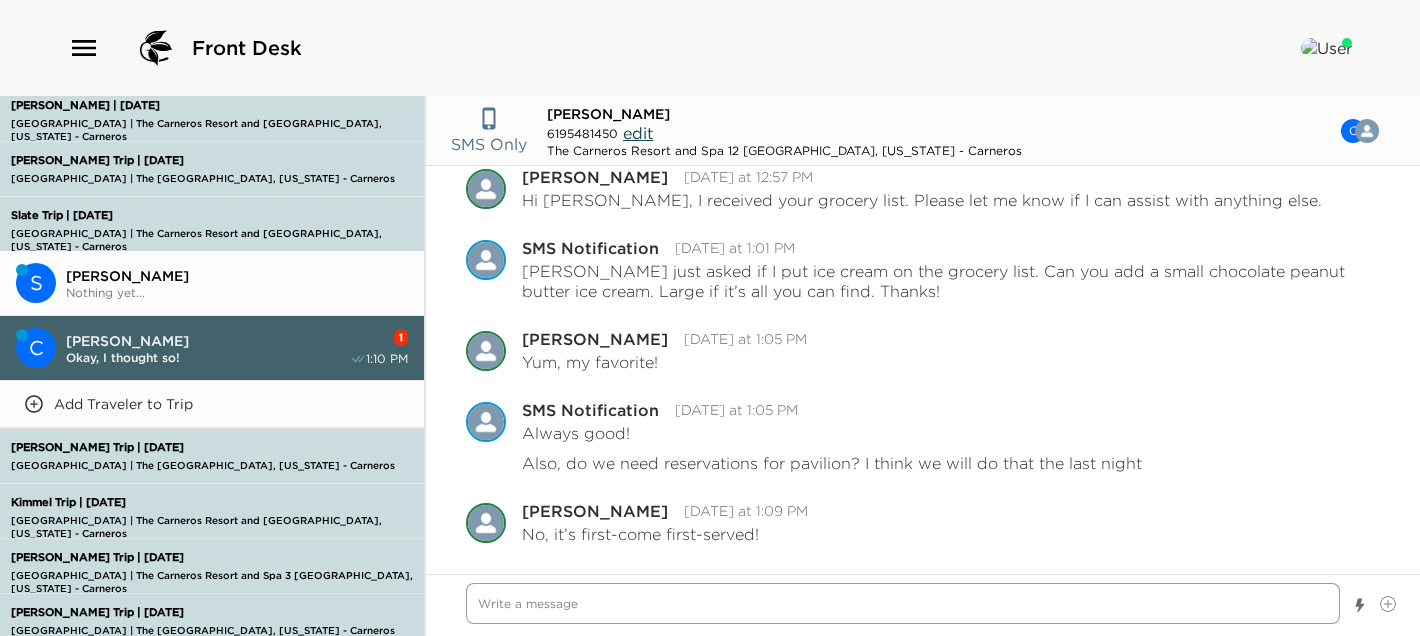 scroll, scrollTop: 466, scrollLeft: 0, axis: vertical 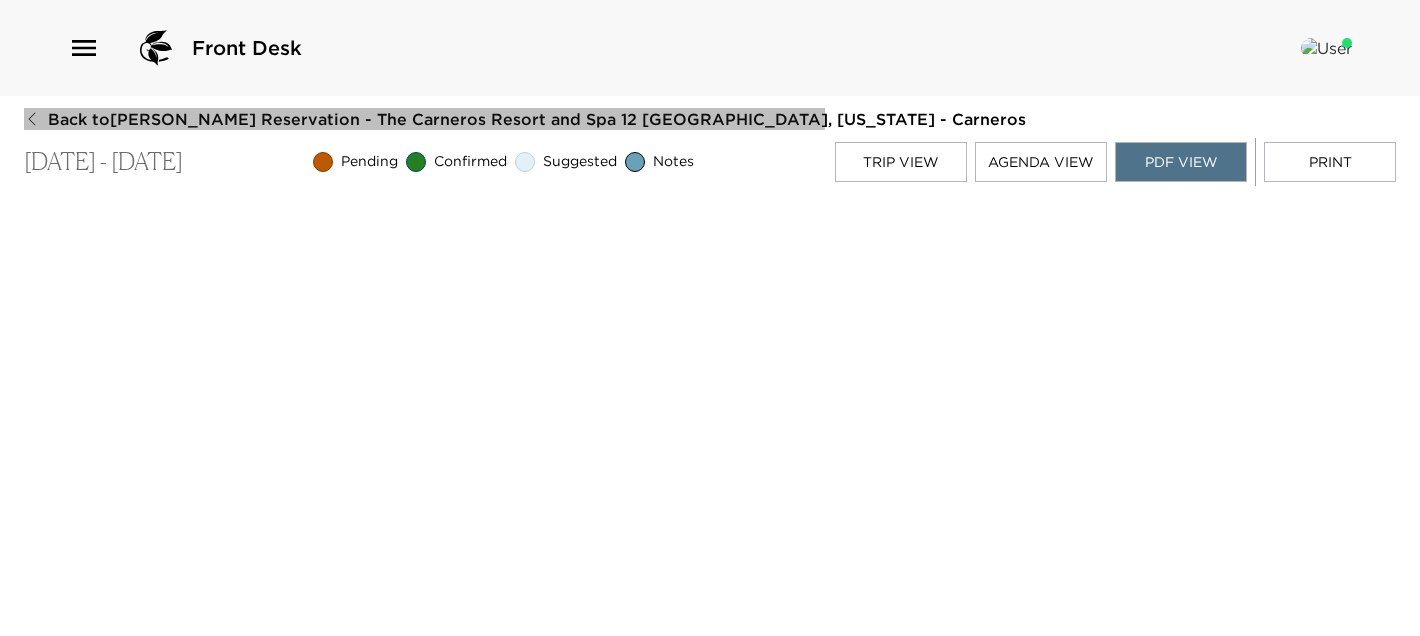 click 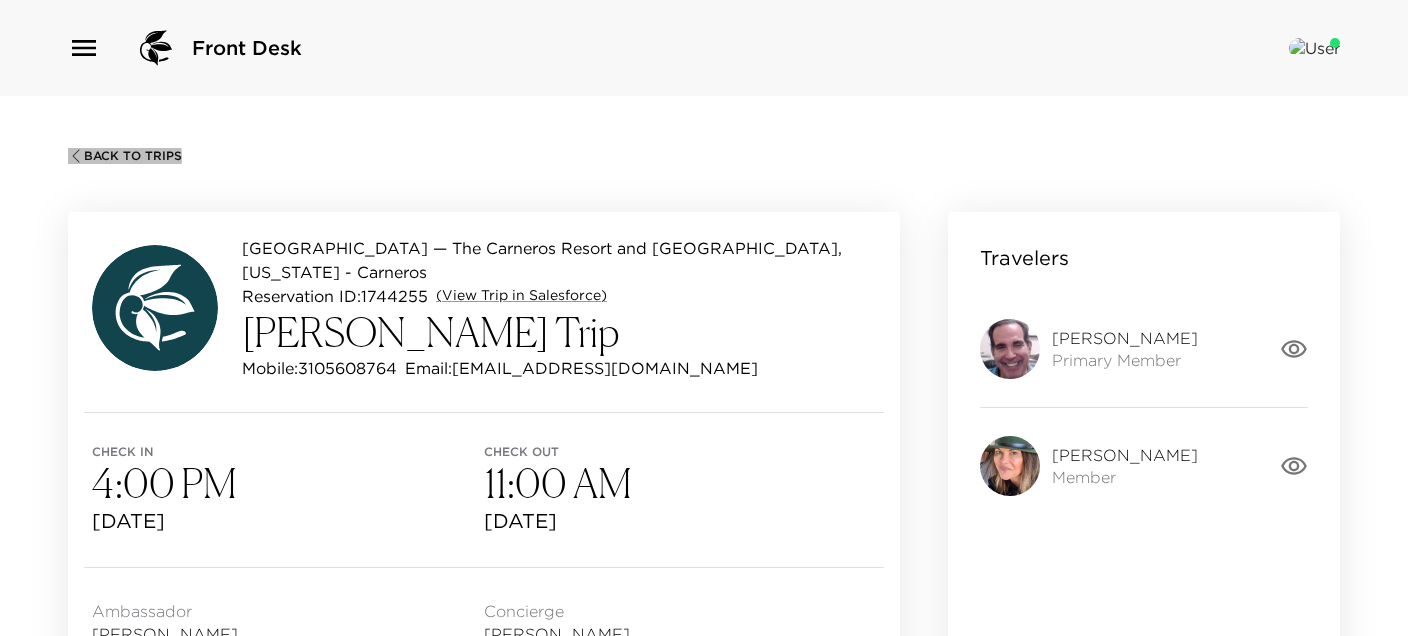 click on "Back To Trips" at bounding box center (133, 156) 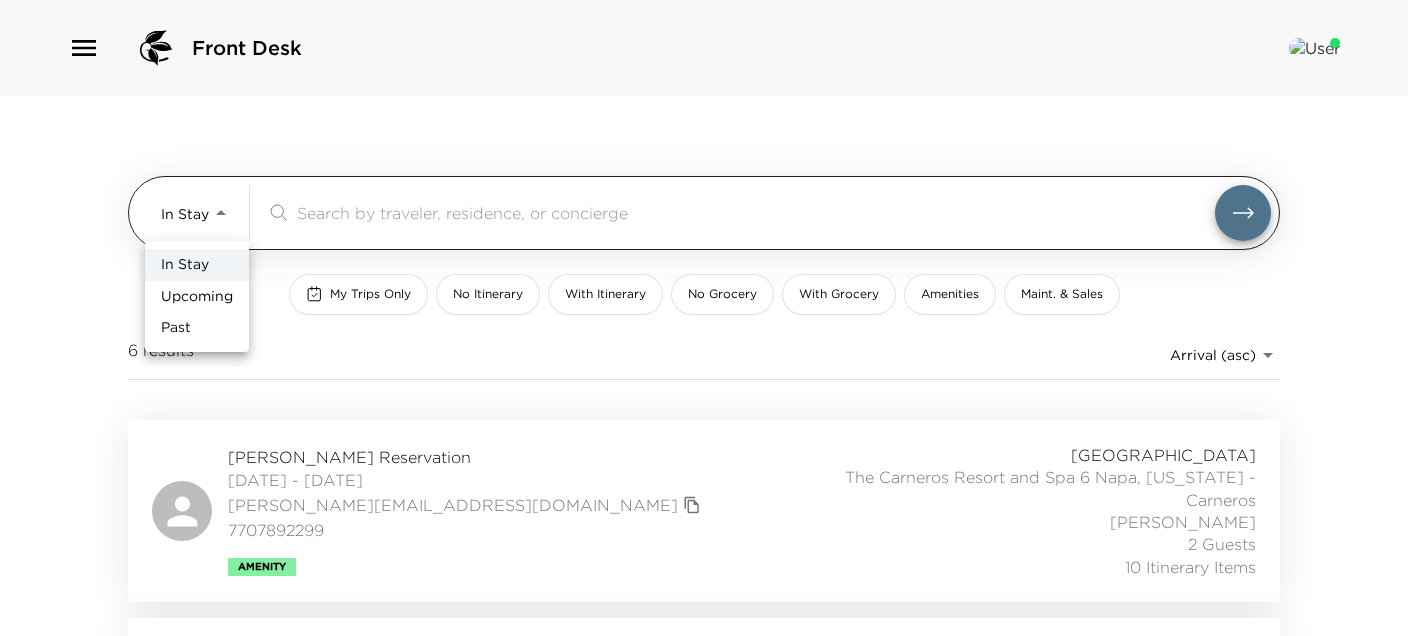 click on "Front Desk In Stay In-Stay ​ My Trips Only No Itinerary With Itinerary No Grocery With Grocery Amenities Maint. & Sales 6 results Arrival (asc) reservations_prod_arrival_asc [PERSON_NAME] Reservation [DATE] - [DATE] [EMAIL_ADDRESS][DOMAIN_NAME] 7707892299 Amenity Carneros Resort and Spa The Carneros Resort and Spa 6 Napa, [US_STATE] - Carneros [PERSON_NAME] 2 Guests 10 Itinerary Items [PERSON_NAME] Reservation [DATE] - [DATE] [EMAIL_ADDRESS][DOMAIN_NAME] 5128659549 Carneros Resort and Spa The Carneros Resort and Spa 12 [GEOGRAPHIC_DATA], [US_STATE] - Carneros [PERSON_NAME] 5 Guests 15 Itinerary Items [PERSON_NAME] Reservation [DATE] - [DATE] [PERSON_NAME][EMAIL_ADDRESS][PERSON_NAME][DOMAIN_NAME] 214.394.4027 [GEOGRAPHIC_DATA] and Spa The Carneros Resort and Spa 3 [GEOGRAPHIC_DATA], [US_STATE] - Carneros [PERSON_NAME] 2 Guests 21 Itinerary Items [PERSON_NAME][GEOGRAPHIC_DATA] [DATE] - [DATE] [PERSON_NAME][EMAIL_ADDRESS][PERSON_NAME][DOMAIN_NAME] 5035164031 Carneros Resort and [GEOGRAPHIC_DATA], [US_STATE] - Carneros [PERSON_NAME] 4 Guests 3105608764" at bounding box center [710, 318] 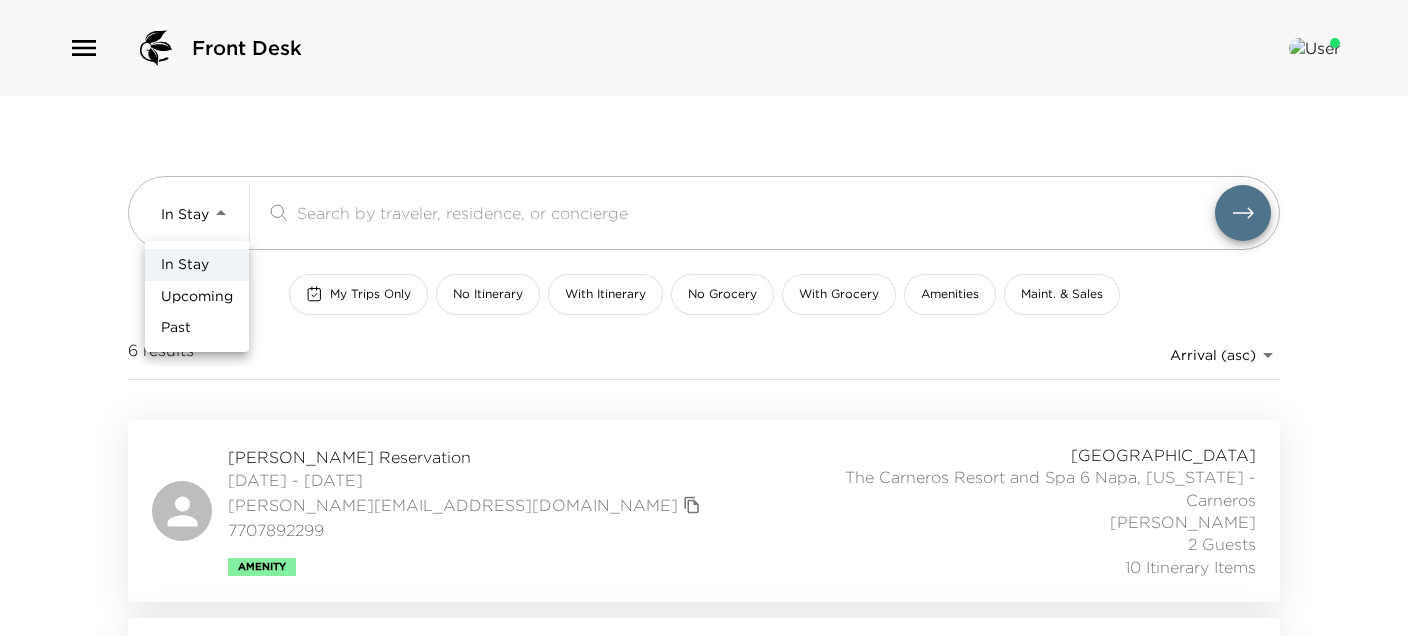 click on "Upcoming" at bounding box center [197, 297] 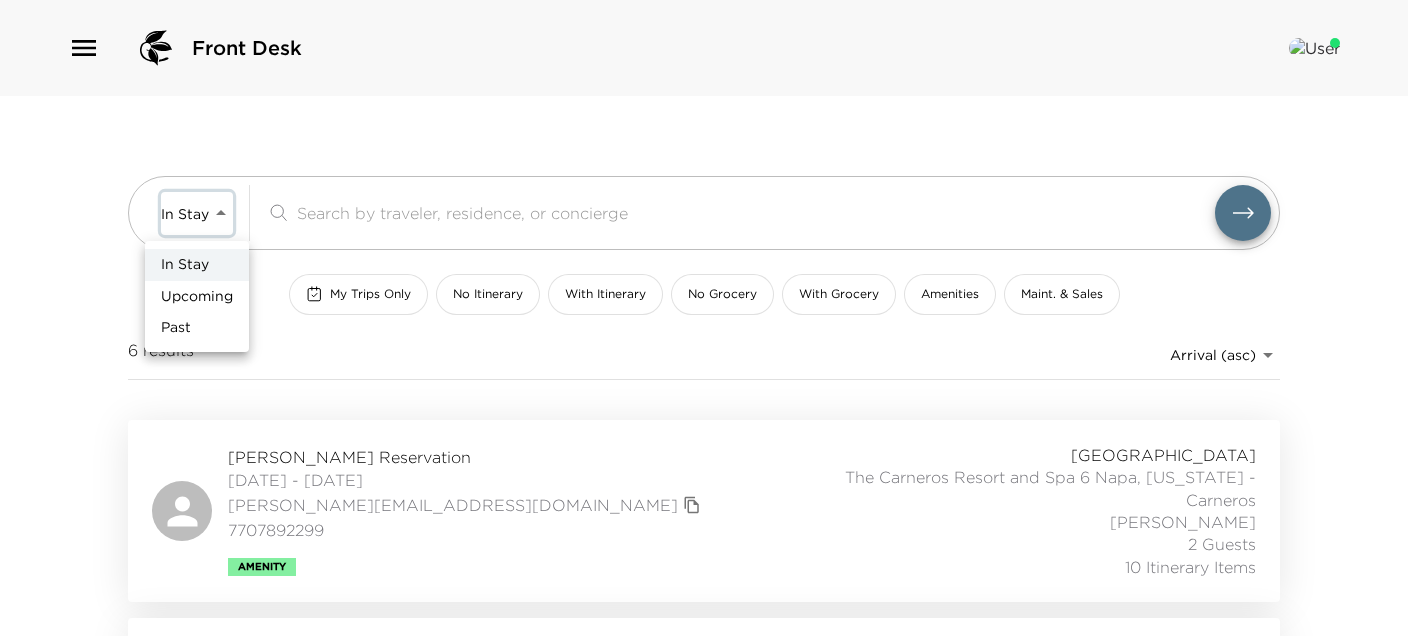 type on "Upcoming" 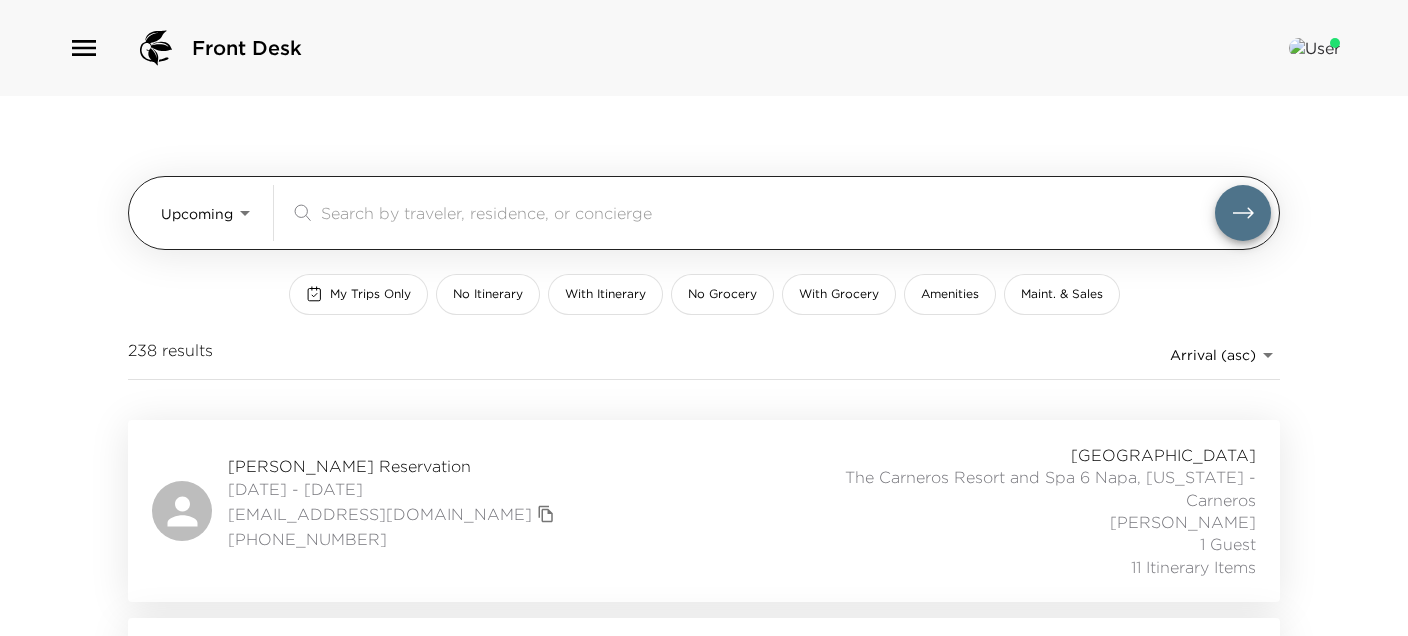 click at bounding box center [768, 212] 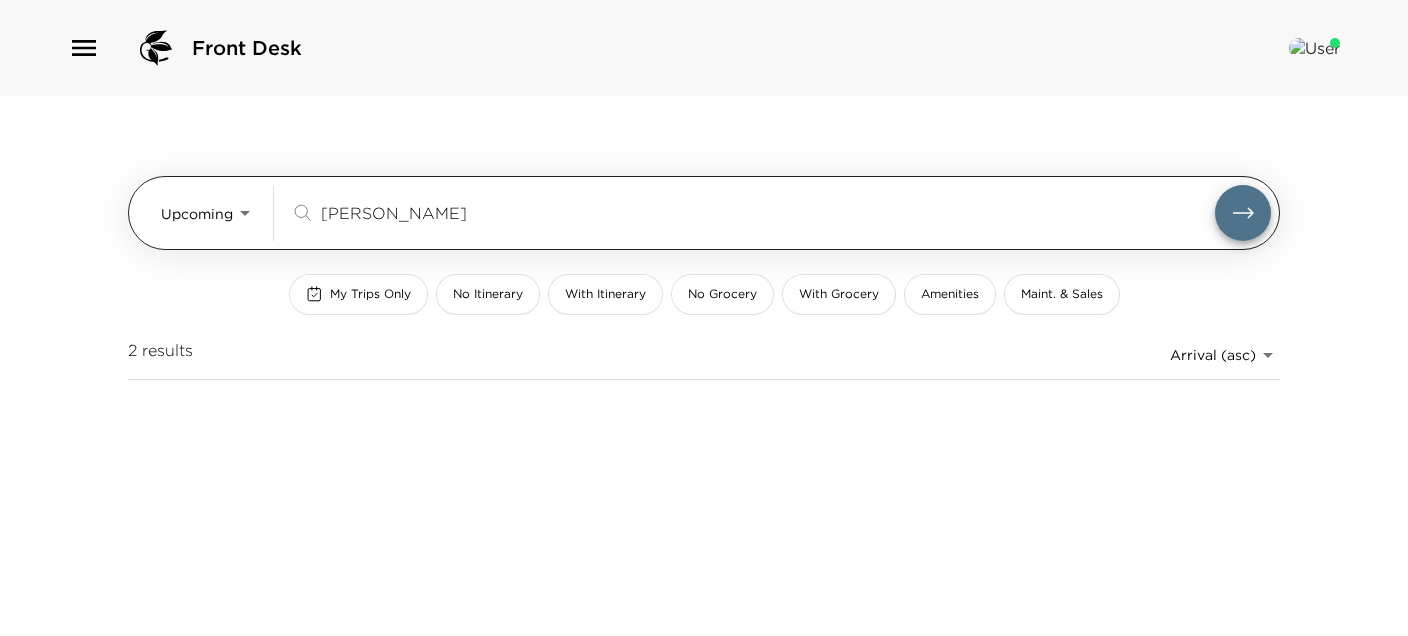 type on "[PERSON_NAME]" 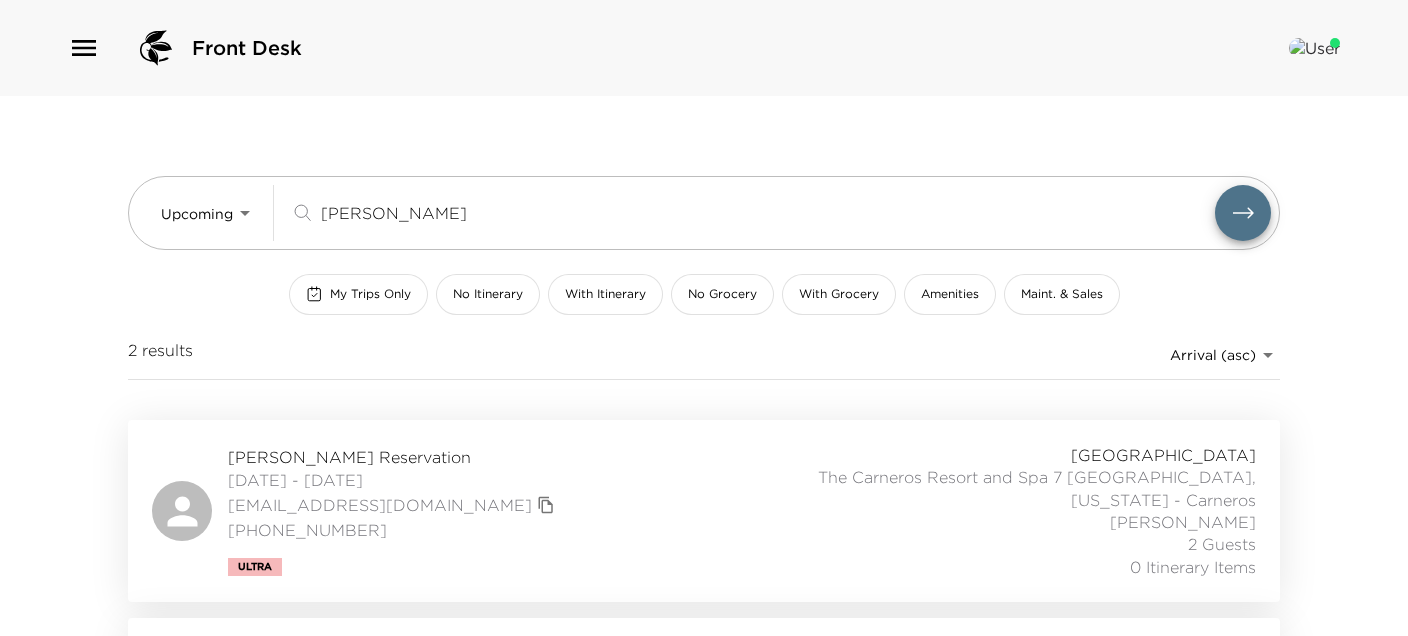 click on "[PERSON_NAME] Reservation [DATE] - [DATE] [EMAIL_ADDRESS][DOMAIN_NAME] [PHONE_NUMBER] Ultra Carneros Resort and Spa The Carneros Resort and Spa 7 [GEOGRAPHIC_DATA], [US_STATE] - Carneros [PERSON_NAME] 2 Guests 0 Itinerary Items" at bounding box center [704, 511] 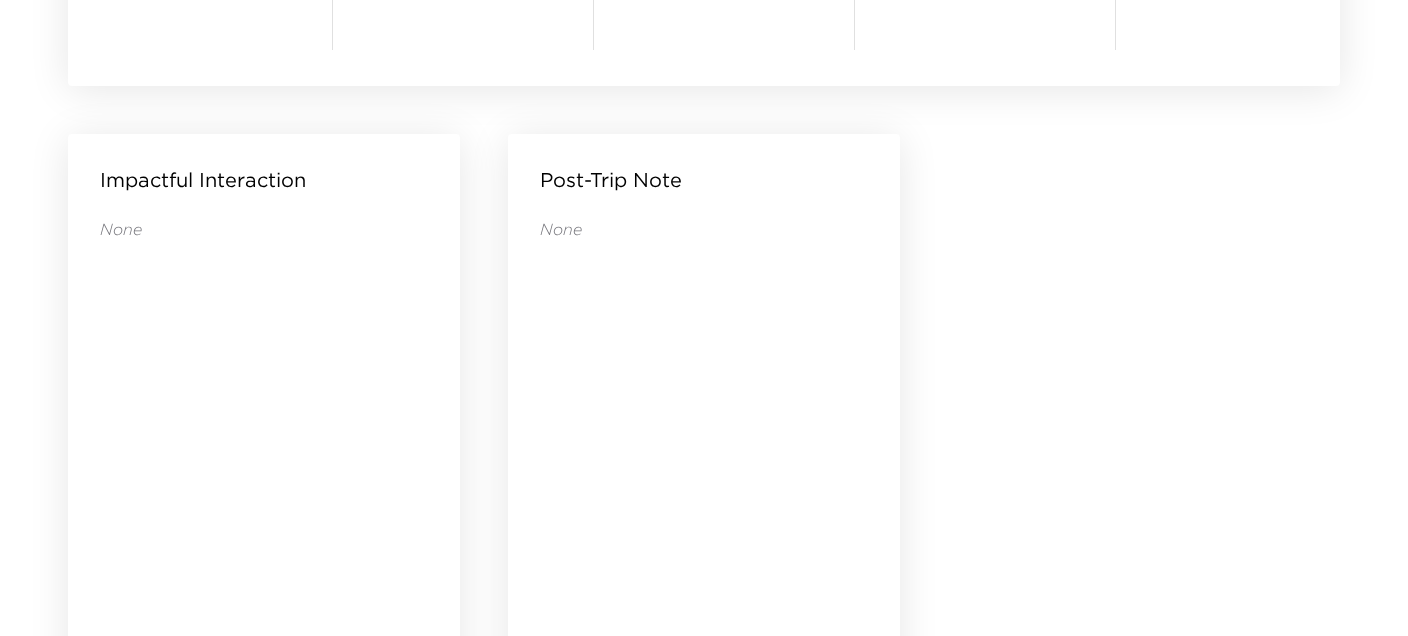 scroll, scrollTop: 1595, scrollLeft: 0, axis: vertical 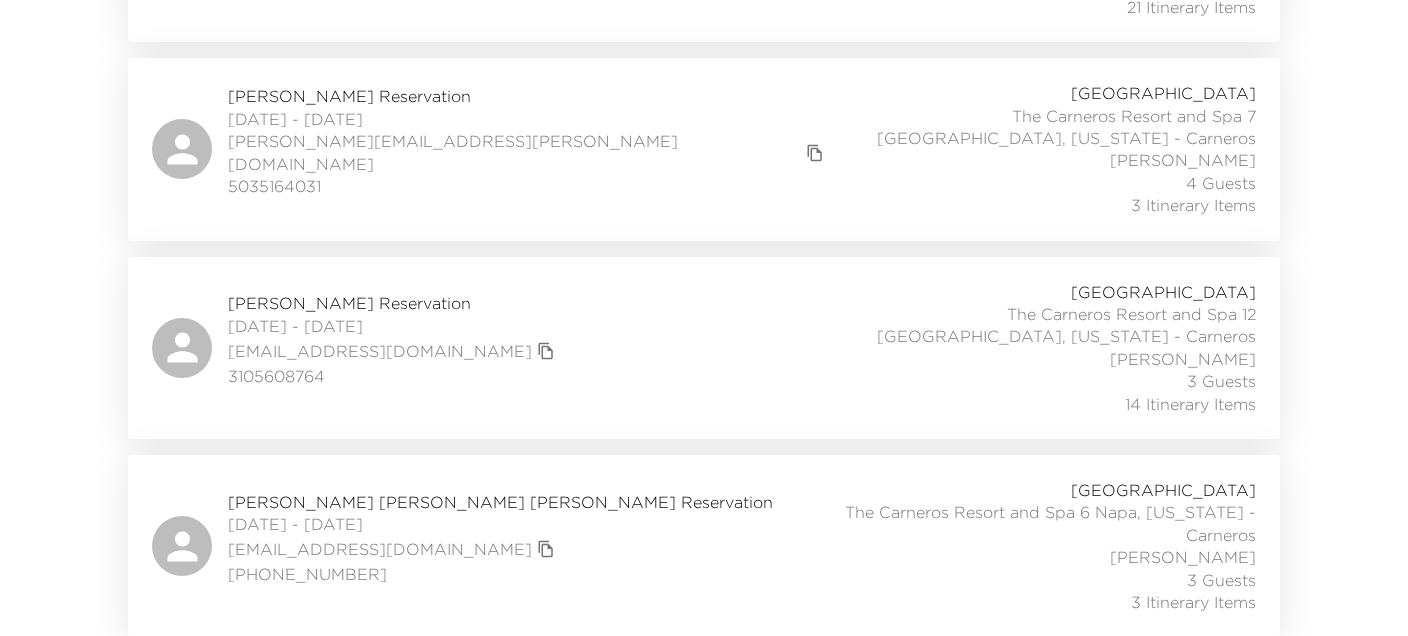 click on "[PERSON_NAME] [PERSON_NAME] [PERSON_NAME] Reservation [DATE] - [DATE] [EMAIL_ADDRESS][DOMAIN_NAME] [PHONE_NUMBER] [GEOGRAPHIC_DATA] and Spa [GEOGRAPHIC_DATA], [US_STATE] - Carneros [PERSON_NAME] 3 Guests 3 Itinerary Items" at bounding box center [704, 546] 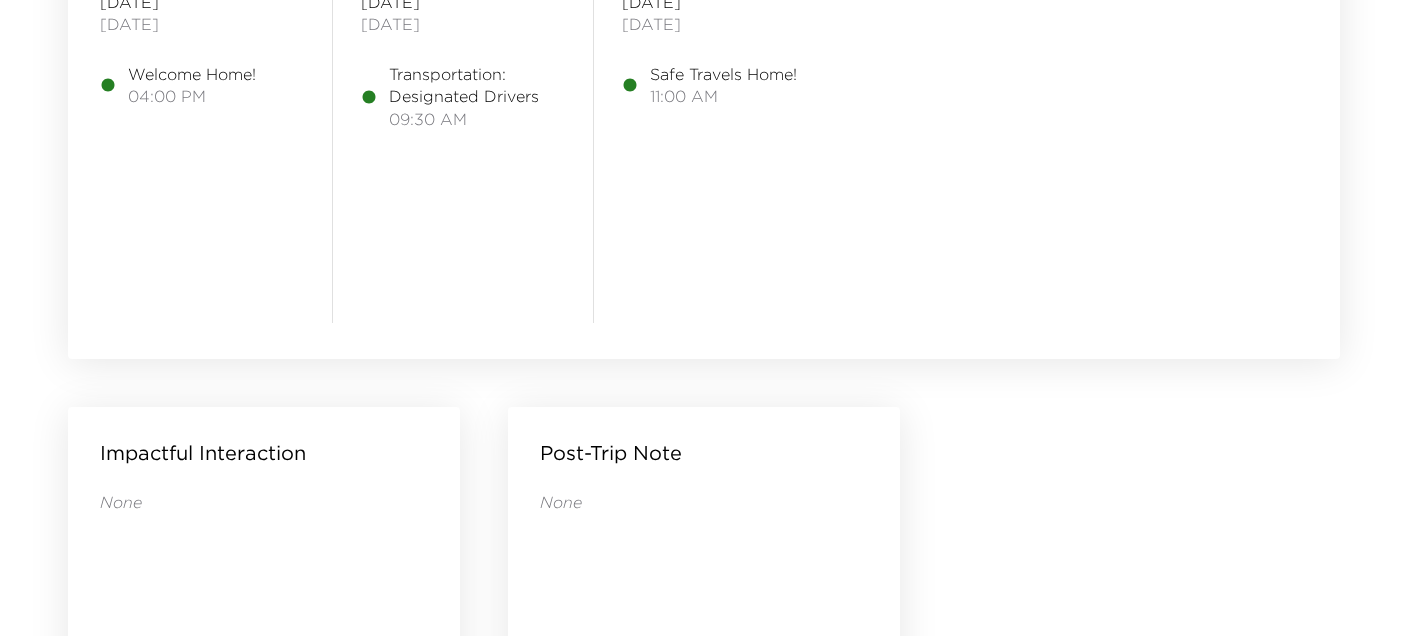 scroll, scrollTop: 1520, scrollLeft: 0, axis: vertical 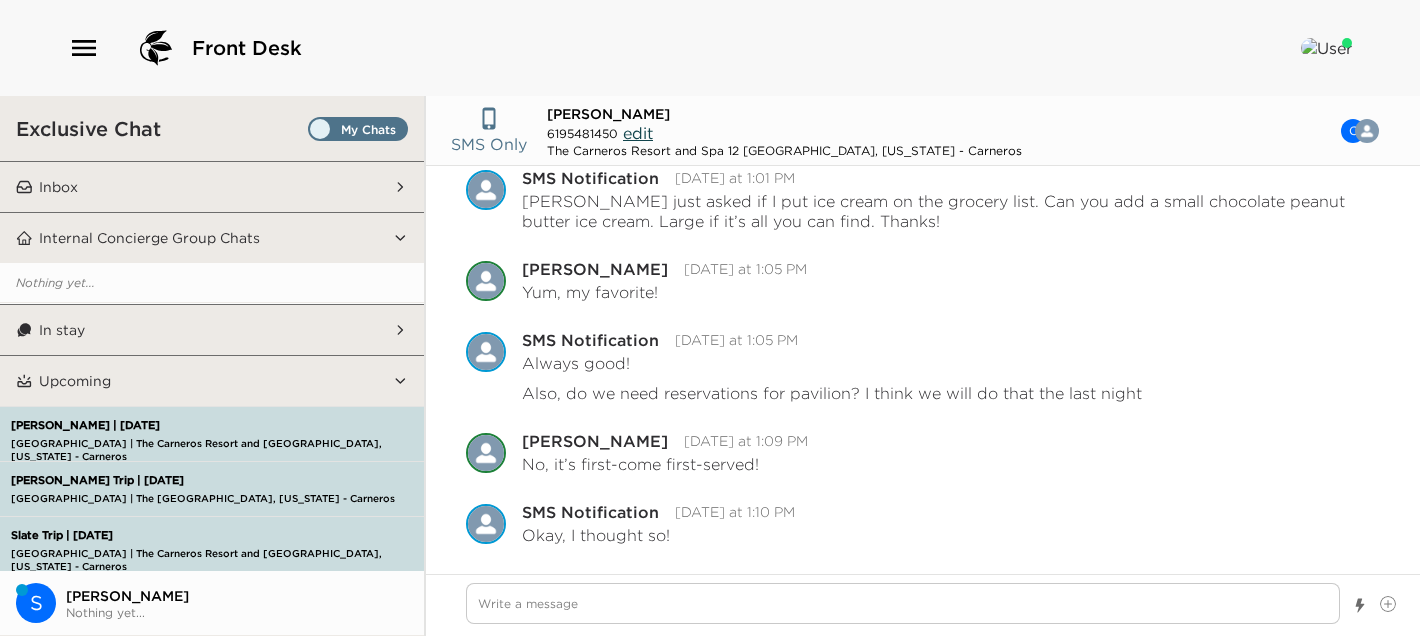 click on "Inbox" at bounding box center (213, 187) 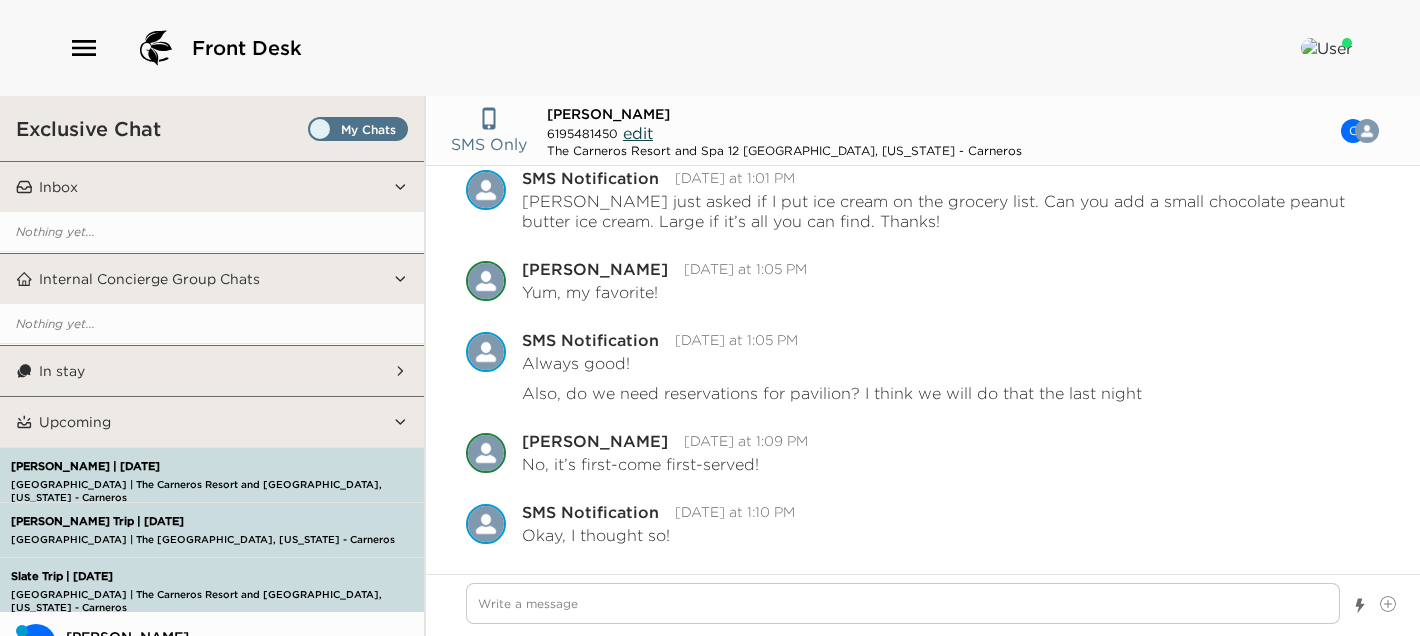 scroll, scrollTop: 80, scrollLeft: 0, axis: vertical 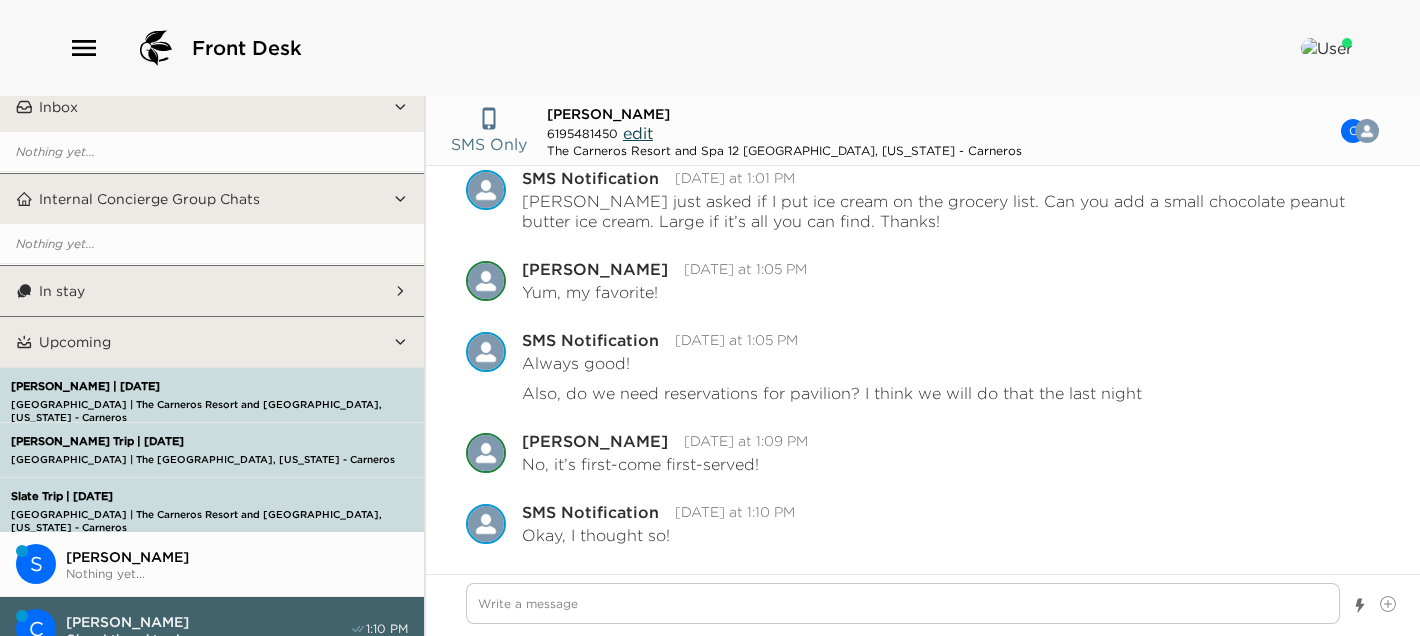 click on "In stay" at bounding box center [213, 291] 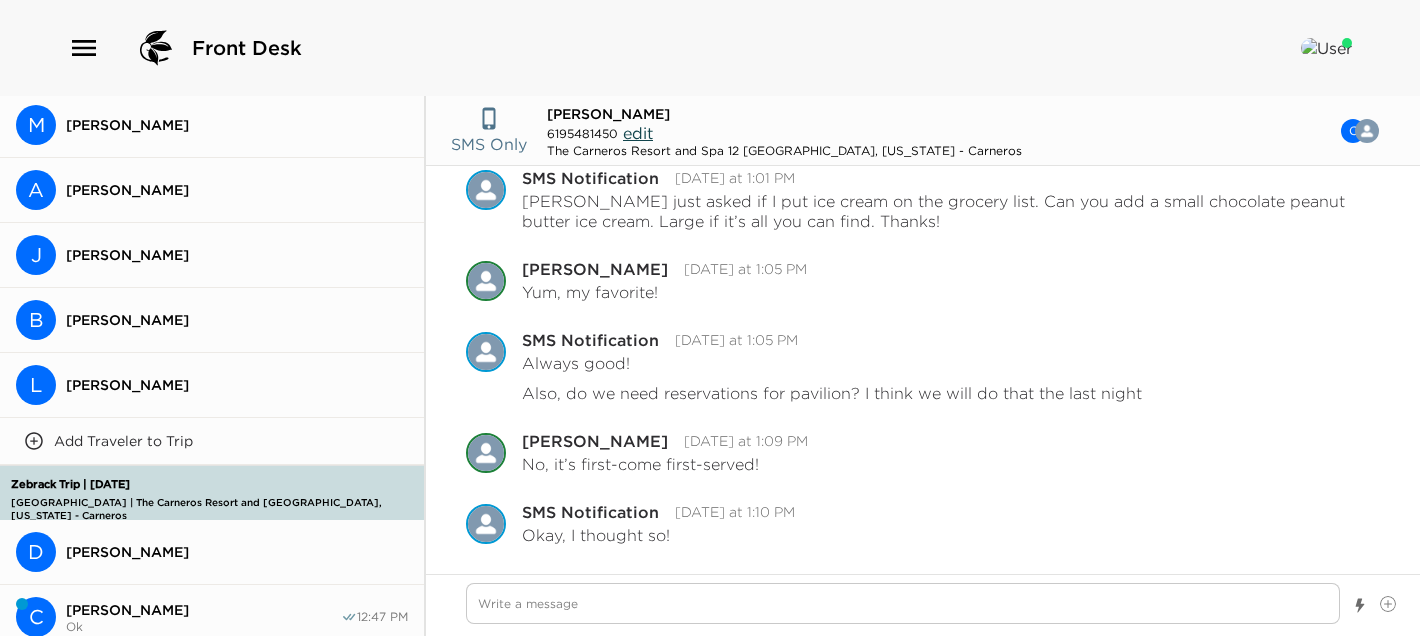 scroll, scrollTop: 0, scrollLeft: 0, axis: both 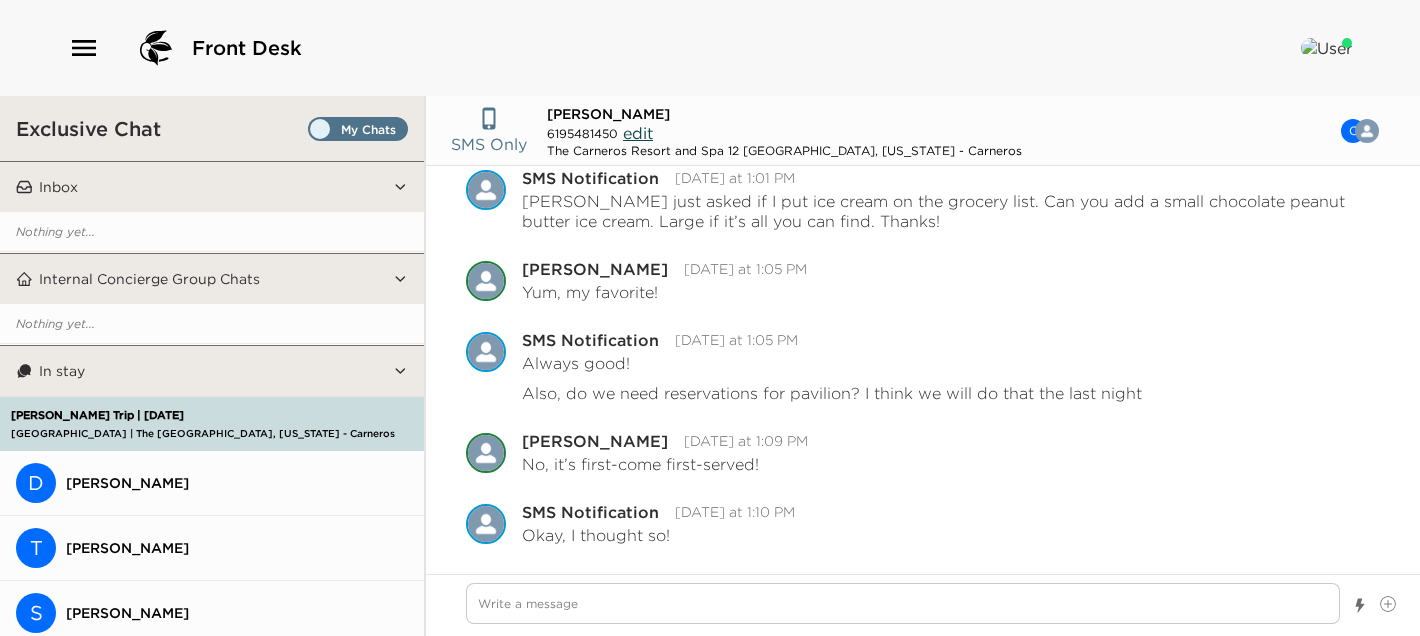 click at bounding box center [358, 134] 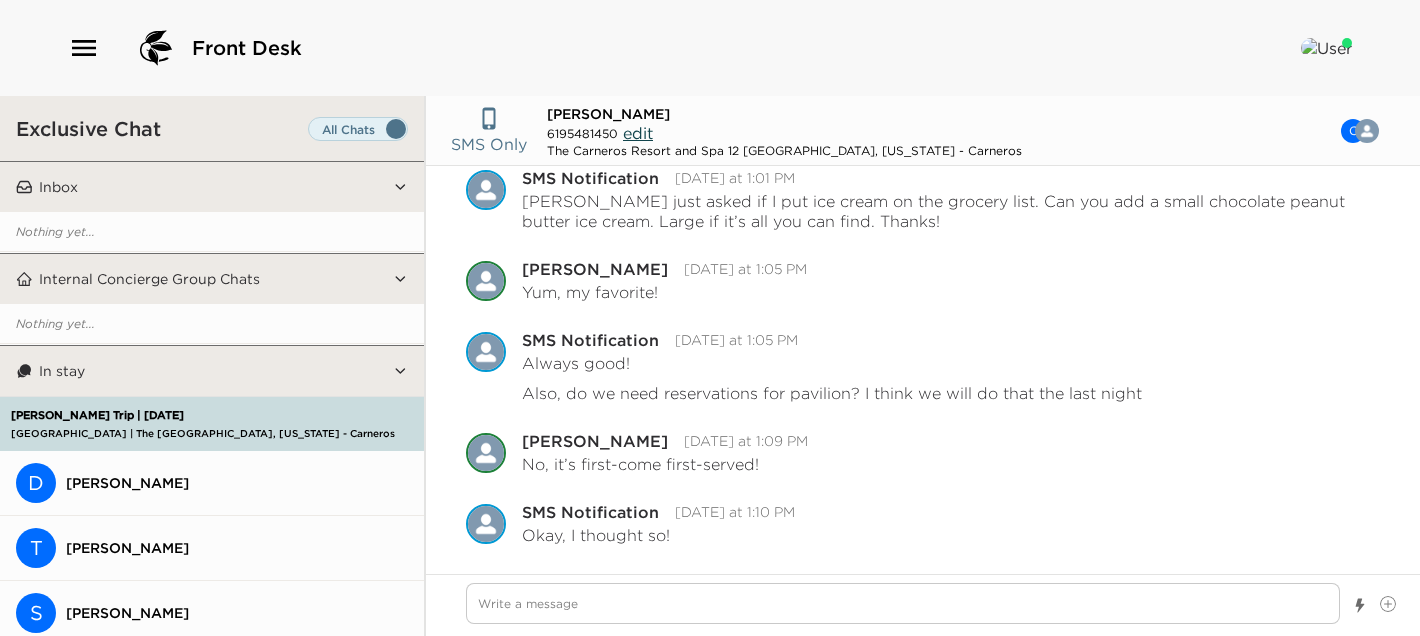 click on "Inbox" at bounding box center [213, 187] 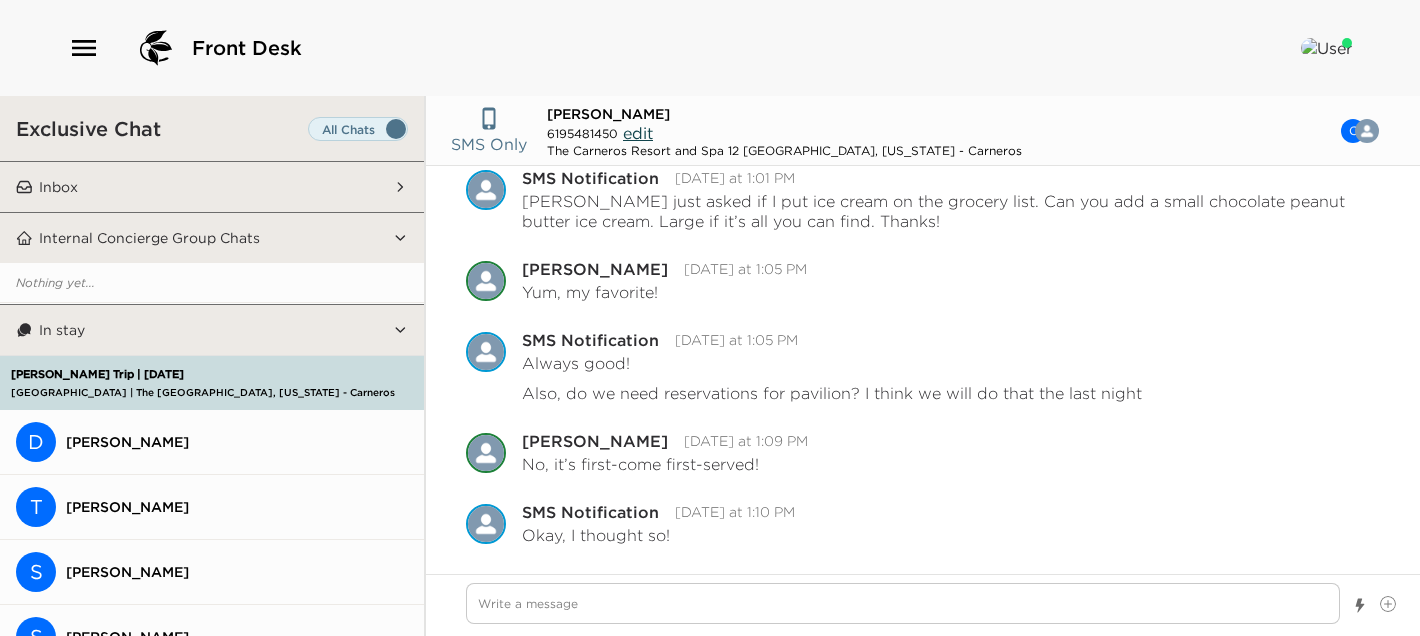 click on "Inbox" at bounding box center (213, 187) 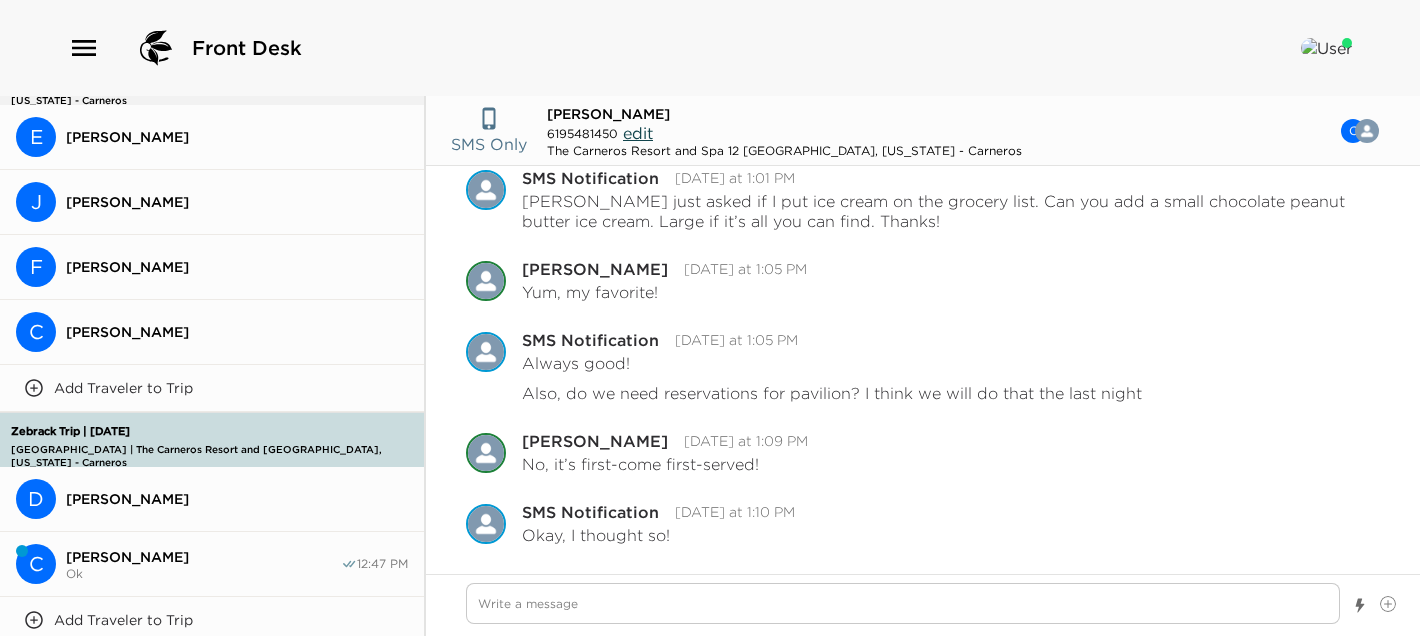 scroll, scrollTop: 1600, scrollLeft: 0, axis: vertical 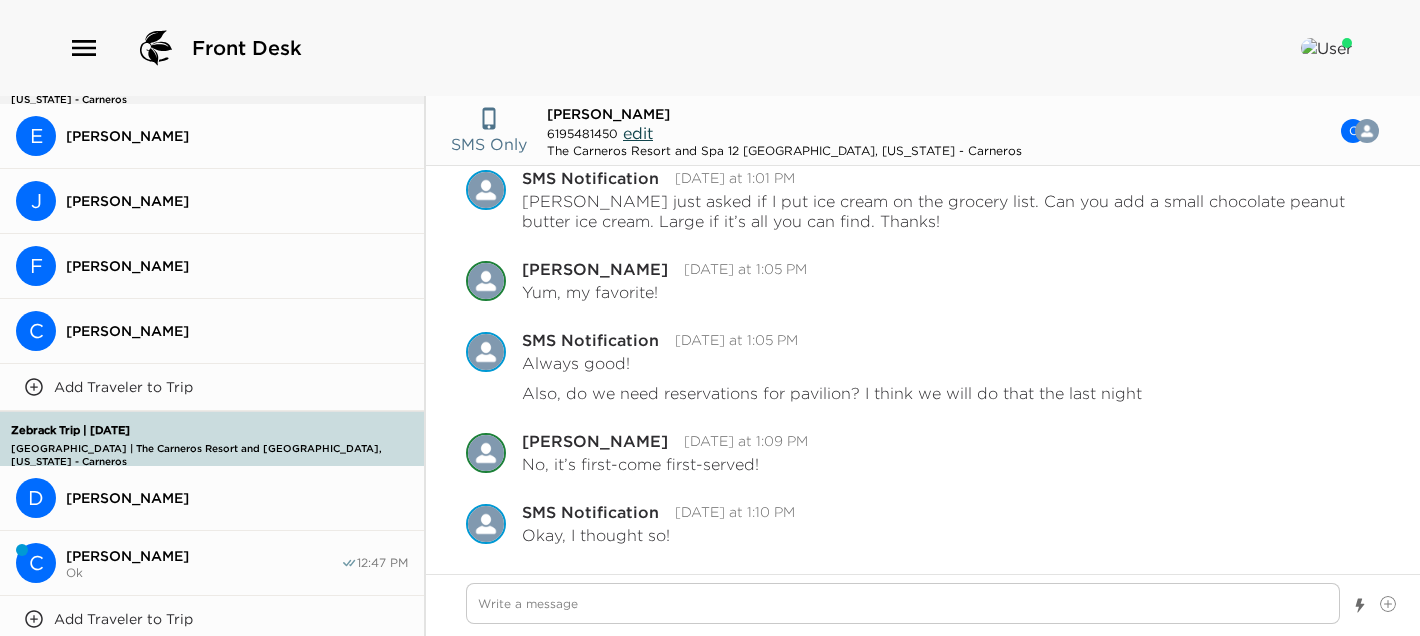 click on "[PERSON_NAME]" at bounding box center (237, 136) 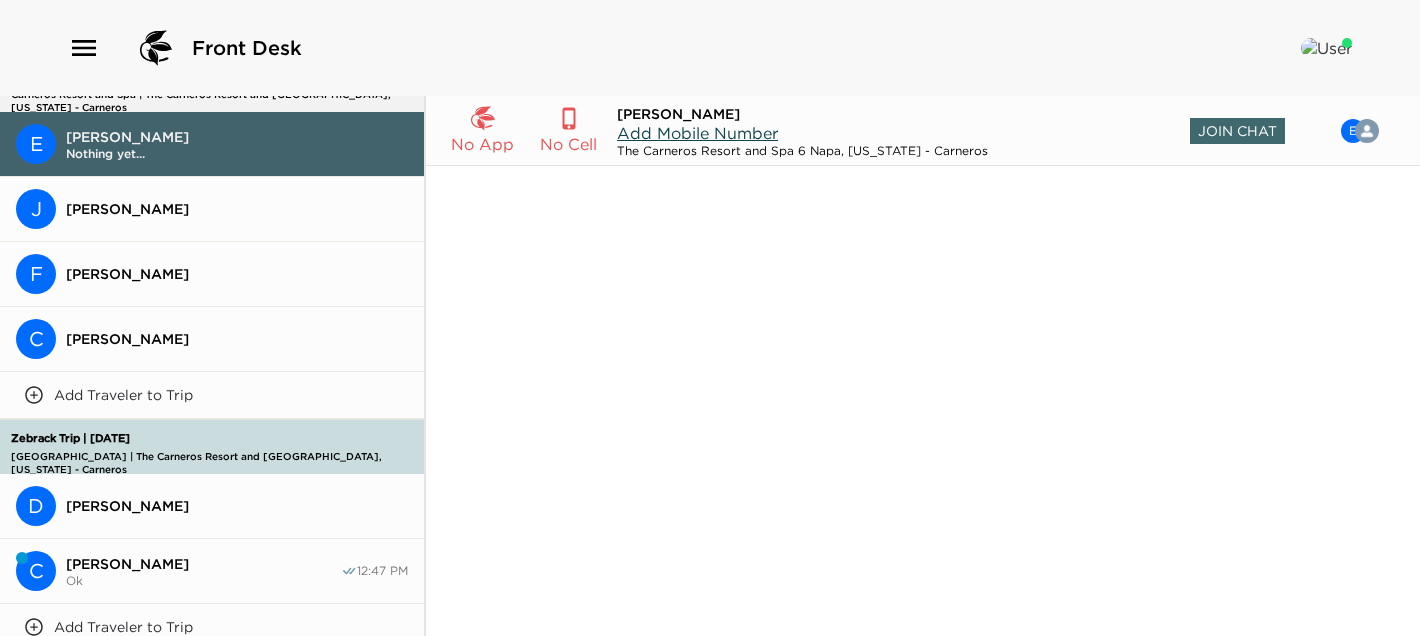 click on "J [PERSON_NAME]" at bounding box center [212, 209] 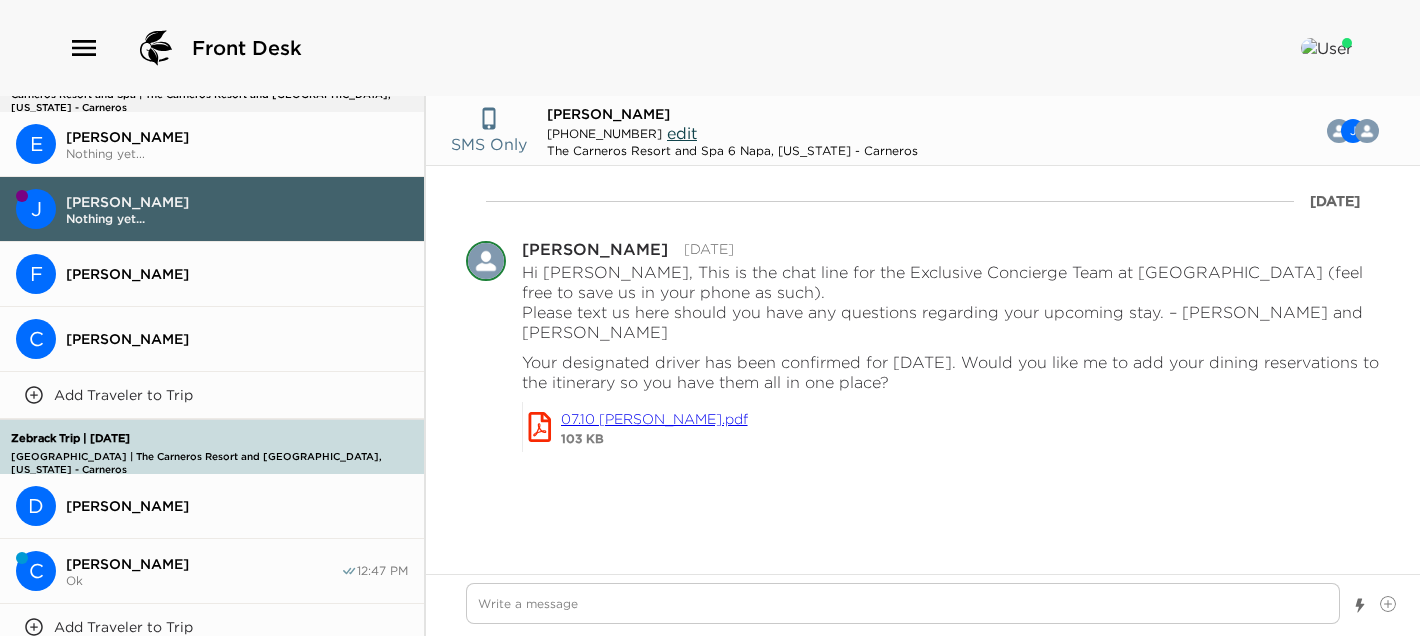 click on "F [PERSON_NAME]" at bounding box center [212, 274] 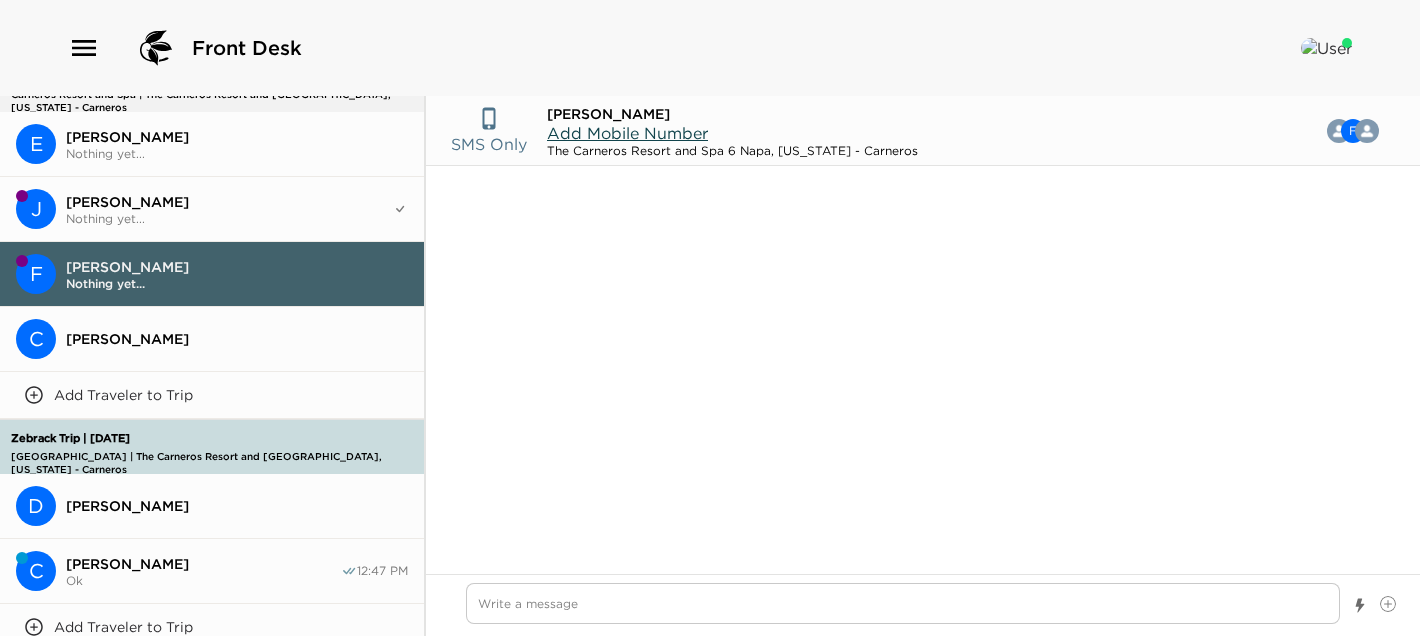 click on "[PERSON_NAME]" at bounding box center [237, 339] 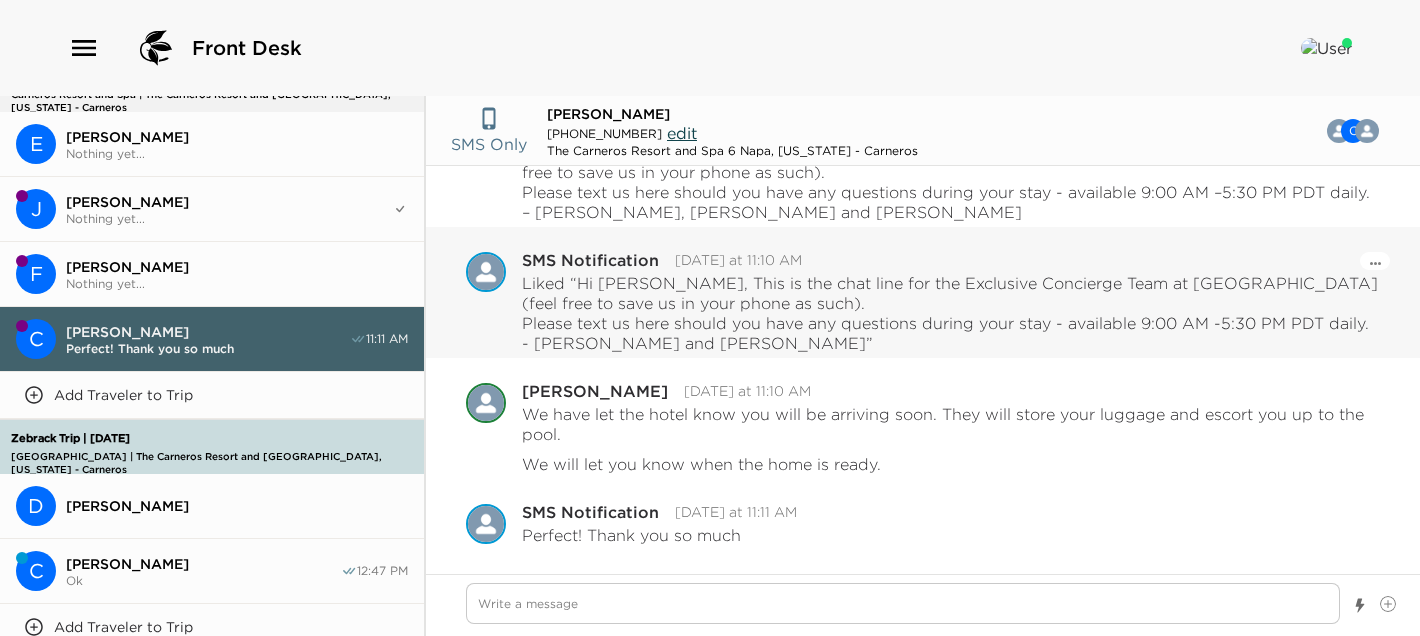 scroll, scrollTop: 0, scrollLeft: 0, axis: both 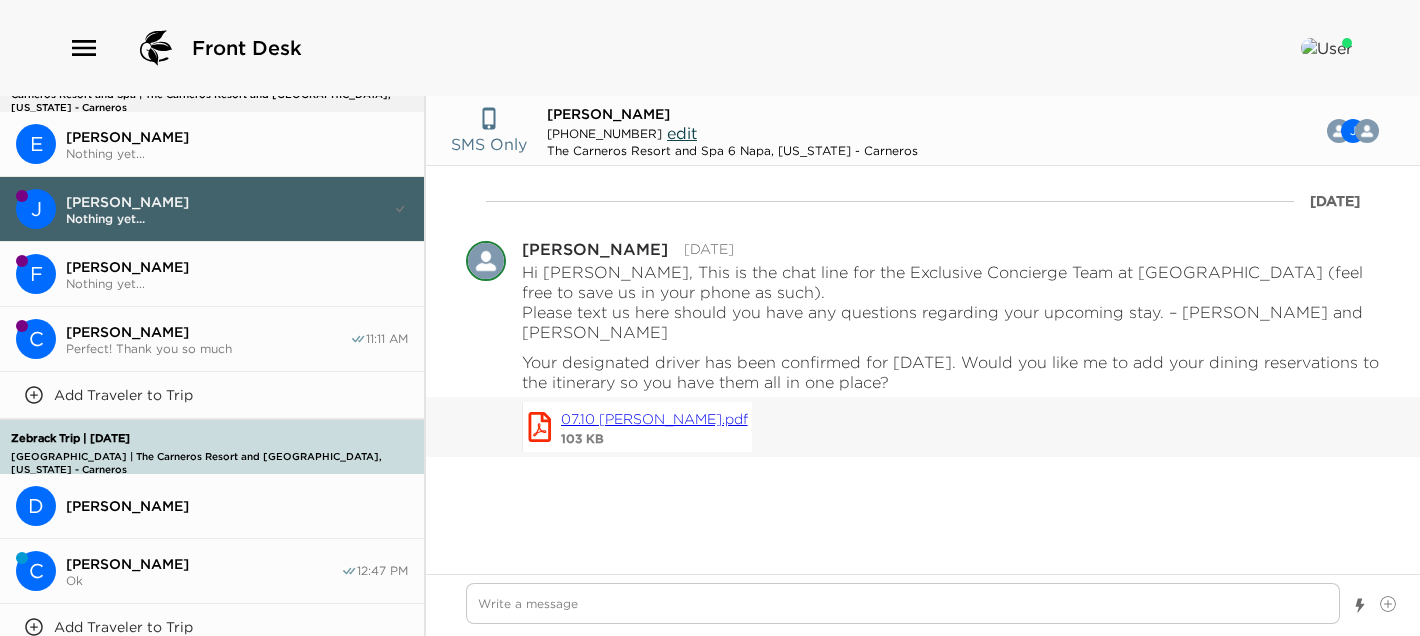 click on "07.10 [PERSON_NAME].pdf" at bounding box center [654, 419] 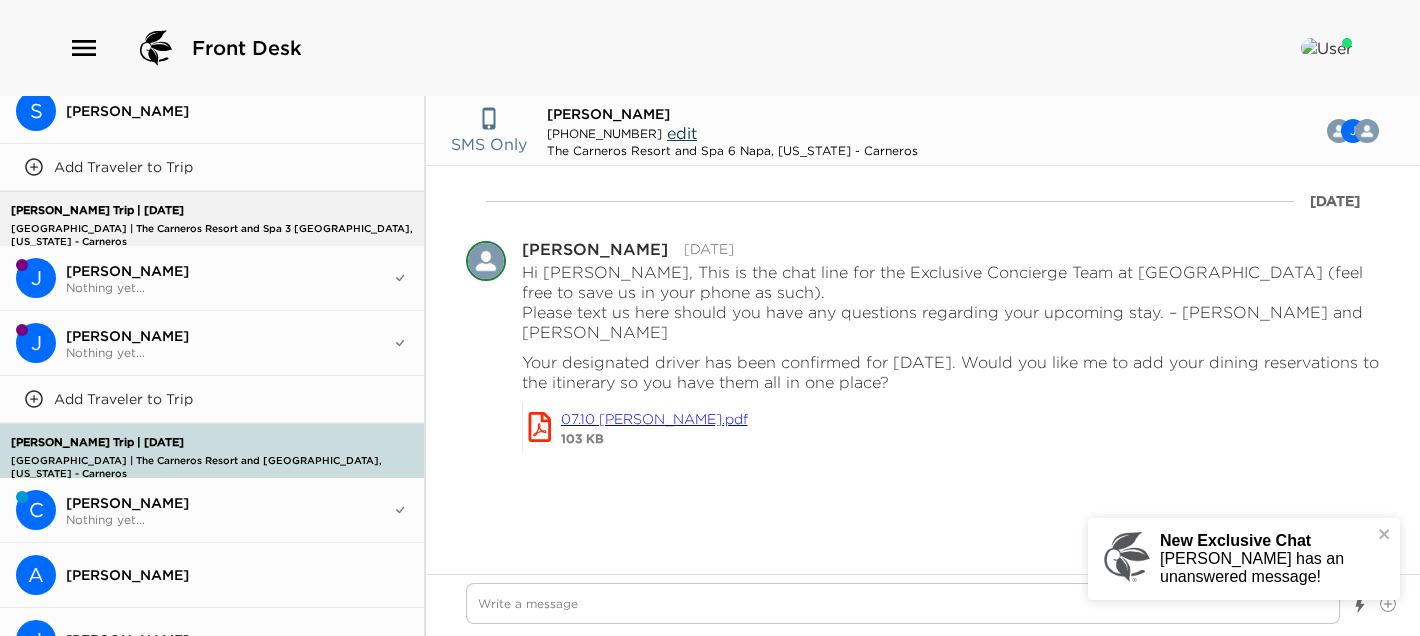 scroll, scrollTop: 2626, scrollLeft: 0, axis: vertical 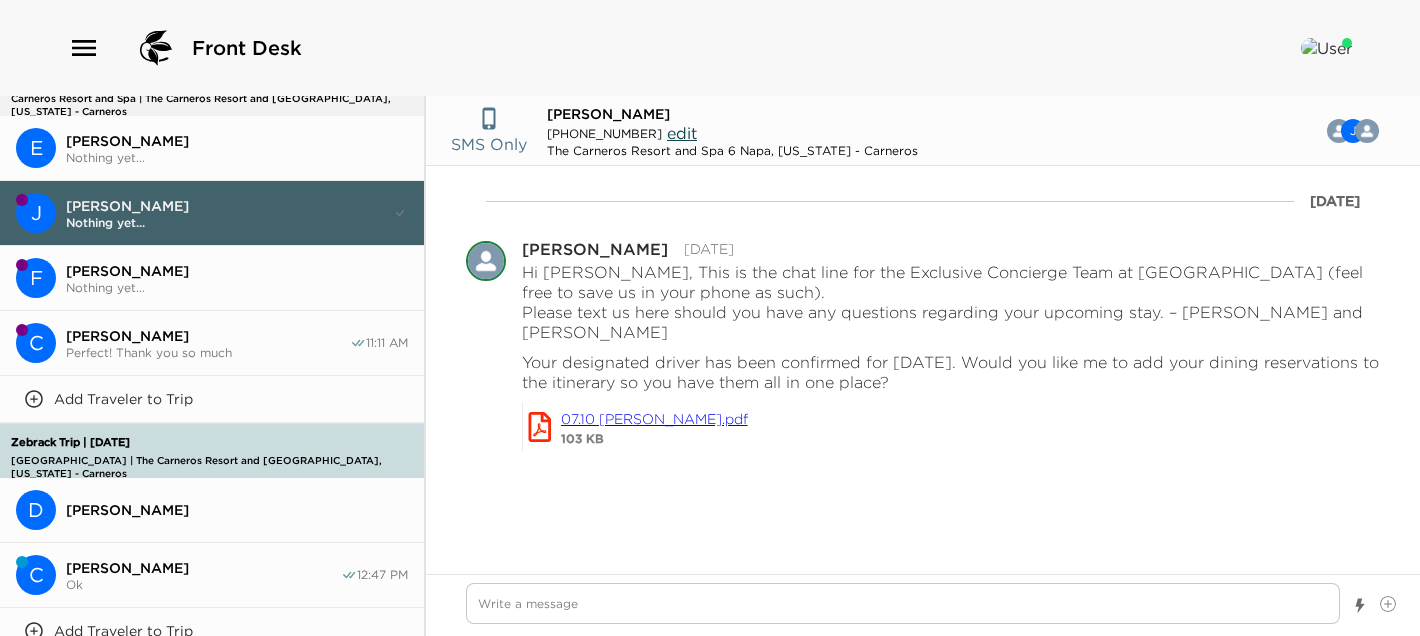 type on "x" 